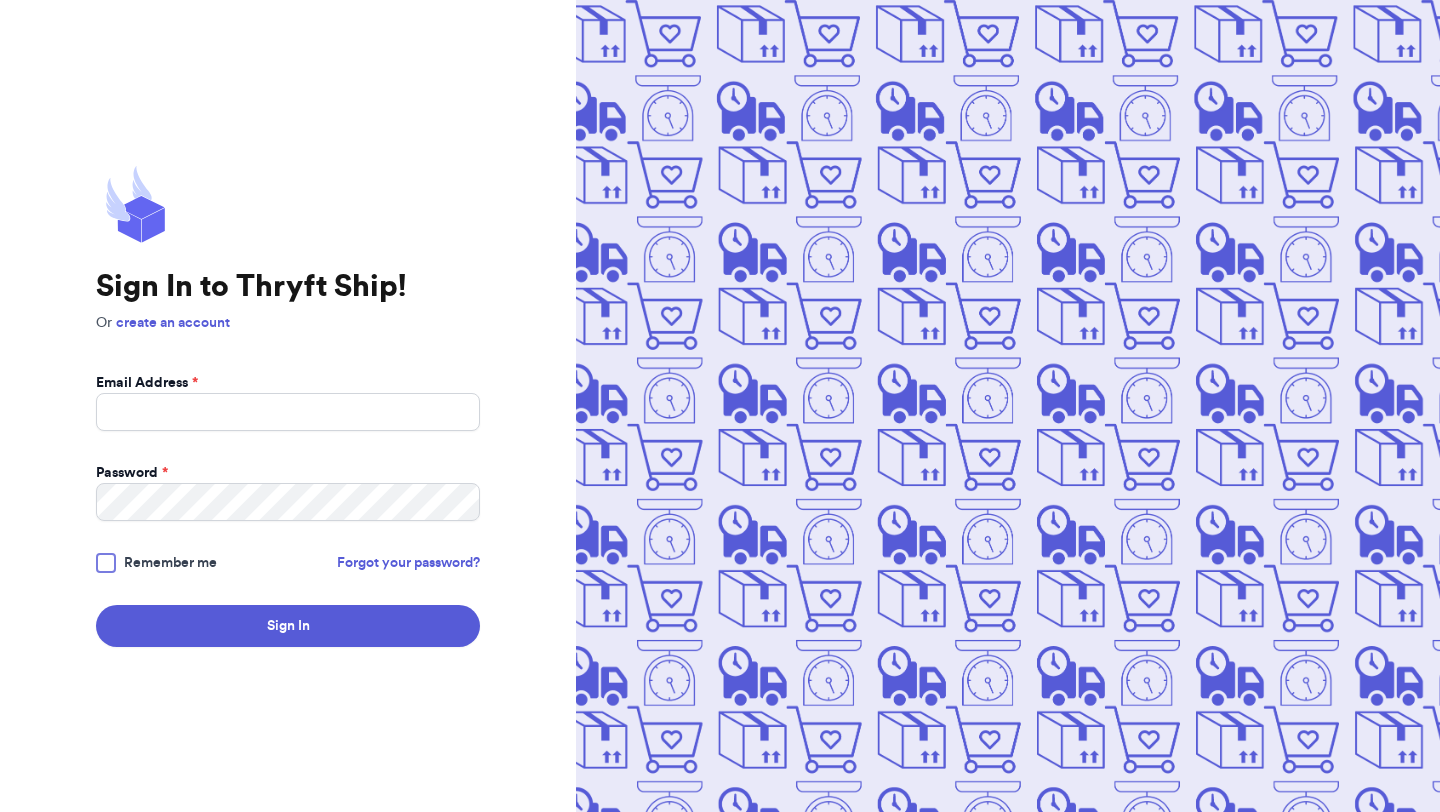 scroll, scrollTop: 0, scrollLeft: 0, axis: both 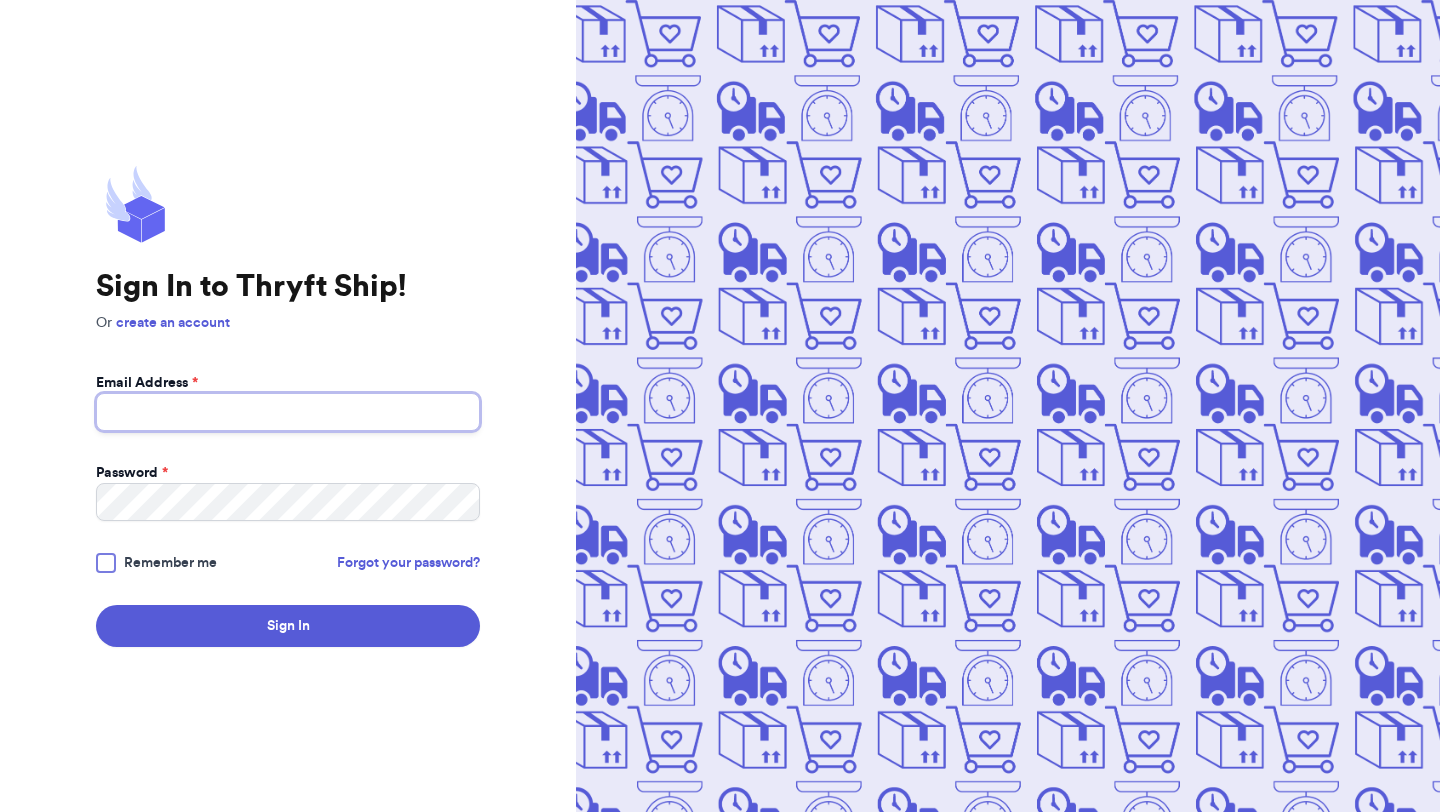 click on "Email Address *" at bounding box center [288, 412] 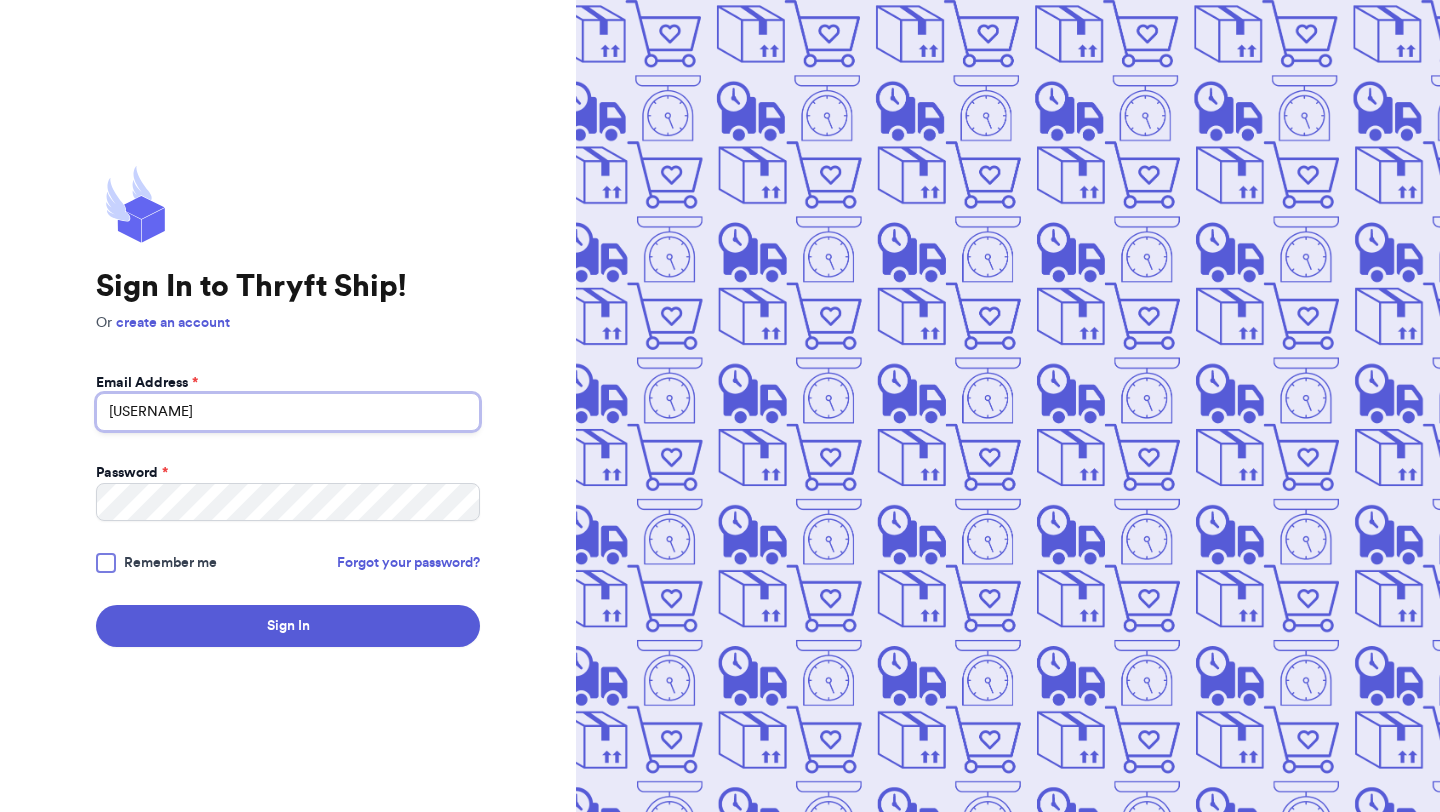 type on "[EMAIL]" 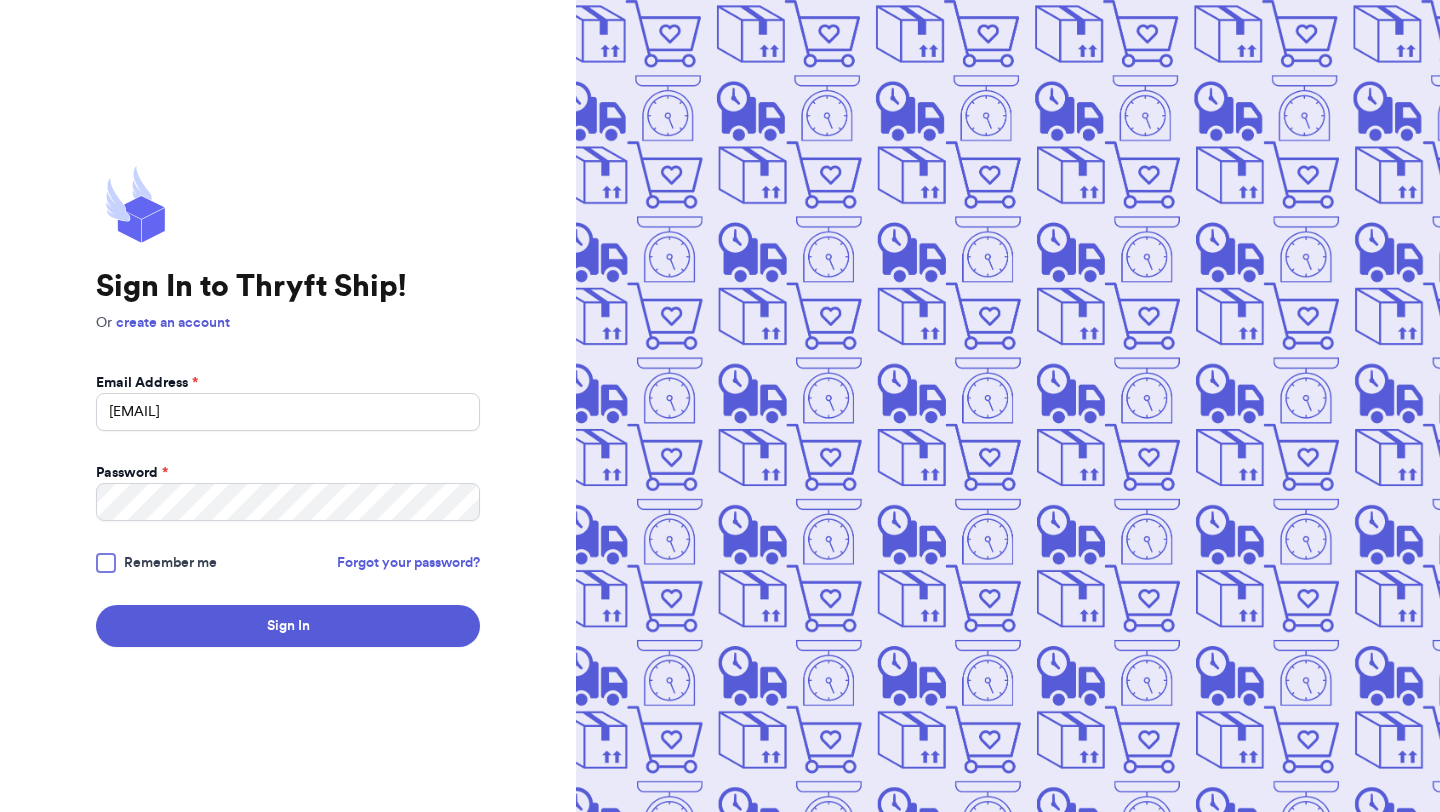 click on "Email Address * [EMAIL] Password * Remember me Forgot your password? Sign In" at bounding box center [288, 510] 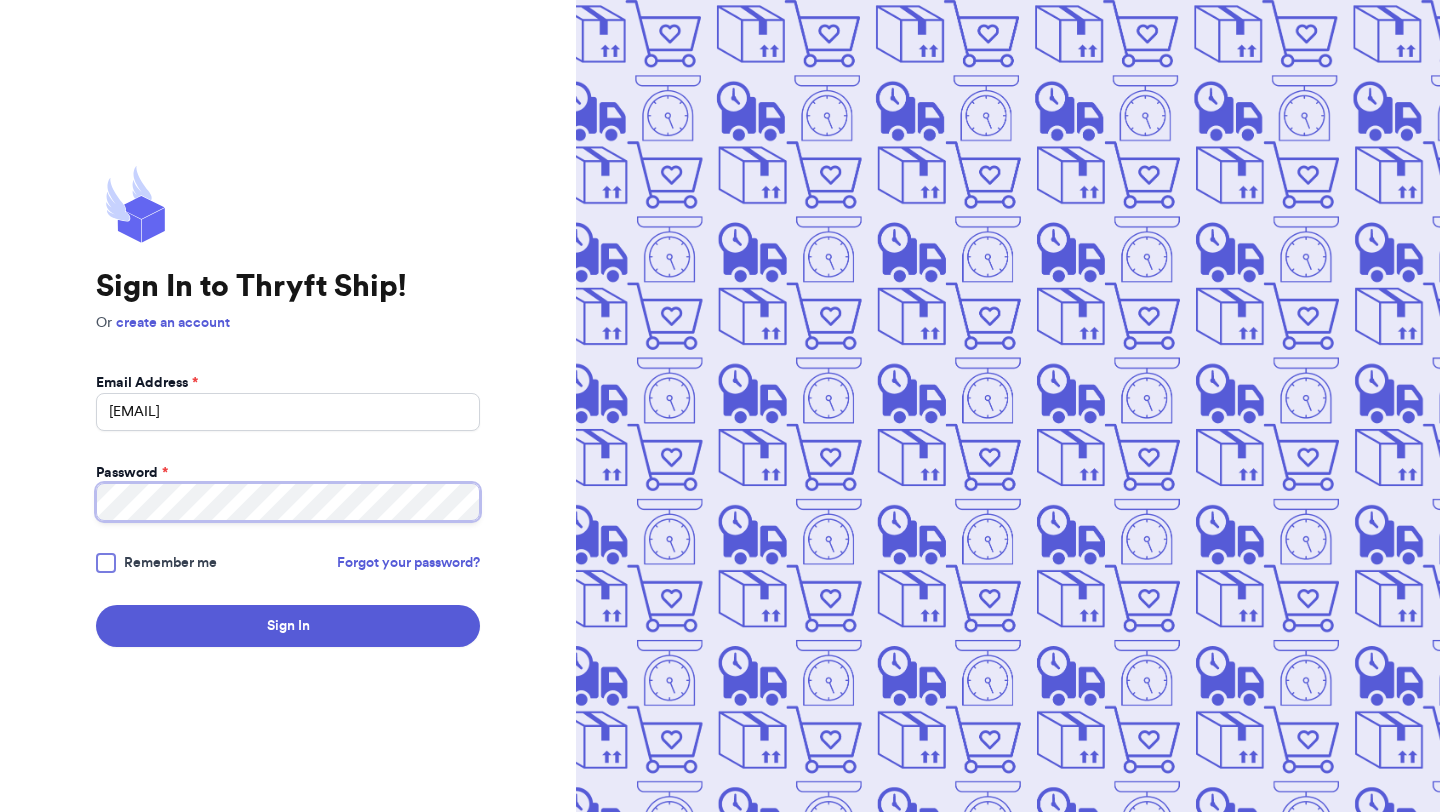click on "Sign In" at bounding box center (288, 626) 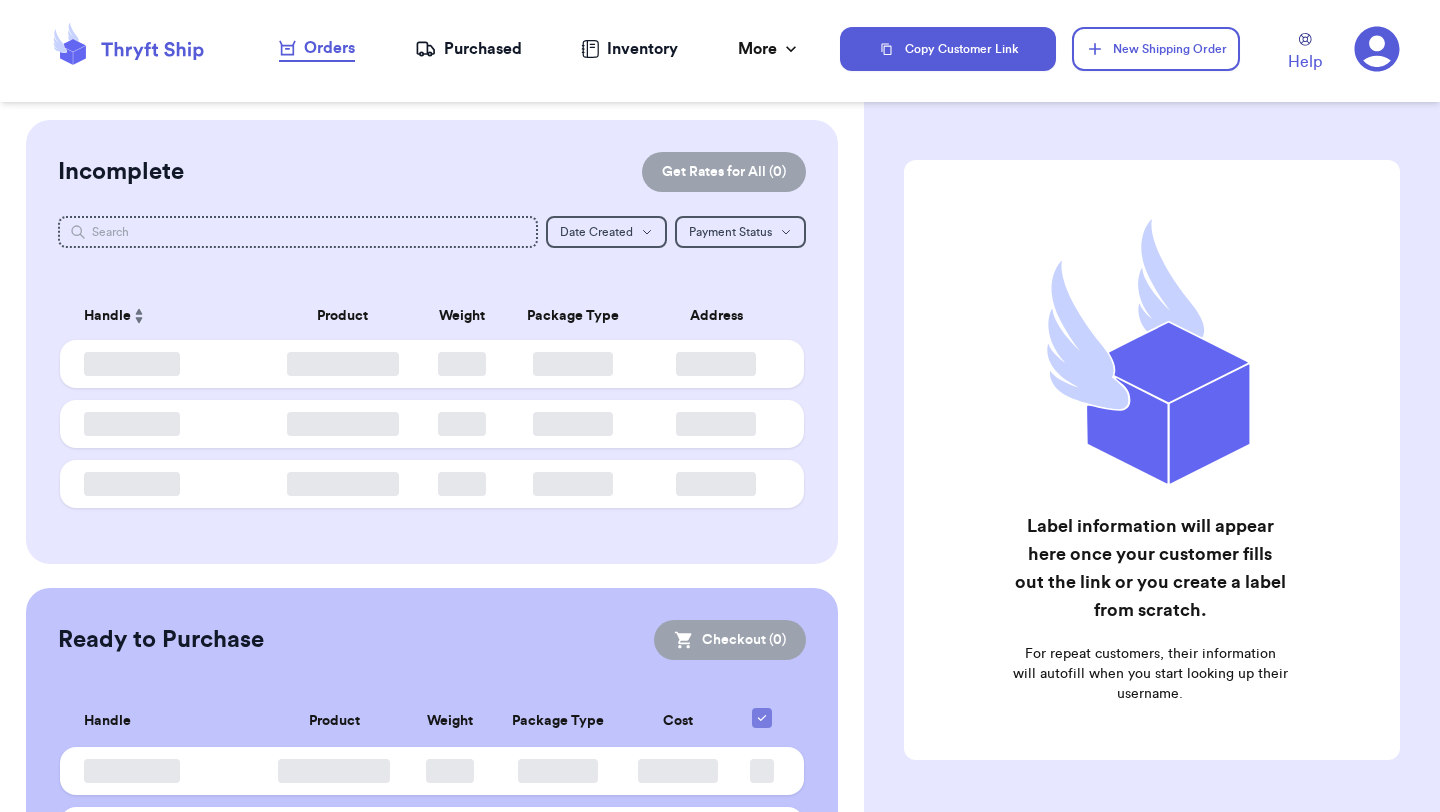checkbox on "false" 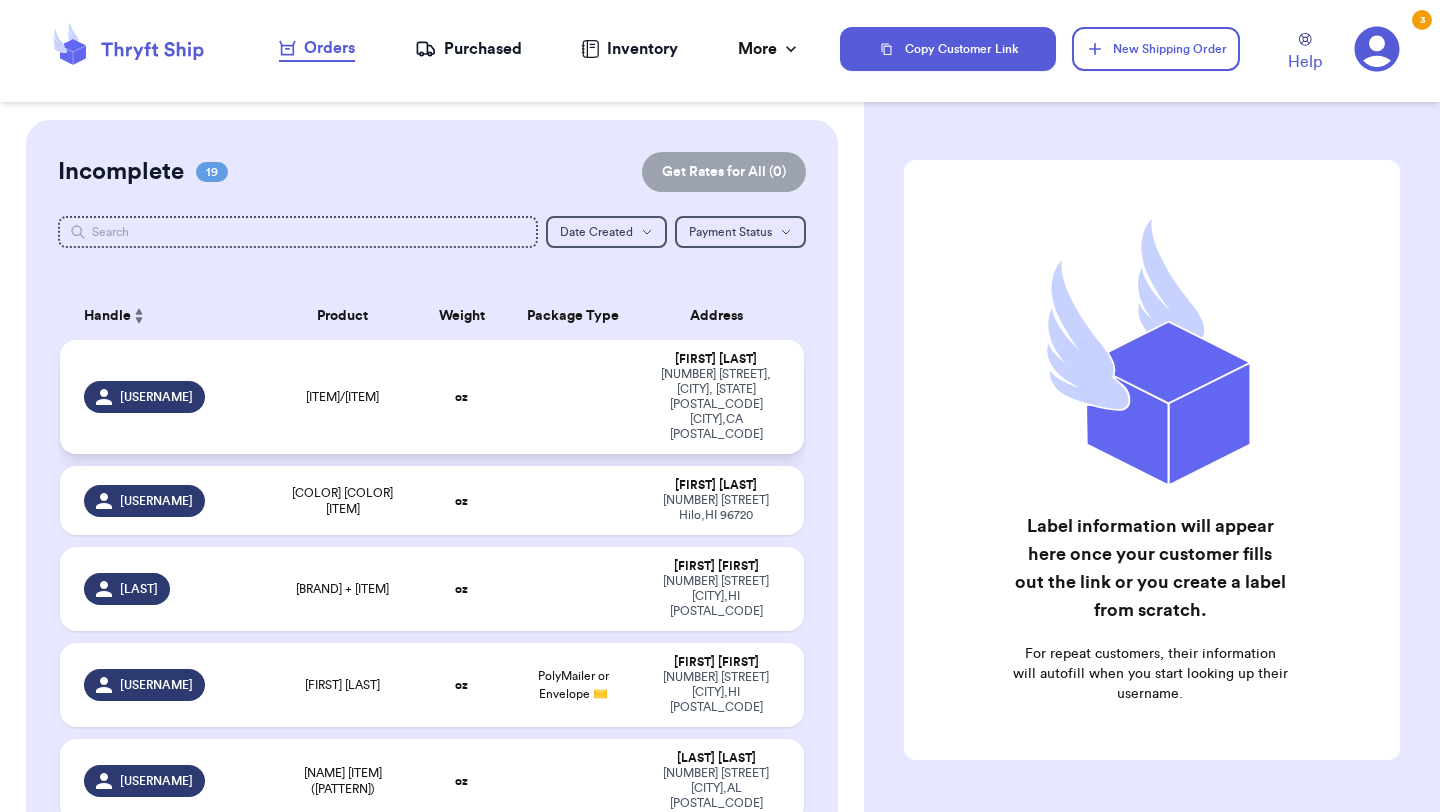 click at bounding box center [573, 397] 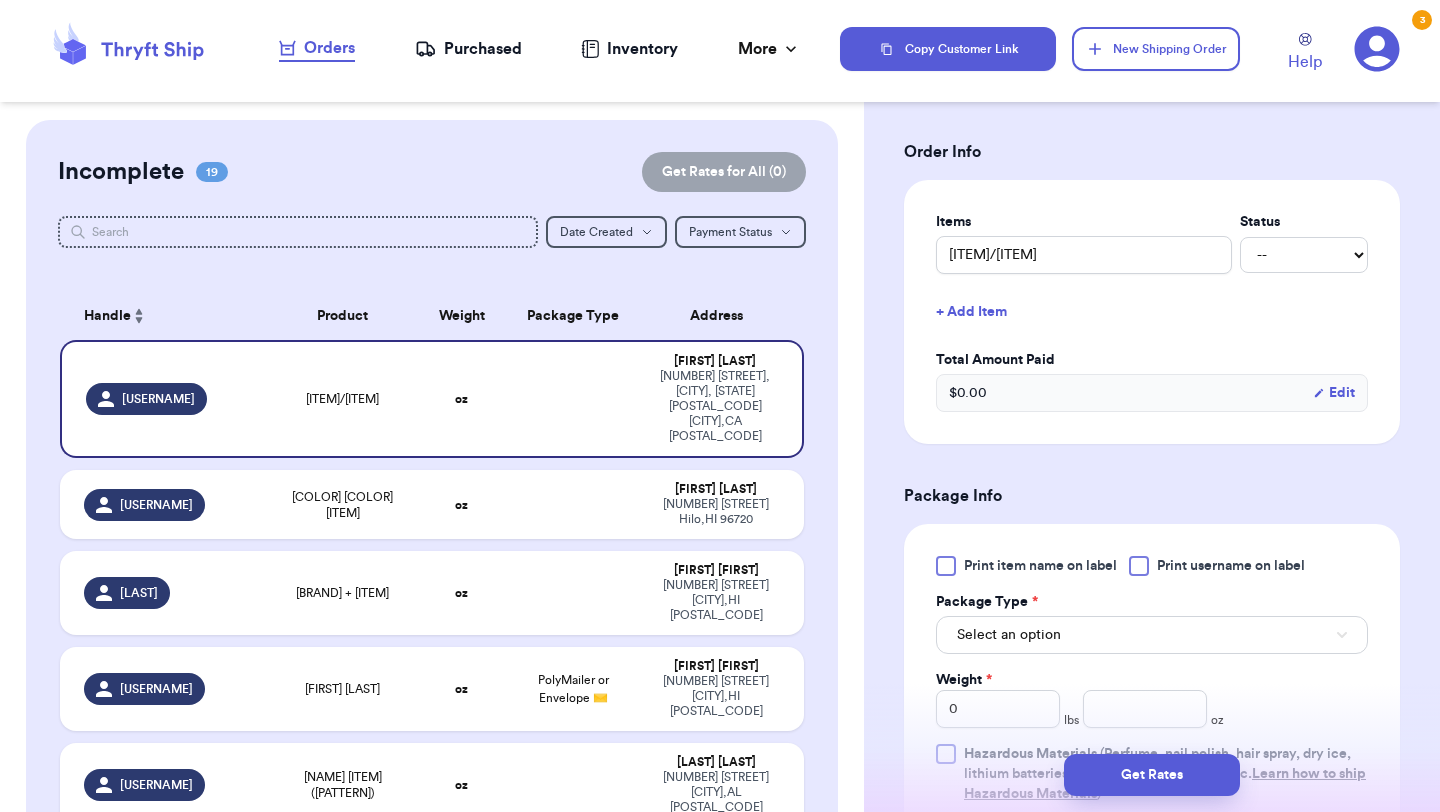 scroll, scrollTop: 489, scrollLeft: 0, axis: vertical 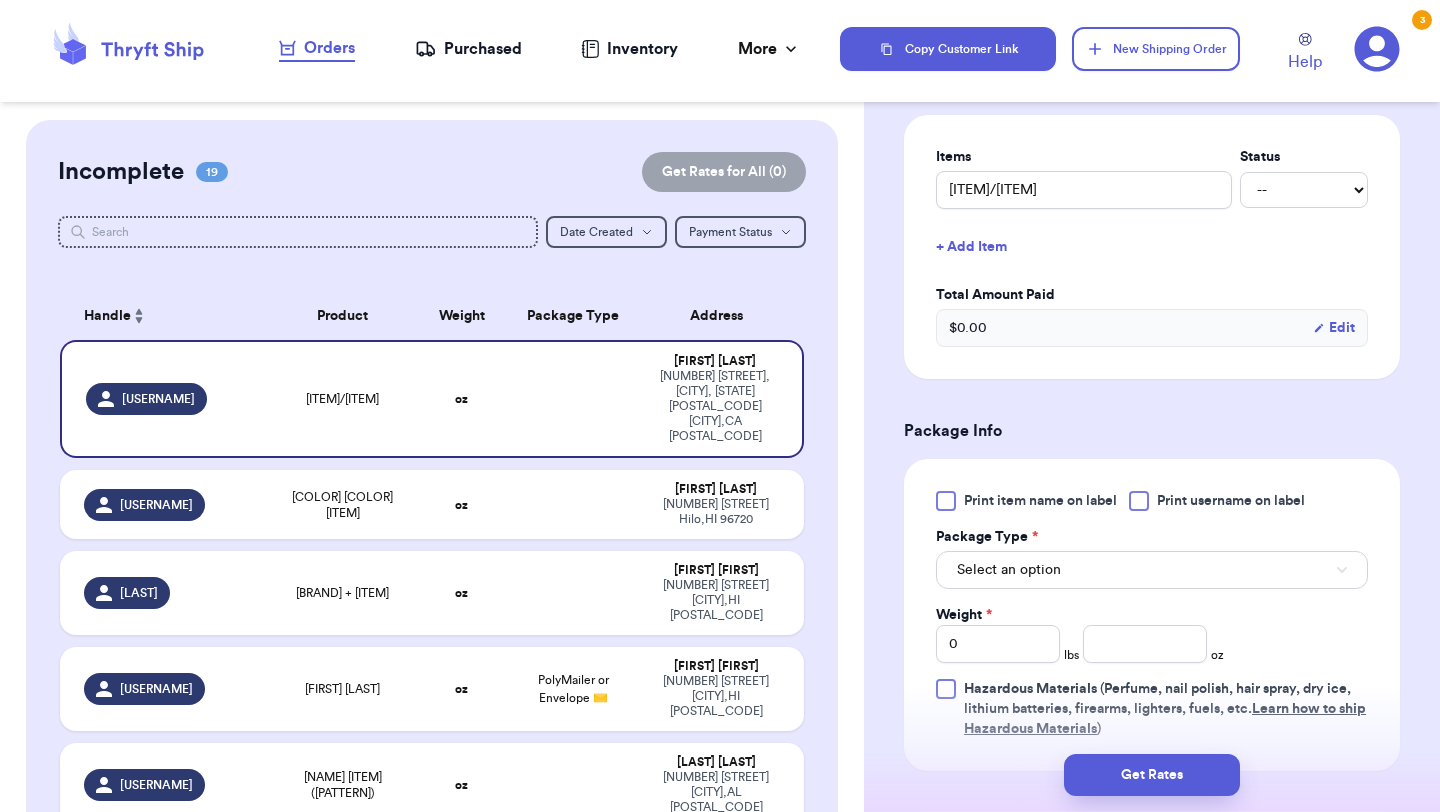 click on "Print item name on label" at bounding box center (1040, 501) 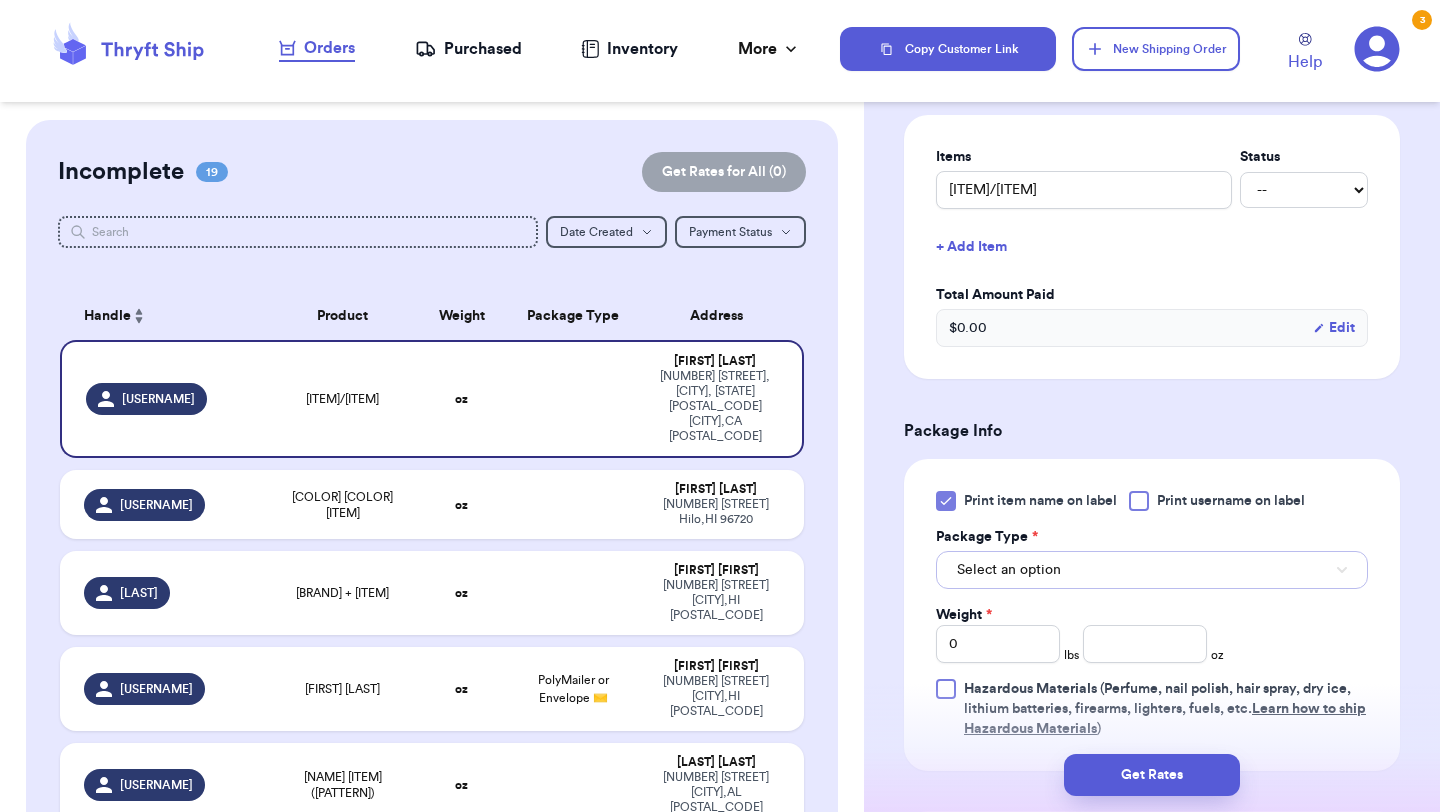 click on "Select an option" at bounding box center (1009, 570) 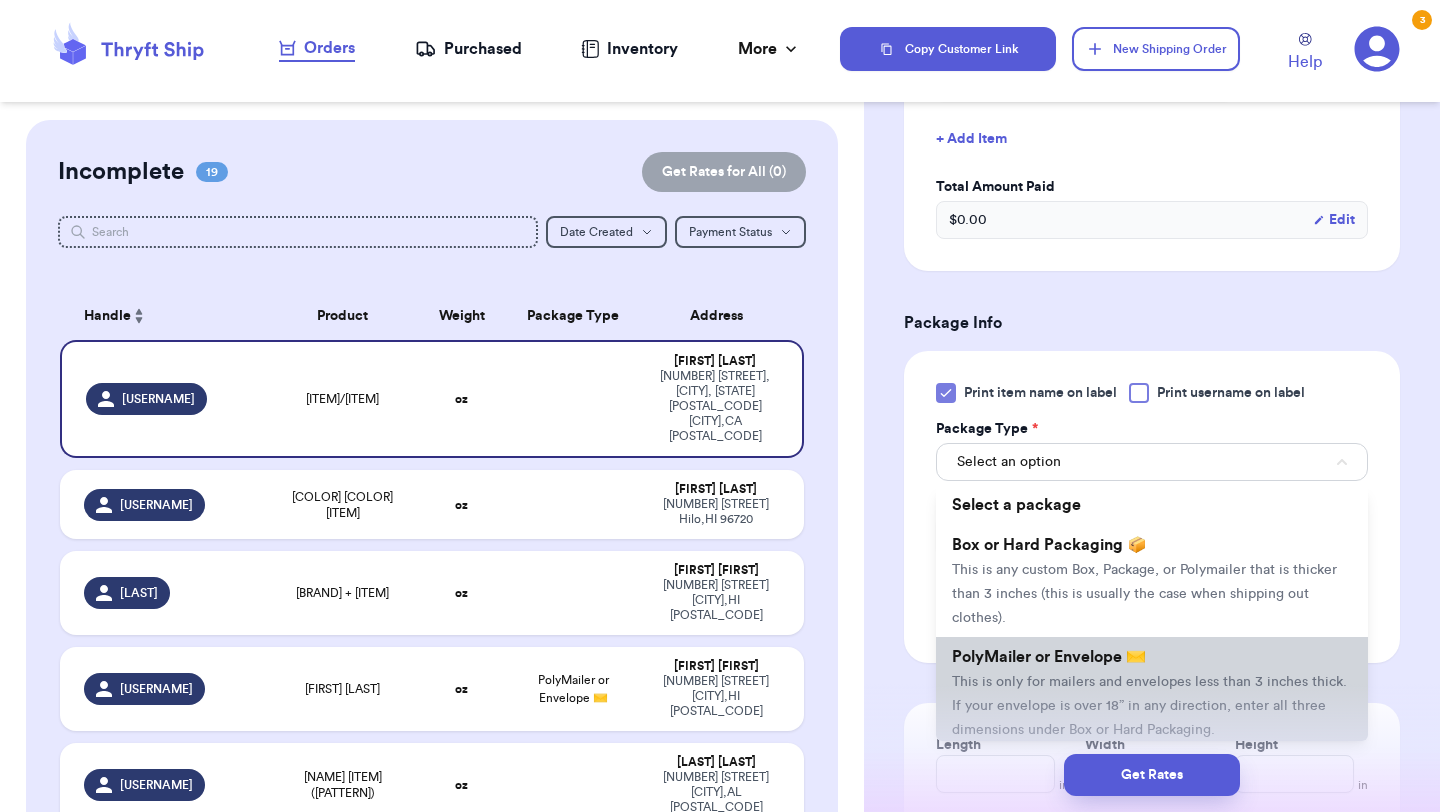click on "PolyMailer or Envelope ✉️" at bounding box center (1049, 657) 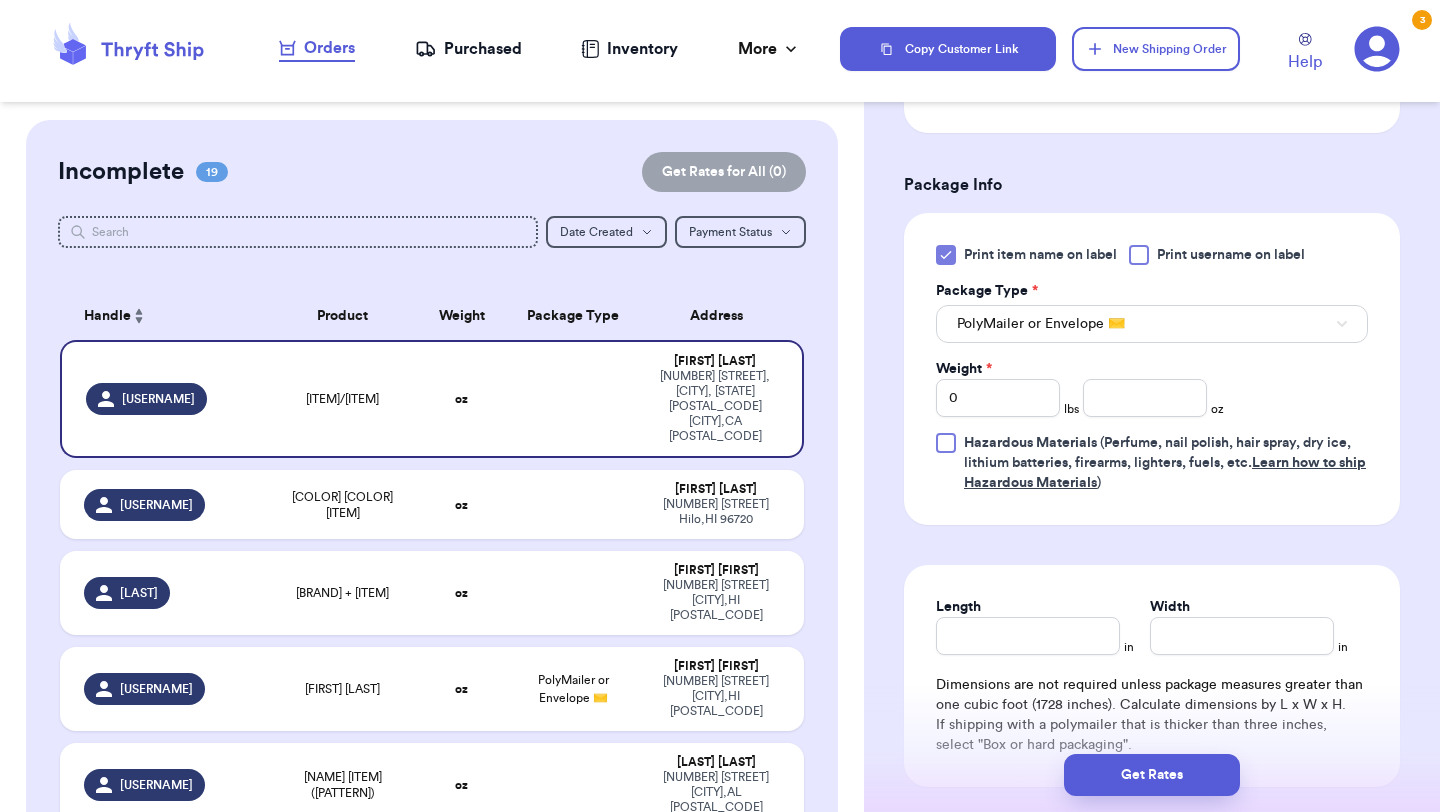 scroll, scrollTop: 759, scrollLeft: 0, axis: vertical 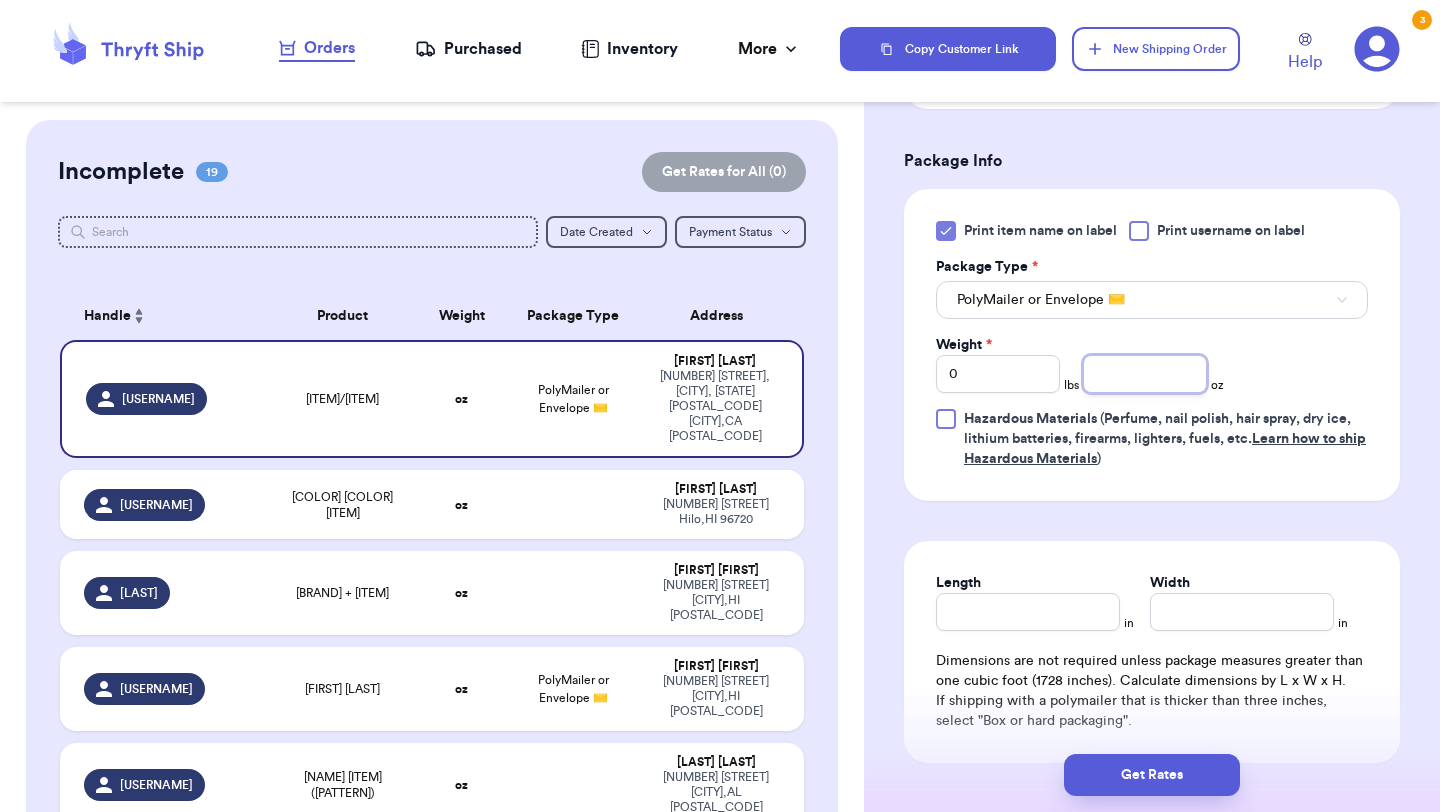 click at bounding box center (1145, 374) 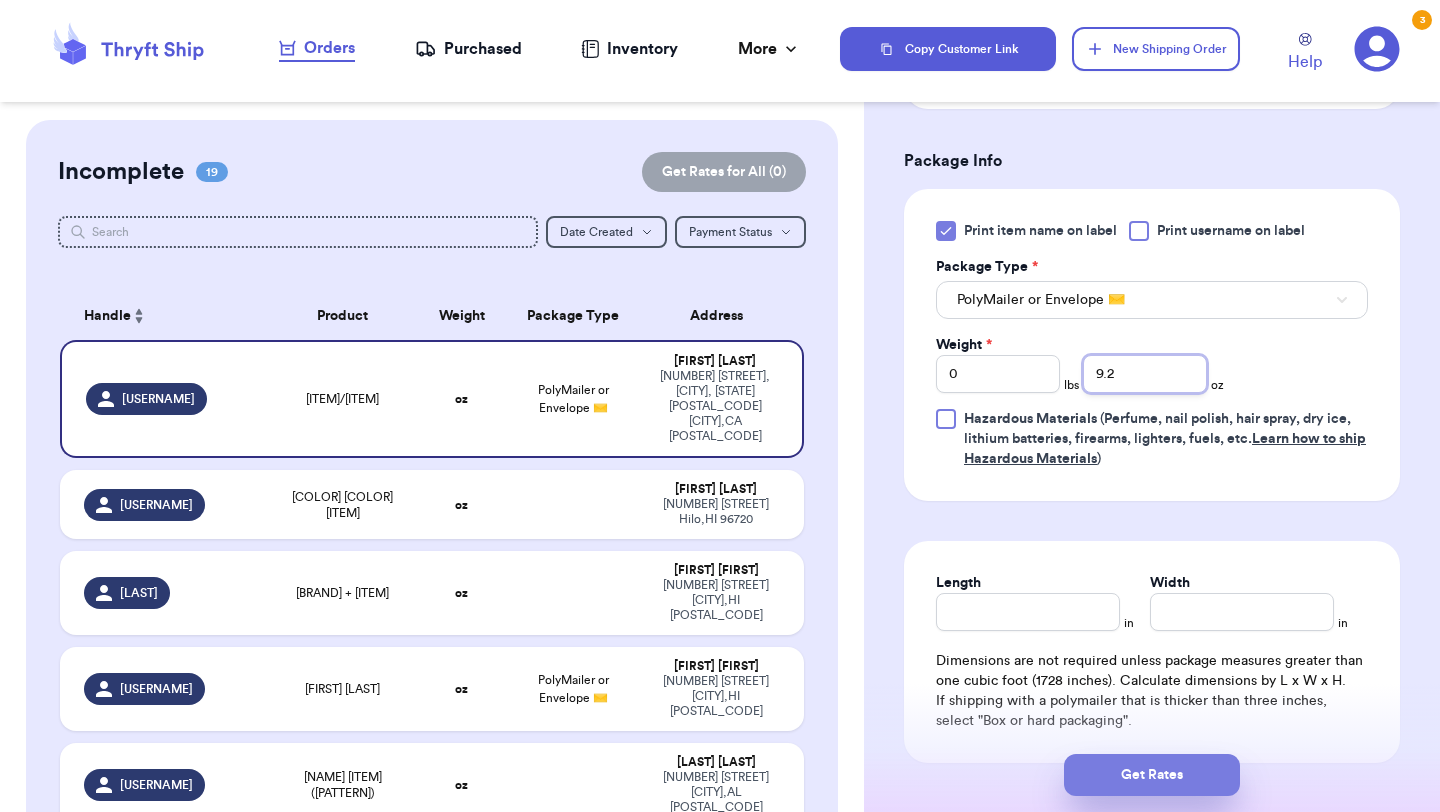 type on "9.2" 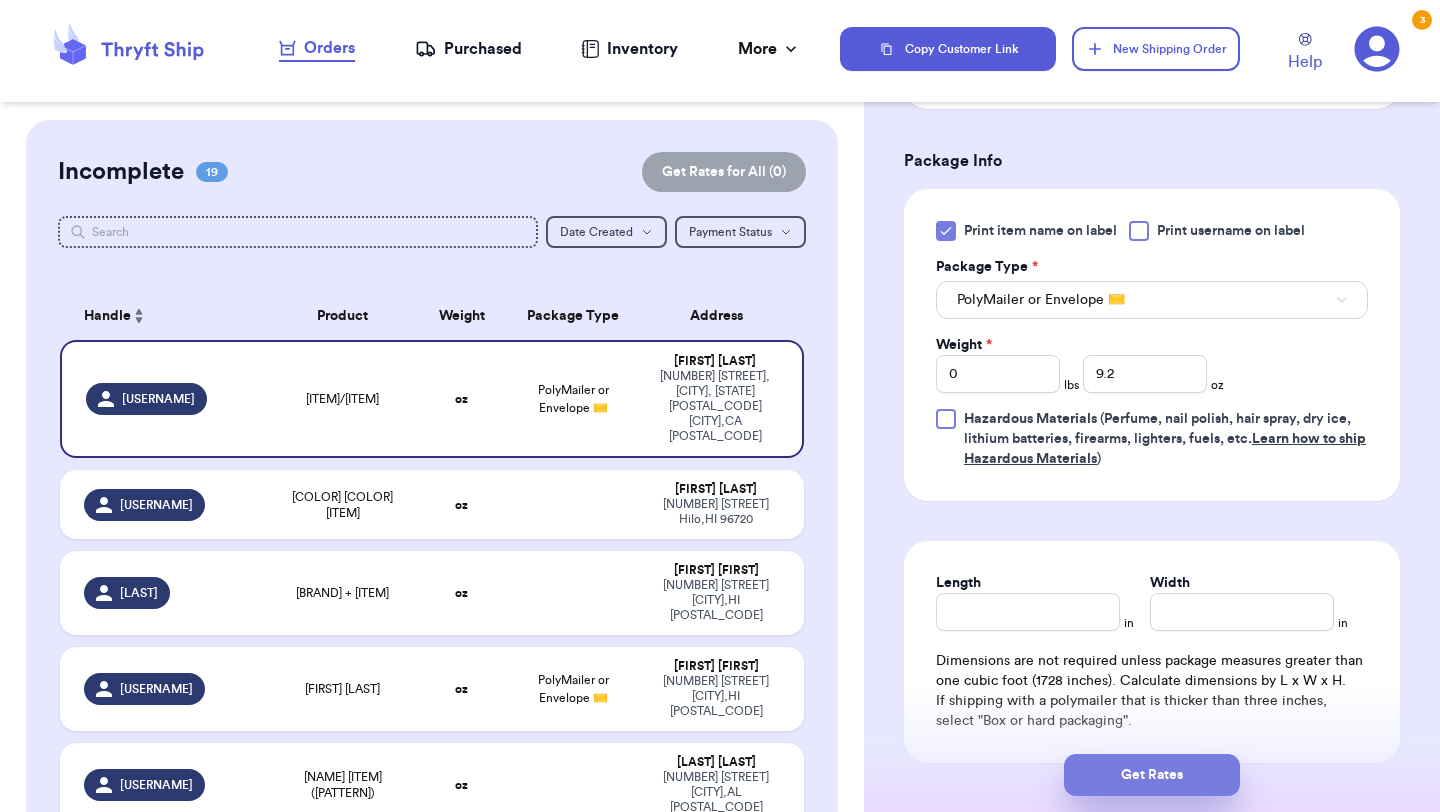 click on "Get Rates" at bounding box center [1152, 775] 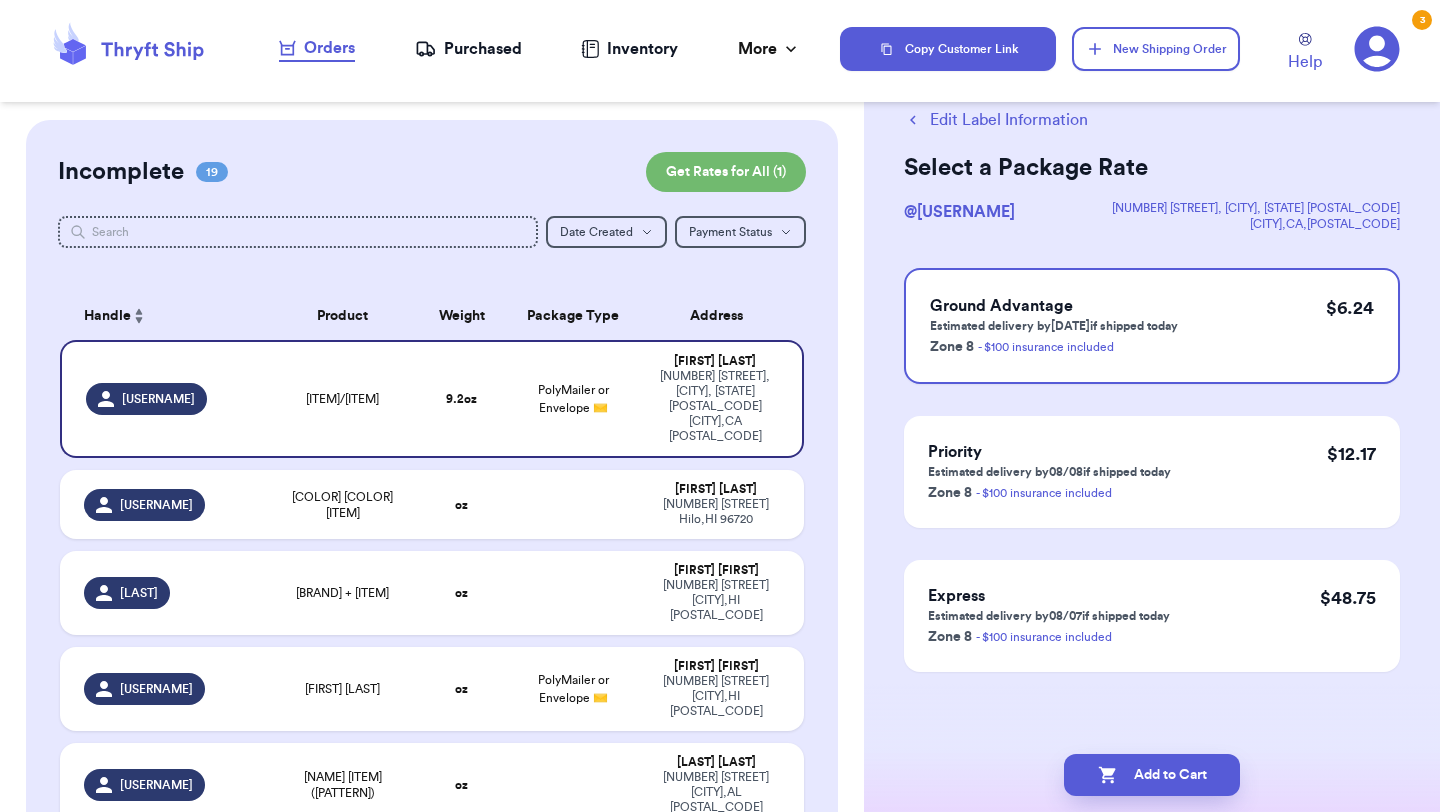 scroll, scrollTop: 0, scrollLeft: 0, axis: both 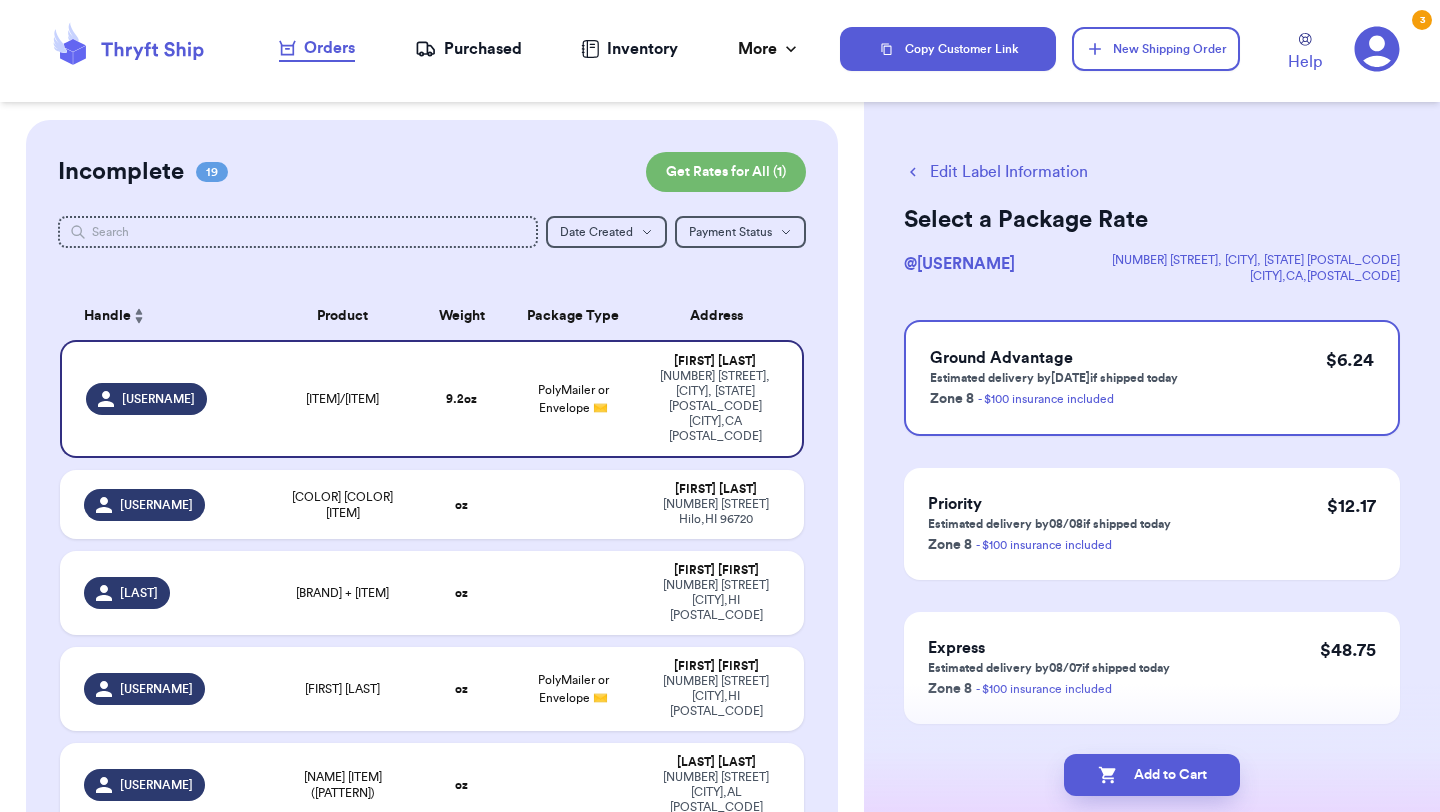 click on "Add to Cart" at bounding box center (1152, 775) 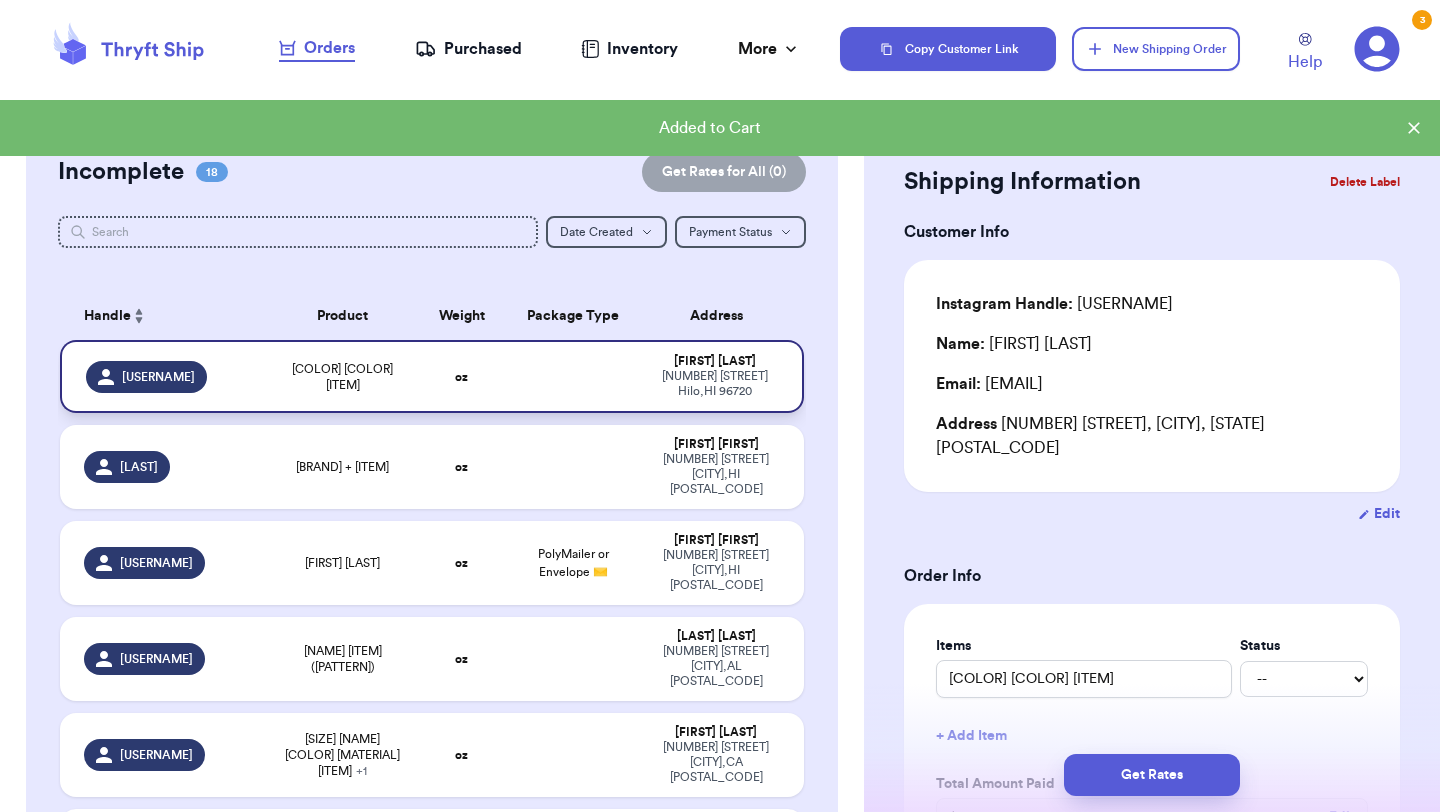 click on "[COLOR] [COLOR] [ITEM]" at bounding box center (342, 376) 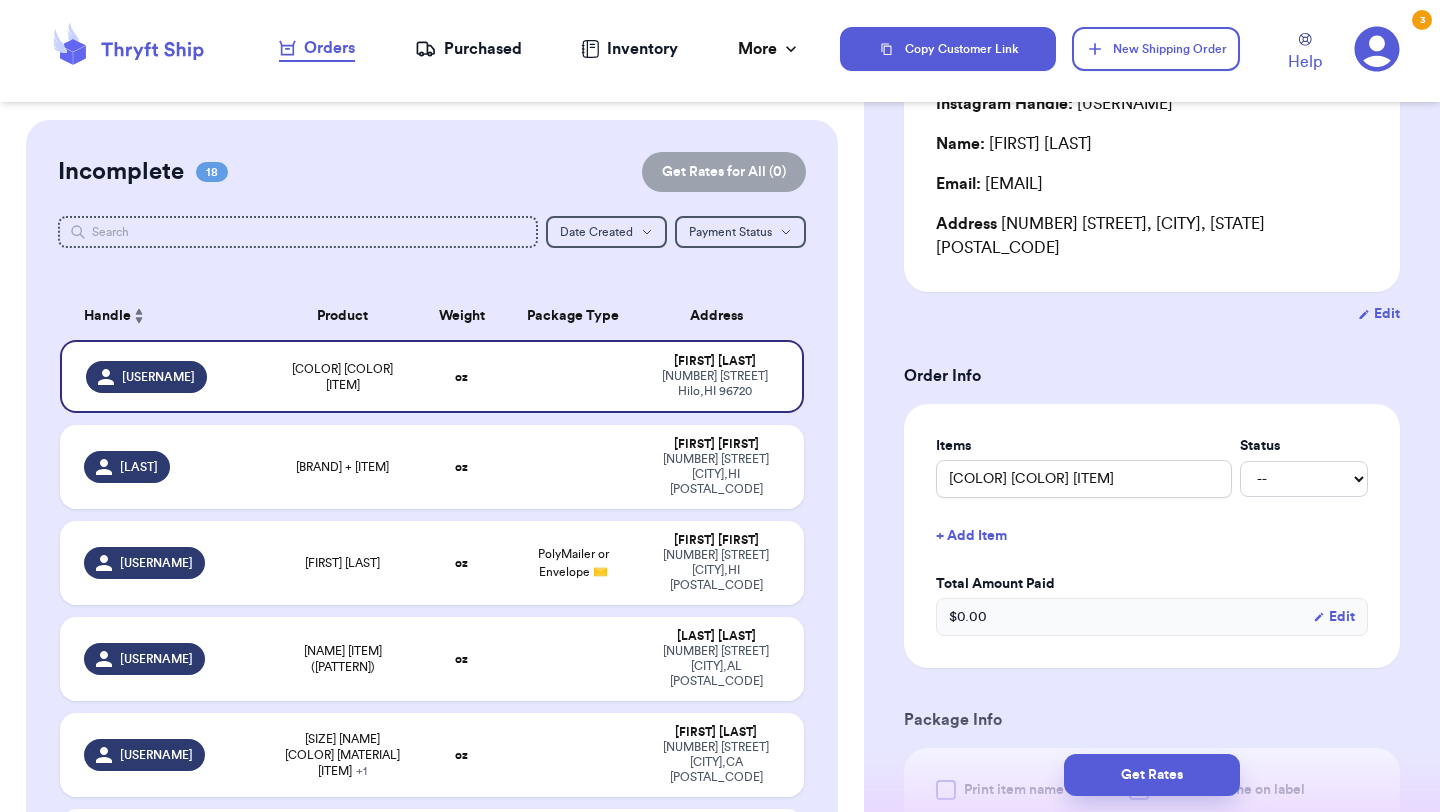 scroll, scrollTop: 213, scrollLeft: 0, axis: vertical 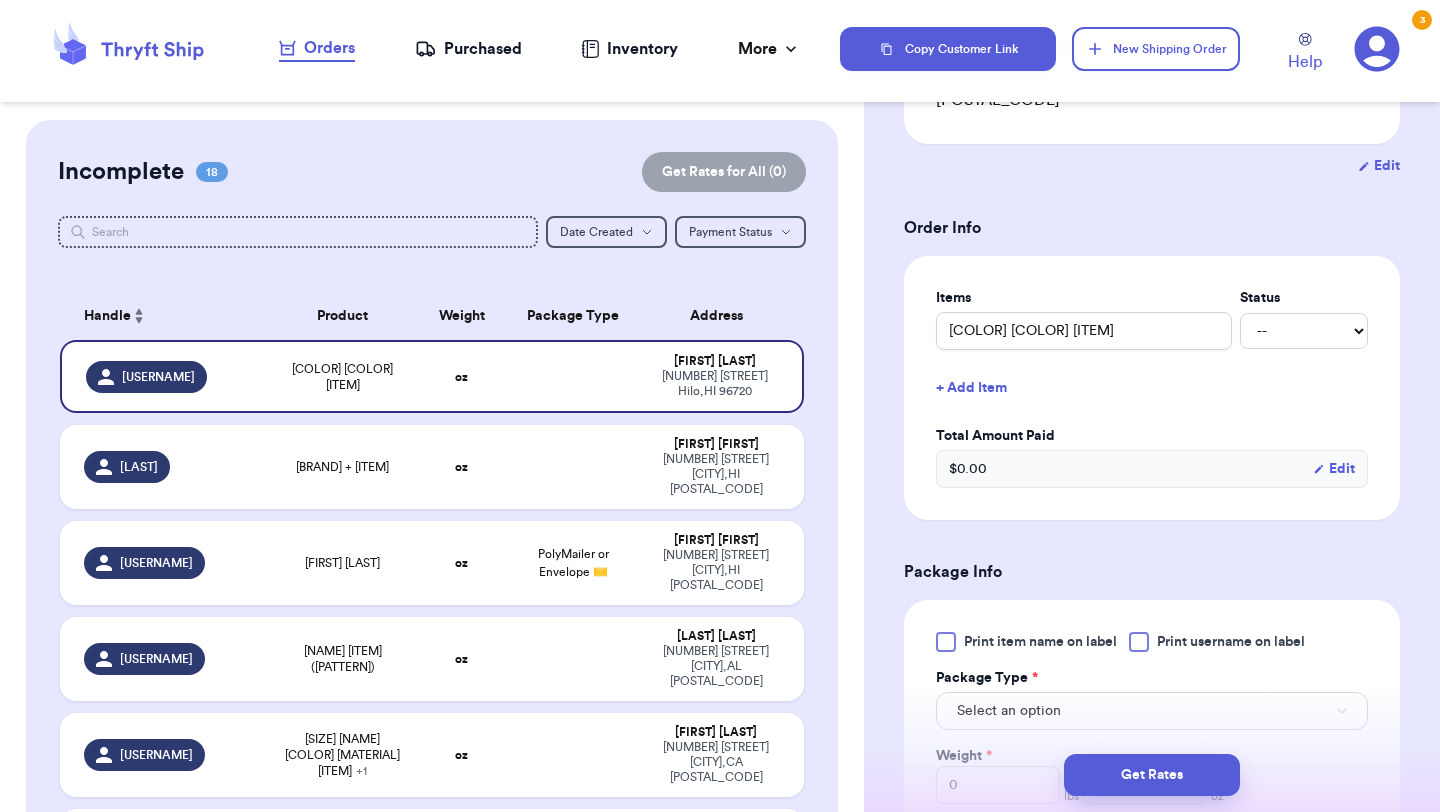 click on "Print item name on label" at bounding box center (1040, 642) 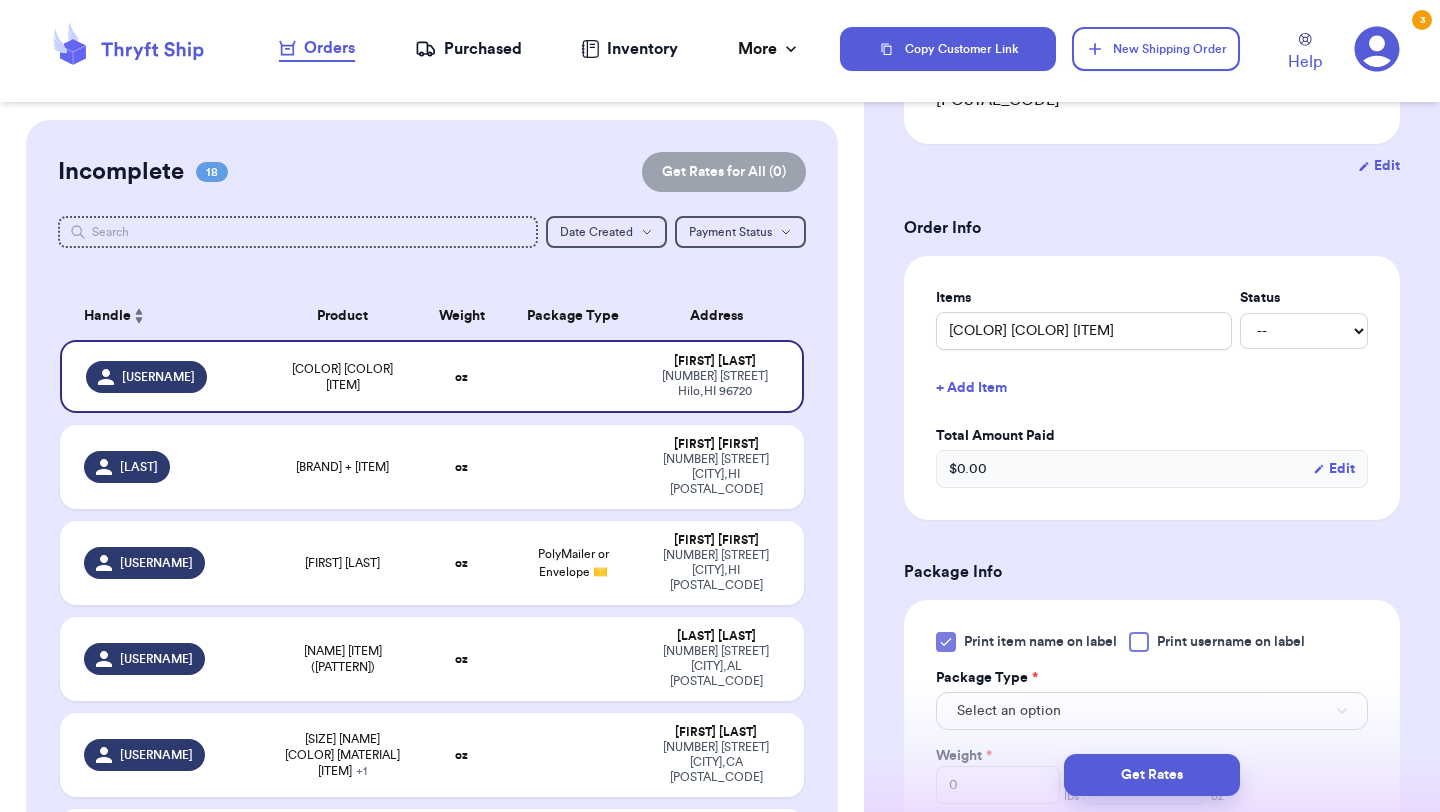 scroll, scrollTop: 518, scrollLeft: 0, axis: vertical 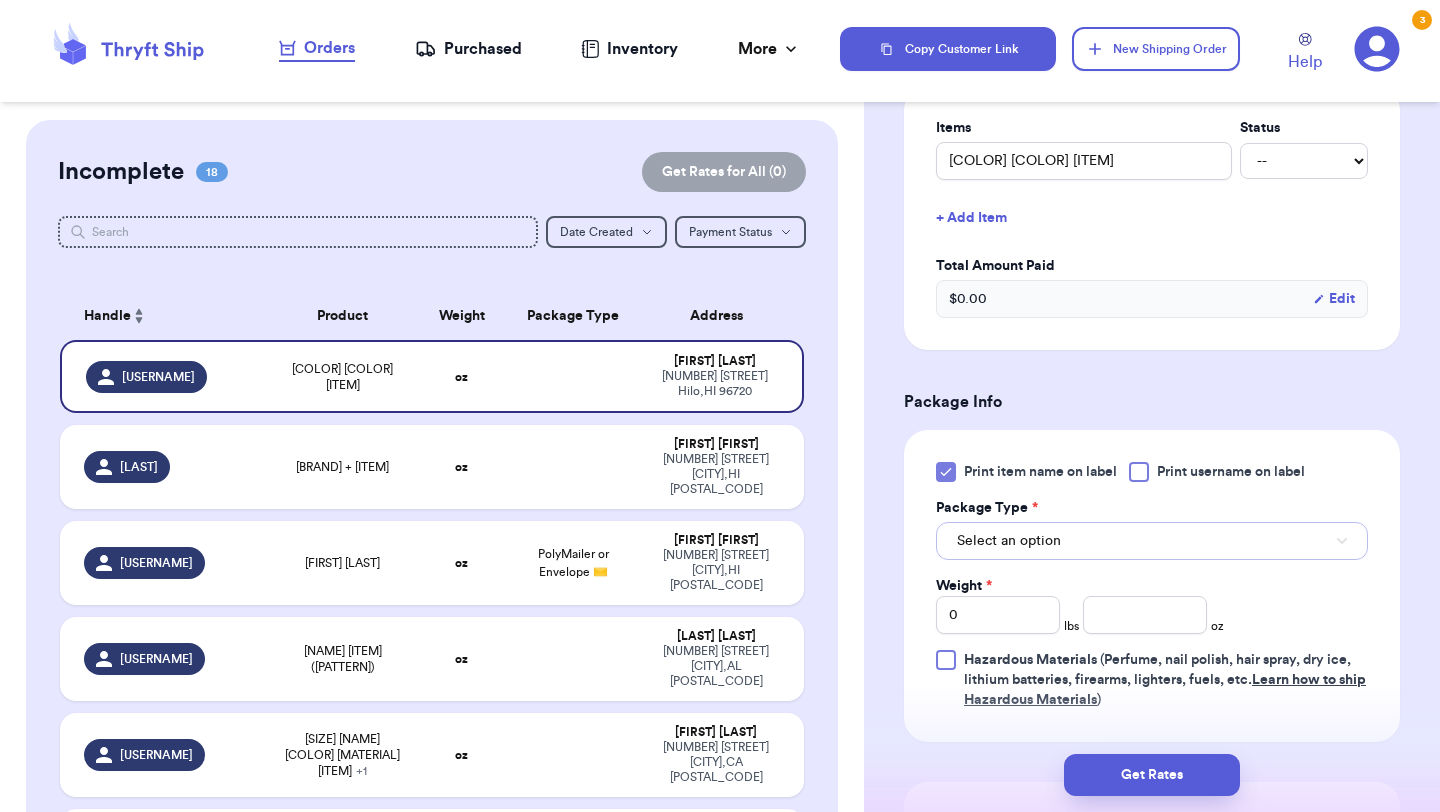 click on "Select an option" at bounding box center (1009, 541) 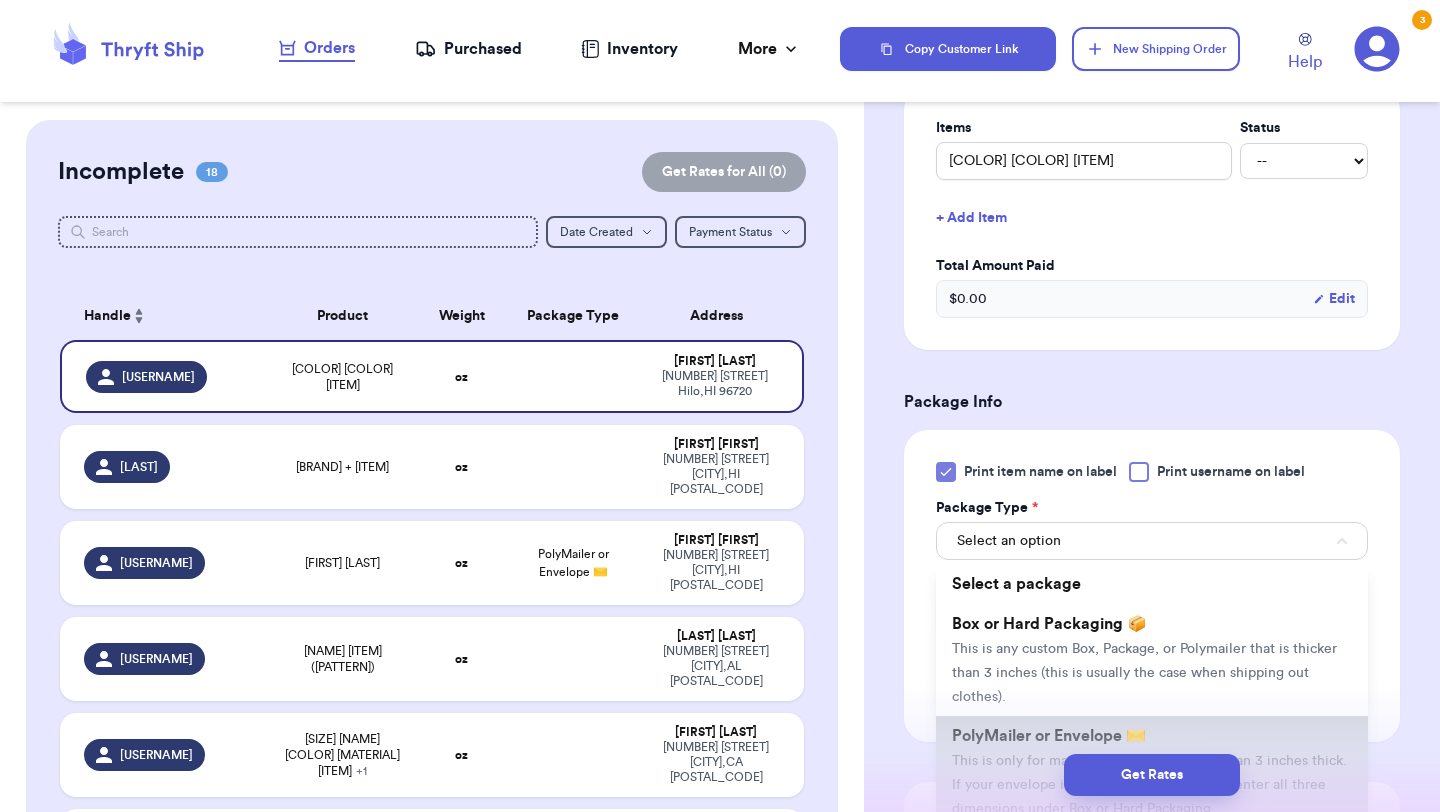 click on "PolyMailer or Envelope ✉️" at bounding box center (1049, 736) 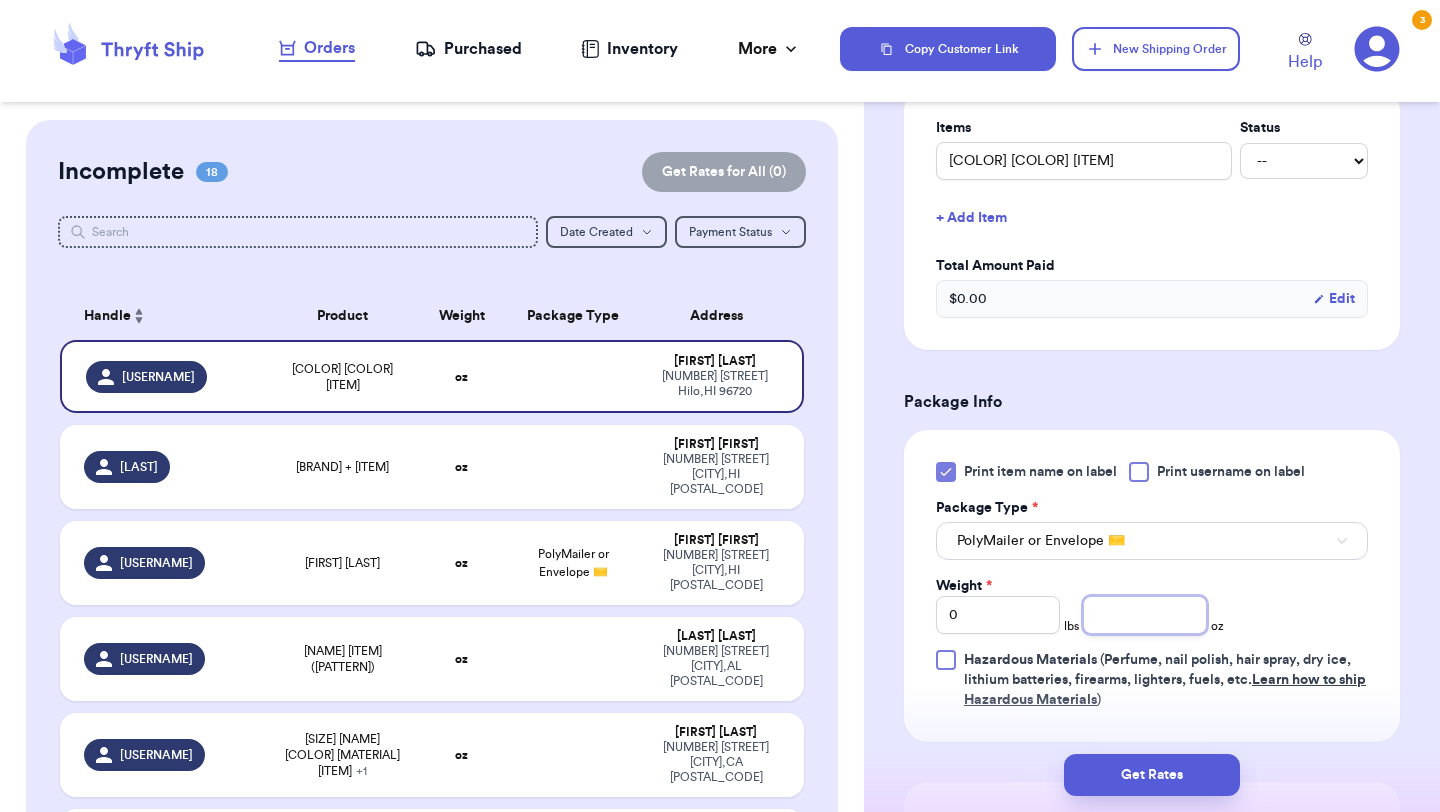 click at bounding box center [1145, 615] 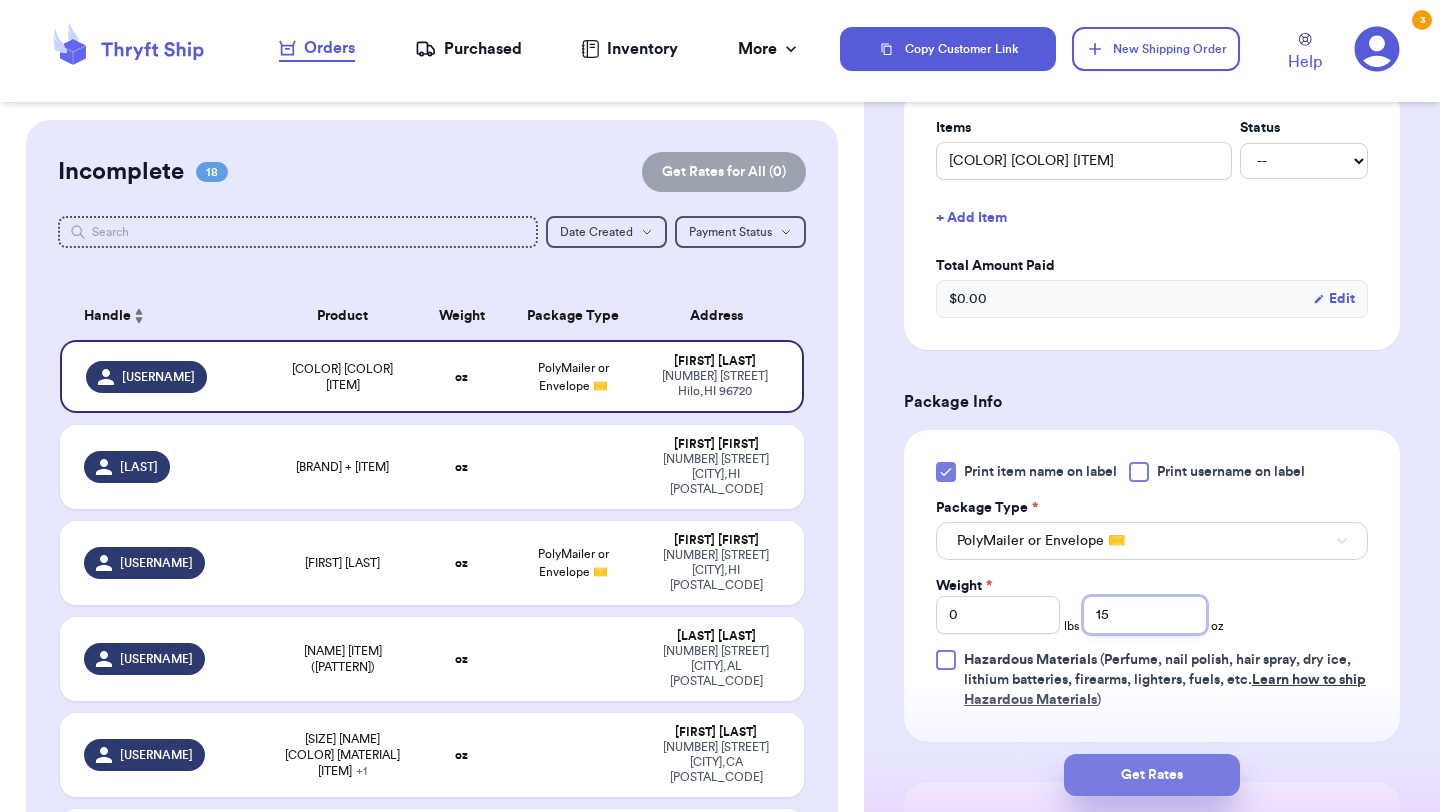 type on "15" 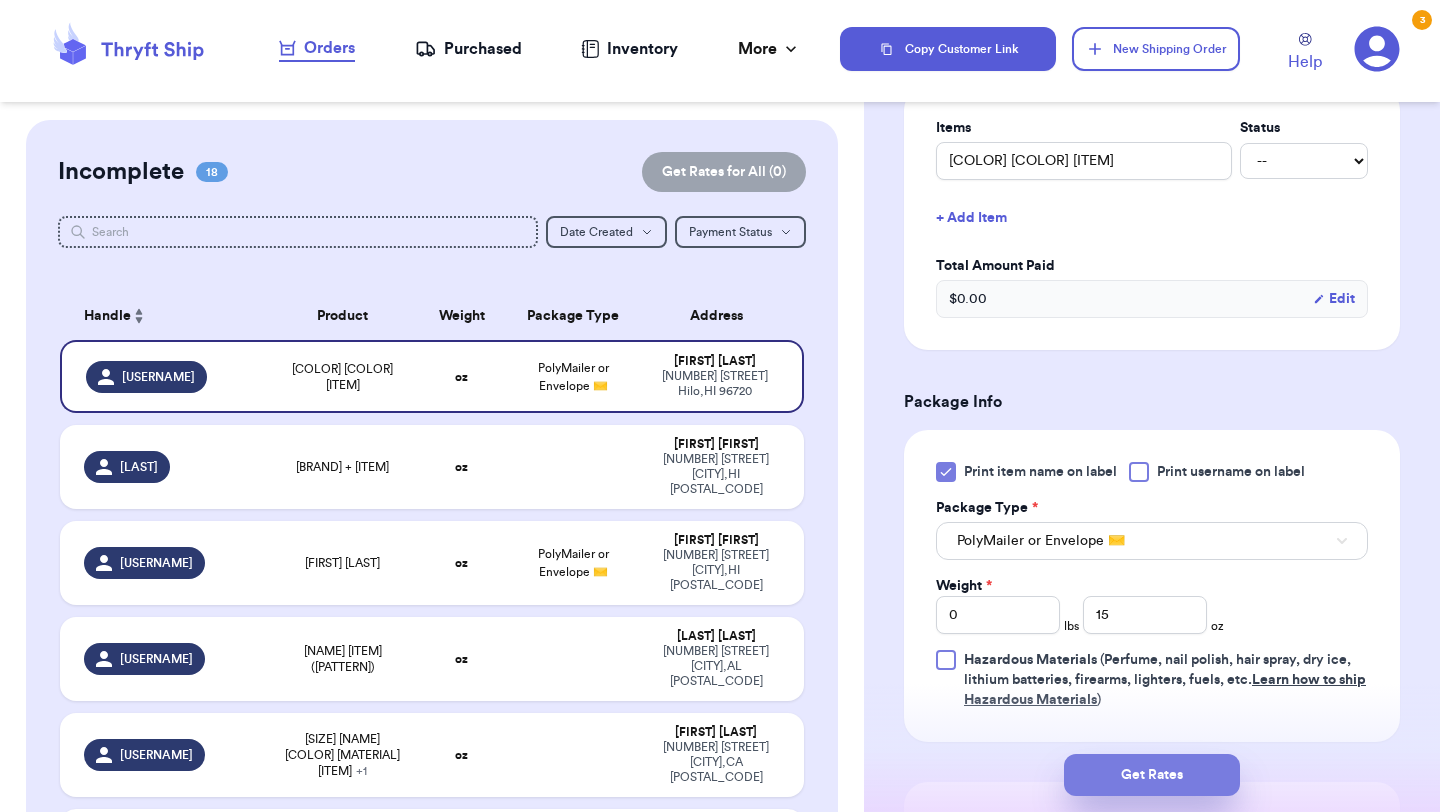 click on "Get Rates" at bounding box center (1152, 775) 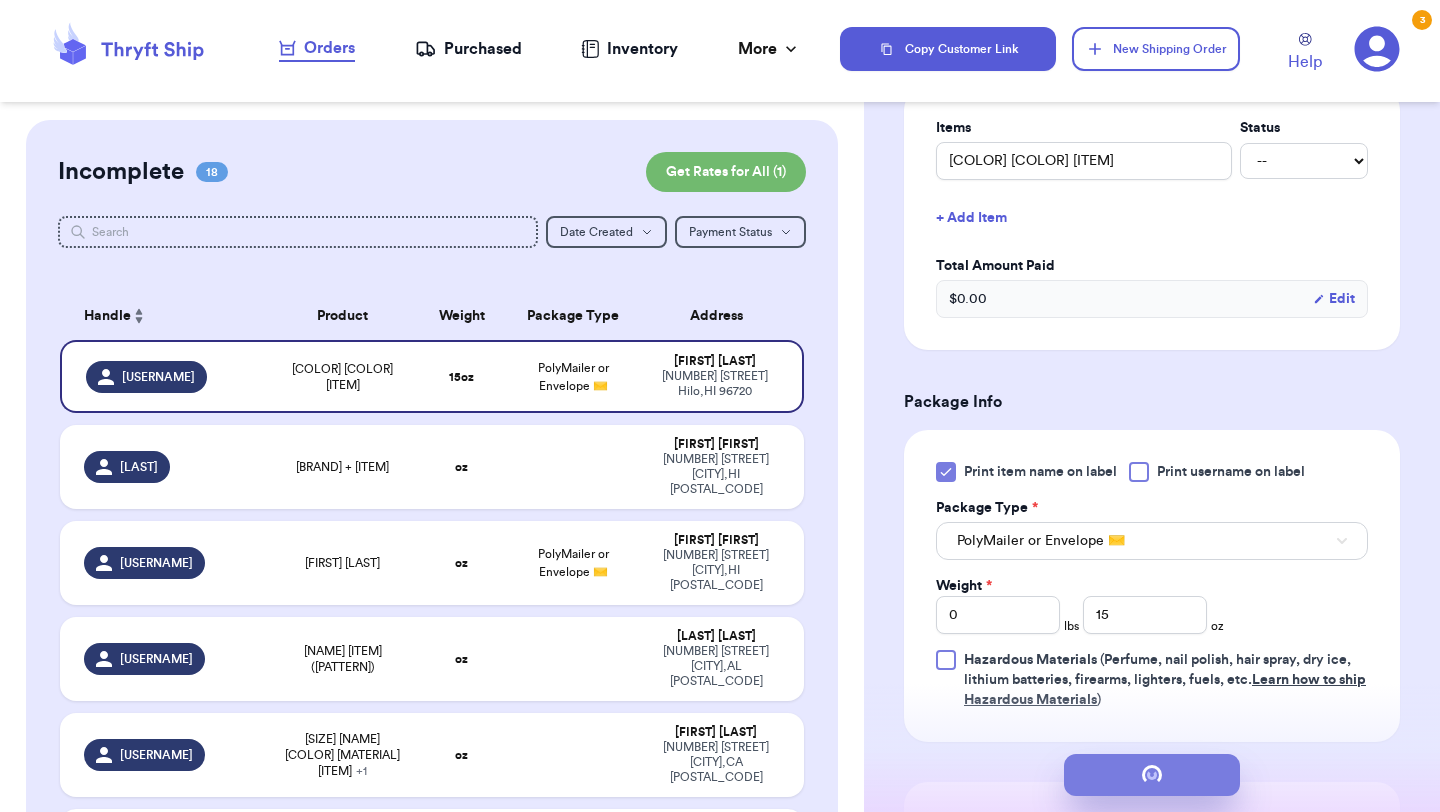 scroll, scrollTop: 0, scrollLeft: 0, axis: both 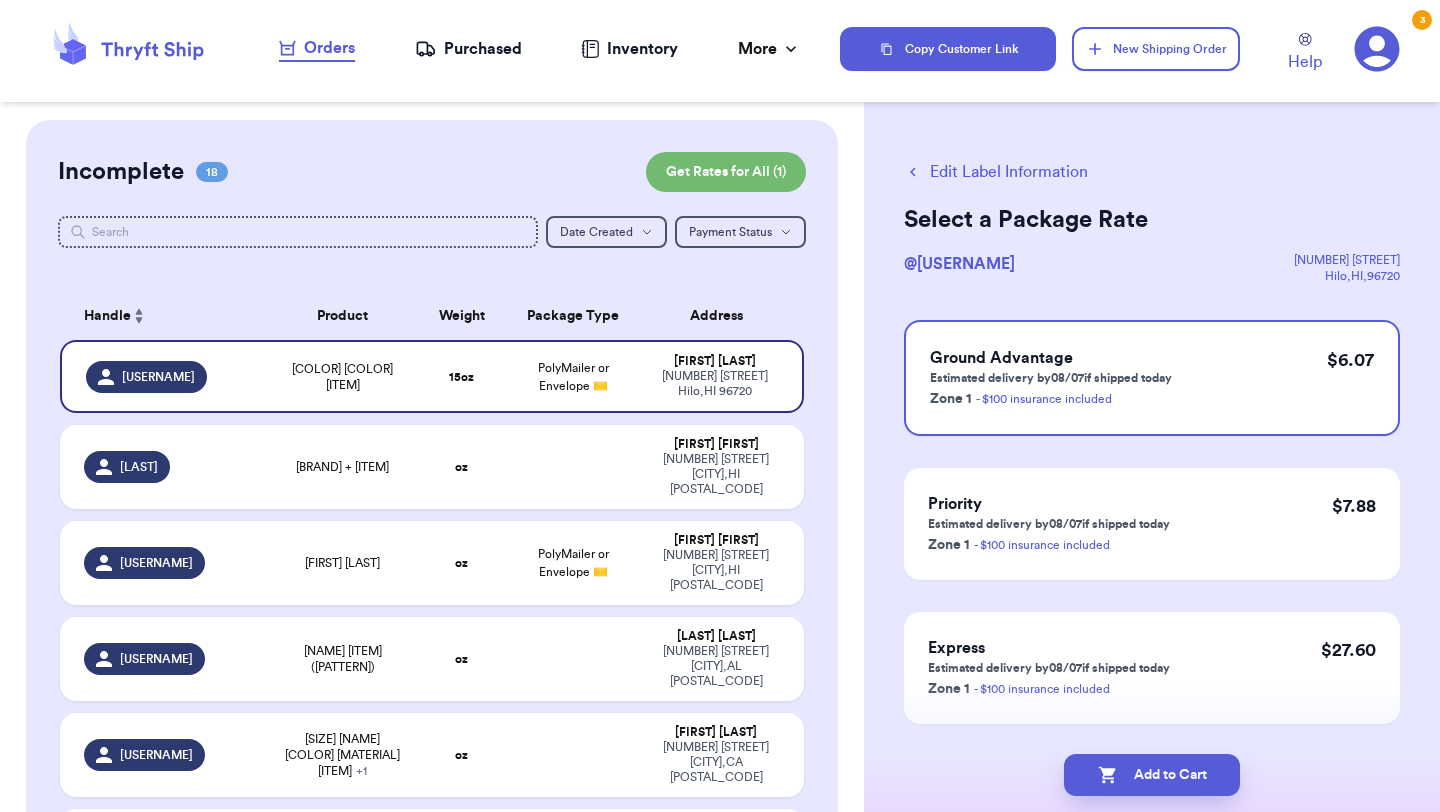click on "Add to Cart" at bounding box center [1152, 775] 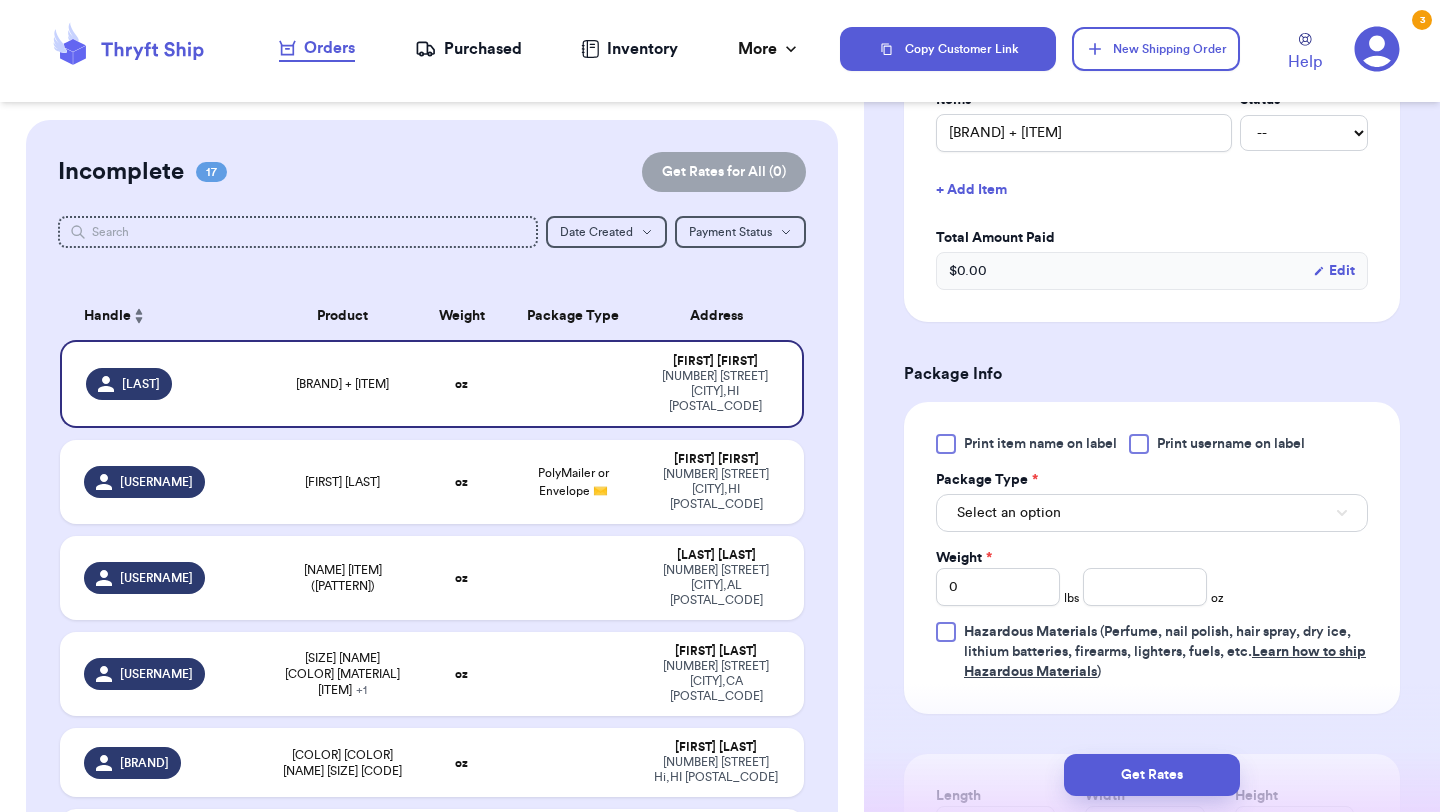 scroll, scrollTop: 588, scrollLeft: 0, axis: vertical 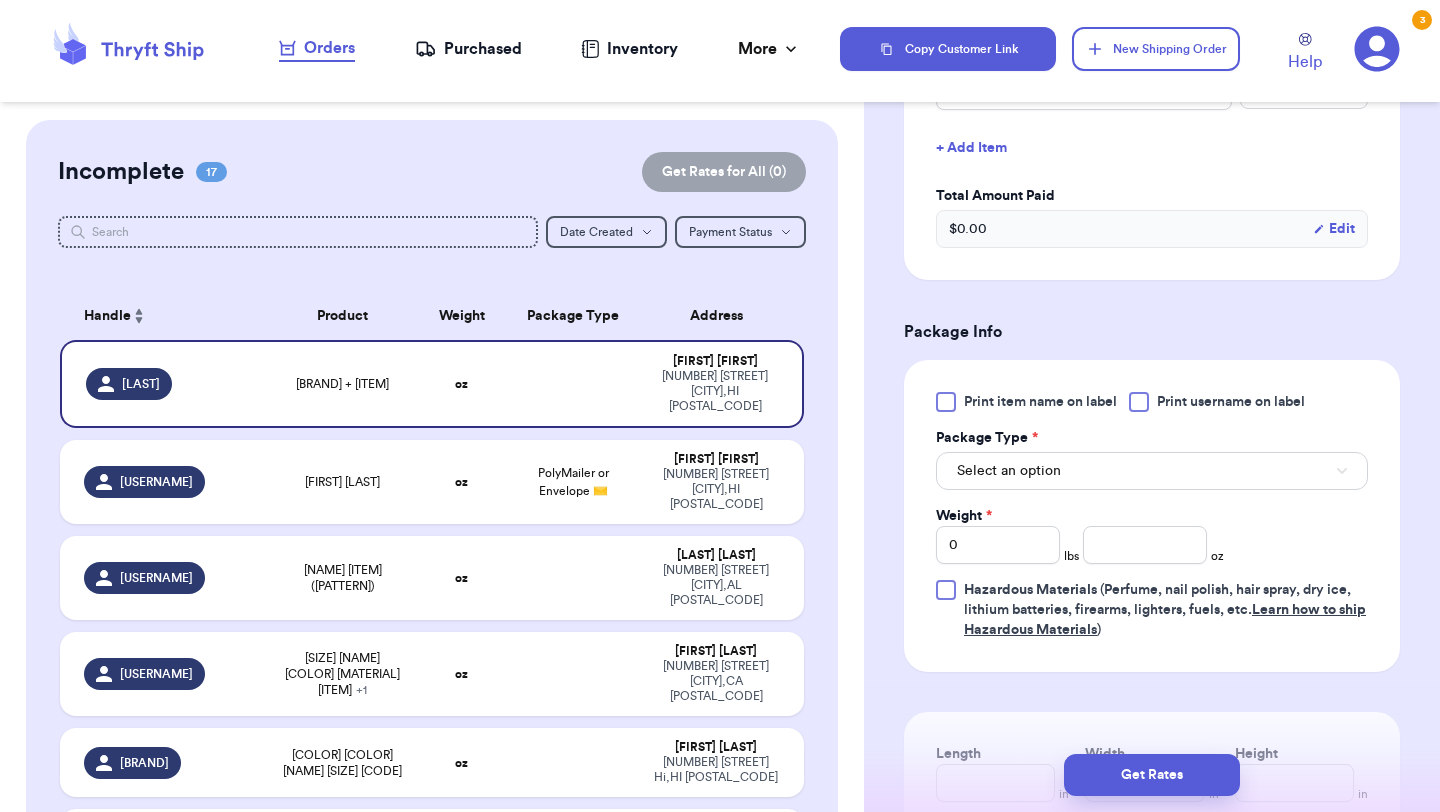 click on "Print item name on label" at bounding box center (1040, 402) 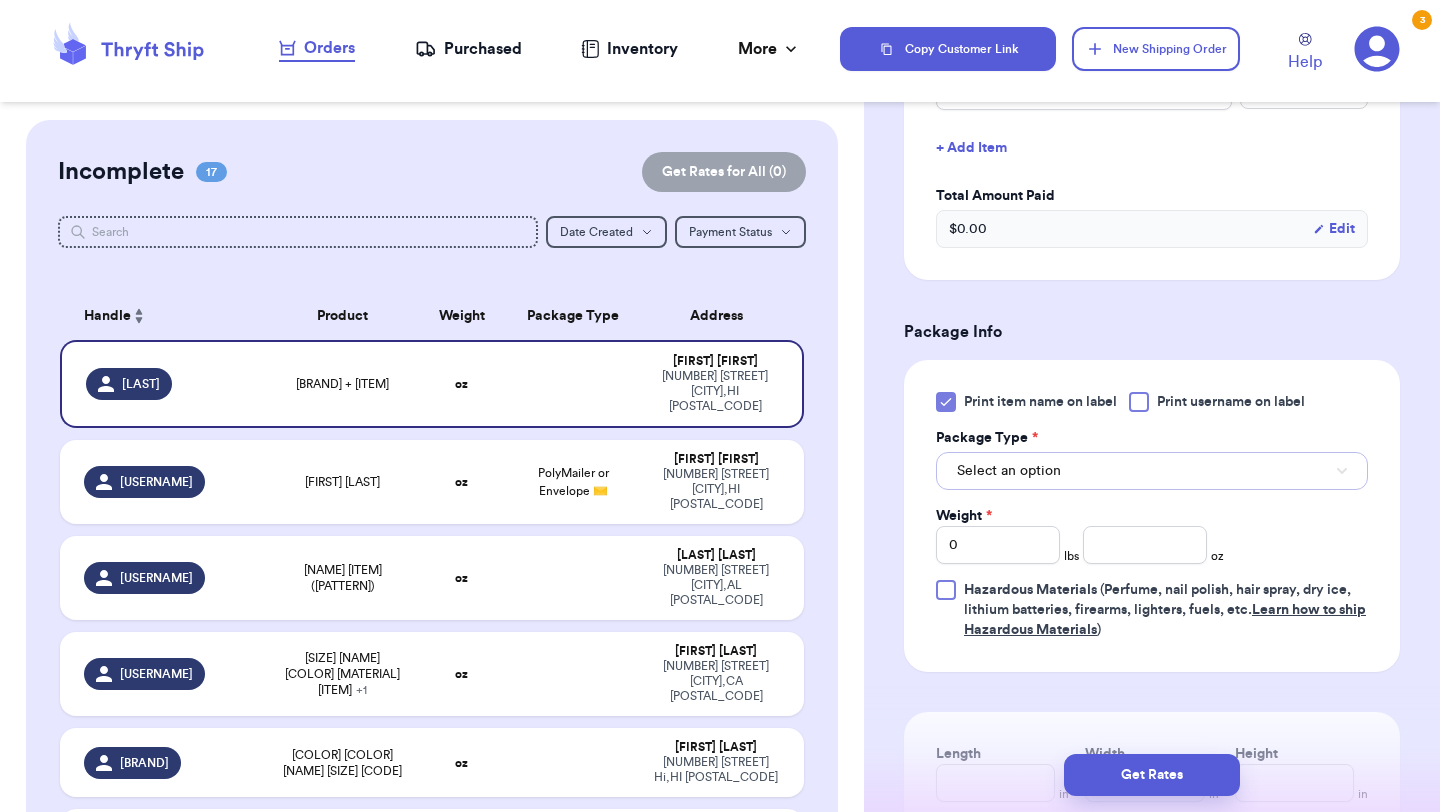 click on "Select an option" at bounding box center (1152, 471) 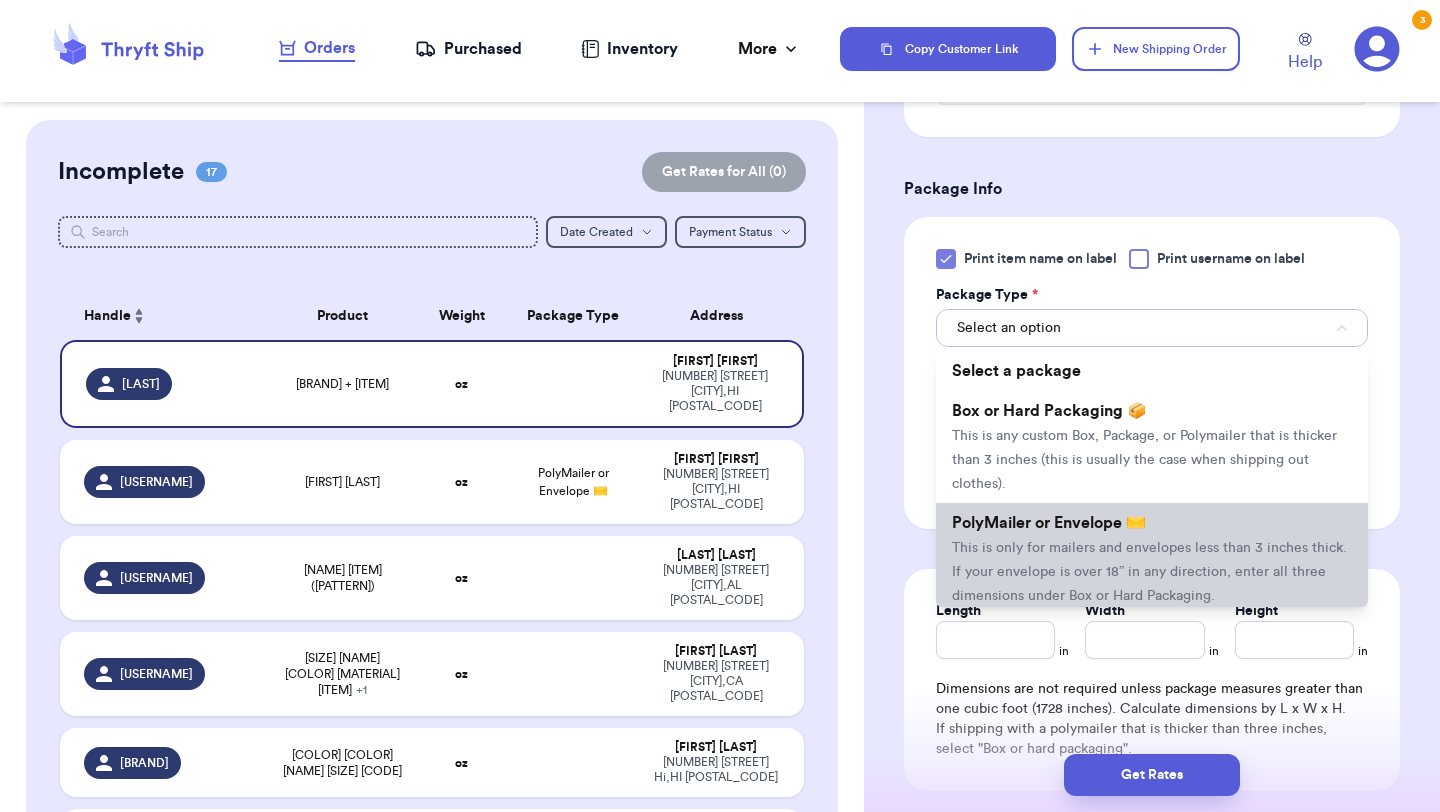 scroll, scrollTop: 758, scrollLeft: 0, axis: vertical 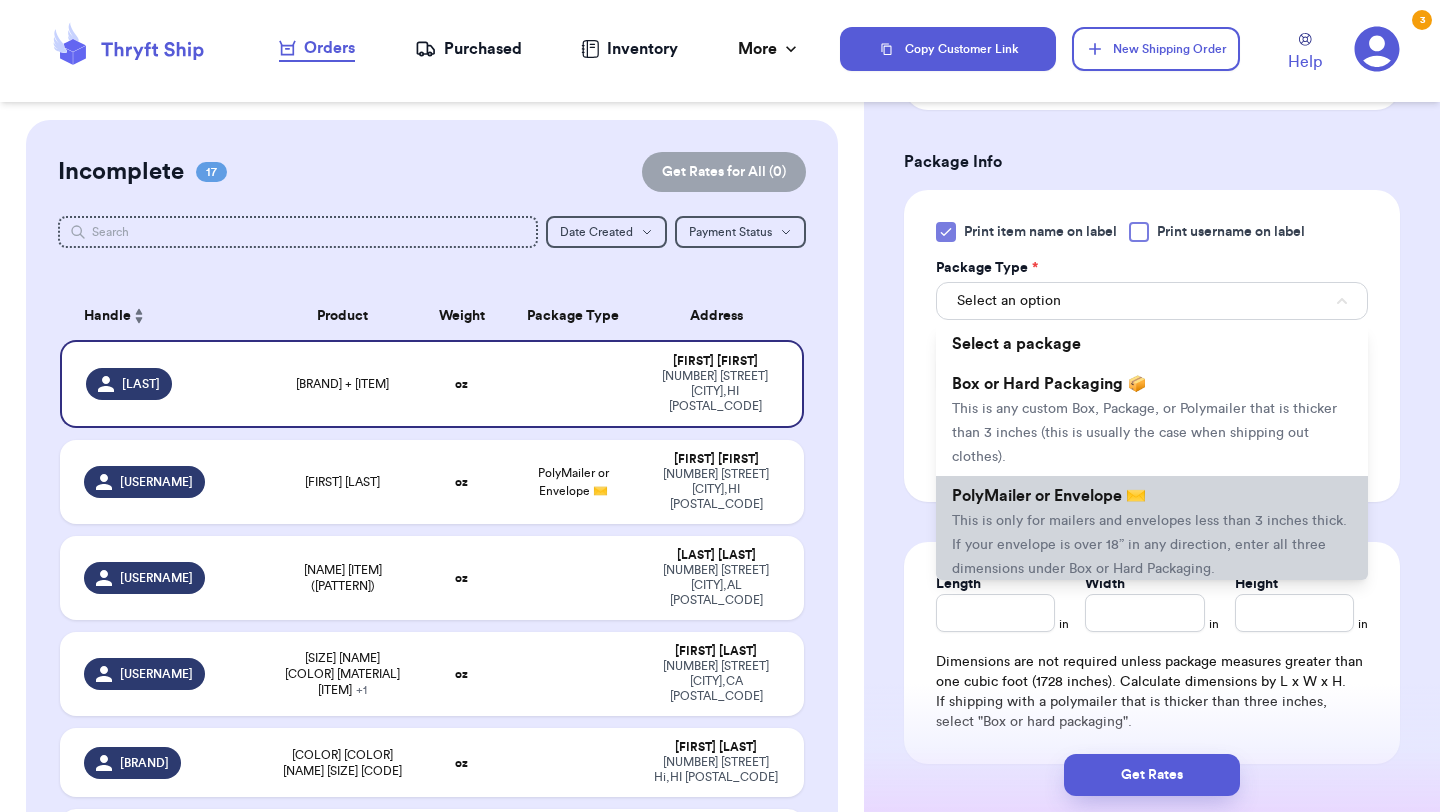 click on "This is only for mailers and envelopes less than 3 inches thick. If your envelope is over 18” in any direction, enter all three dimensions under Box or Hard Packaging." at bounding box center (1149, 545) 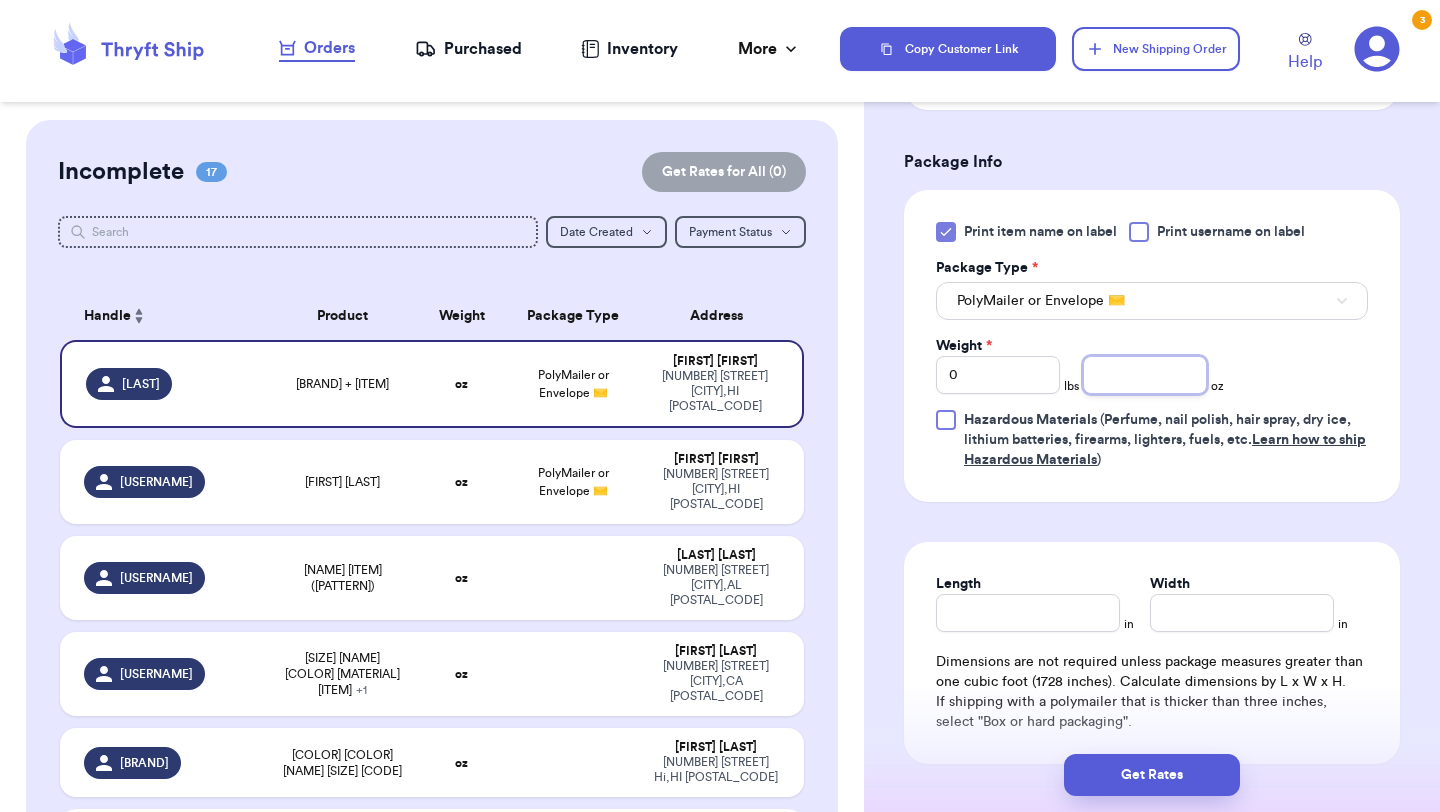 click at bounding box center (1145, 375) 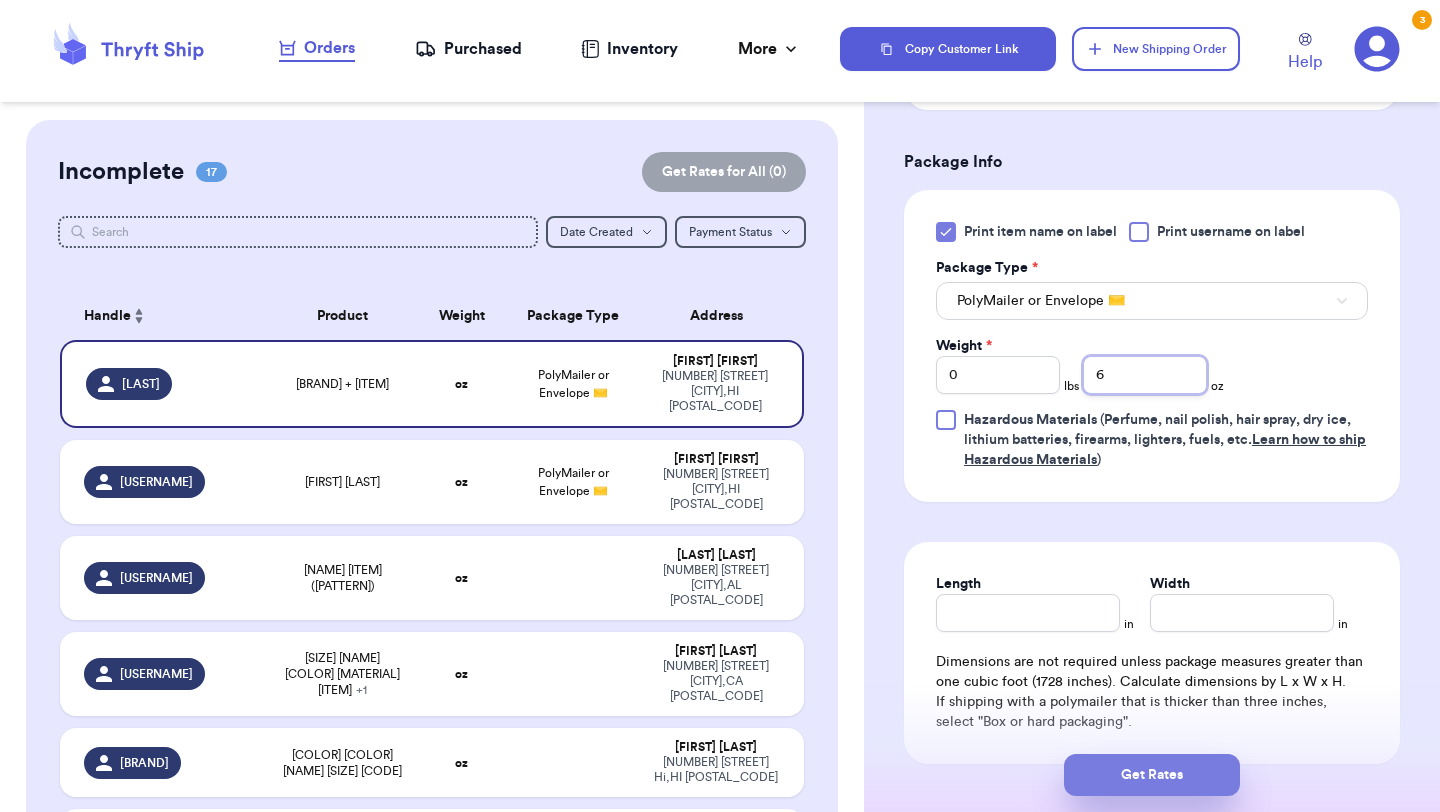 type on "6" 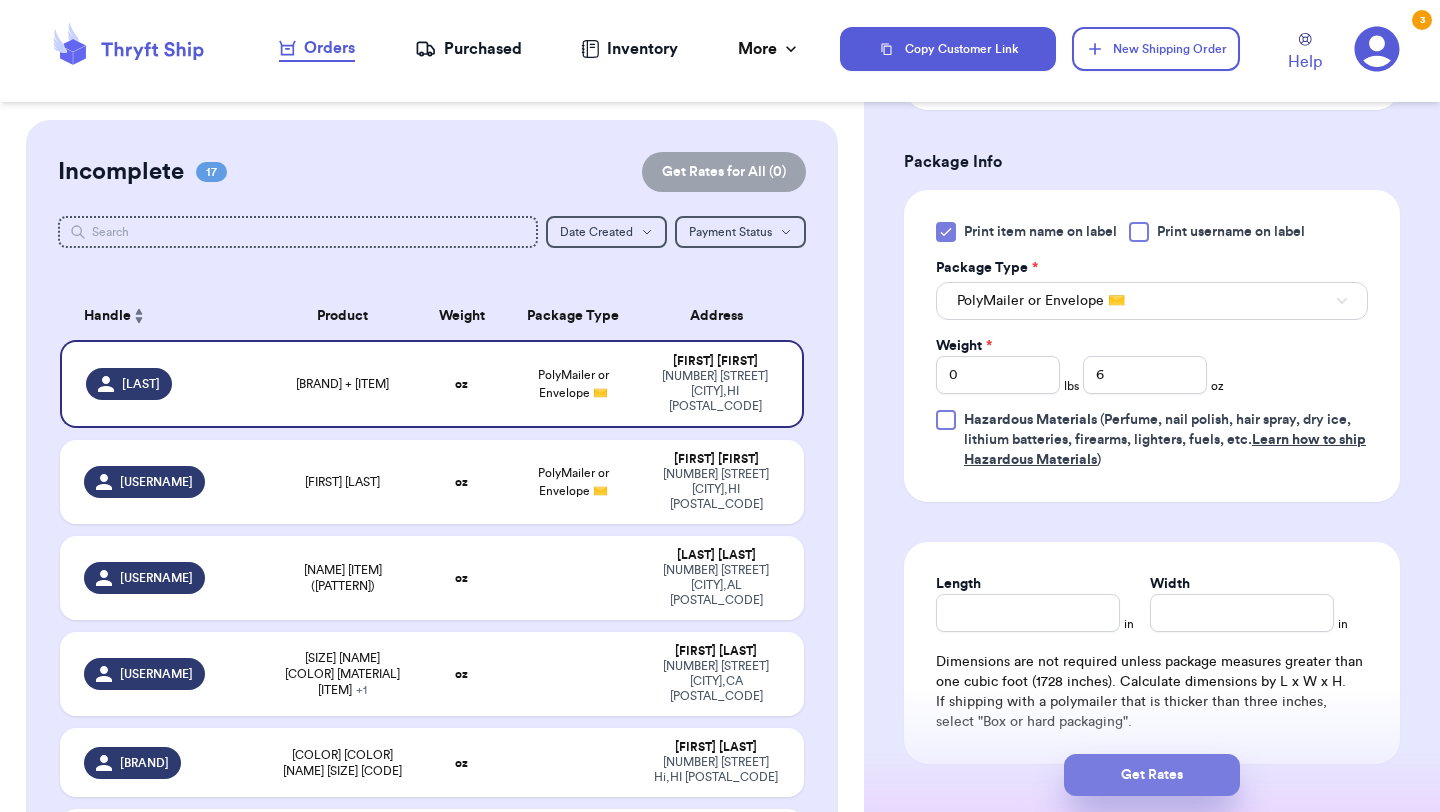 click on "Get Rates" at bounding box center (1152, 775) 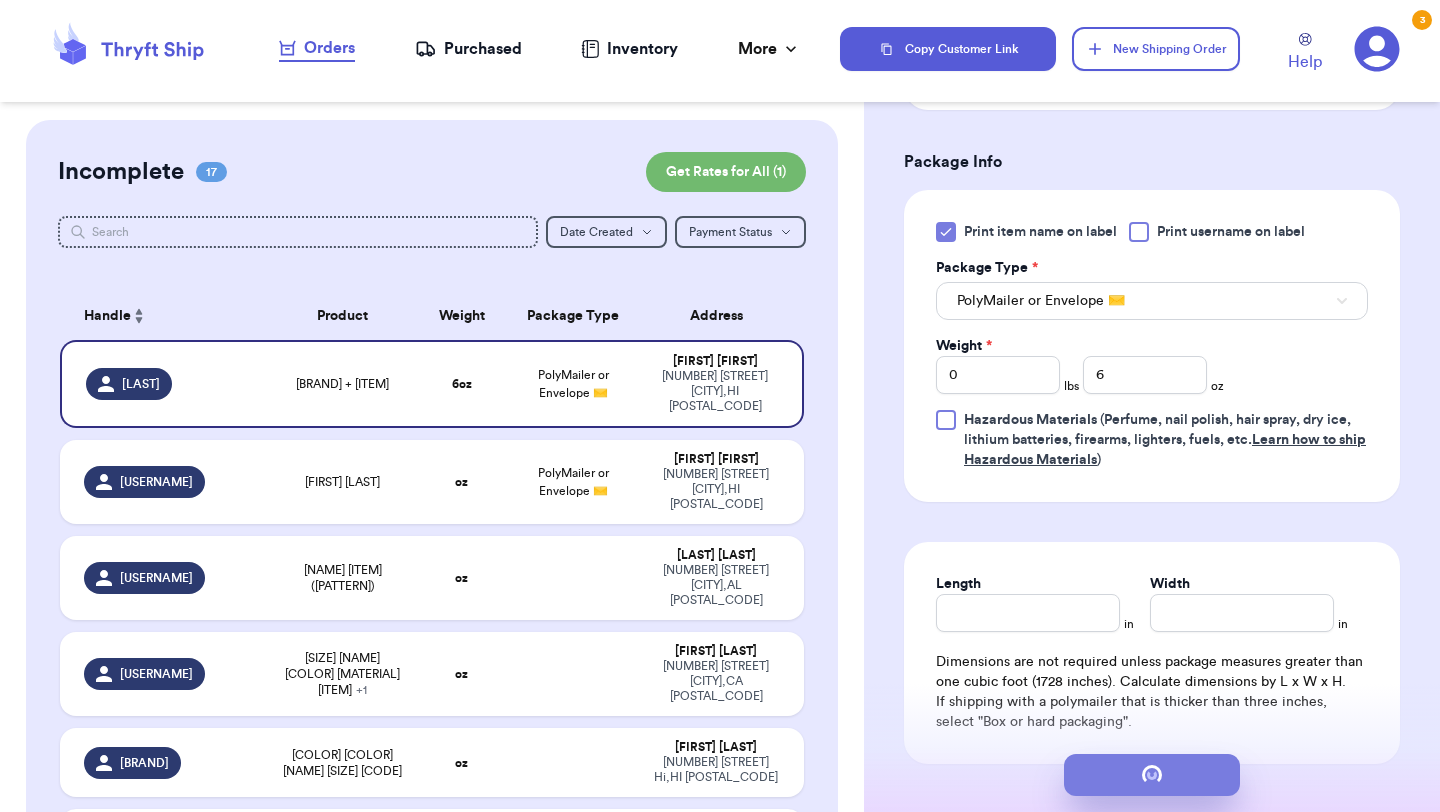 scroll, scrollTop: 0, scrollLeft: 0, axis: both 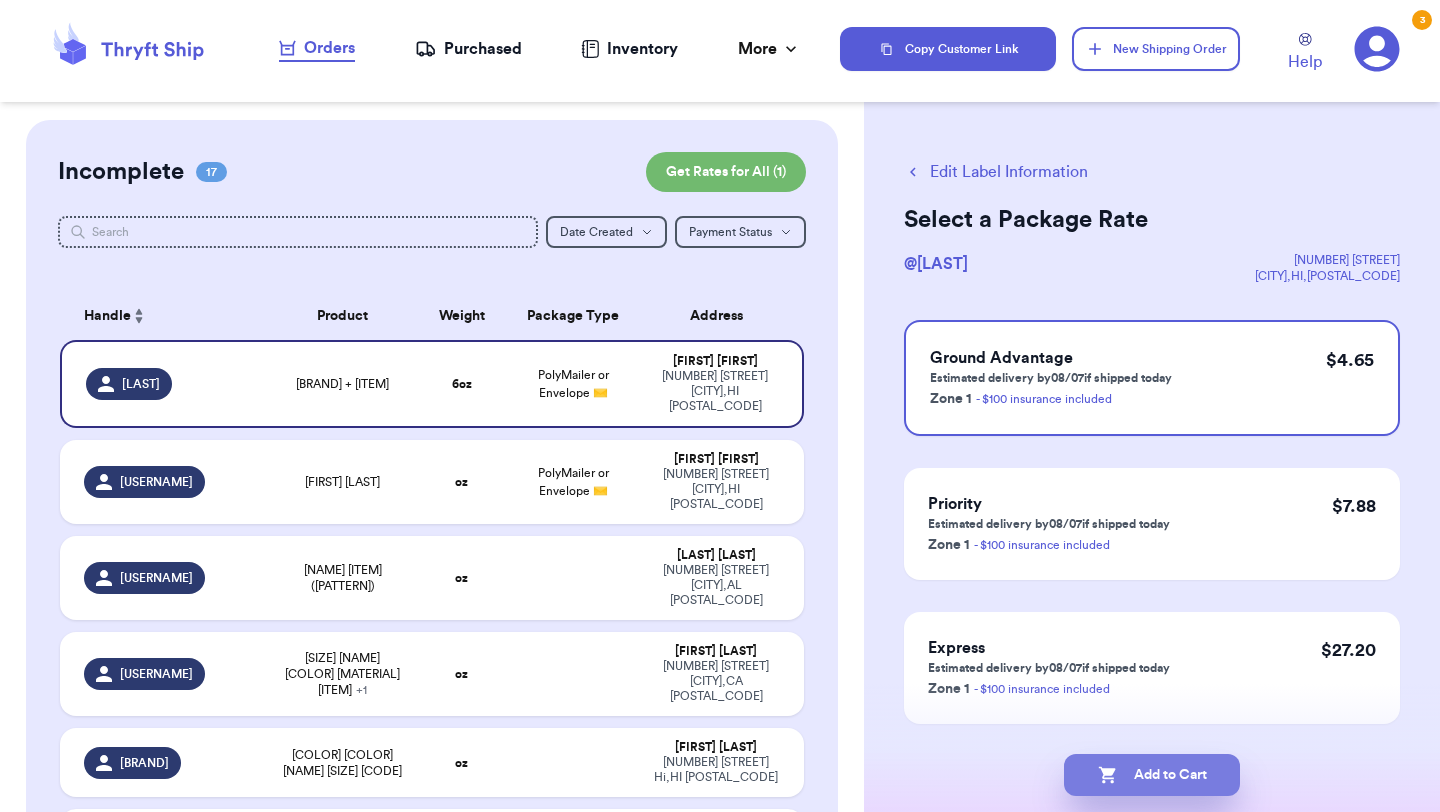 click on "Add to Cart" at bounding box center [1152, 775] 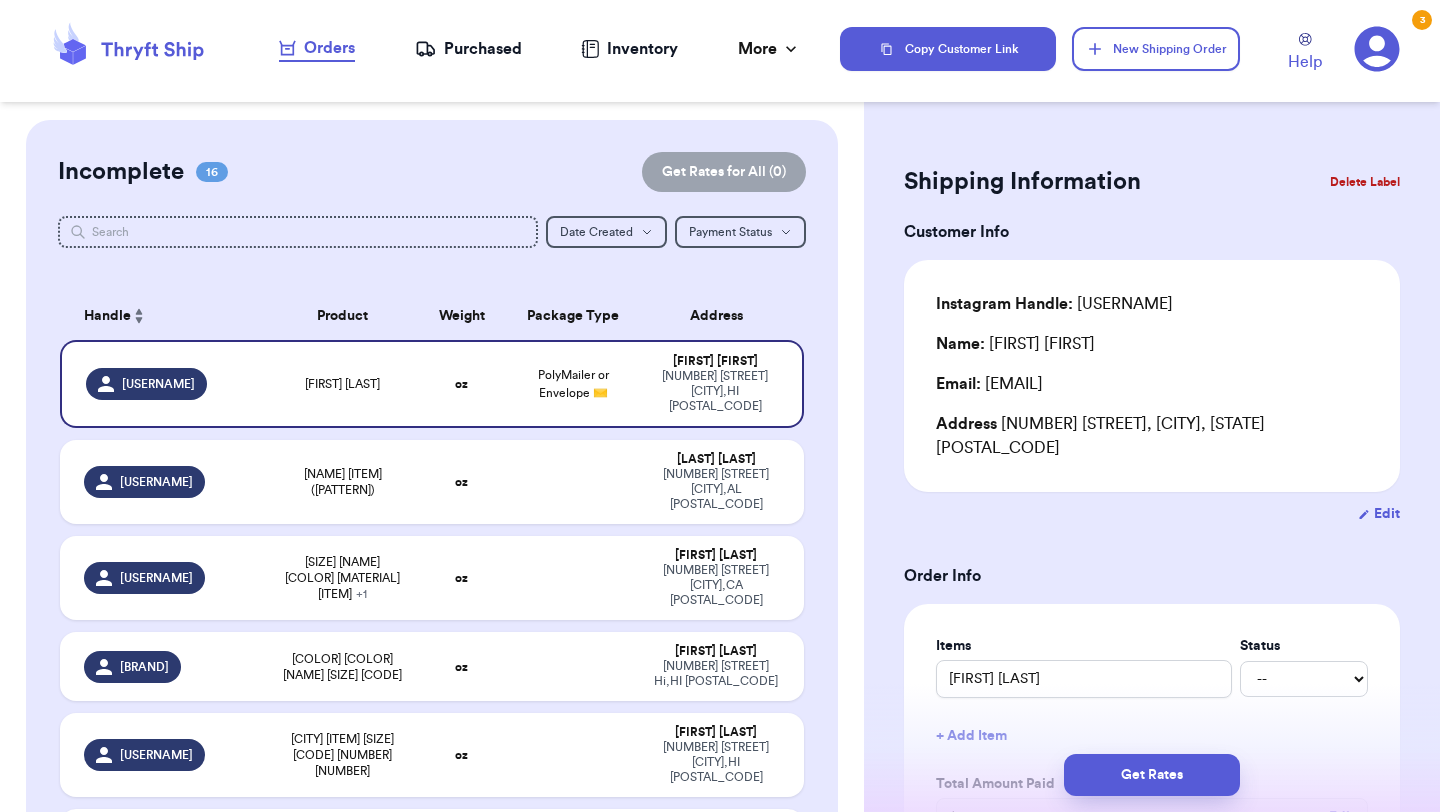 click on "Get Rates" at bounding box center [1152, 775] 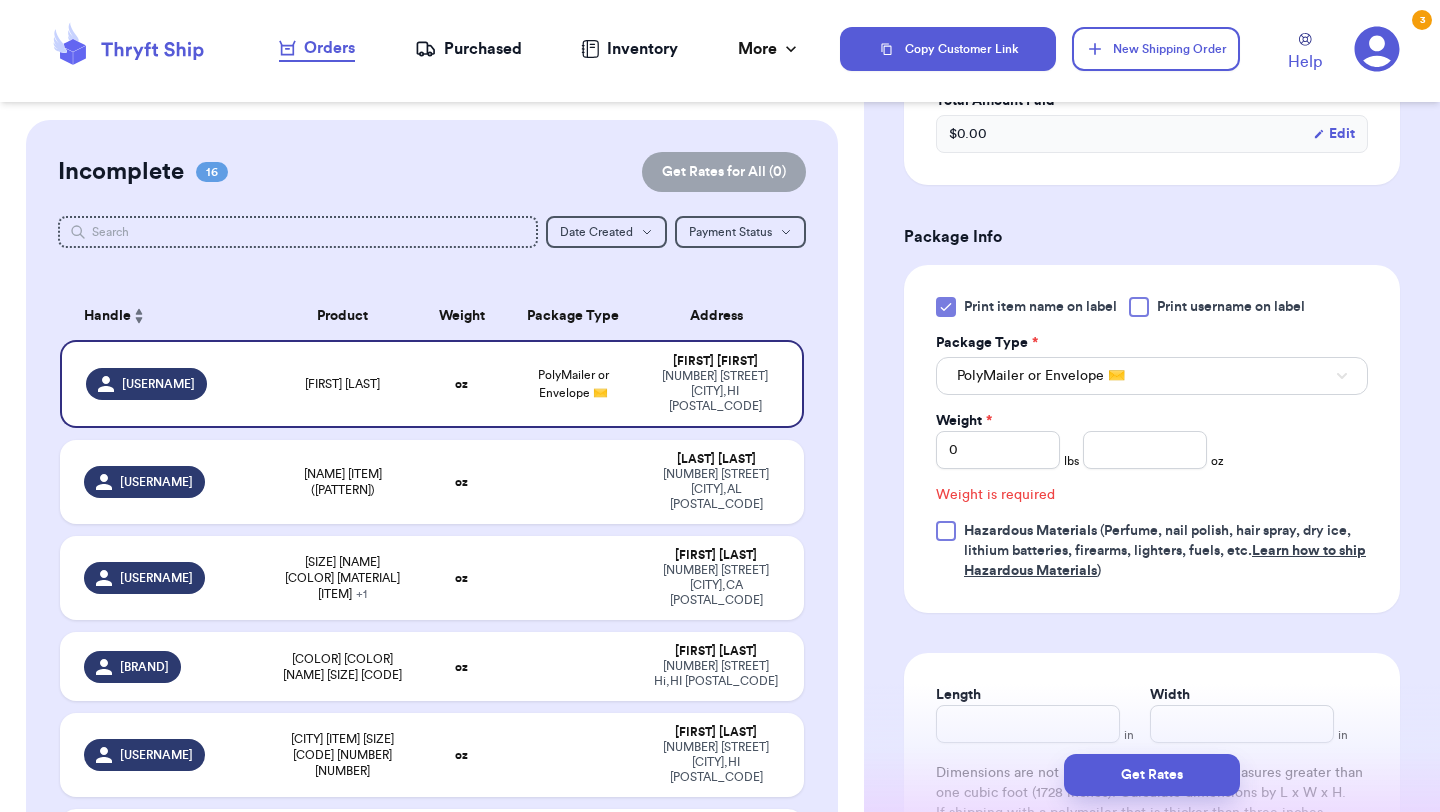 scroll, scrollTop: 704, scrollLeft: 0, axis: vertical 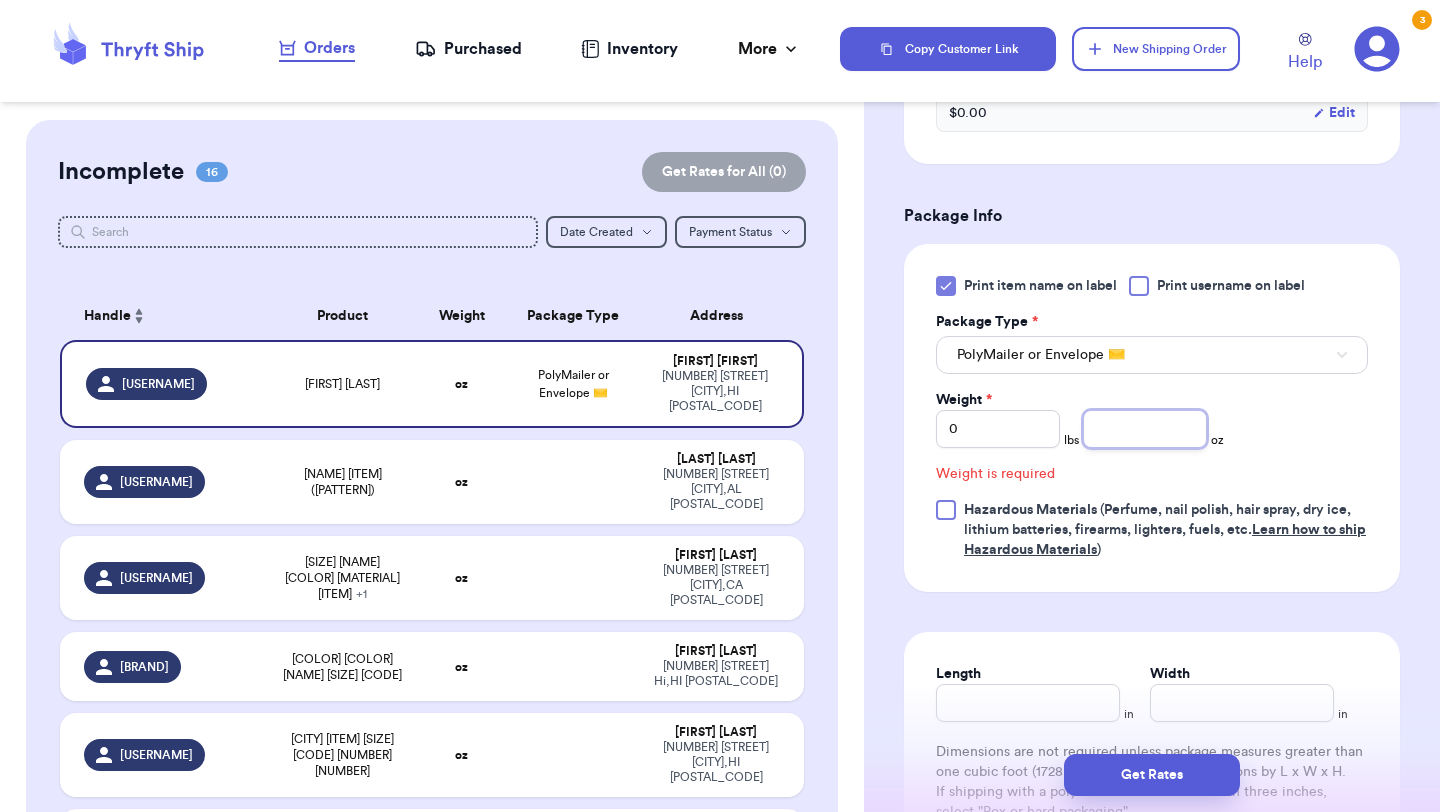 click at bounding box center (1145, 429) 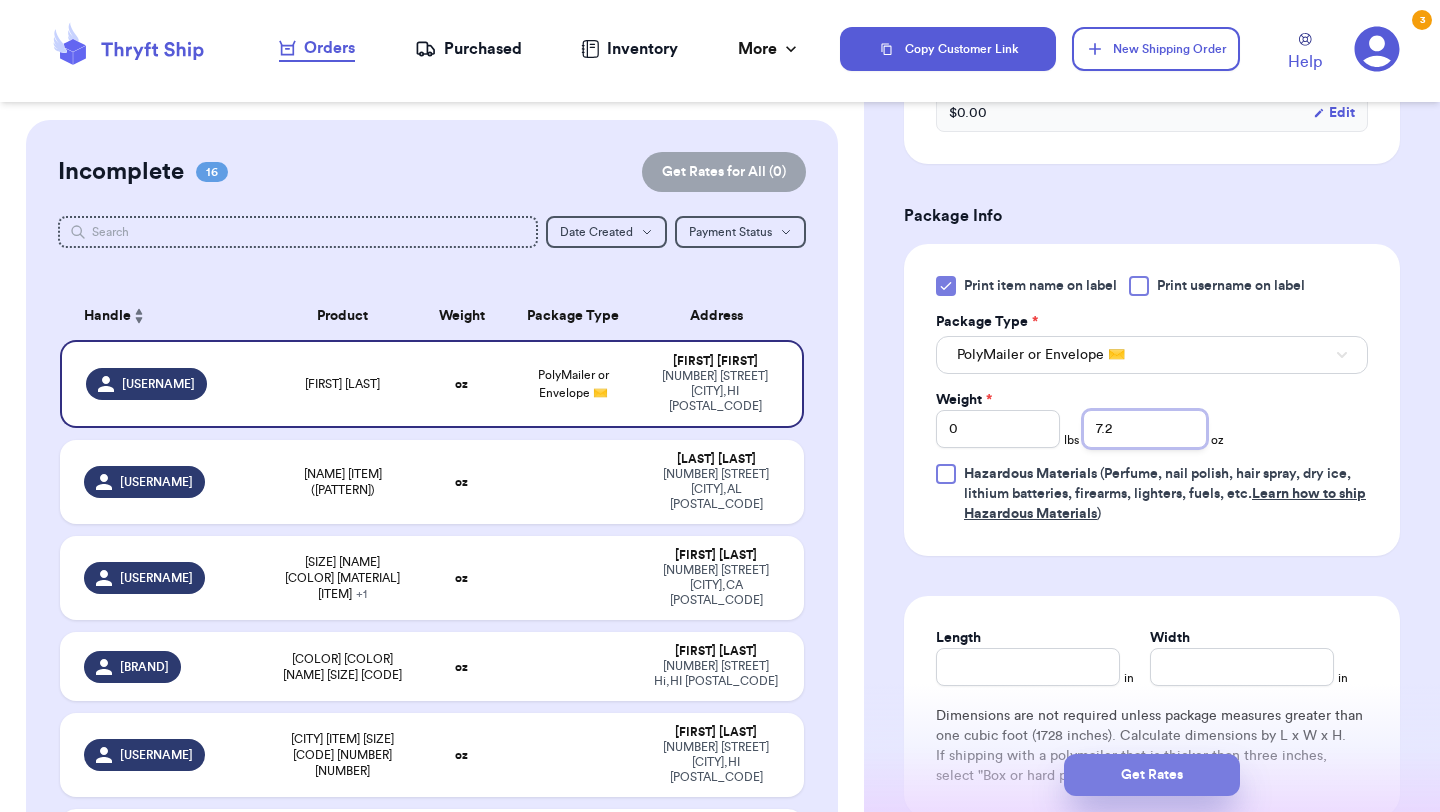 type on "7.2" 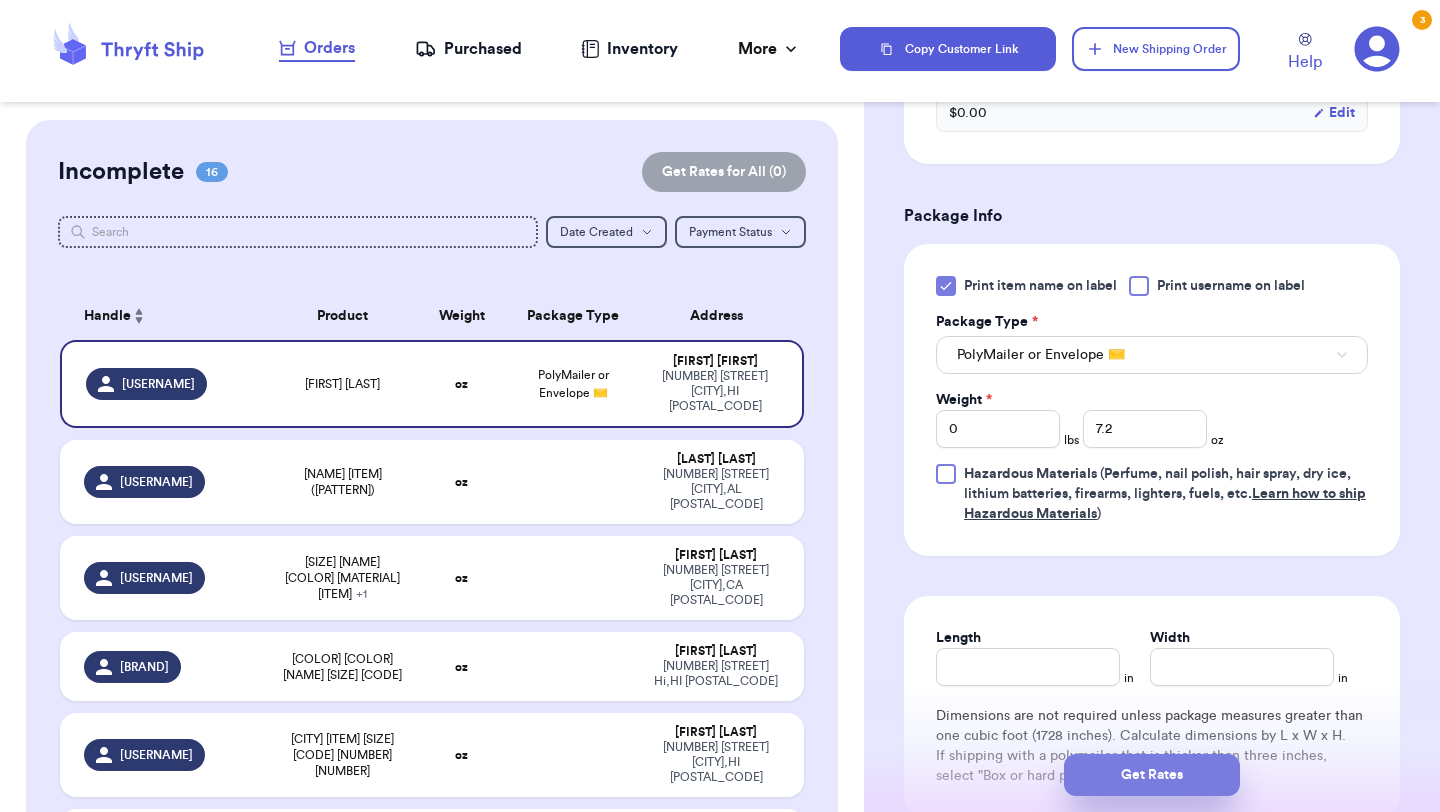 click on "Get Rates" at bounding box center (1152, 775) 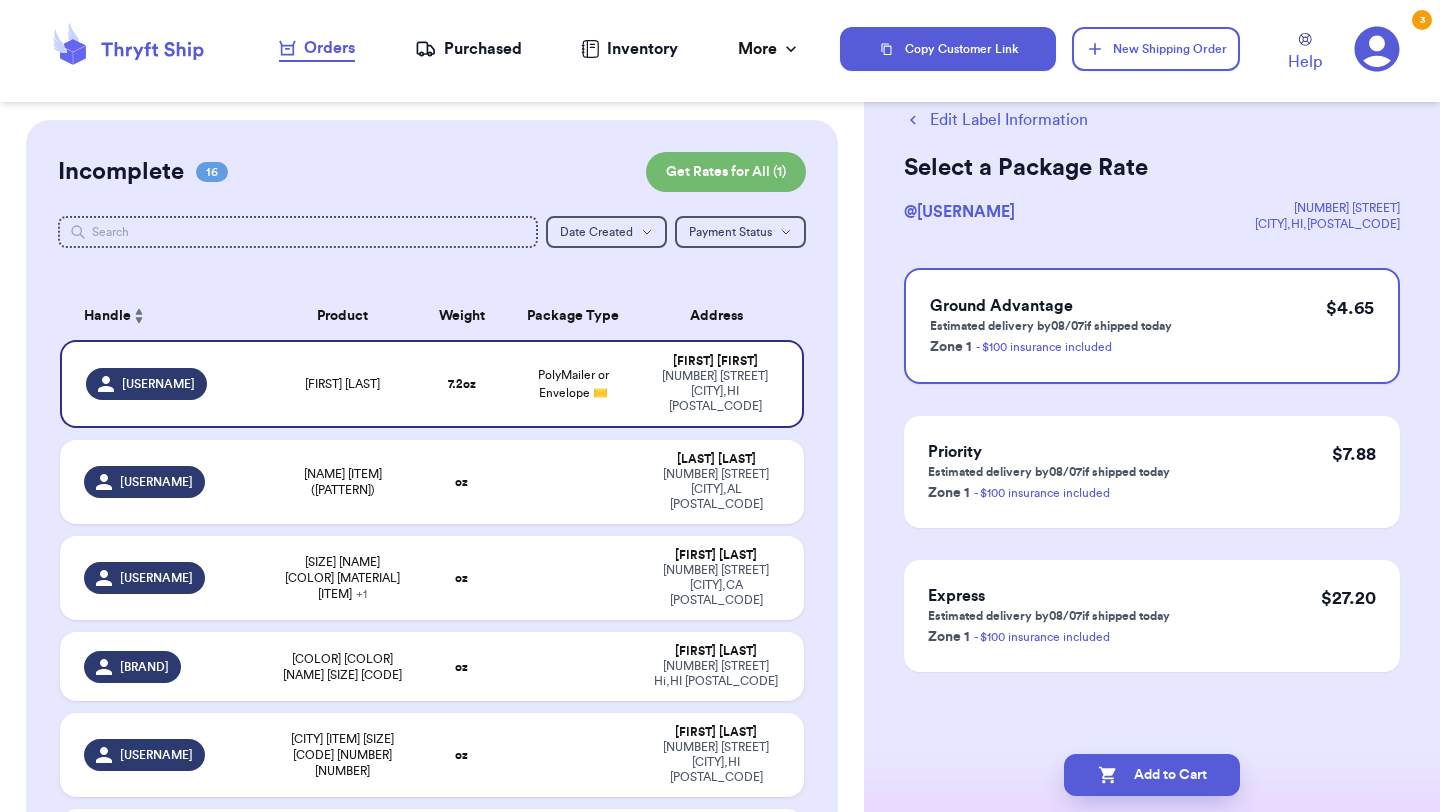 scroll, scrollTop: 0, scrollLeft: 0, axis: both 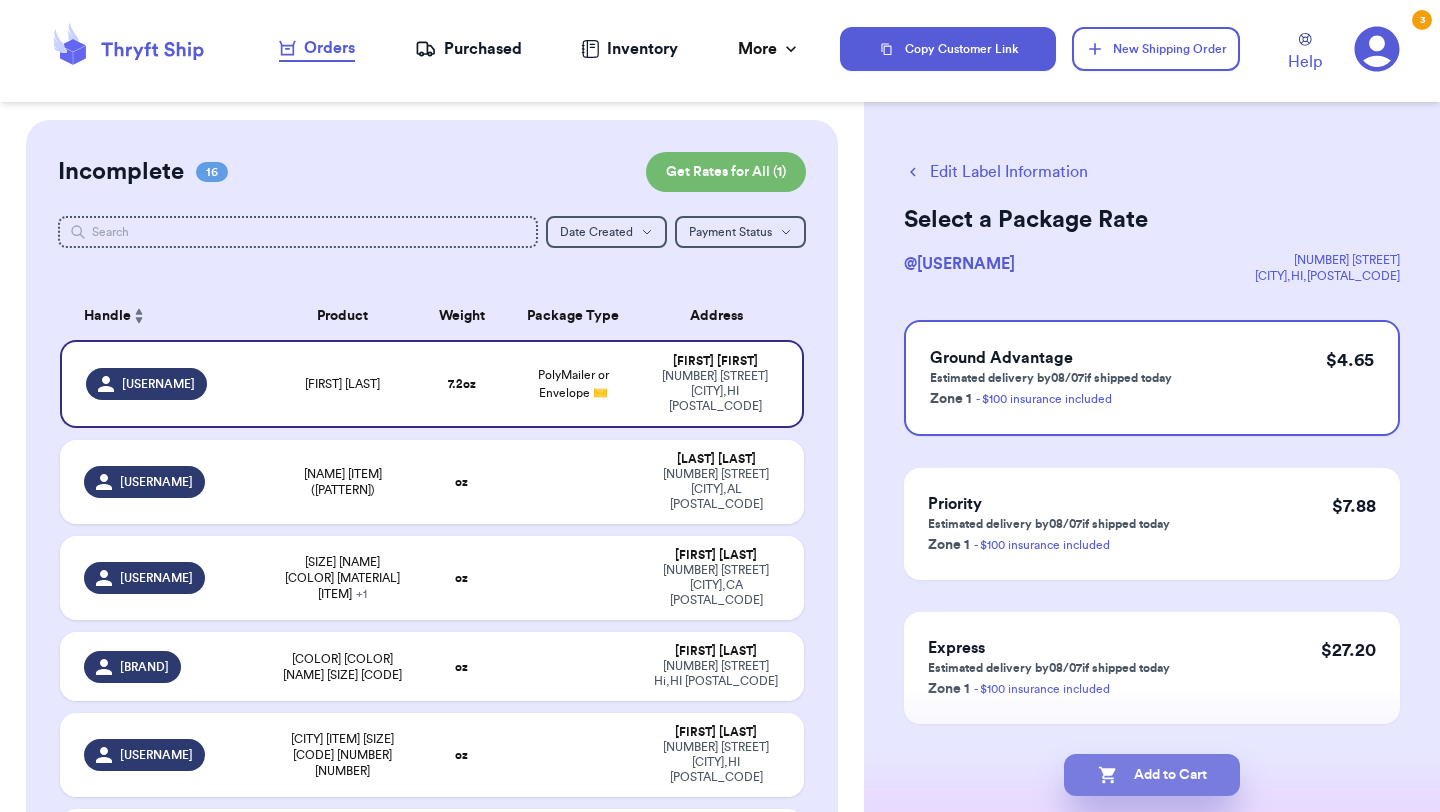 click on "Add to Cart" at bounding box center [1152, 775] 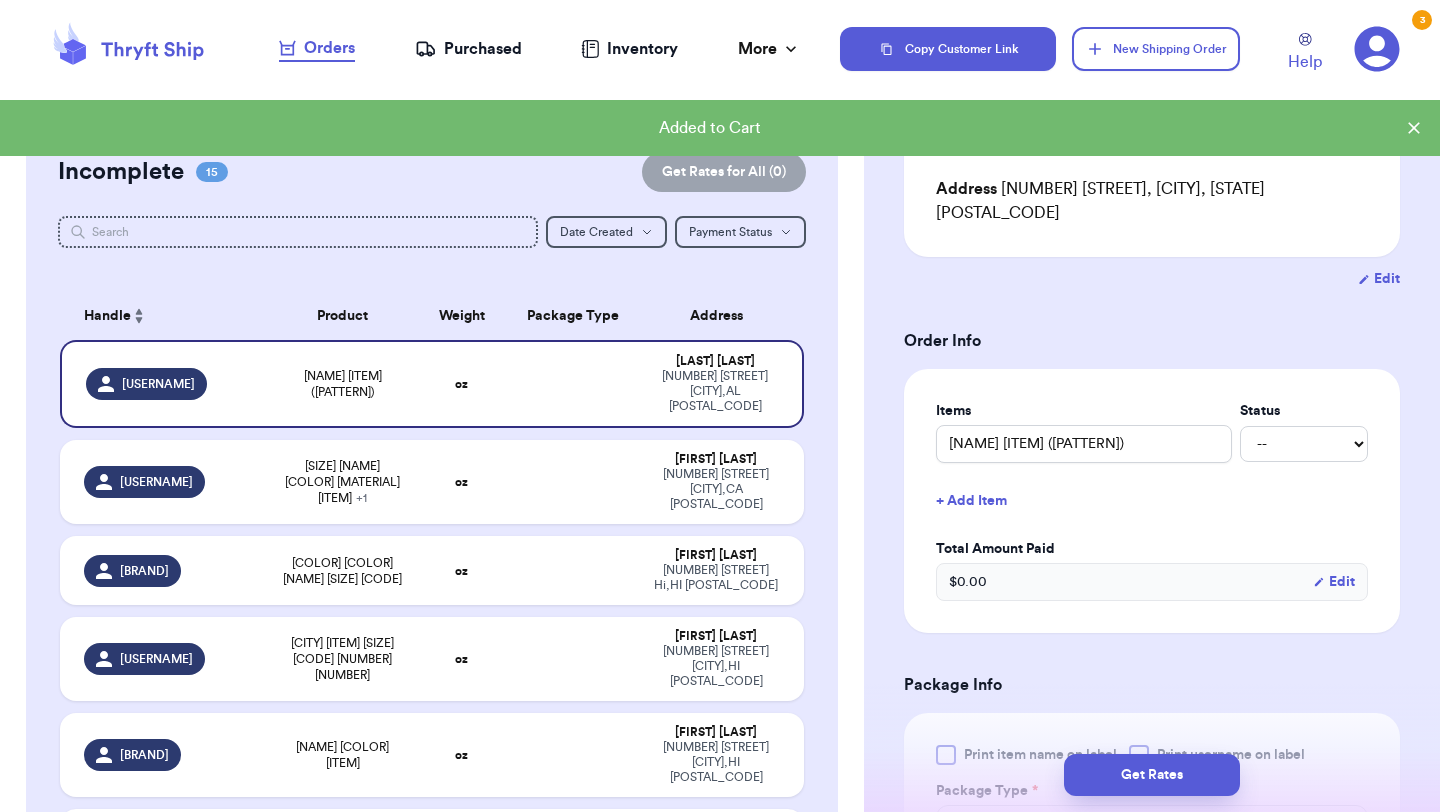 scroll, scrollTop: 274, scrollLeft: 0, axis: vertical 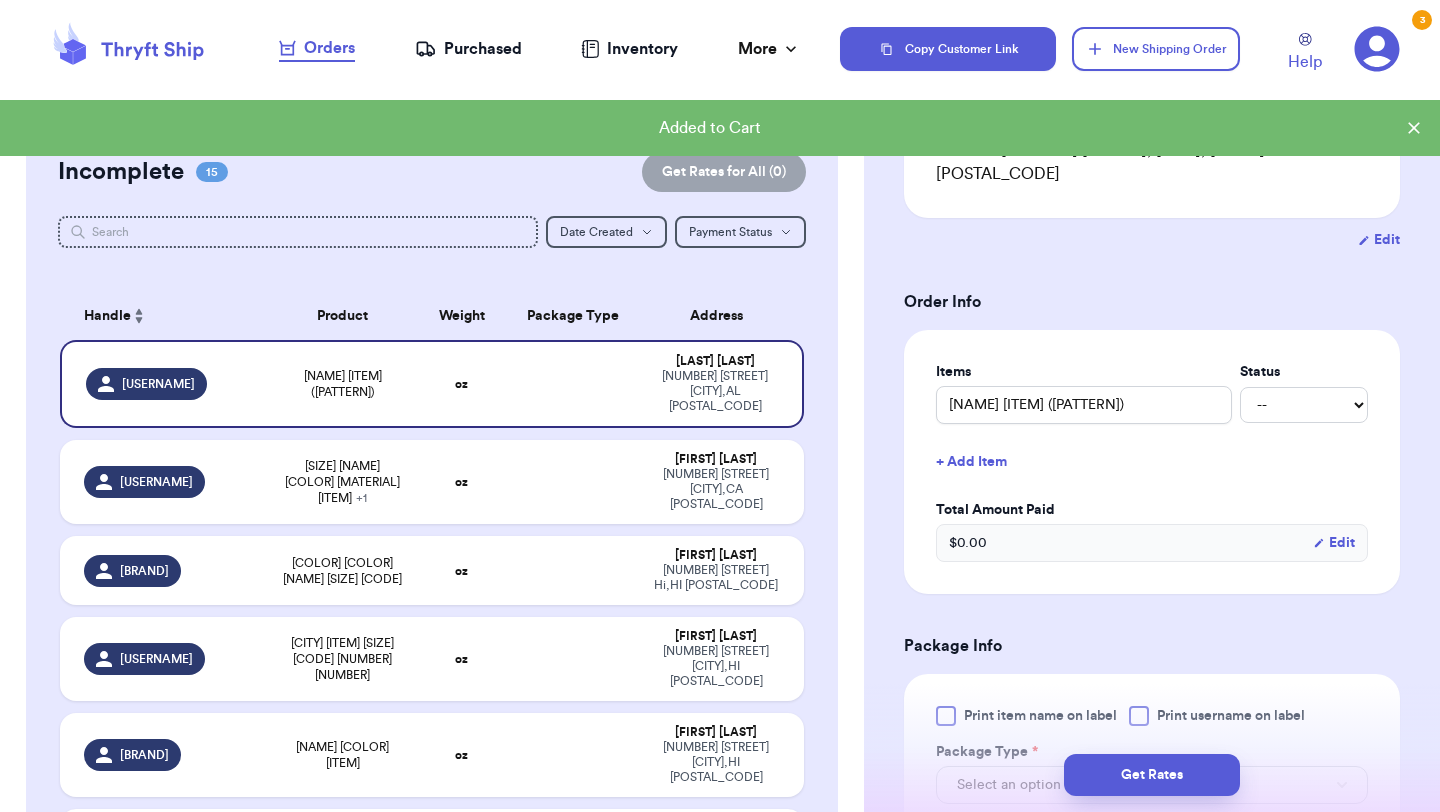click at bounding box center (946, 716) 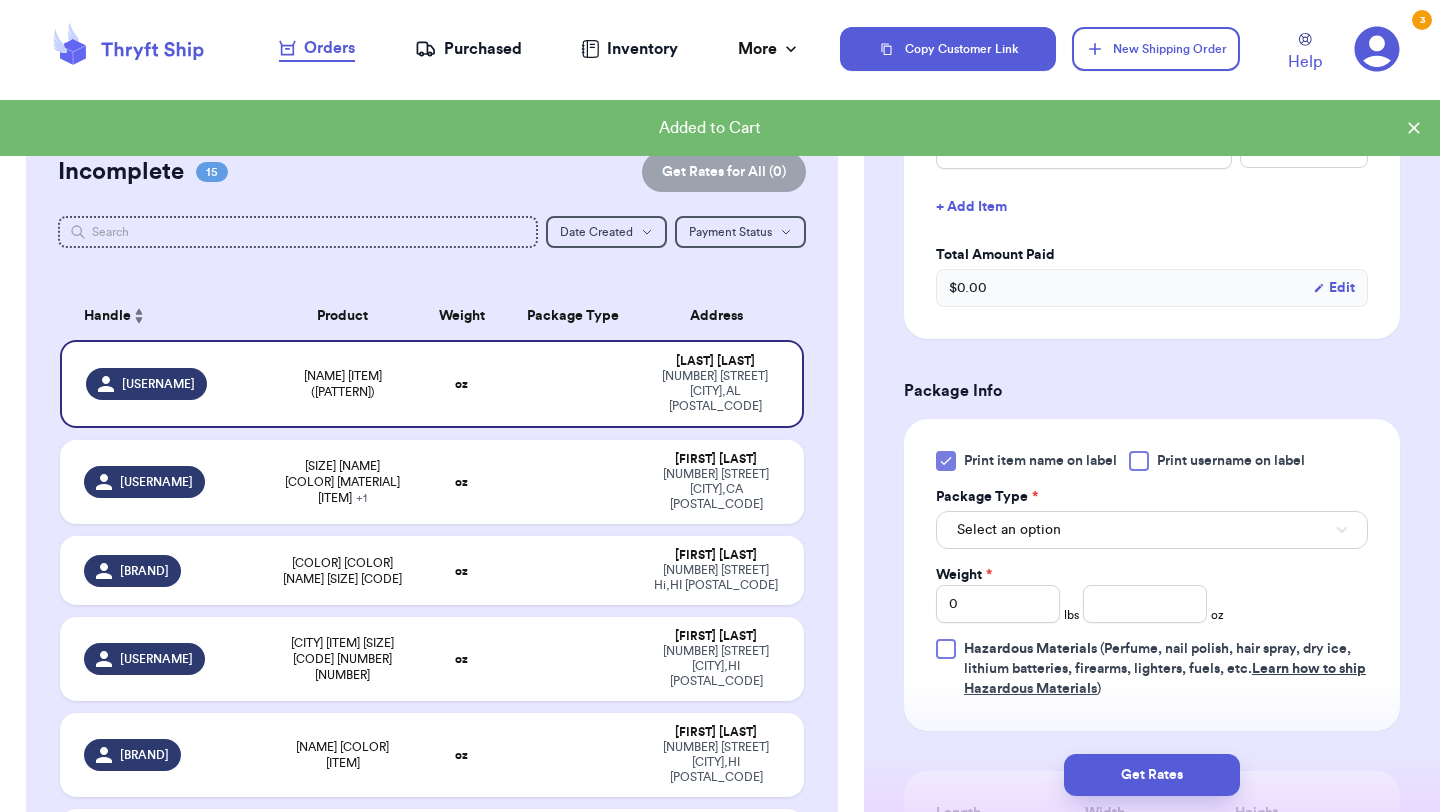 scroll, scrollTop: 607, scrollLeft: 0, axis: vertical 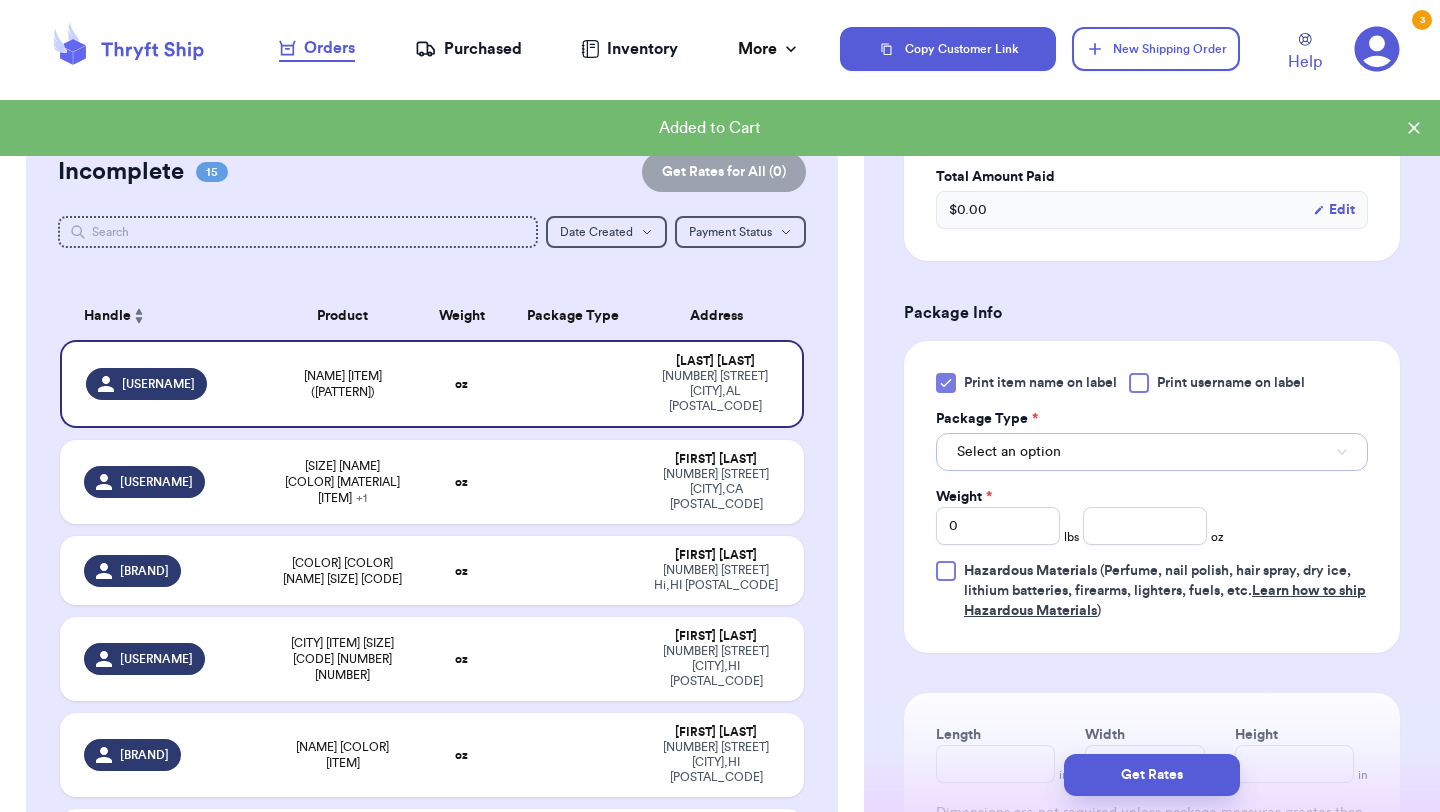 click on "Select an option" at bounding box center (1152, 452) 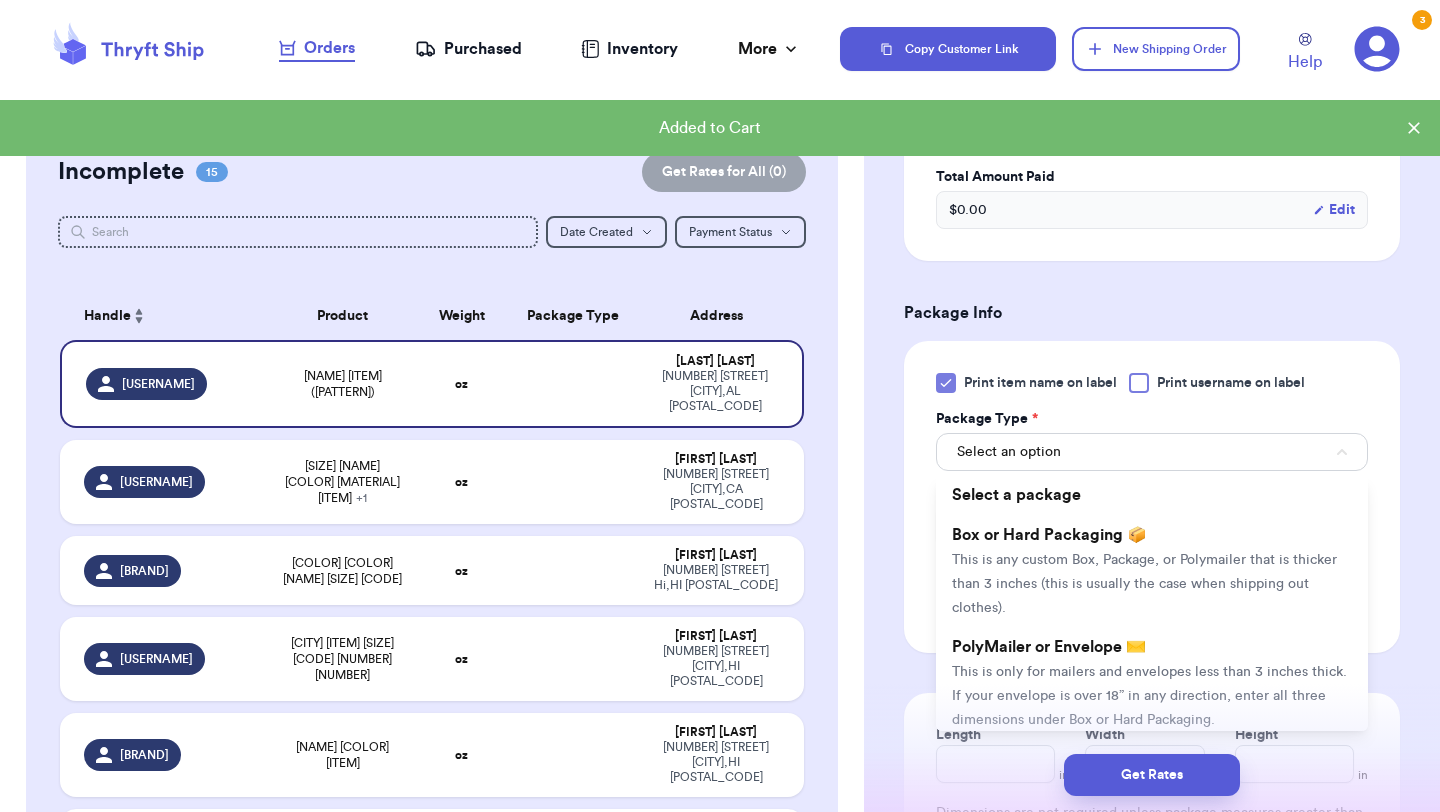 drag, startPoint x: 1037, startPoint y: 637, endPoint x: 1037, endPoint y: 616, distance: 21 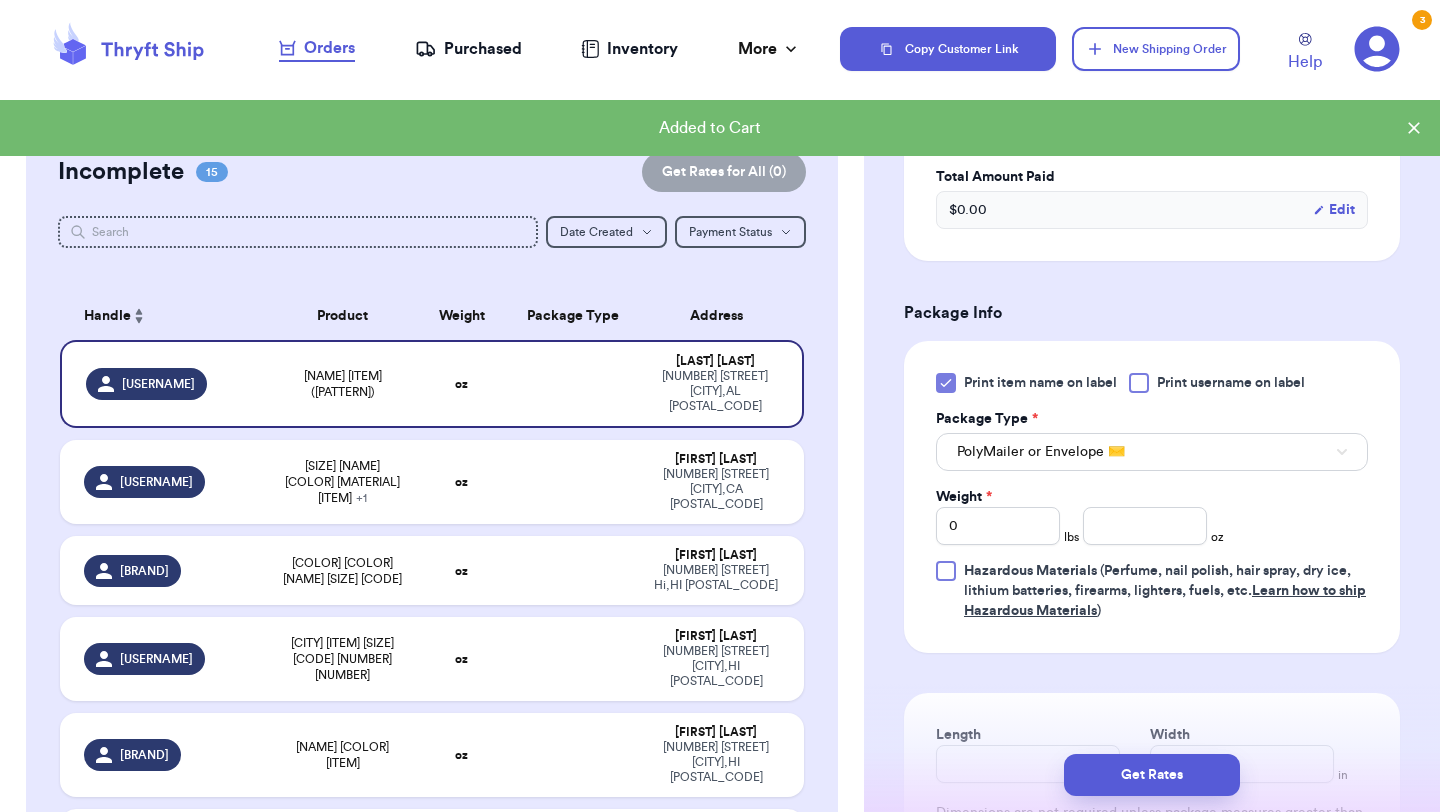 type 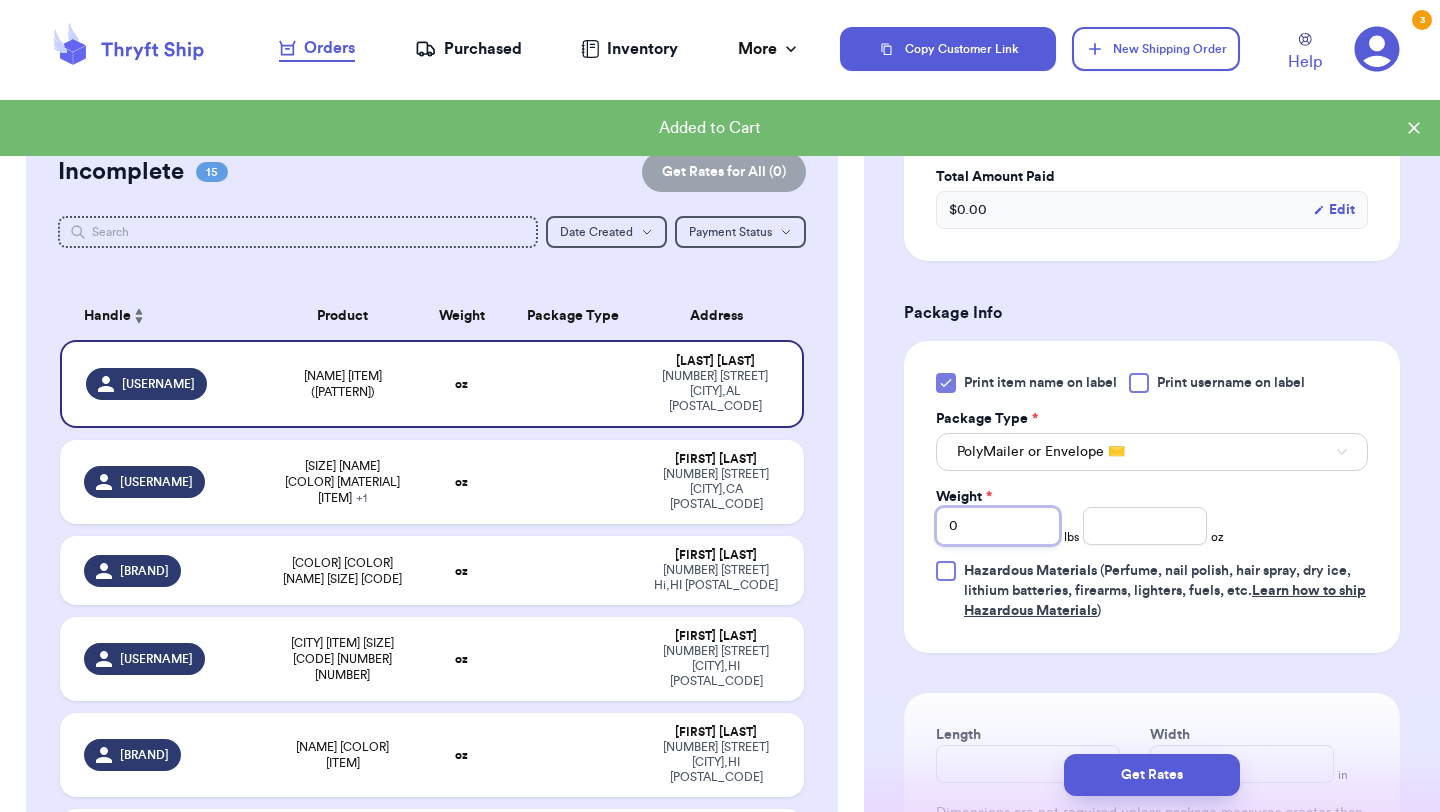 click on "0" at bounding box center [998, 526] 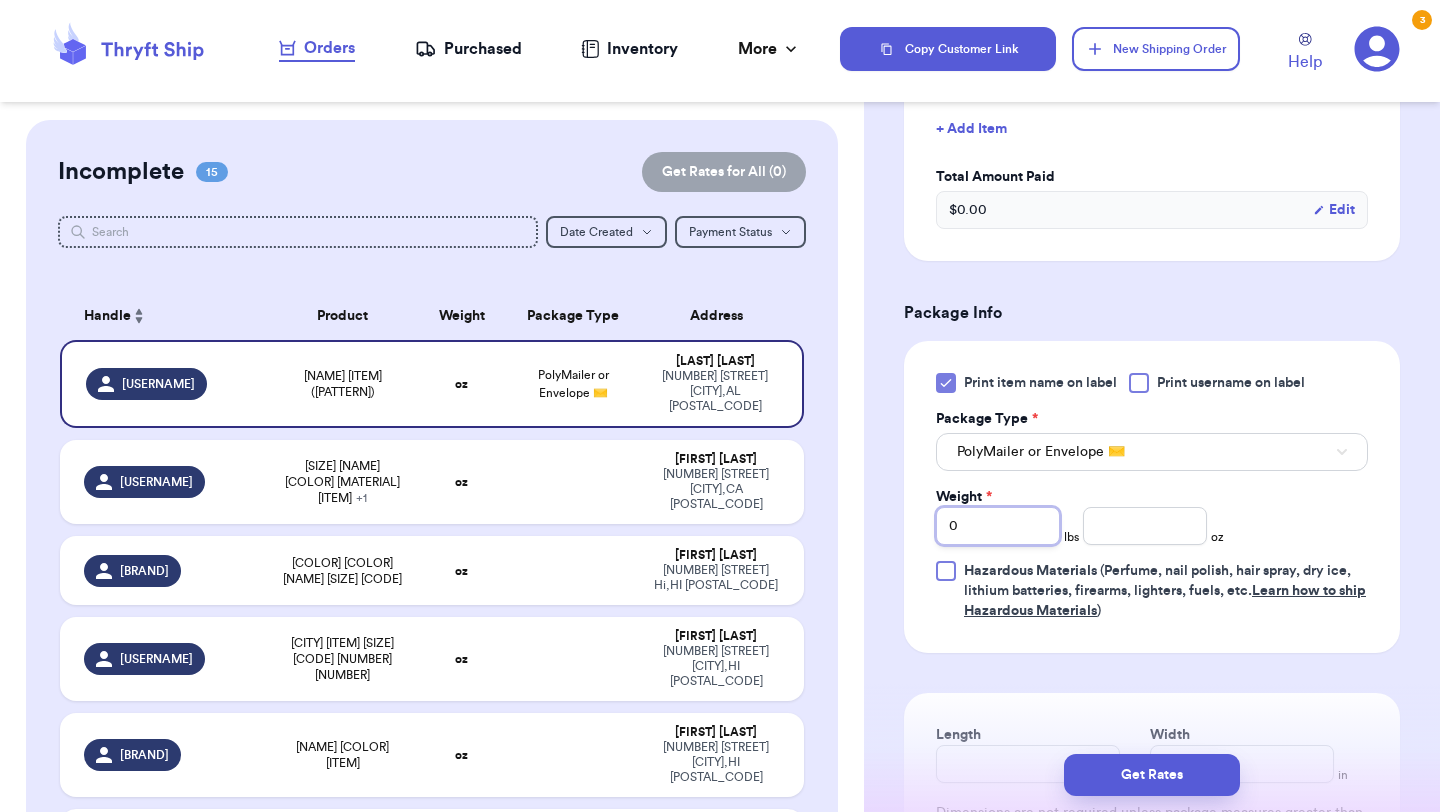 type on "01" 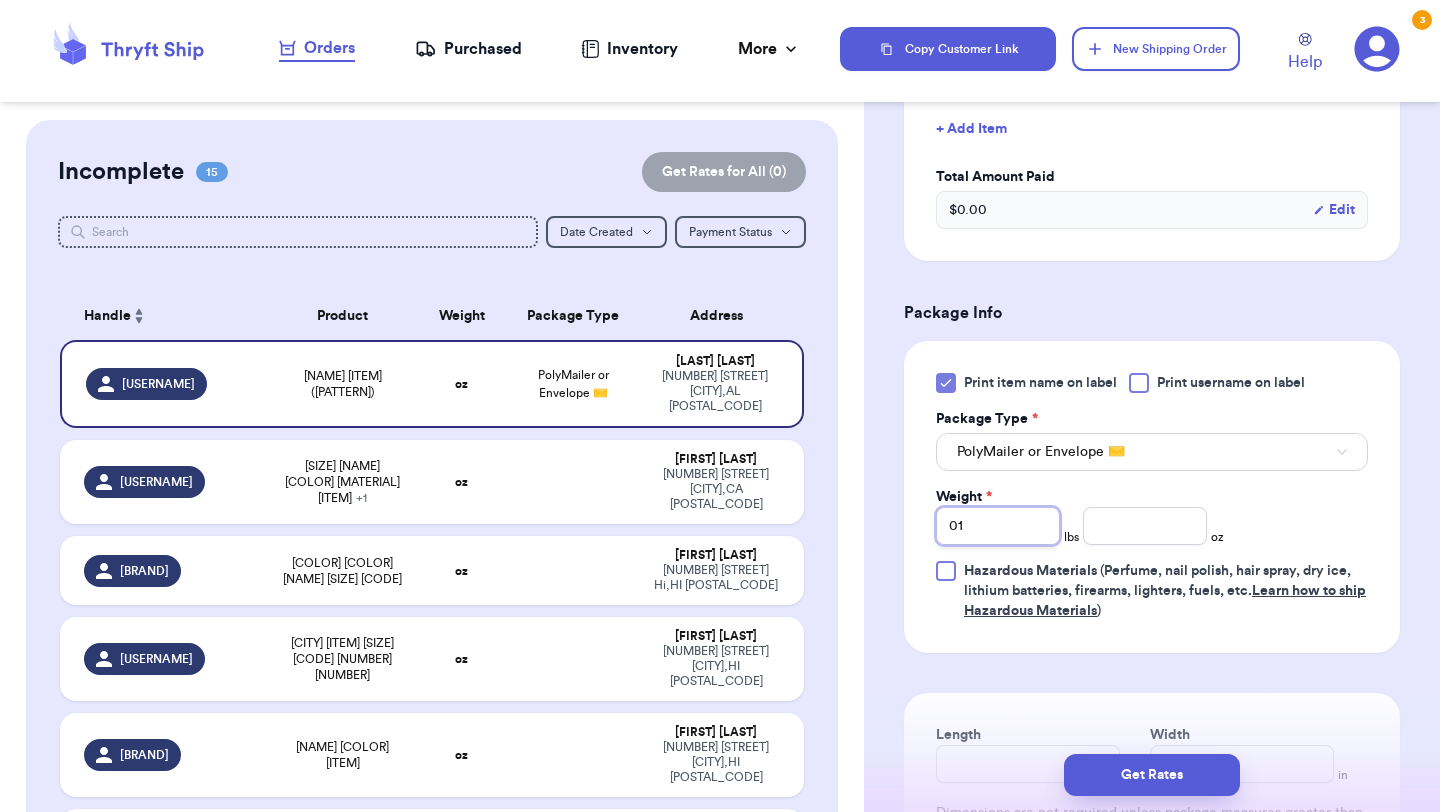 type 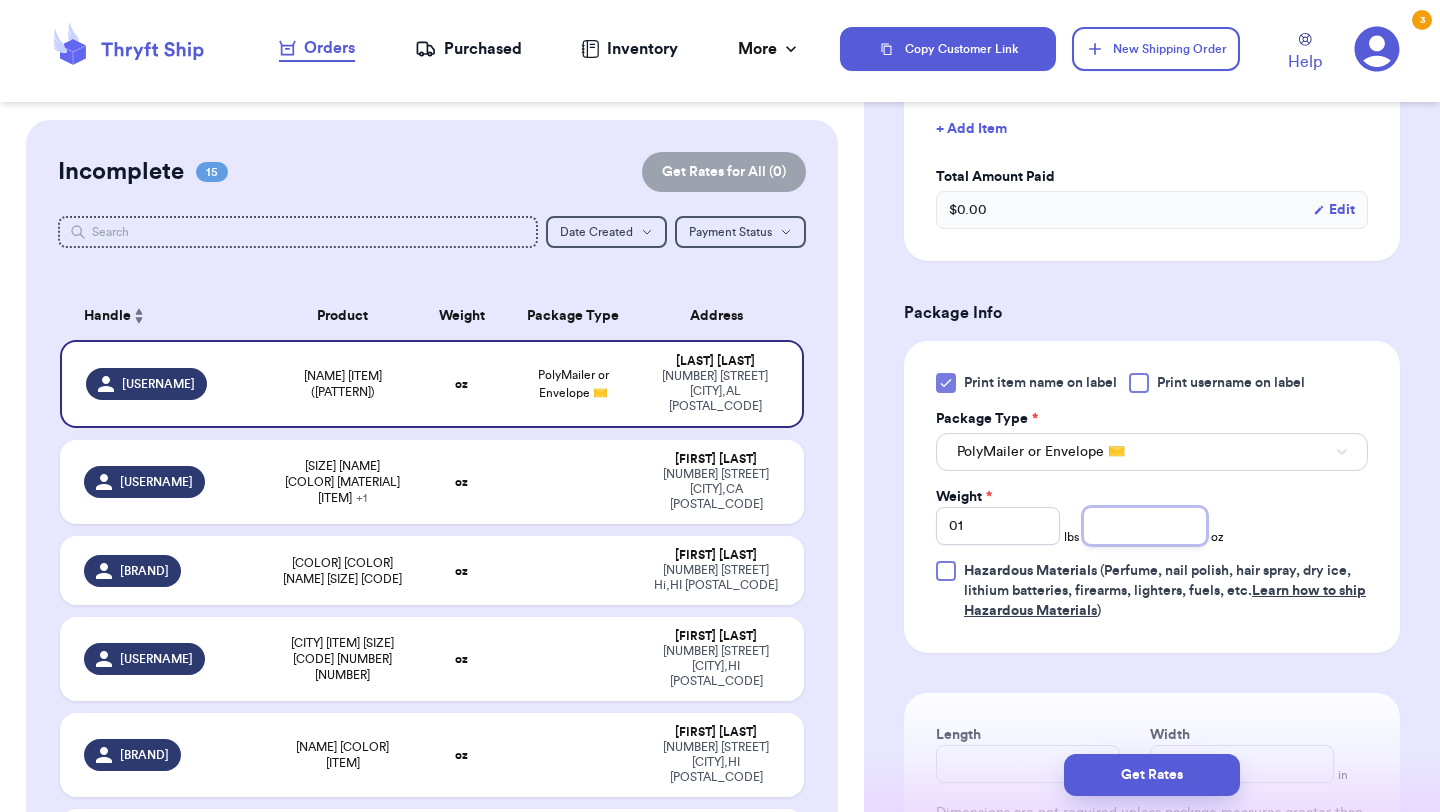 click at bounding box center [1145, 526] 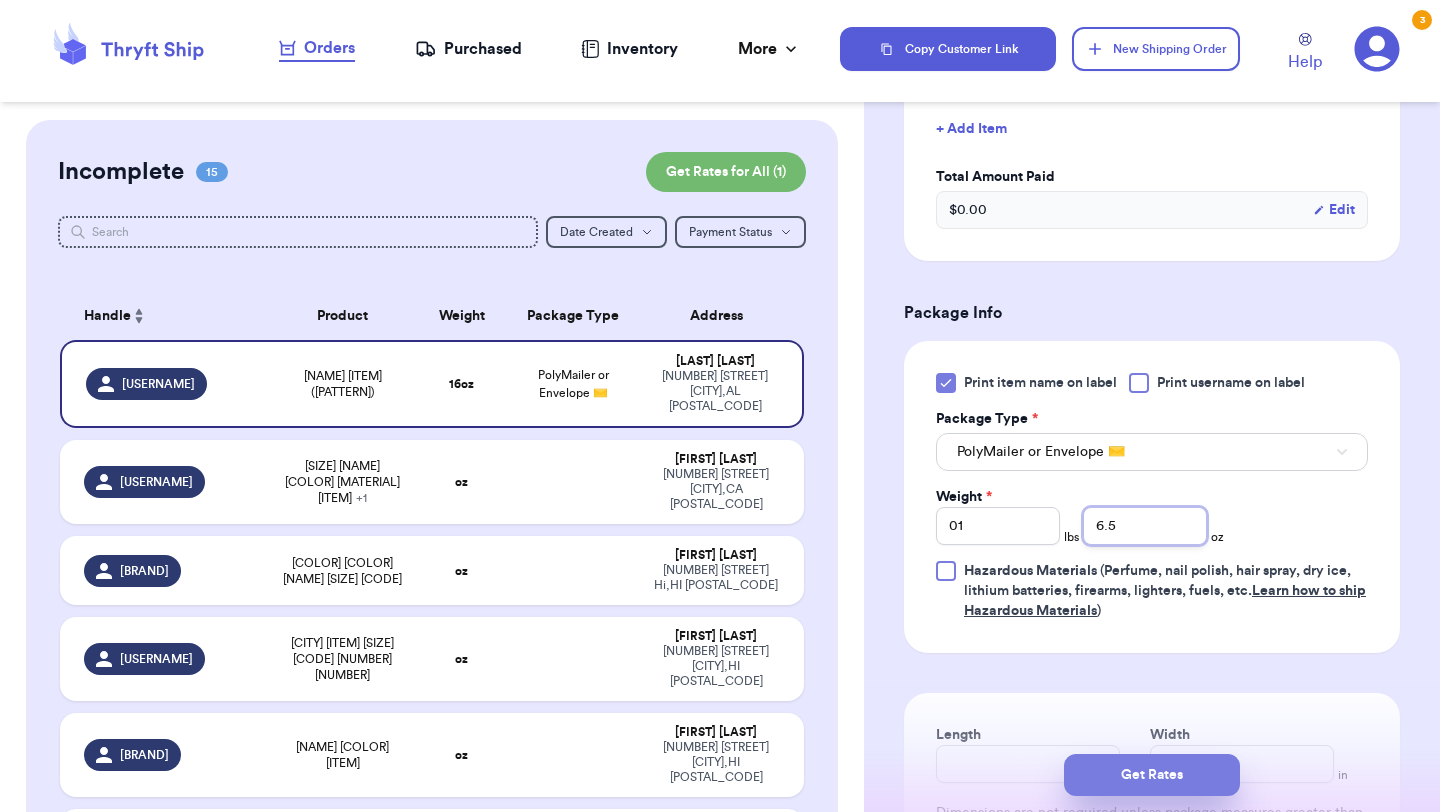 type on "6.5" 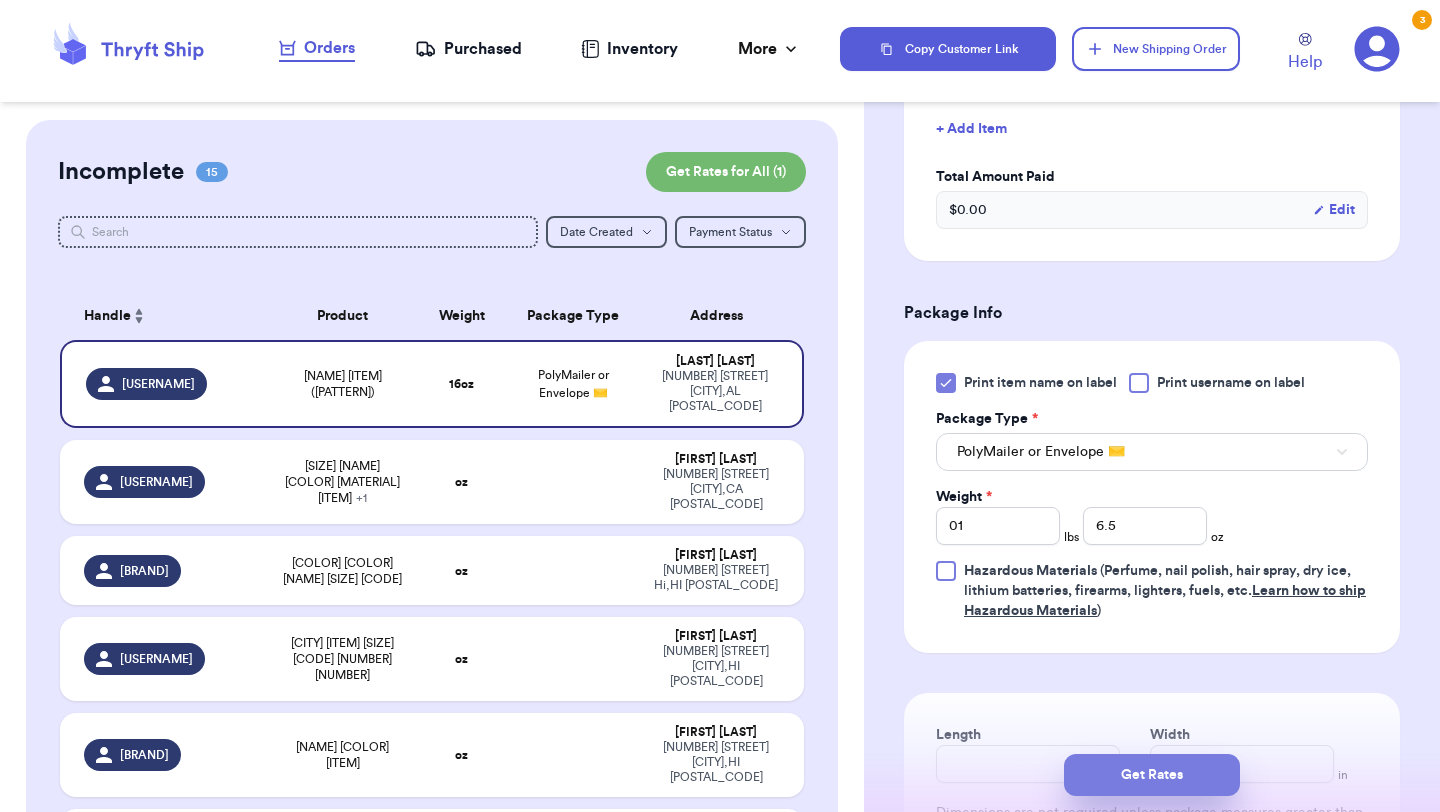 click on "Get Rates" at bounding box center [1152, 775] 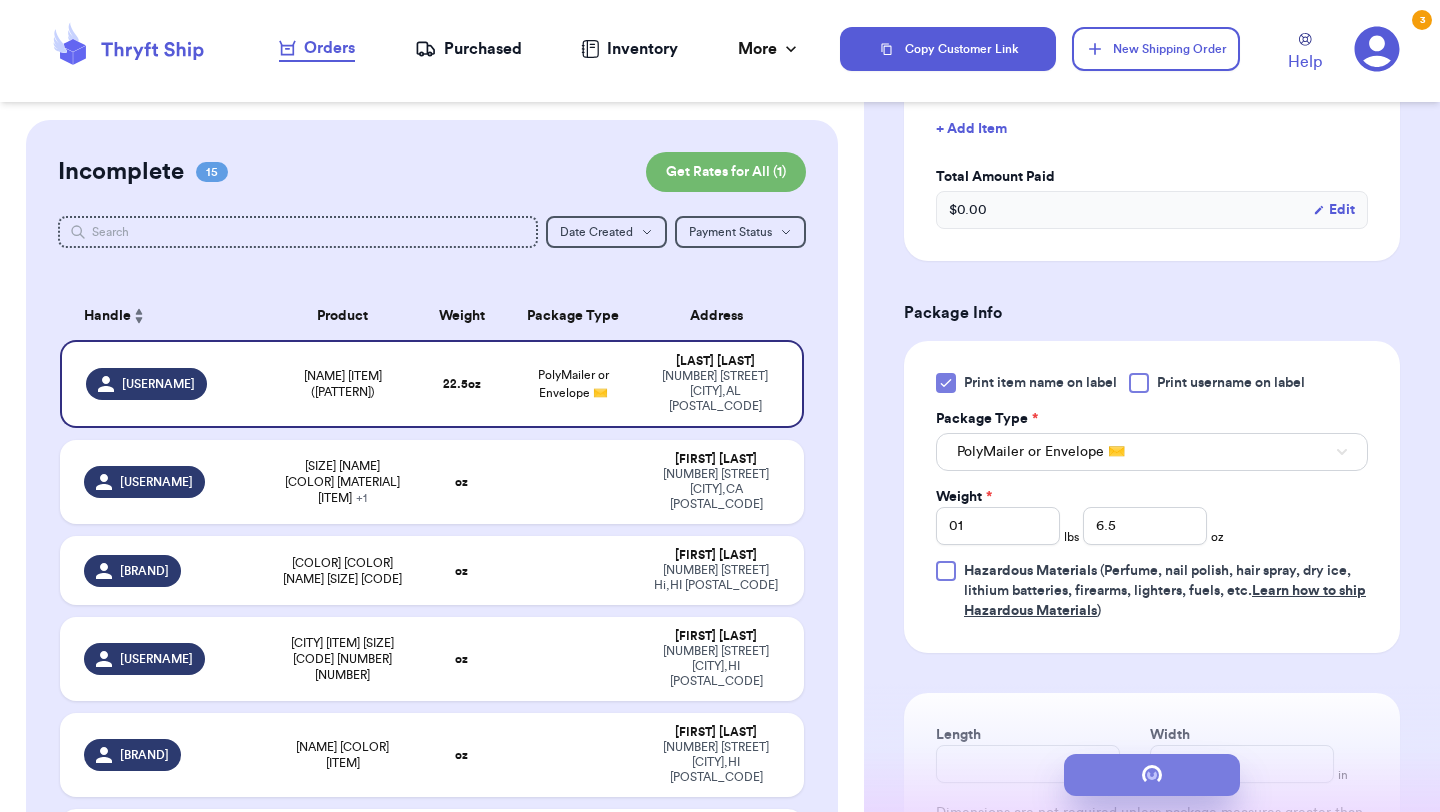 scroll, scrollTop: 0, scrollLeft: 0, axis: both 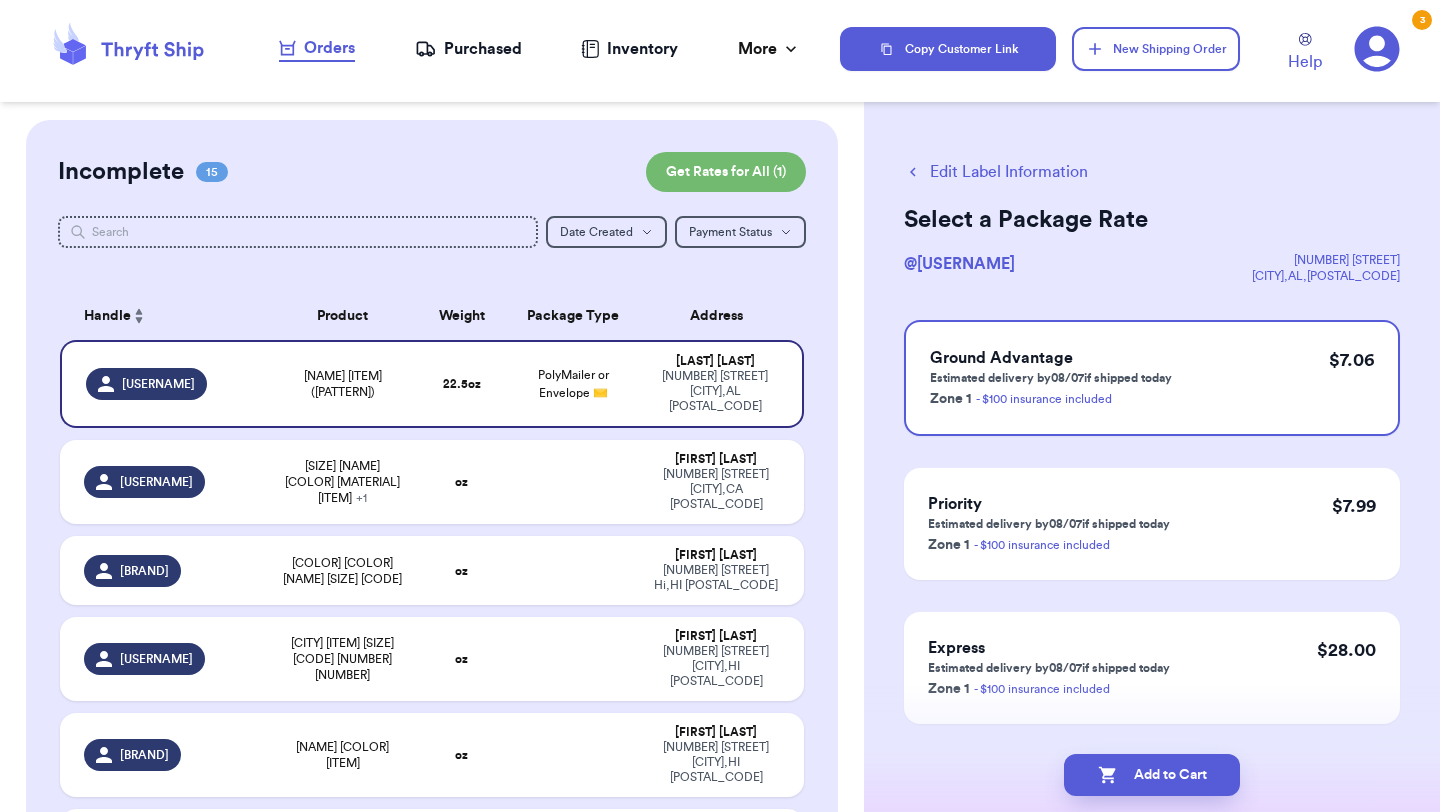click on "Add to Cart" at bounding box center [1152, 775] 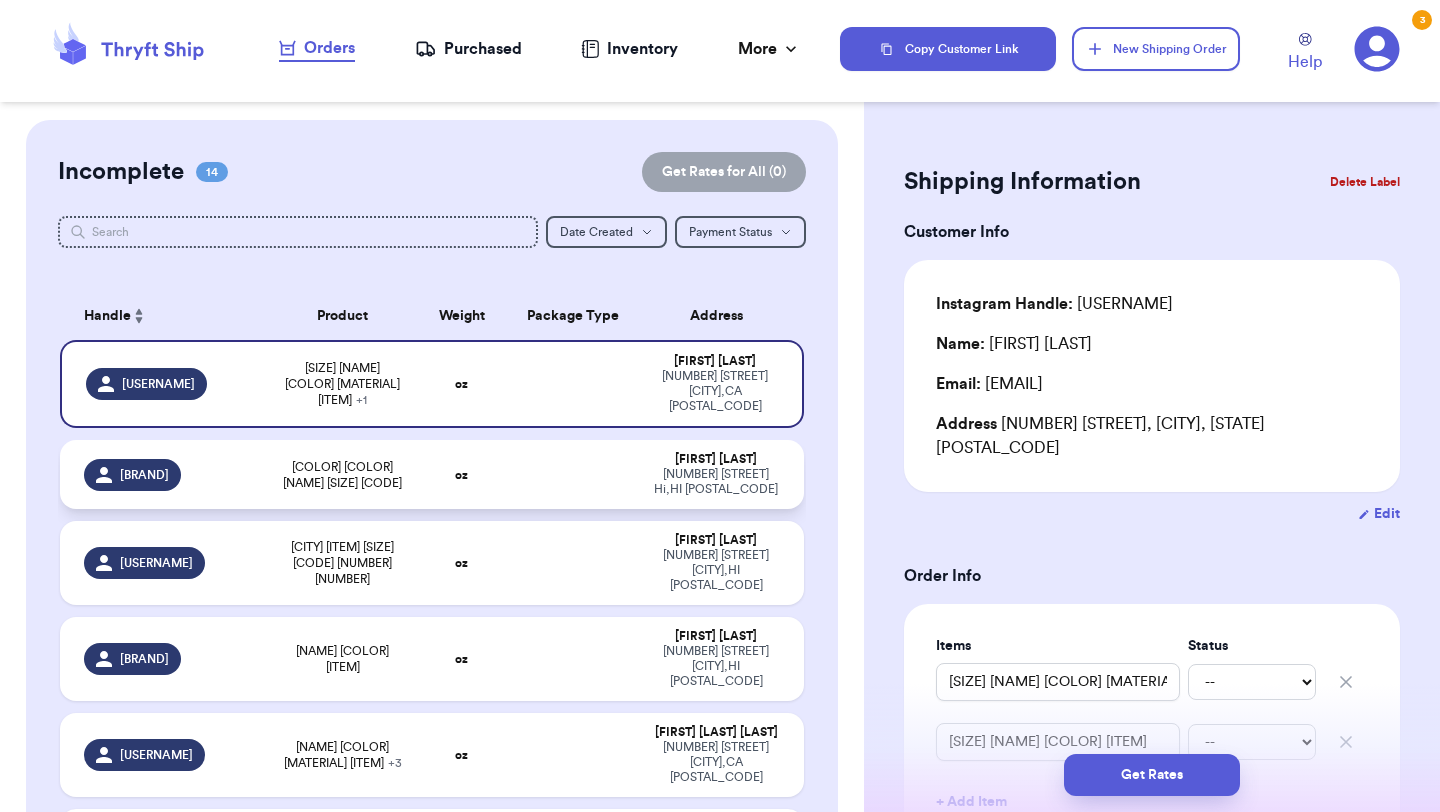 type 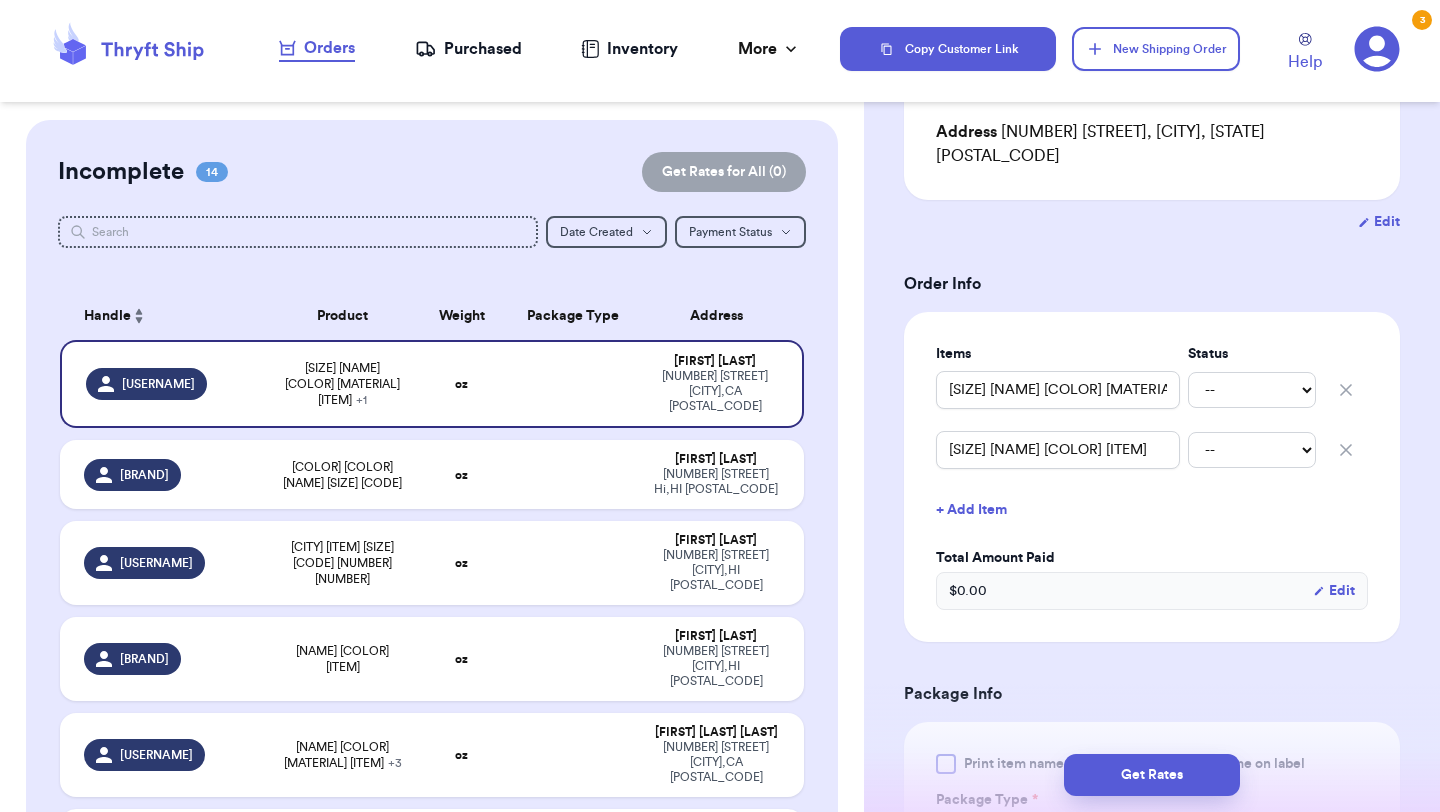 scroll, scrollTop: 394, scrollLeft: 0, axis: vertical 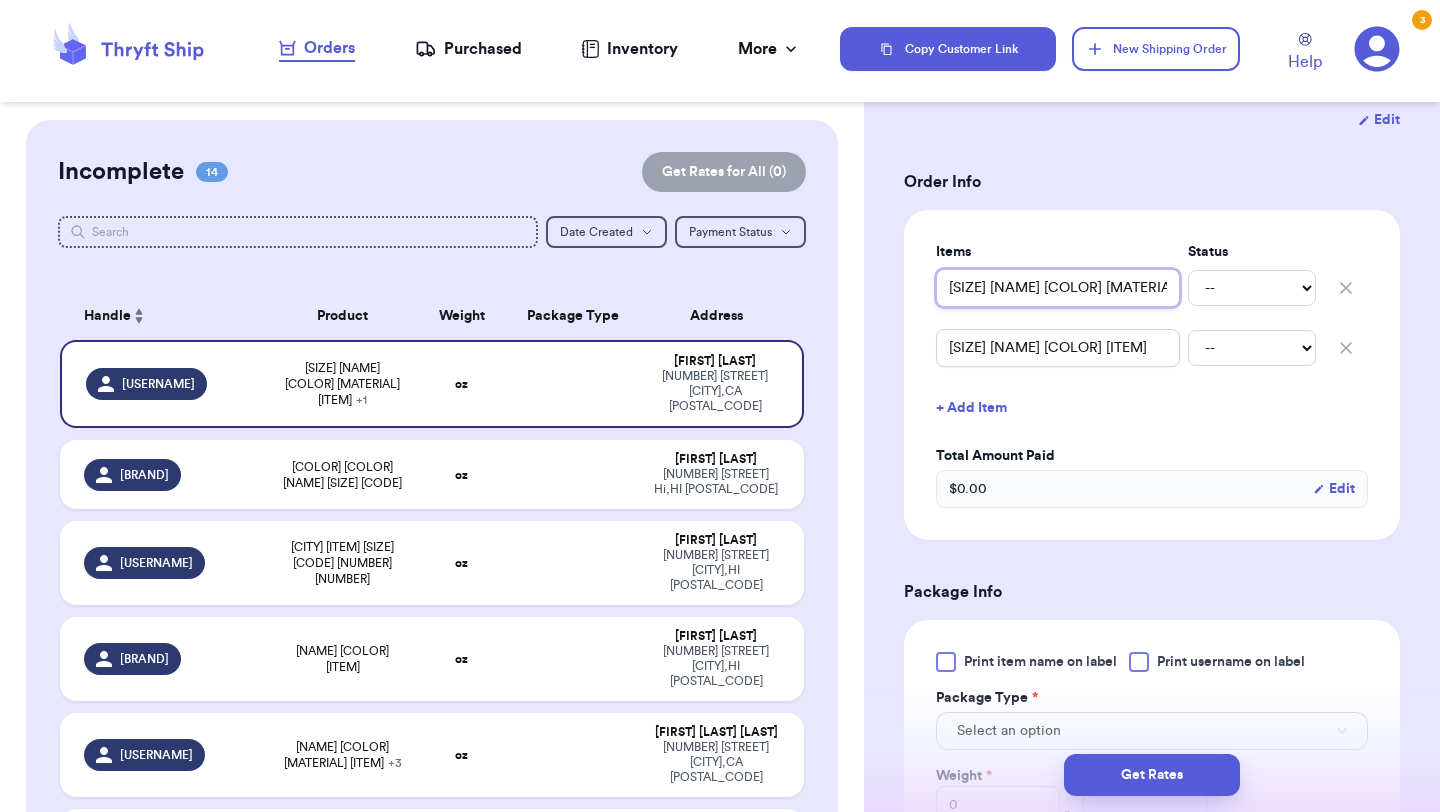 click on "[SIZE] [NAME] [COLOR] [MATERIAL] [ITEM]" at bounding box center (1058, 288) 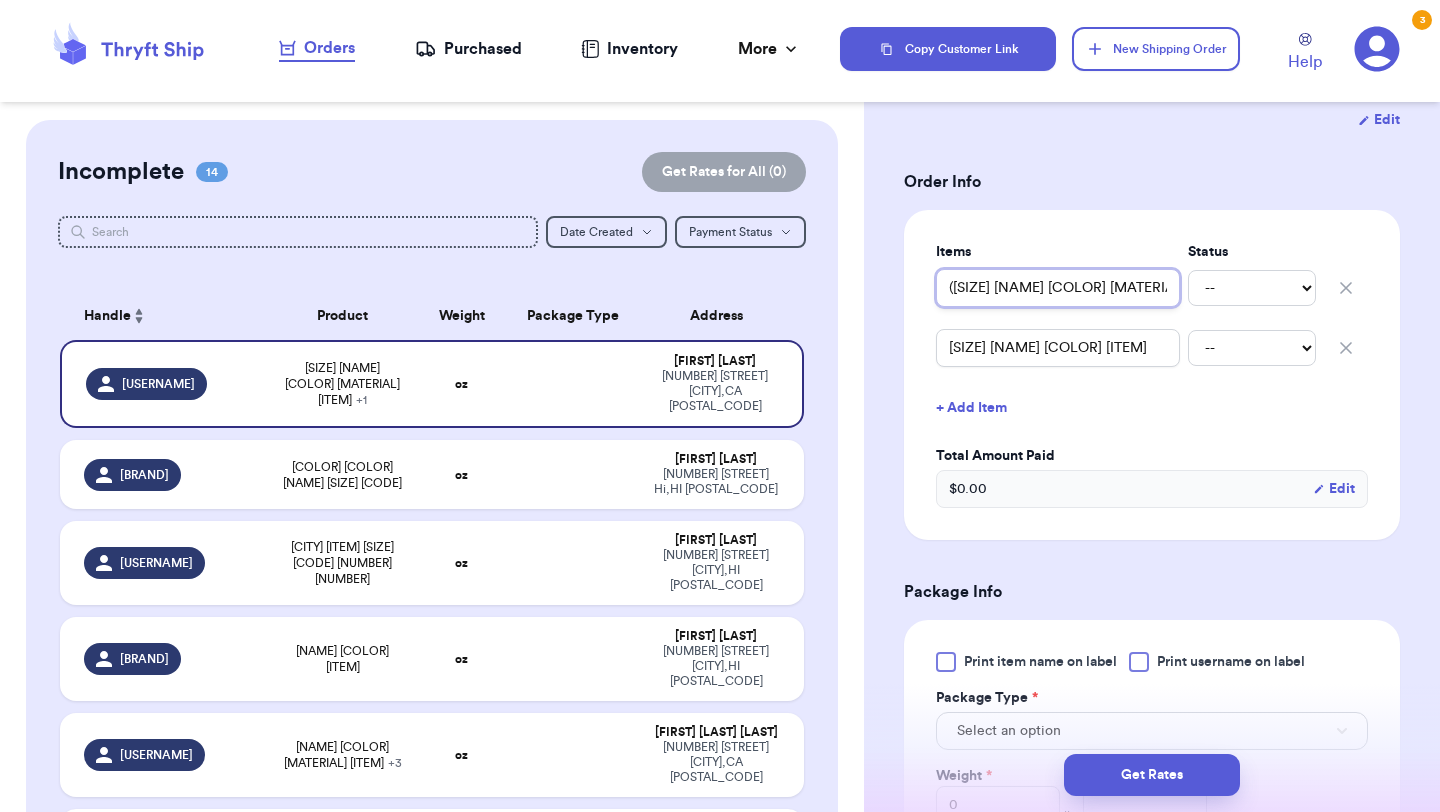 type 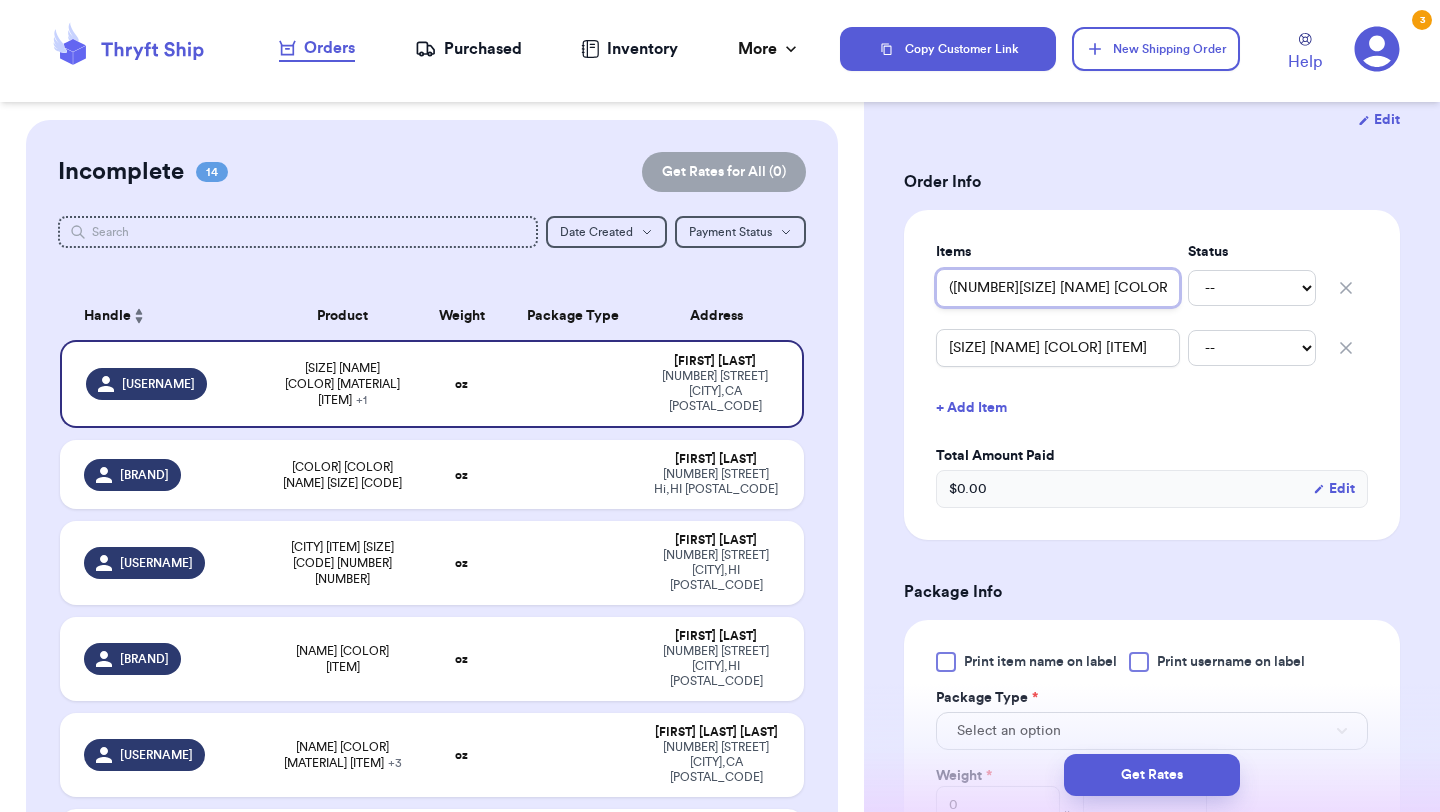 type 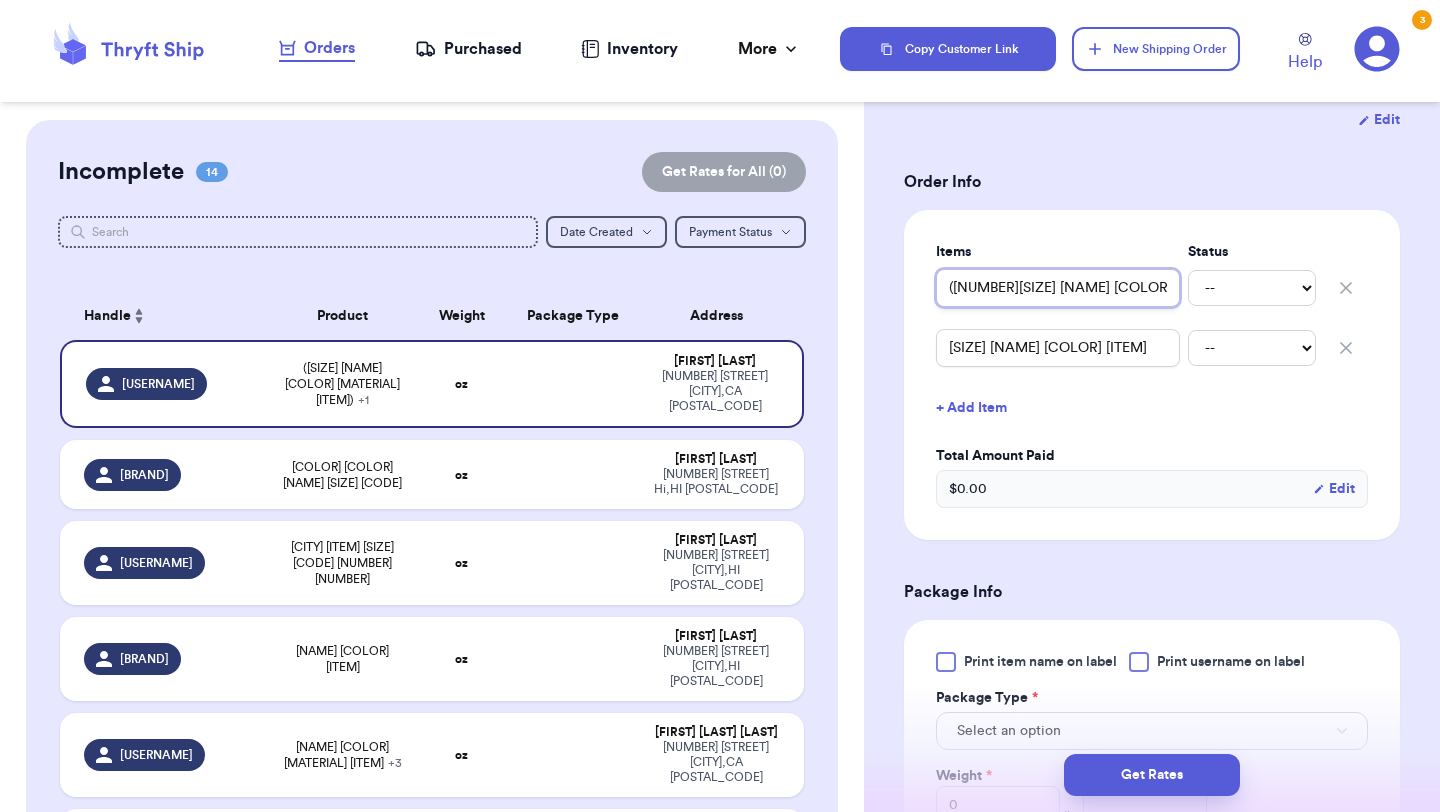 type 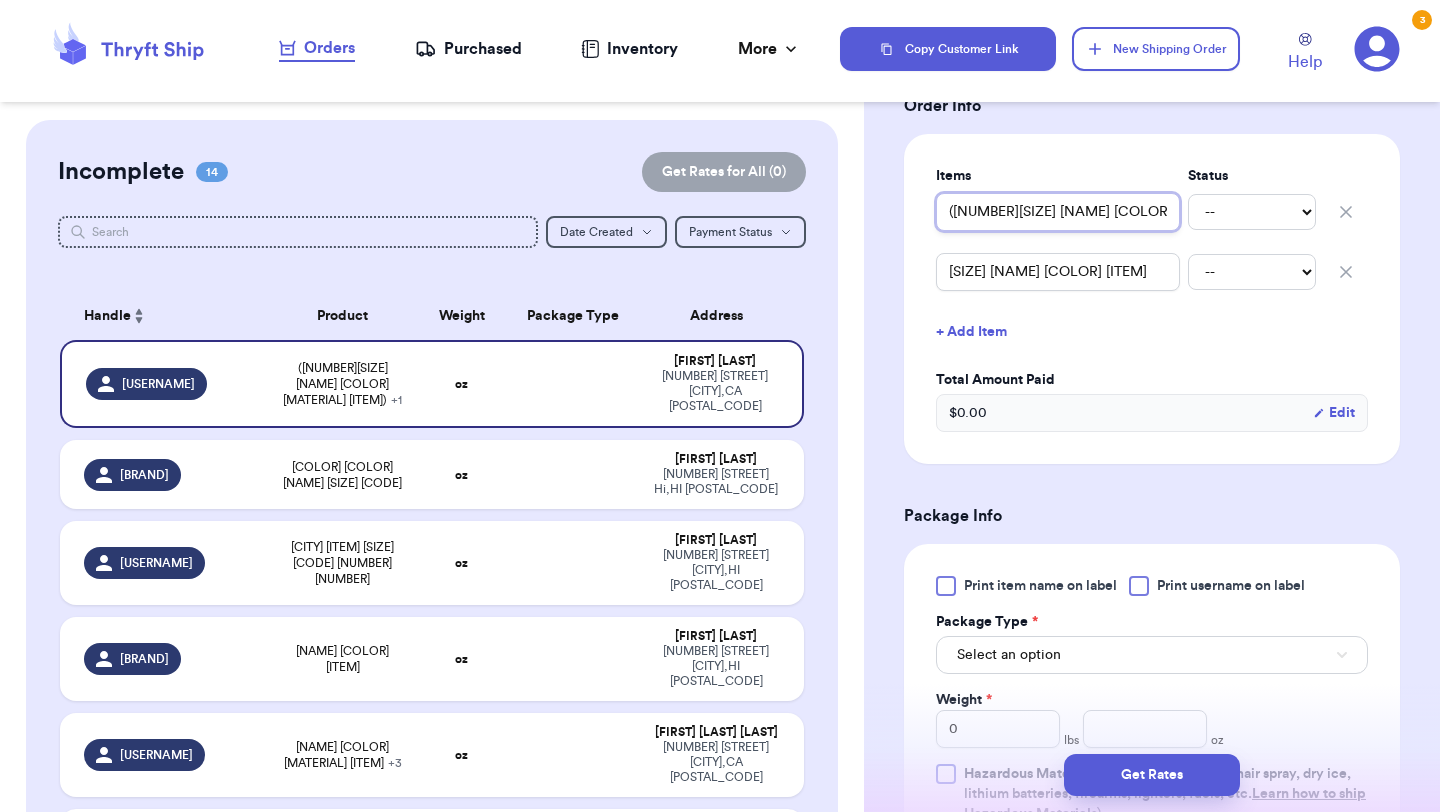 type on "([NUMBER][SIZE] [NAME] [COLOR] [MATERIAL] [ITEM])" 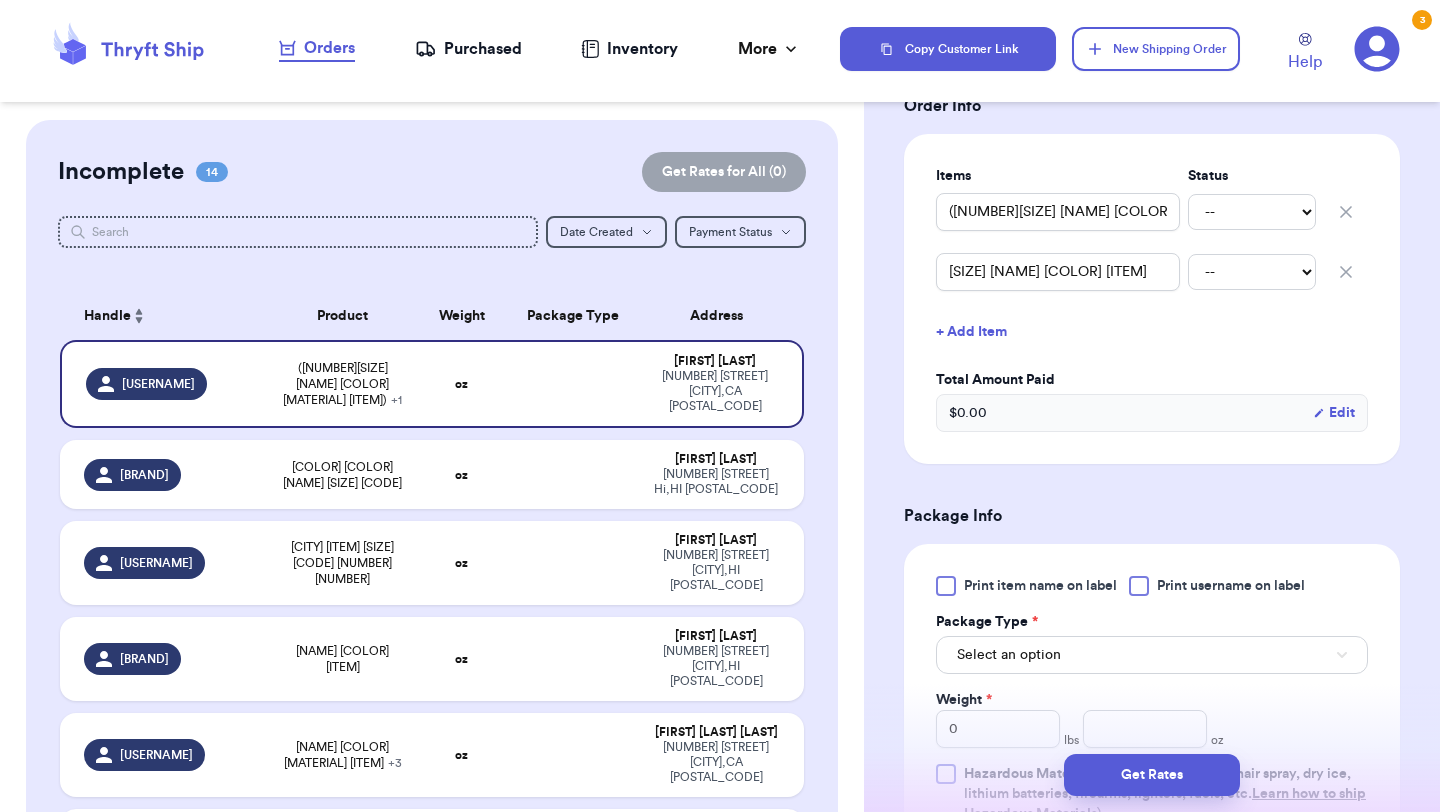 click on "Print item name on label" at bounding box center (1040, 586) 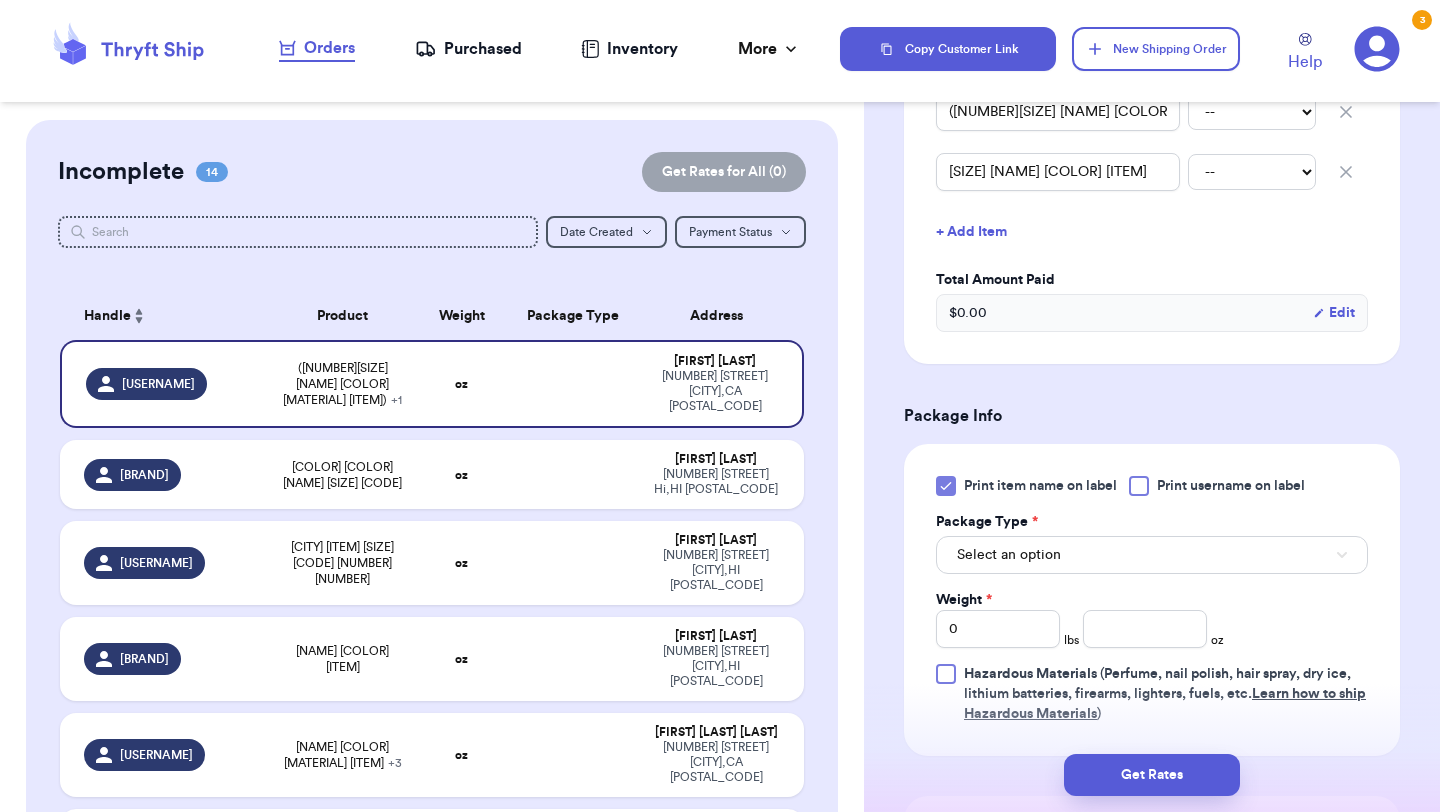 scroll, scrollTop: 587, scrollLeft: 0, axis: vertical 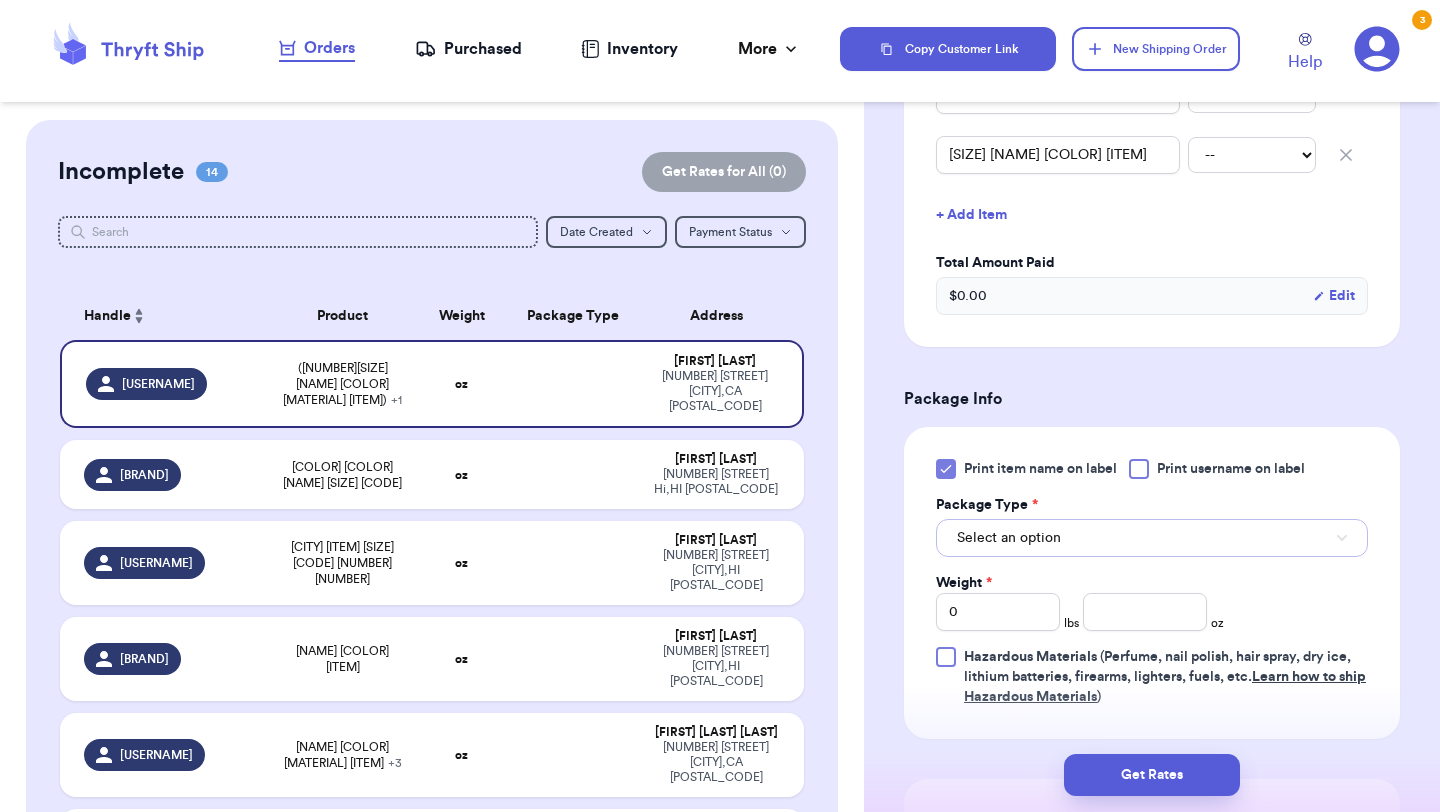 click on "Select an option" at bounding box center [1009, 538] 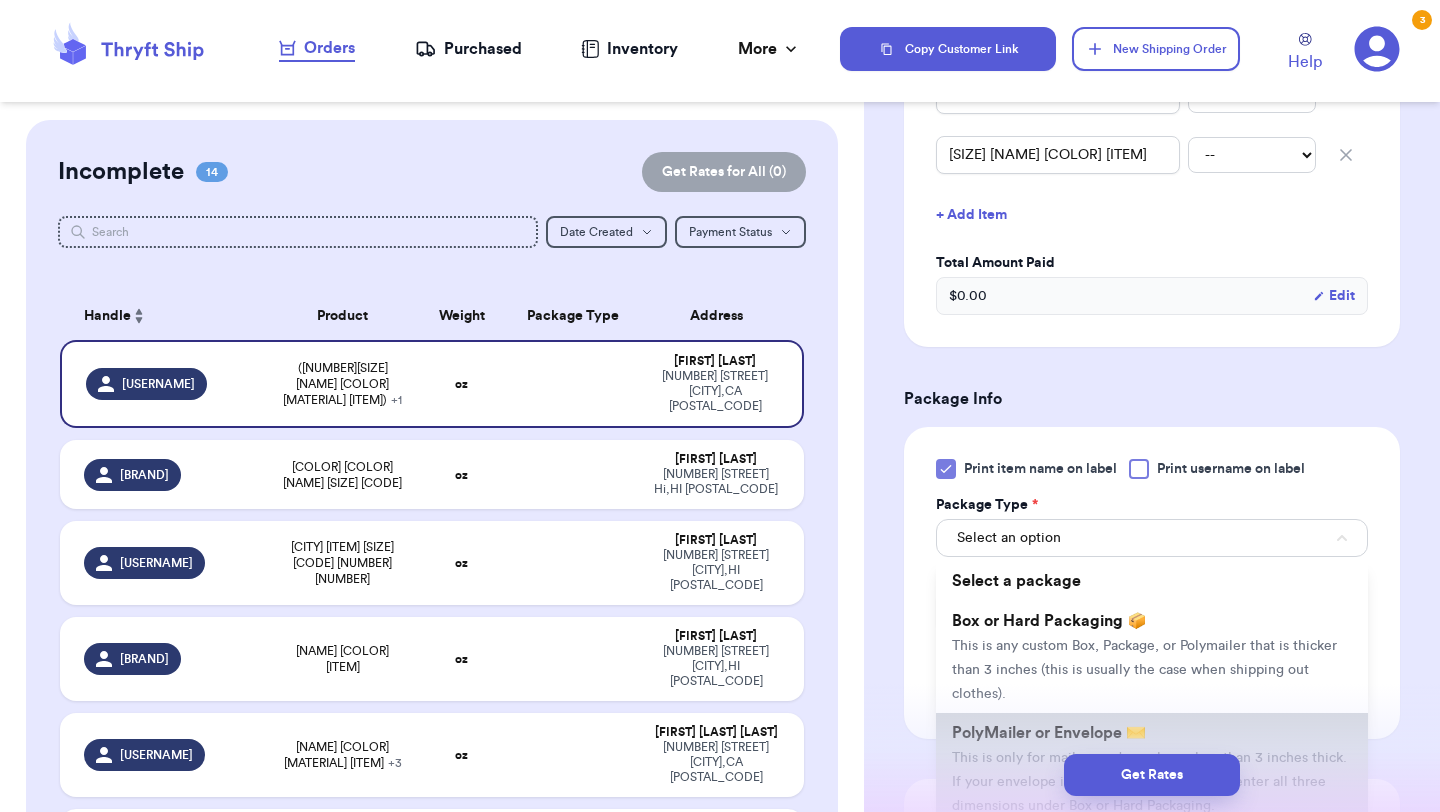 click on "PolyMailer or Envelope ✉️" at bounding box center [1049, 733] 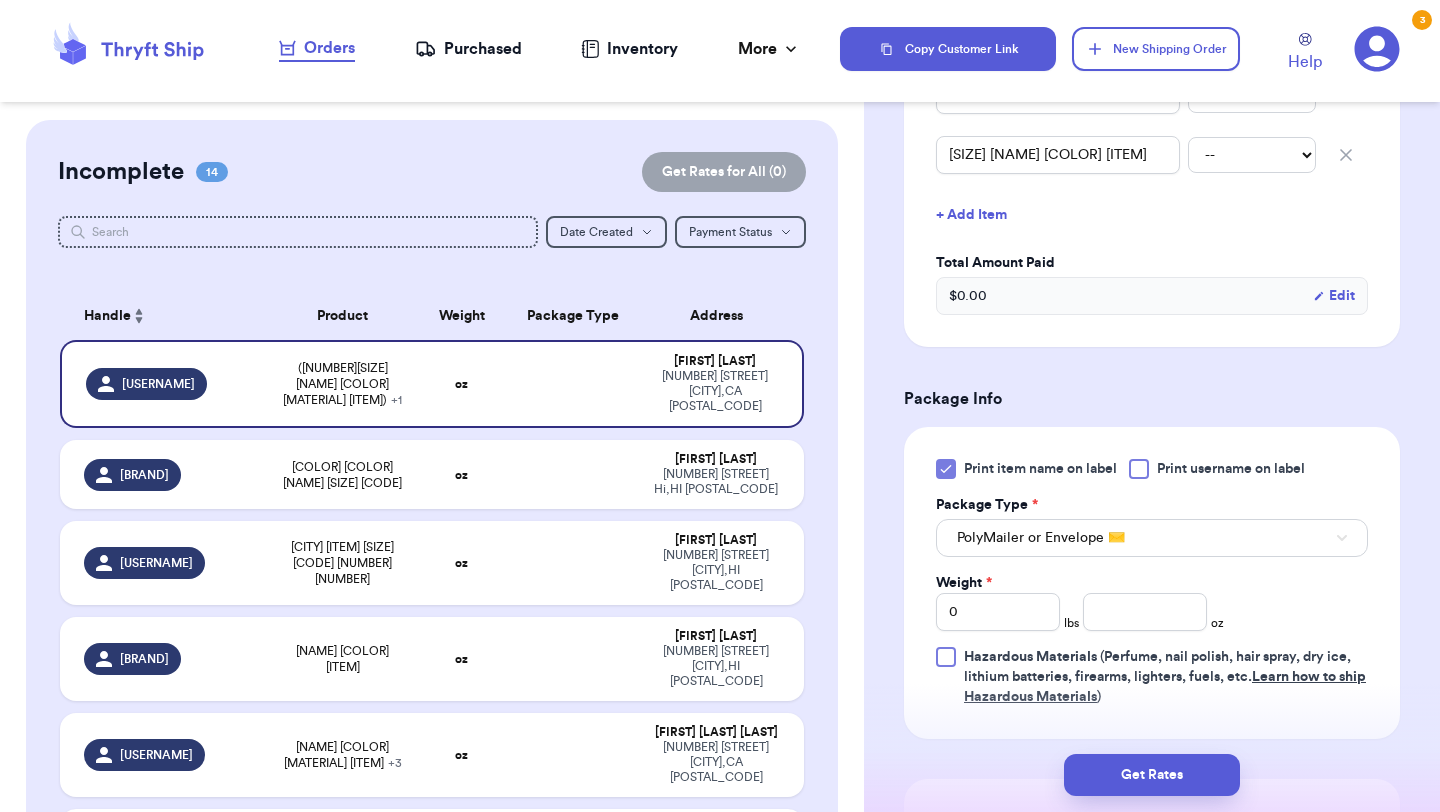 type 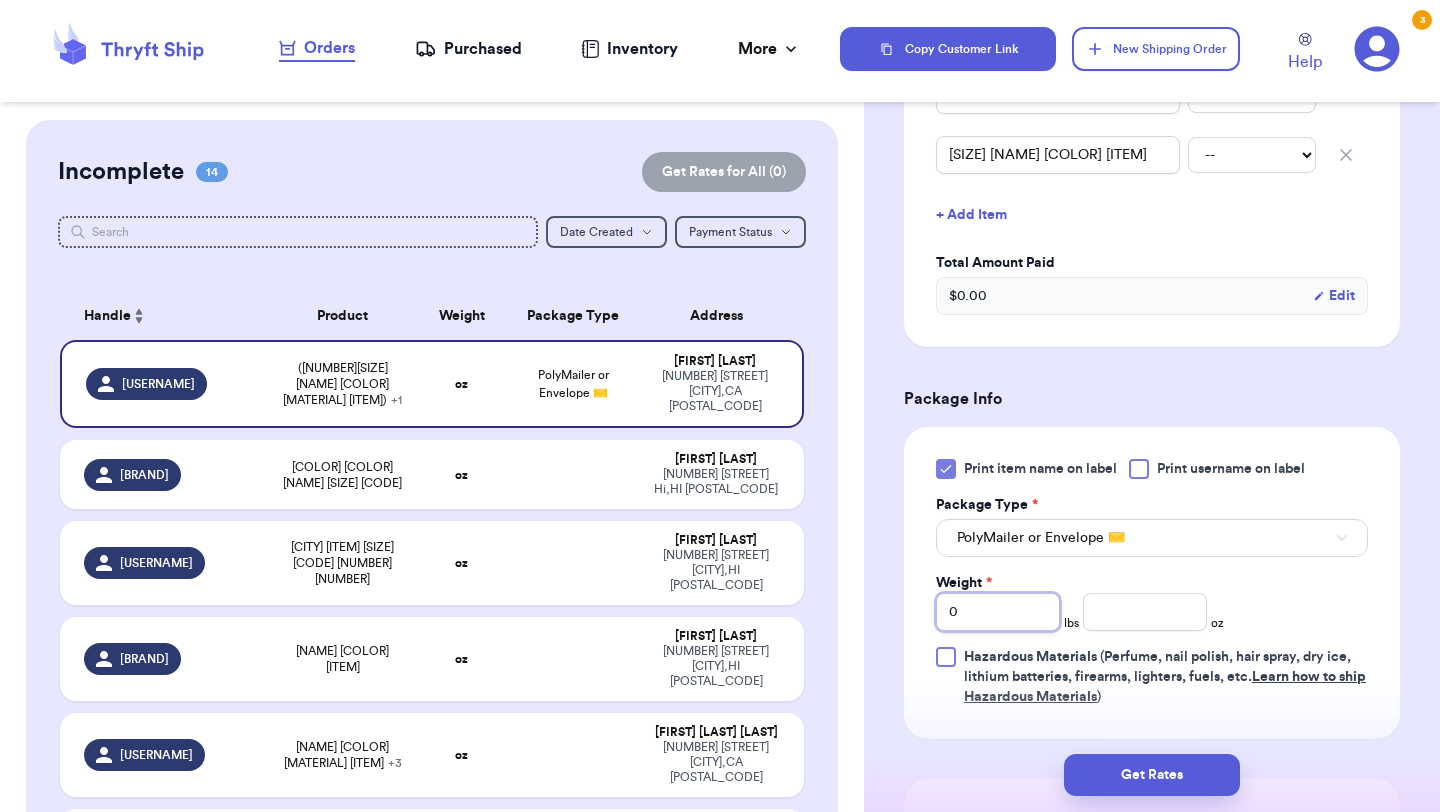click on "0" at bounding box center [998, 612] 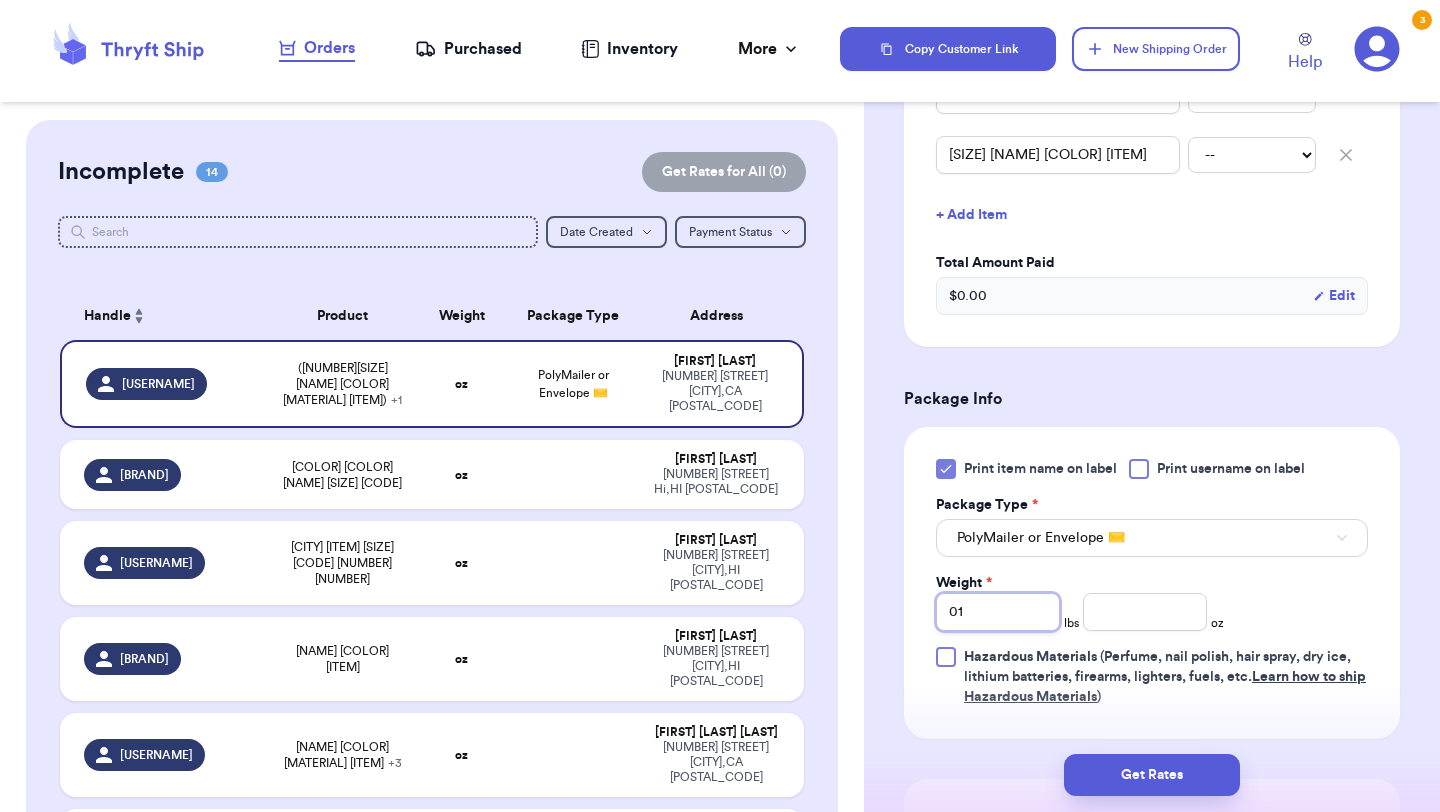 type 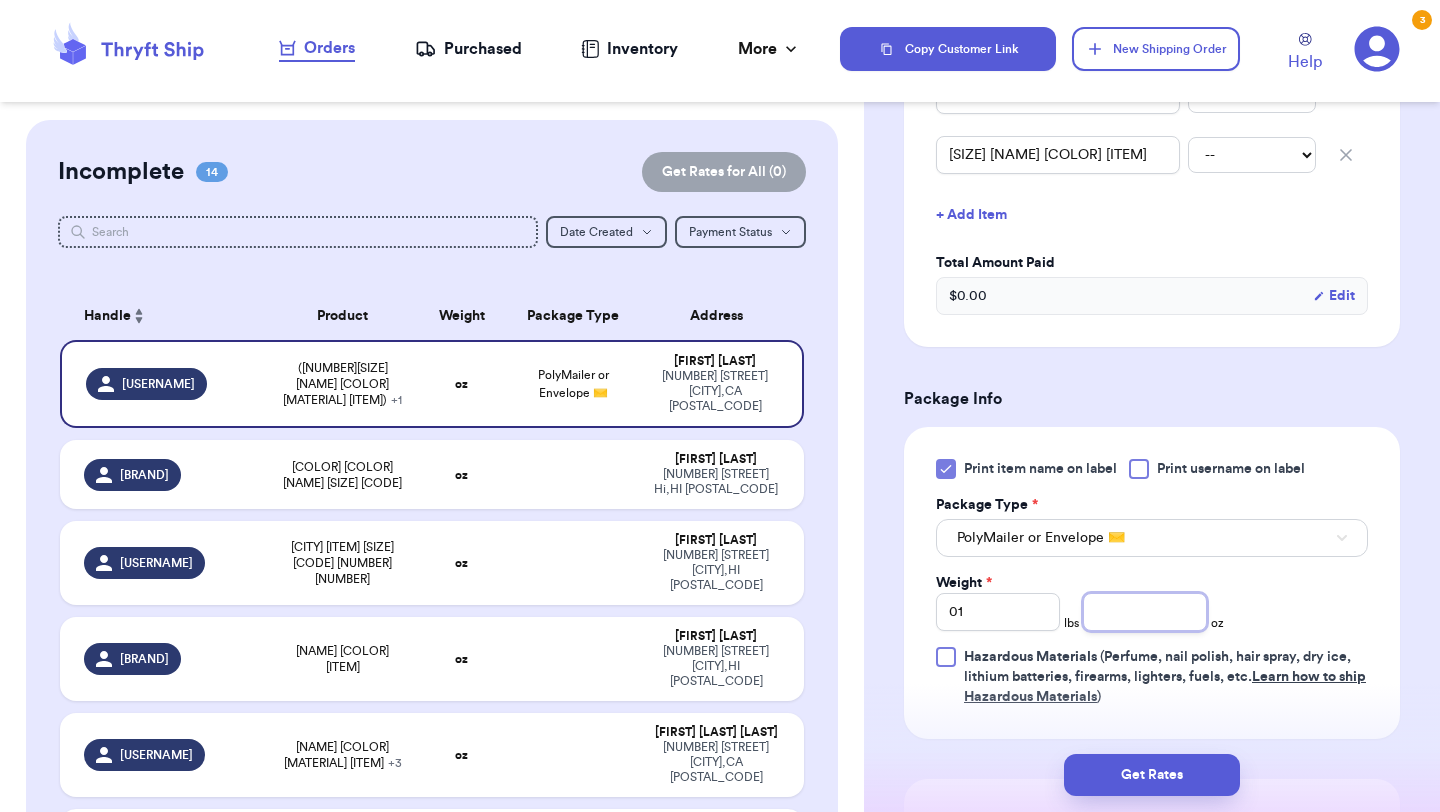 click at bounding box center (1145, 612) 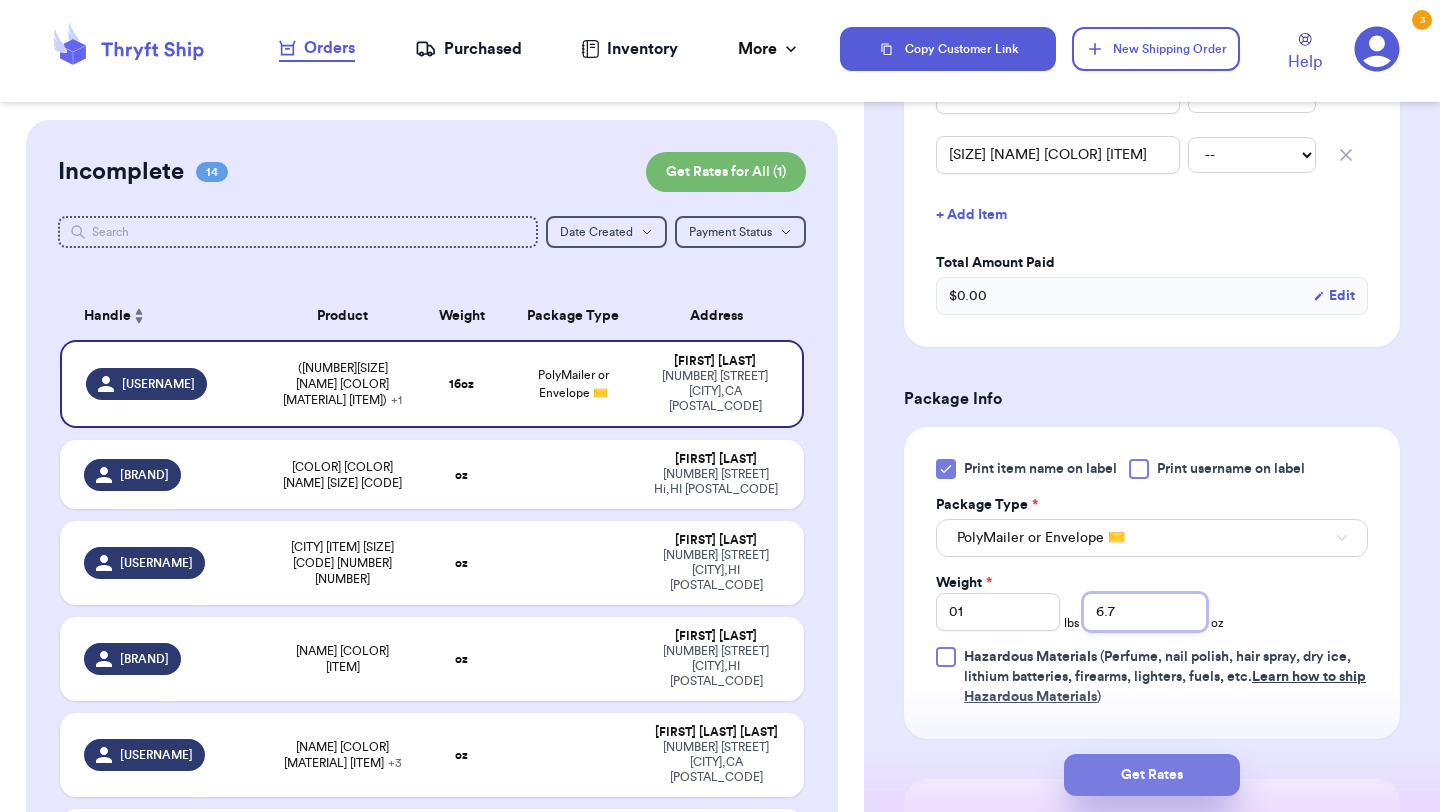 type on "6.7" 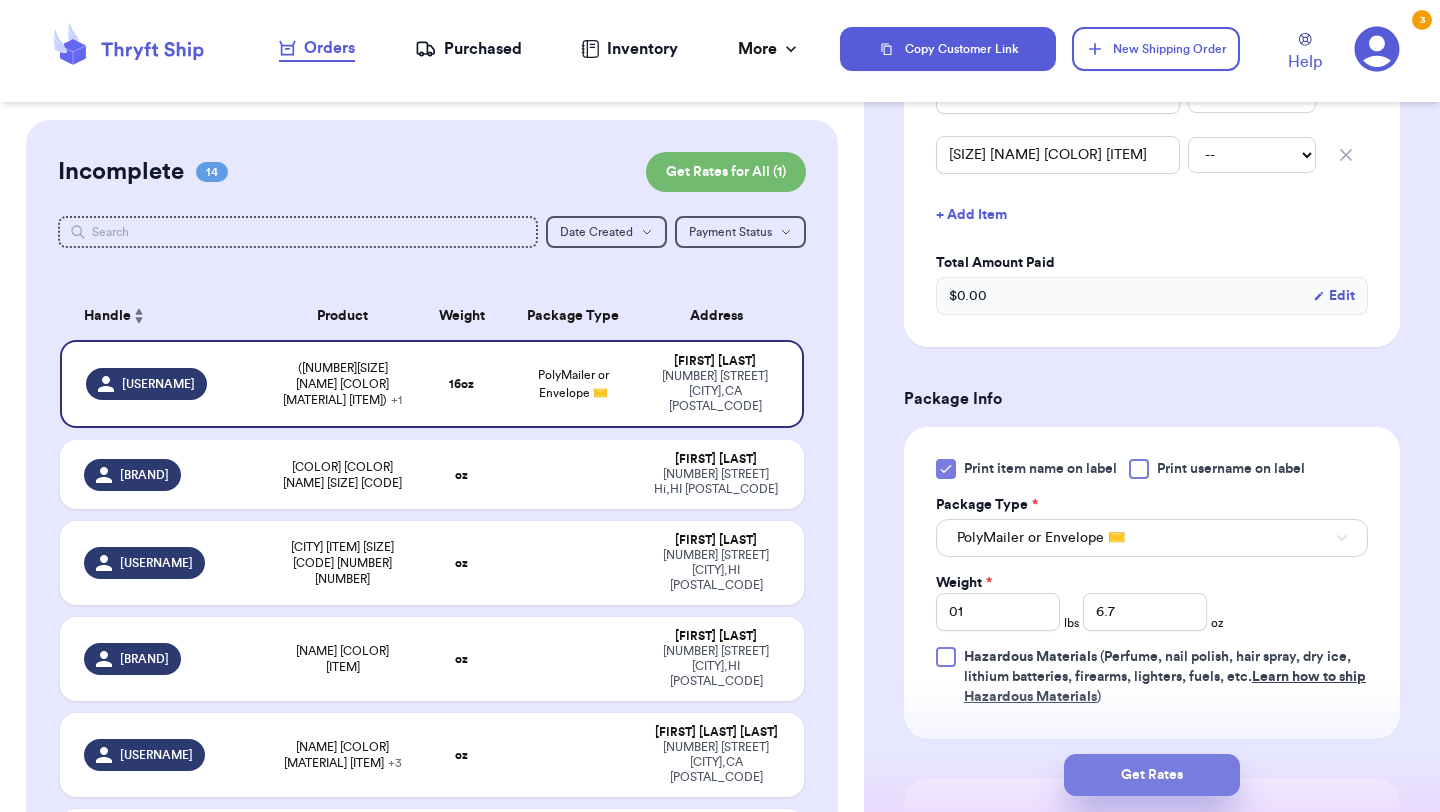 click on "Get Rates" at bounding box center [1152, 775] 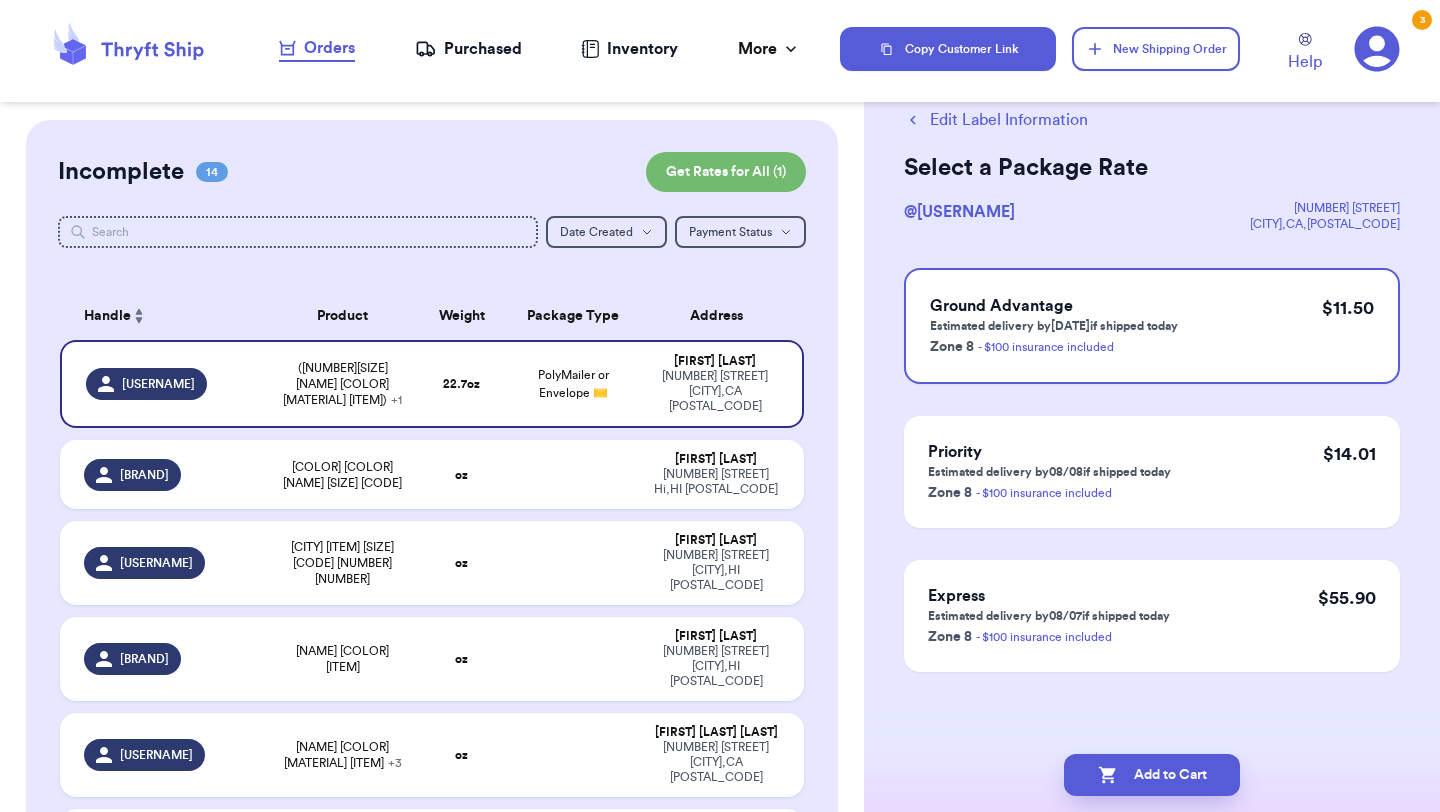 scroll, scrollTop: 0, scrollLeft: 0, axis: both 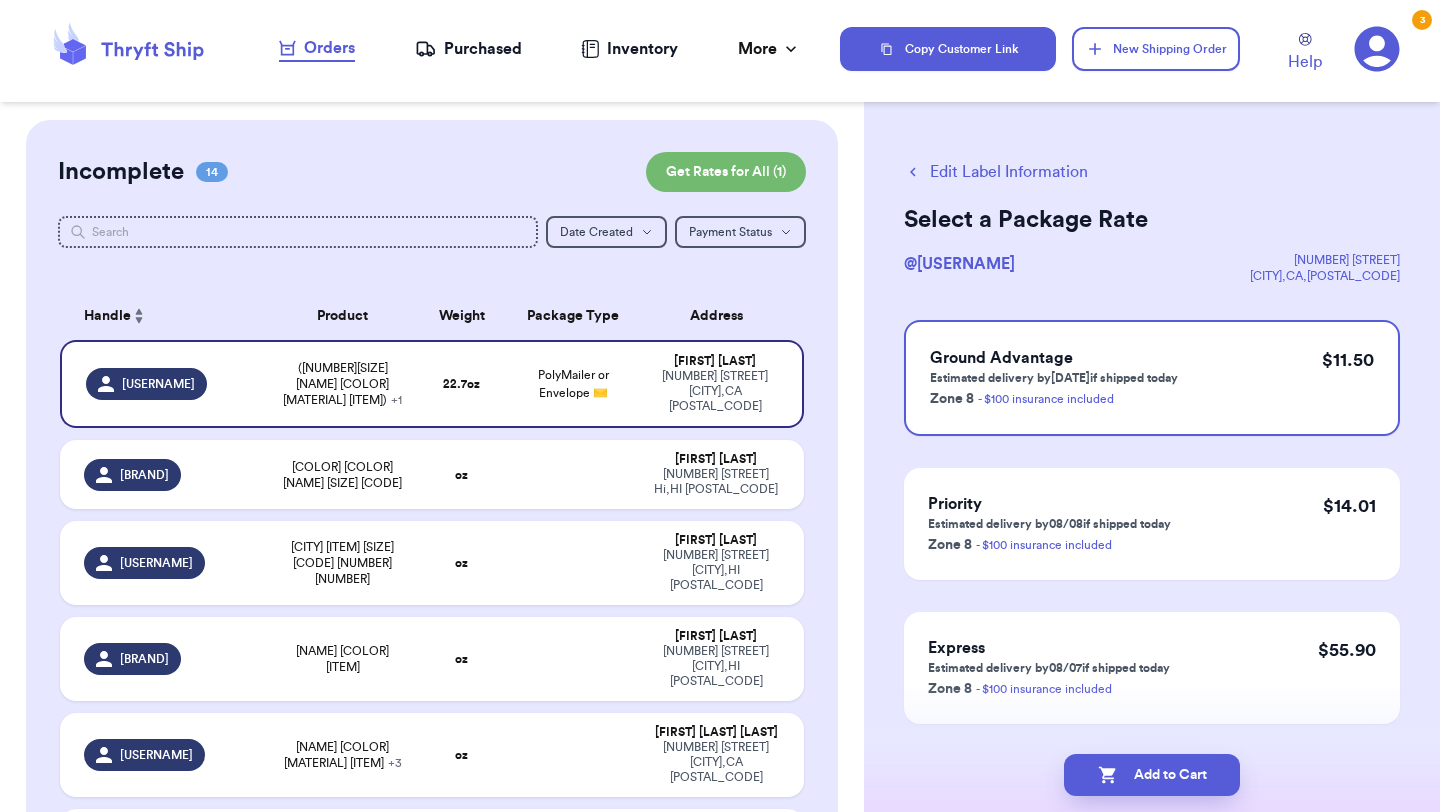 click on "Add to Cart" at bounding box center [1152, 775] 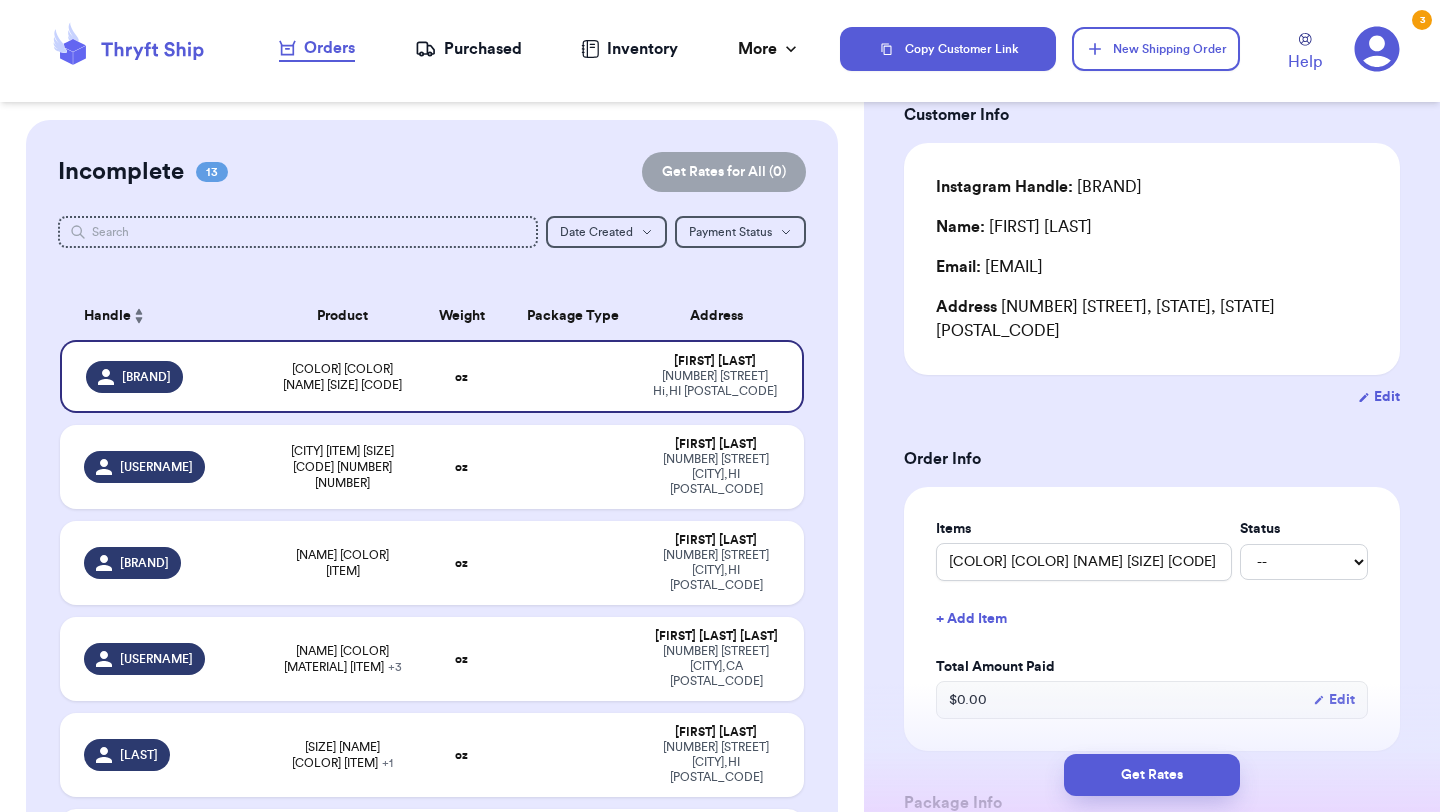 scroll, scrollTop: 424, scrollLeft: 0, axis: vertical 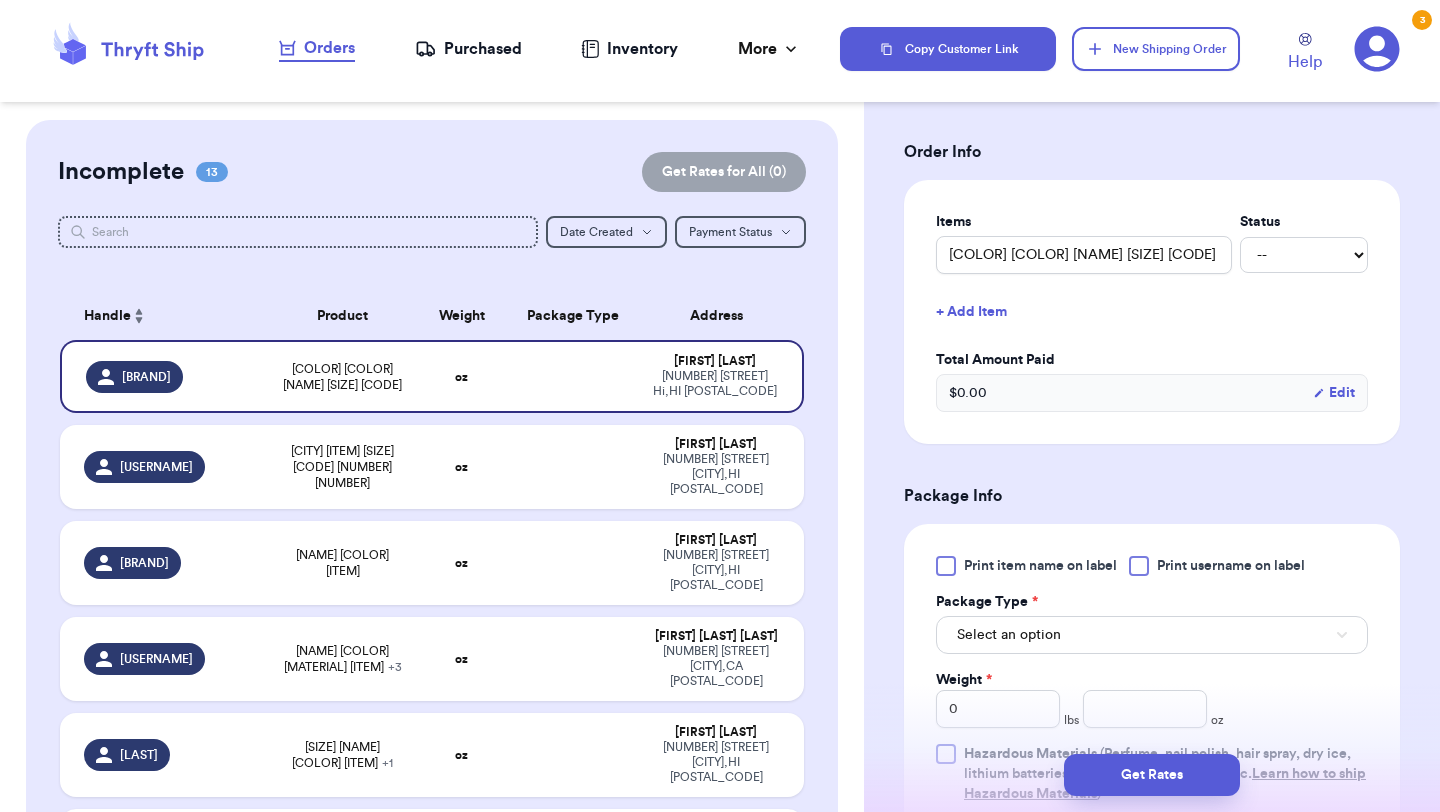 click on "Print item name on label" at bounding box center [1040, 566] 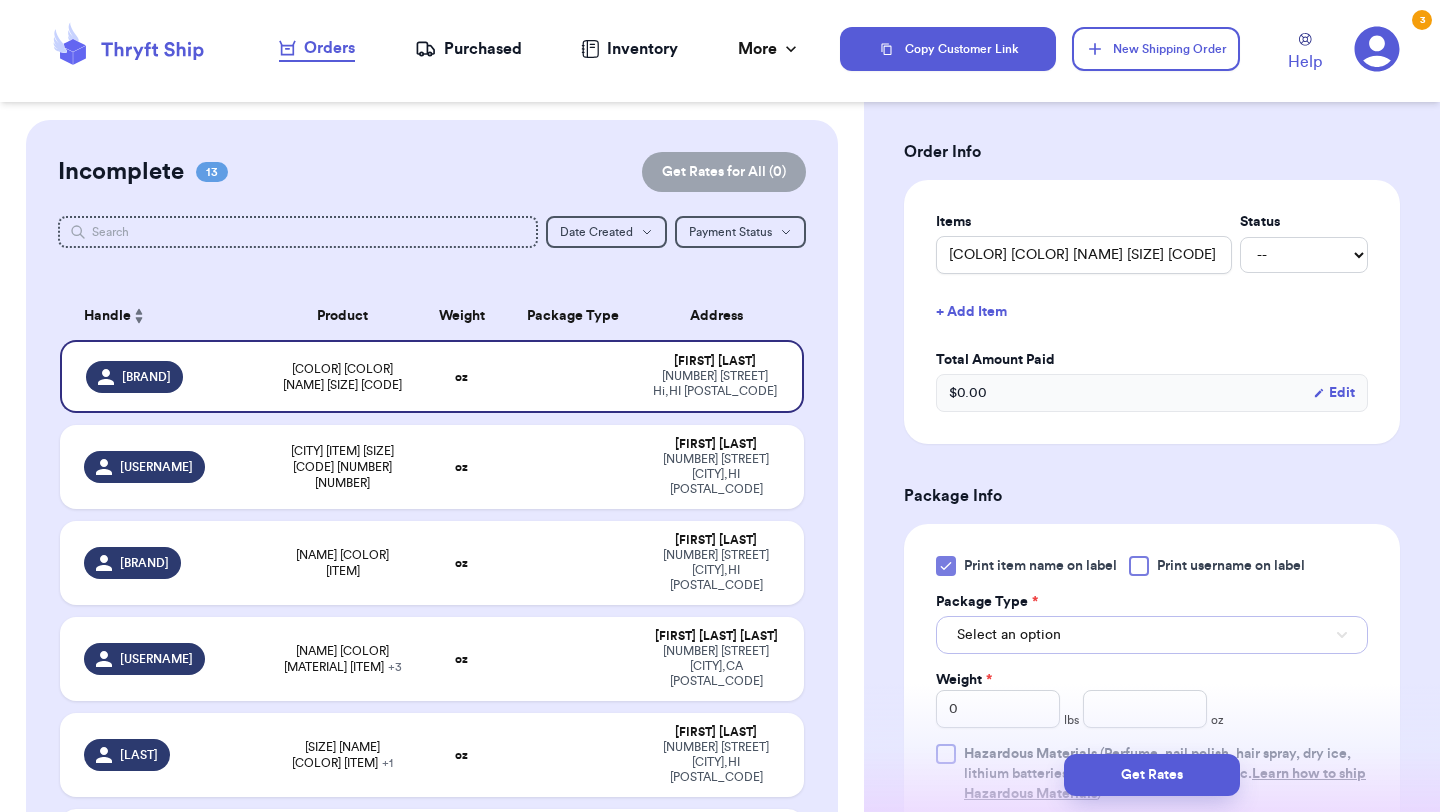 click on "Select an option" at bounding box center (1152, 635) 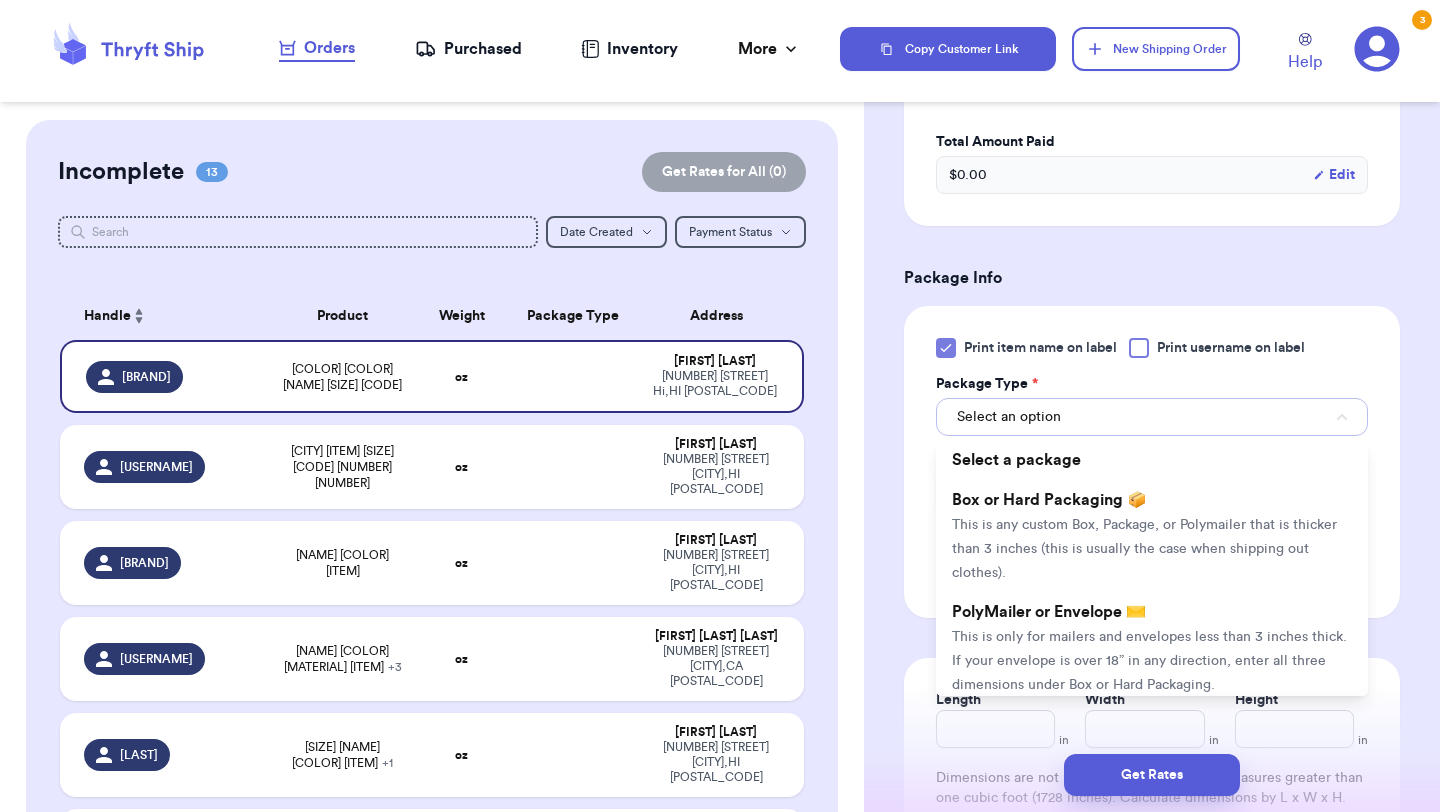 scroll, scrollTop: 842, scrollLeft: 0, axis: vertical 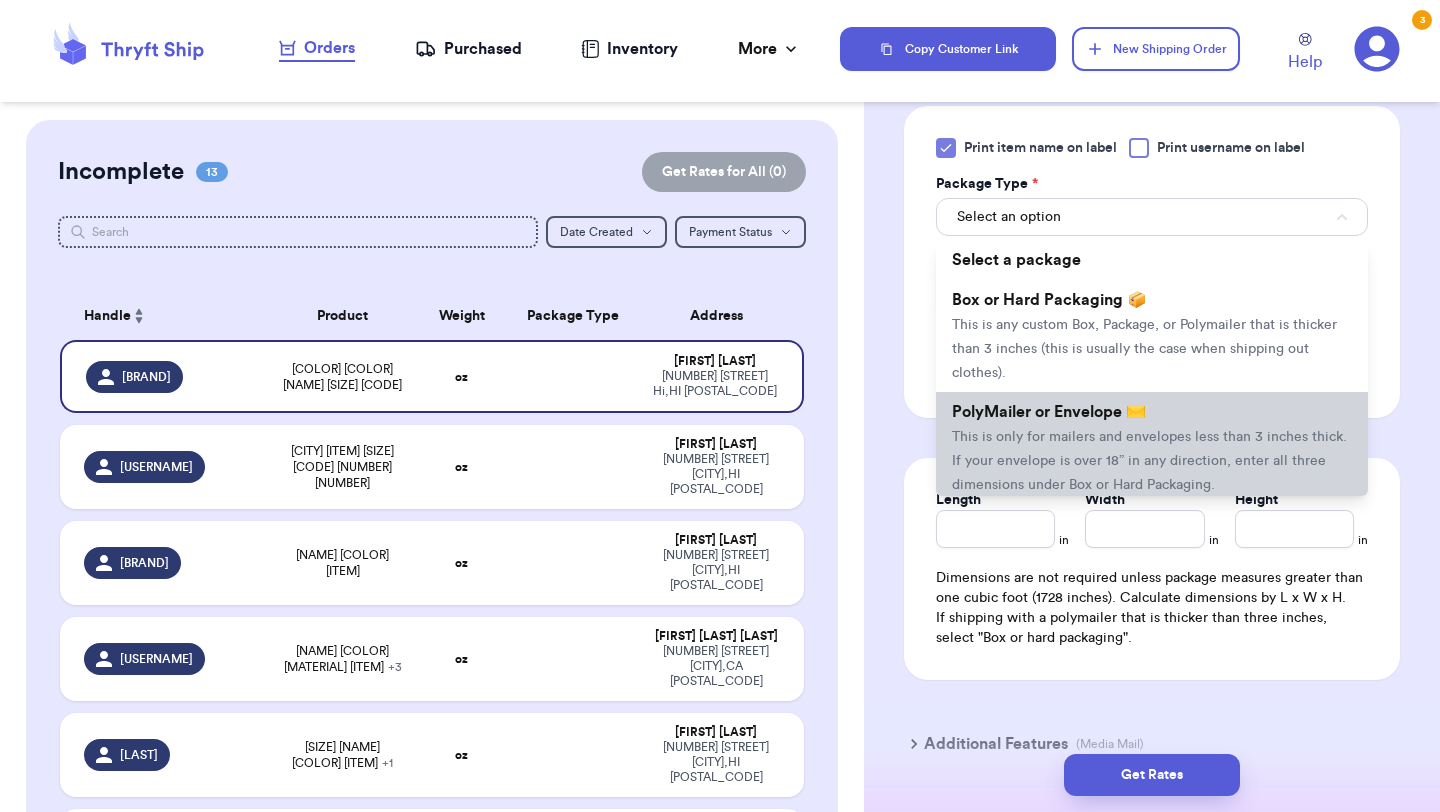 click on "PolyMailer or Envelope ✉️" at bounding box center (1049, 412) 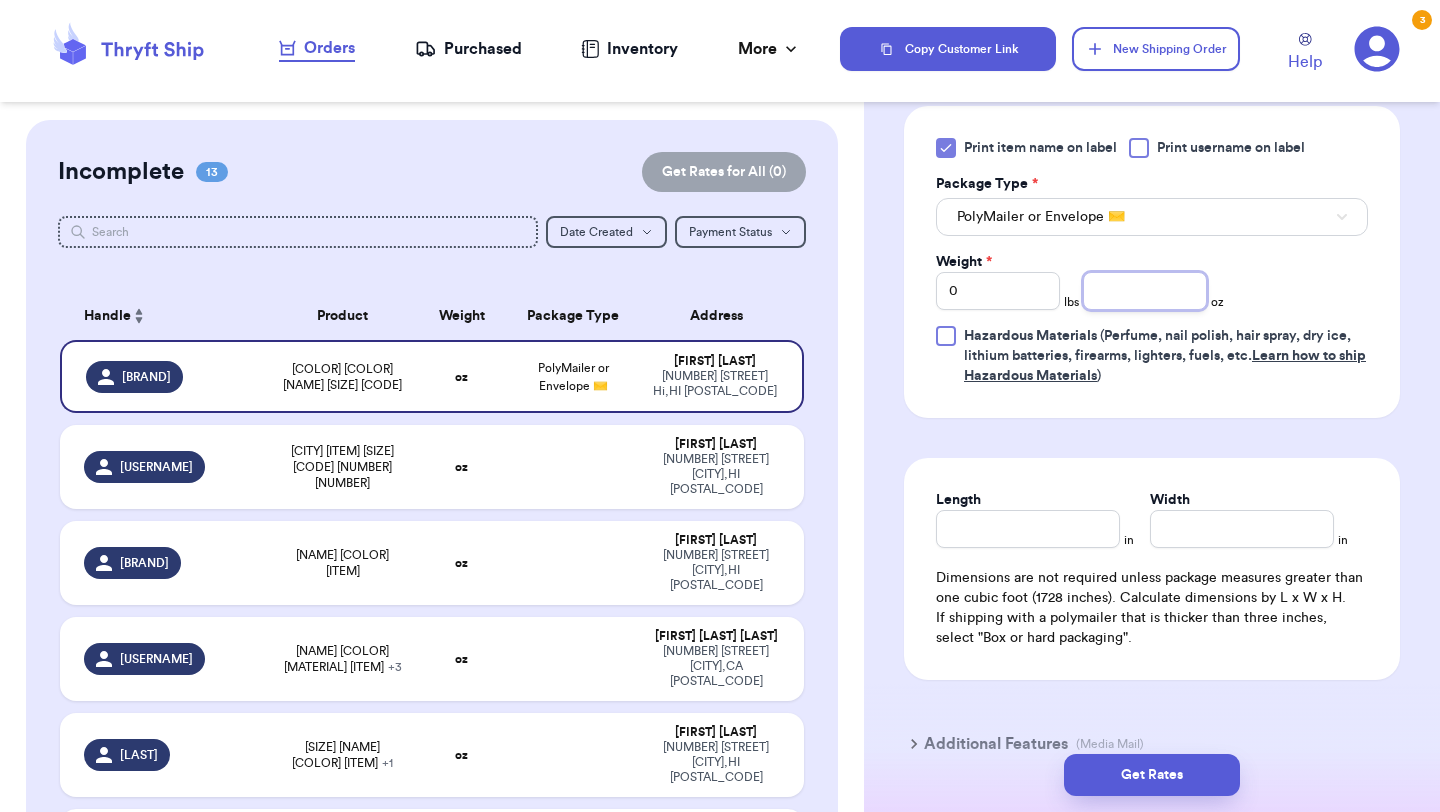 click at bounding box center (1145, 291) 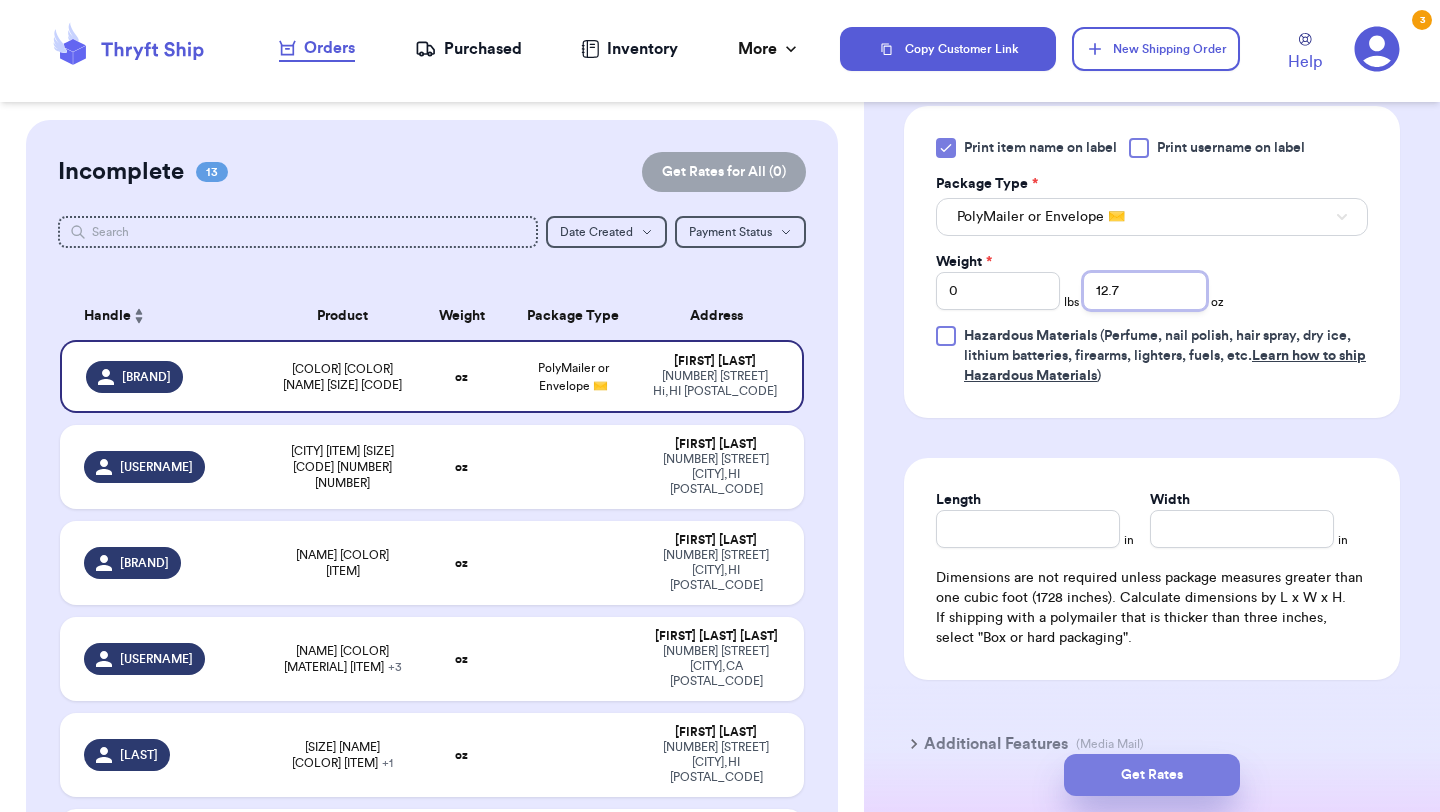 type on "12.7" 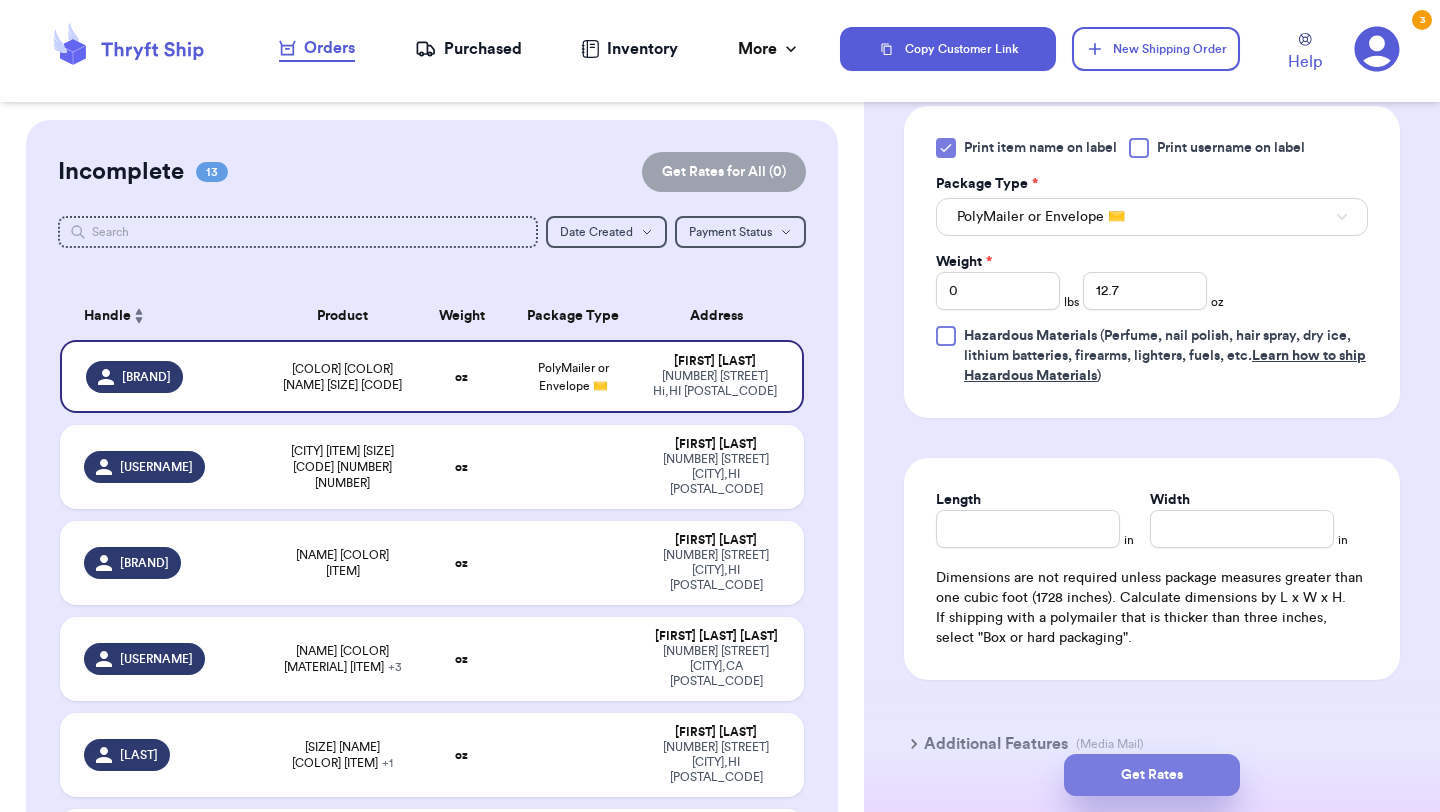 click on "Get Rates" at bounding box center (1152, 775) 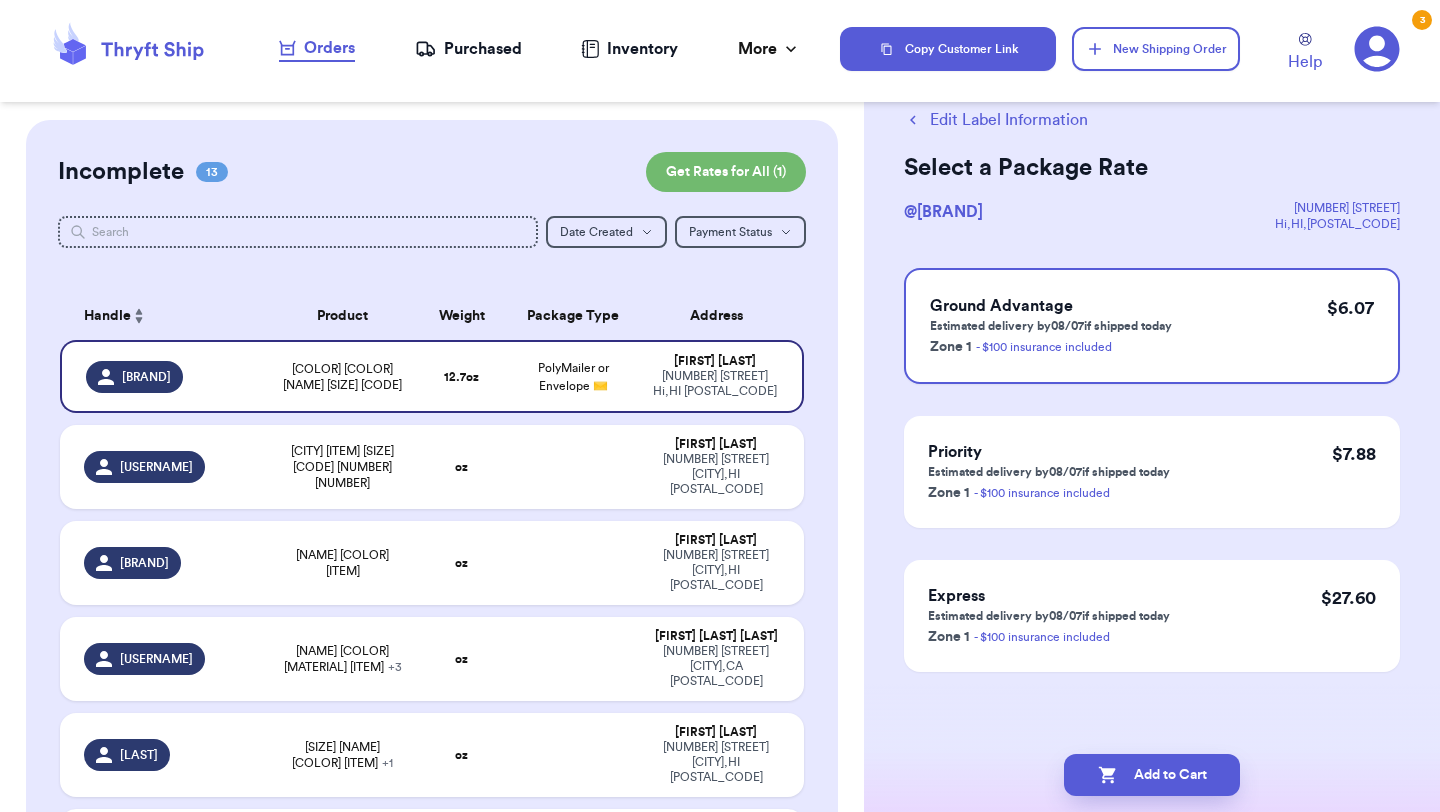 scroll, scrollTop: 0, scrollLeft: 0, axis: both 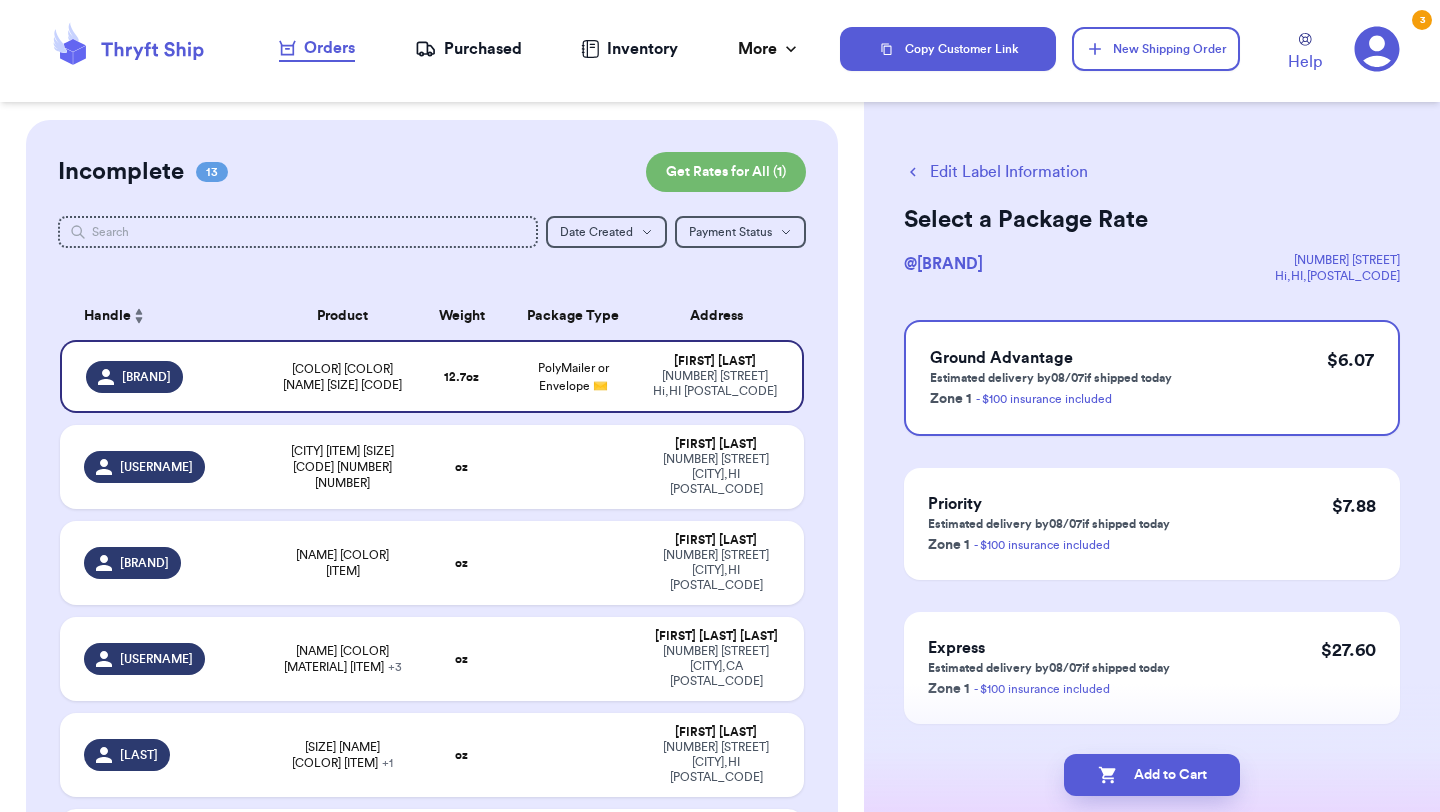 click on "Add to Cart" at bounding box center [1152, 775] 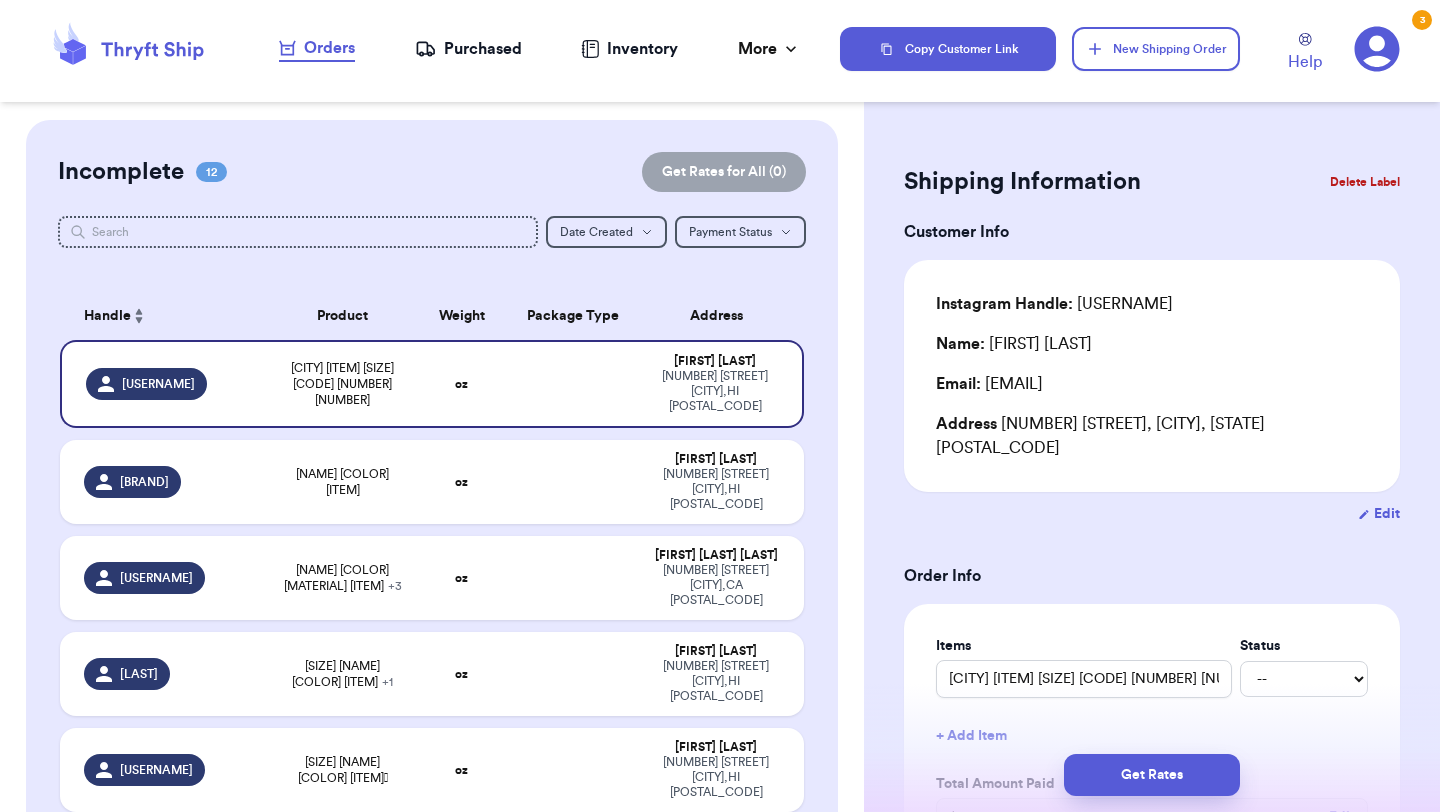 type 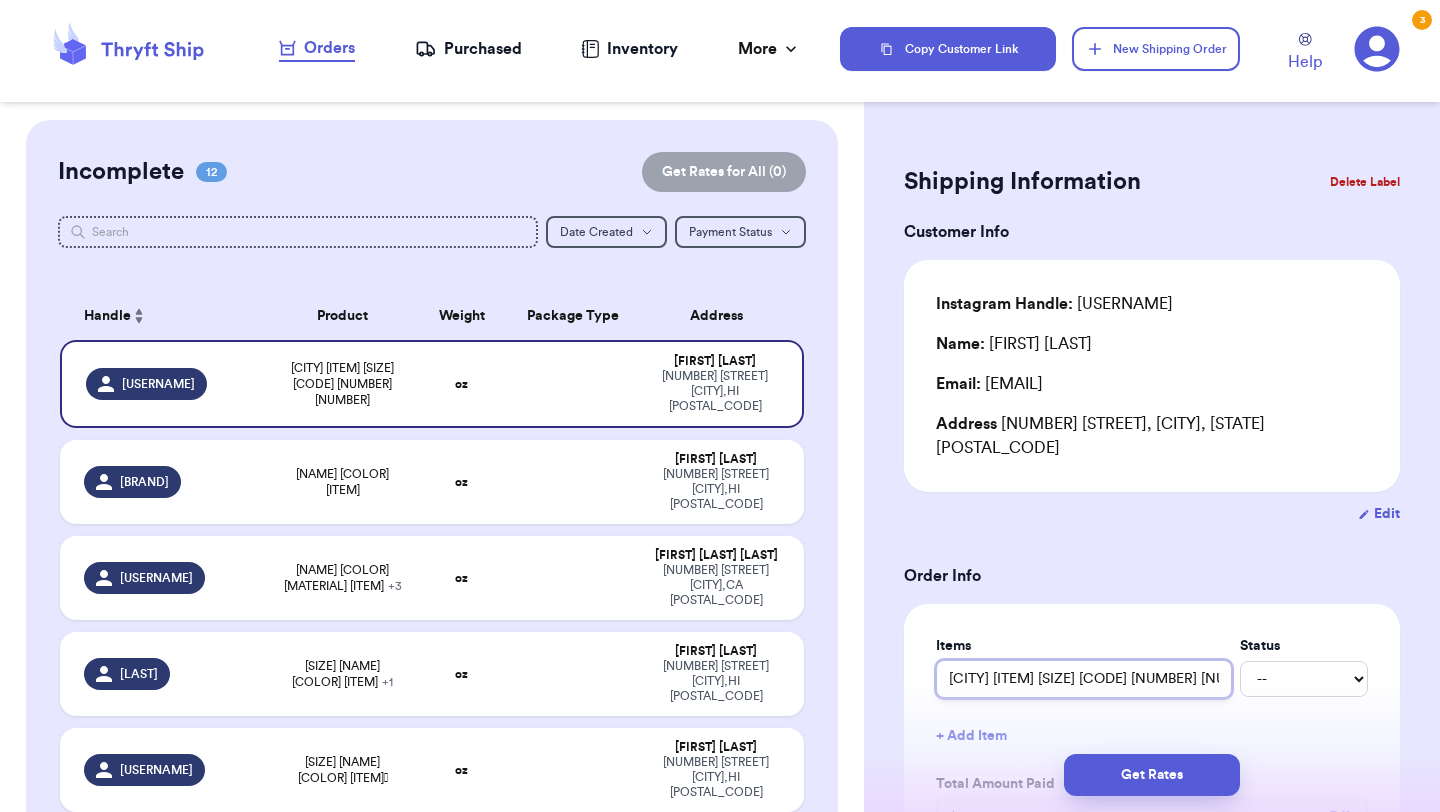click on "[CITY] [ITEM] [SIZE] [CODE] [NUMBER] [NUMBER]" at bounding box center [1084, 679] 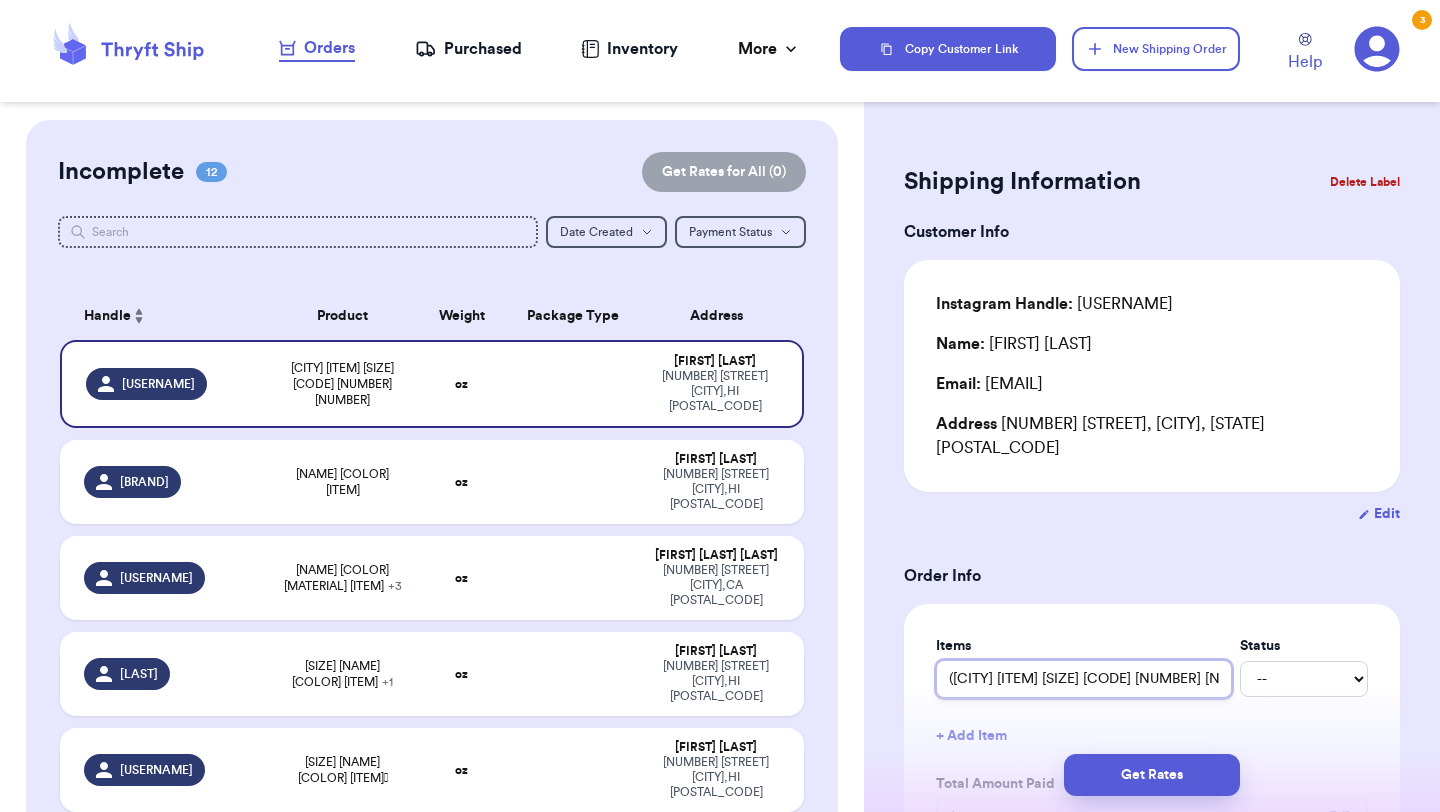 type 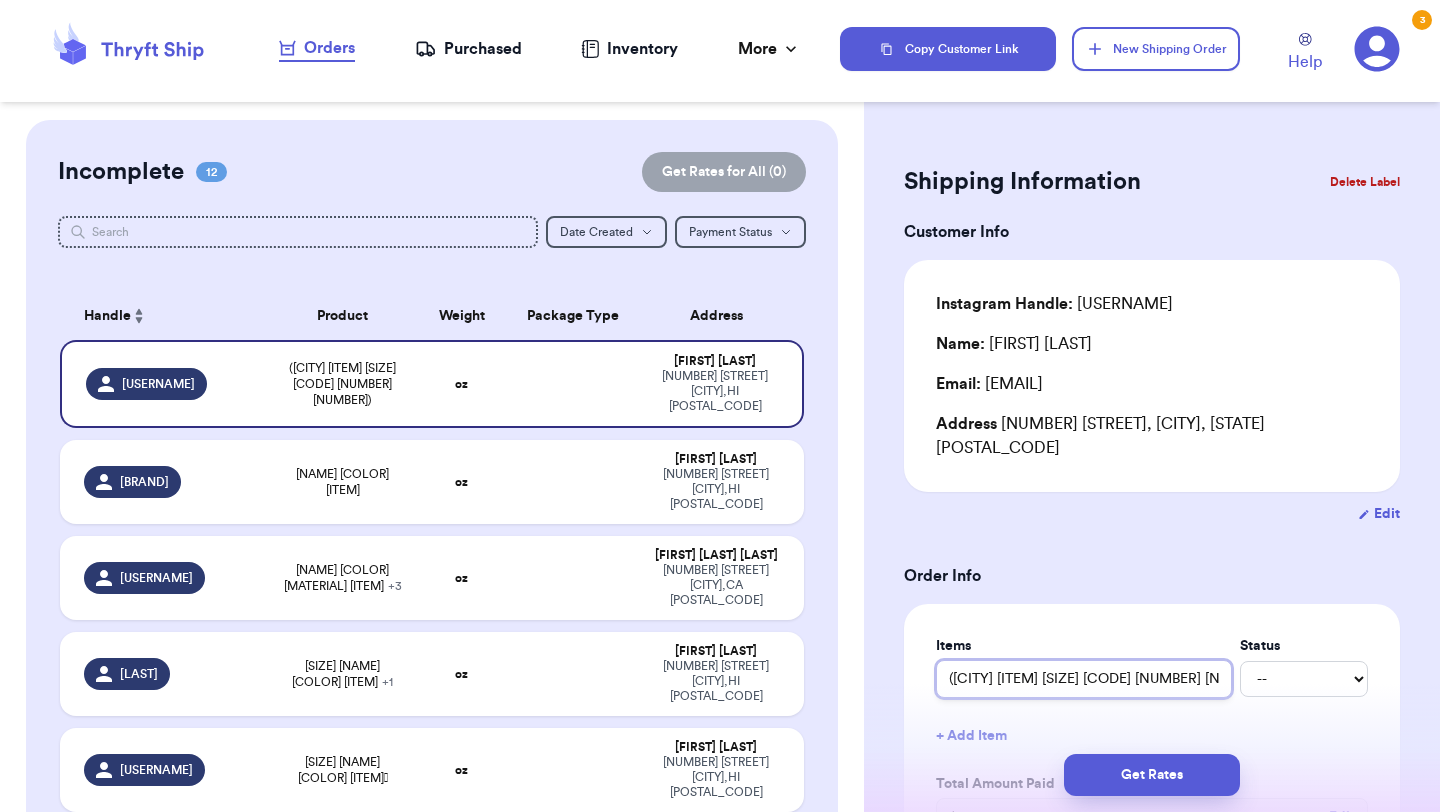 type on "([CITY] [ITEM] [SIZE] [CODE] [NUMBER] [NUMBER])" 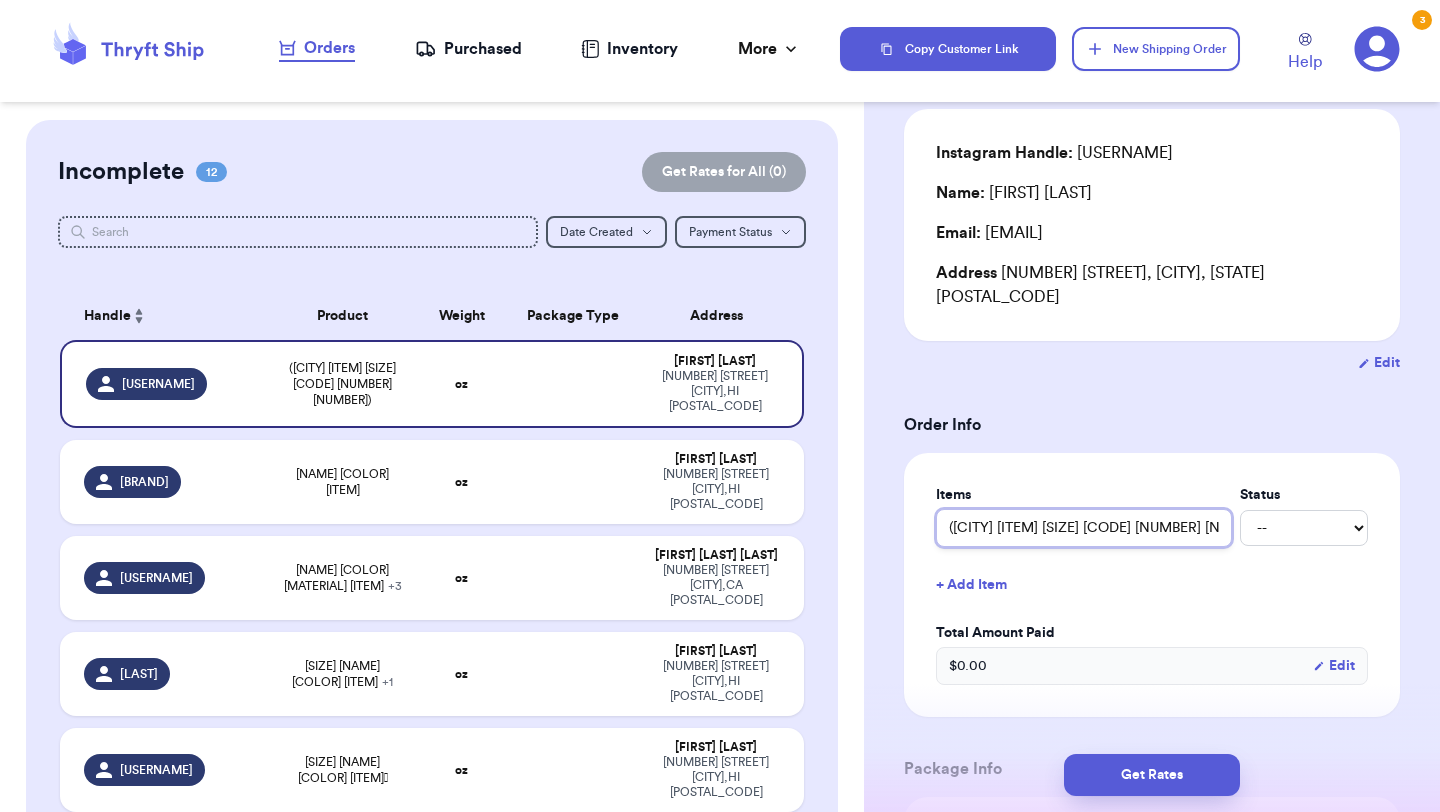 scroll, scrollTop: 239, scrollLeft: 0, axis: vertical 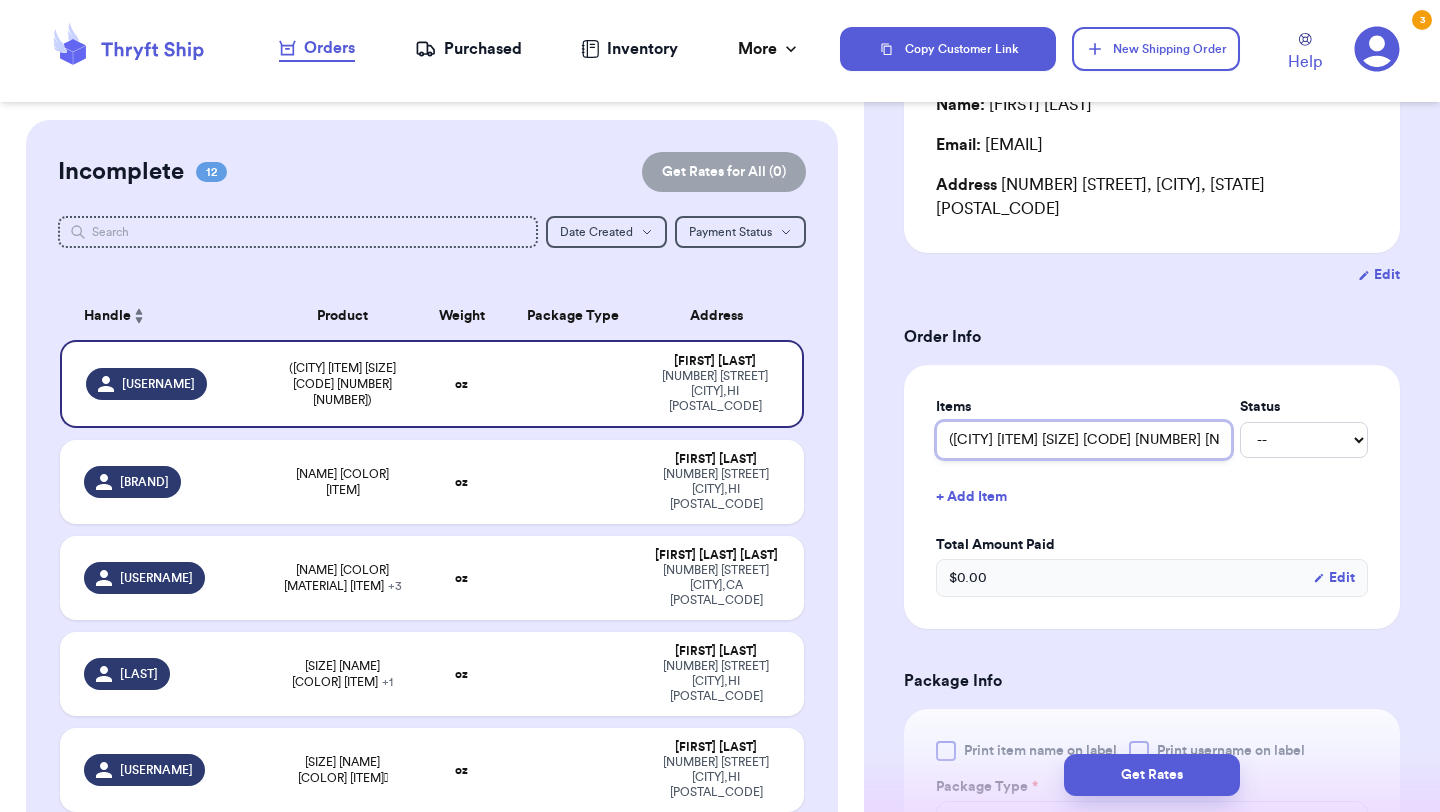type on "([CITY] [ITEM] [SIZE] [CODE] [NUMBER] [NUMBER])" 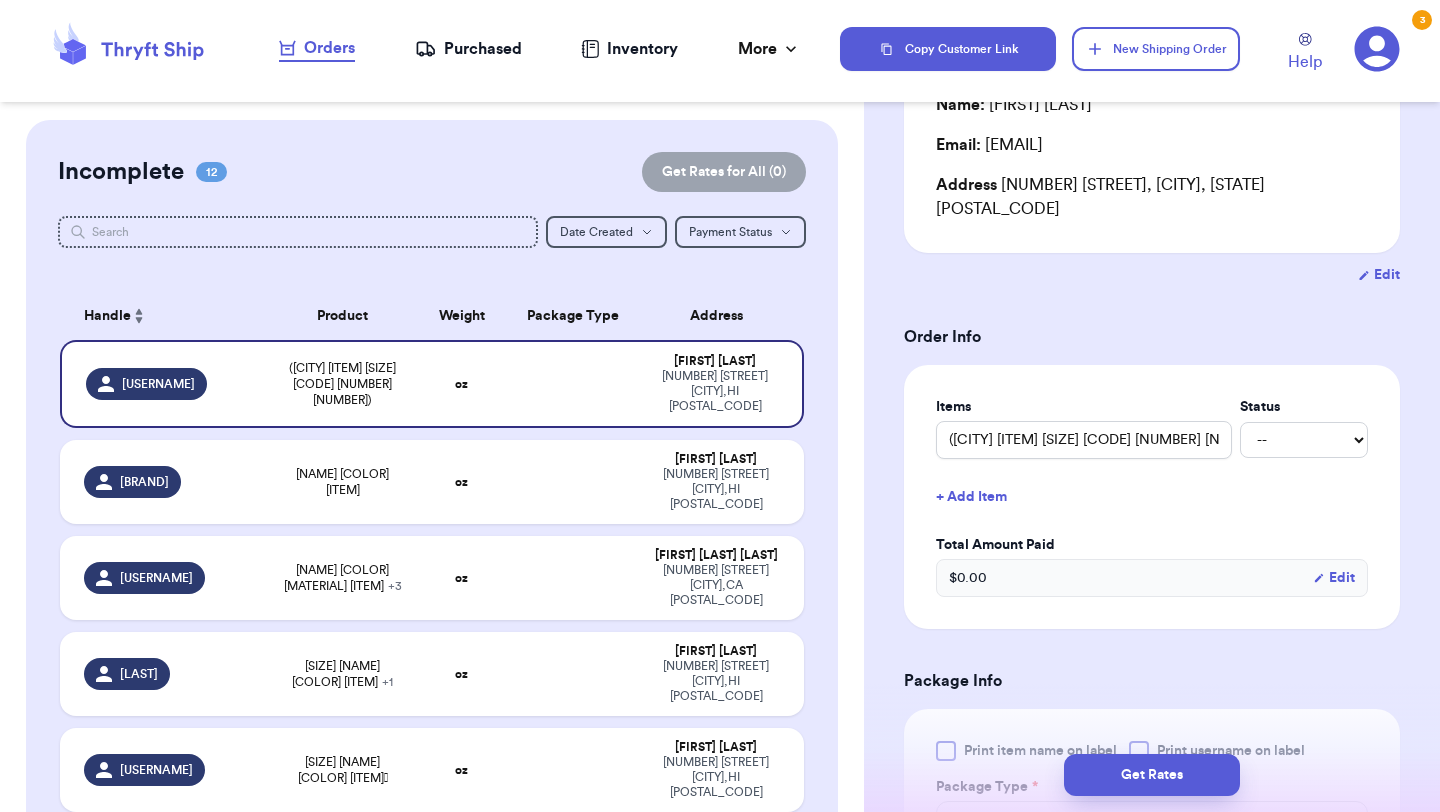 click on "Print item name on label" at bounding box center [1026, 751] 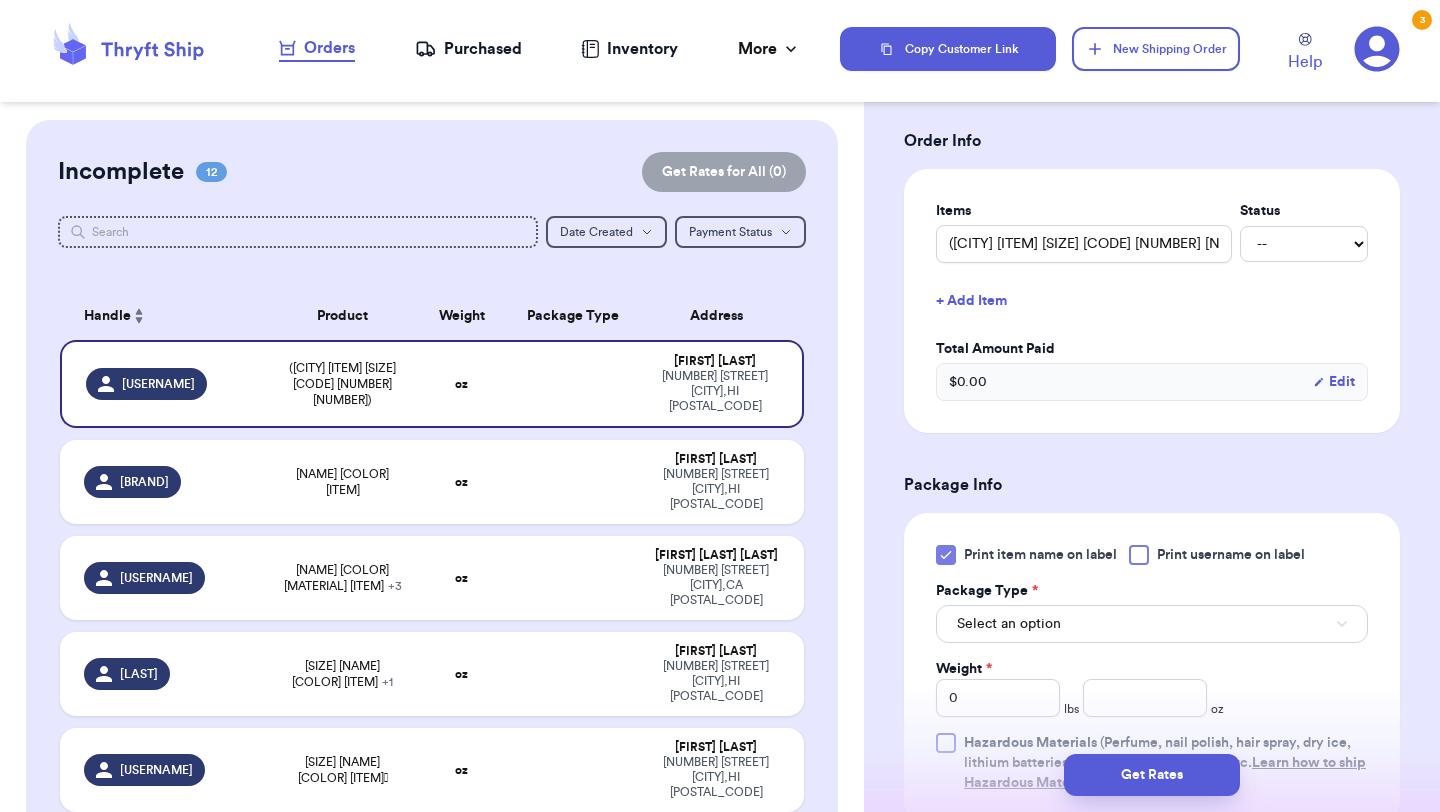 scroll, scrollTop: 446, scrollLeft: 0, axis: vertical 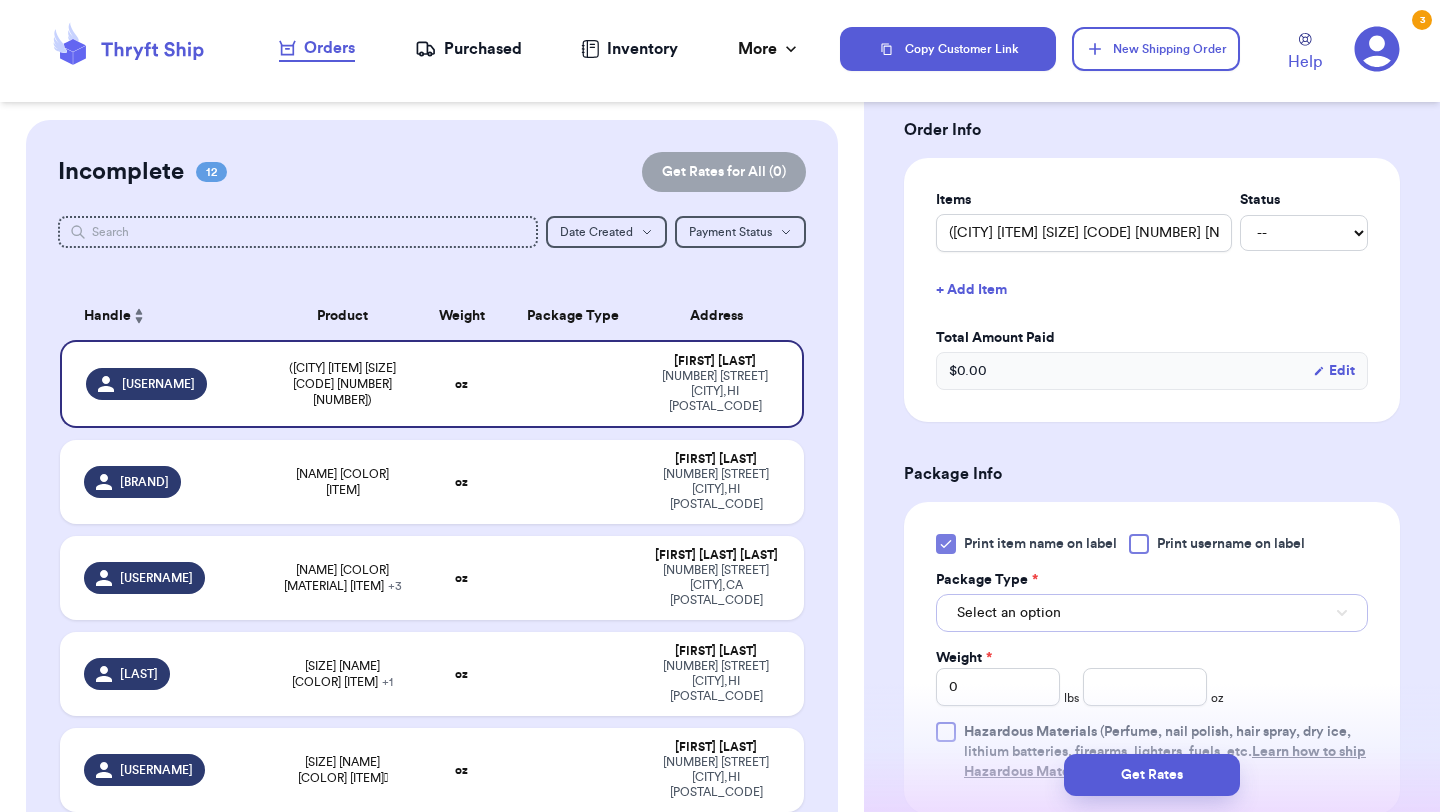 click on "Select an option" at bounding box center (1009, 613) 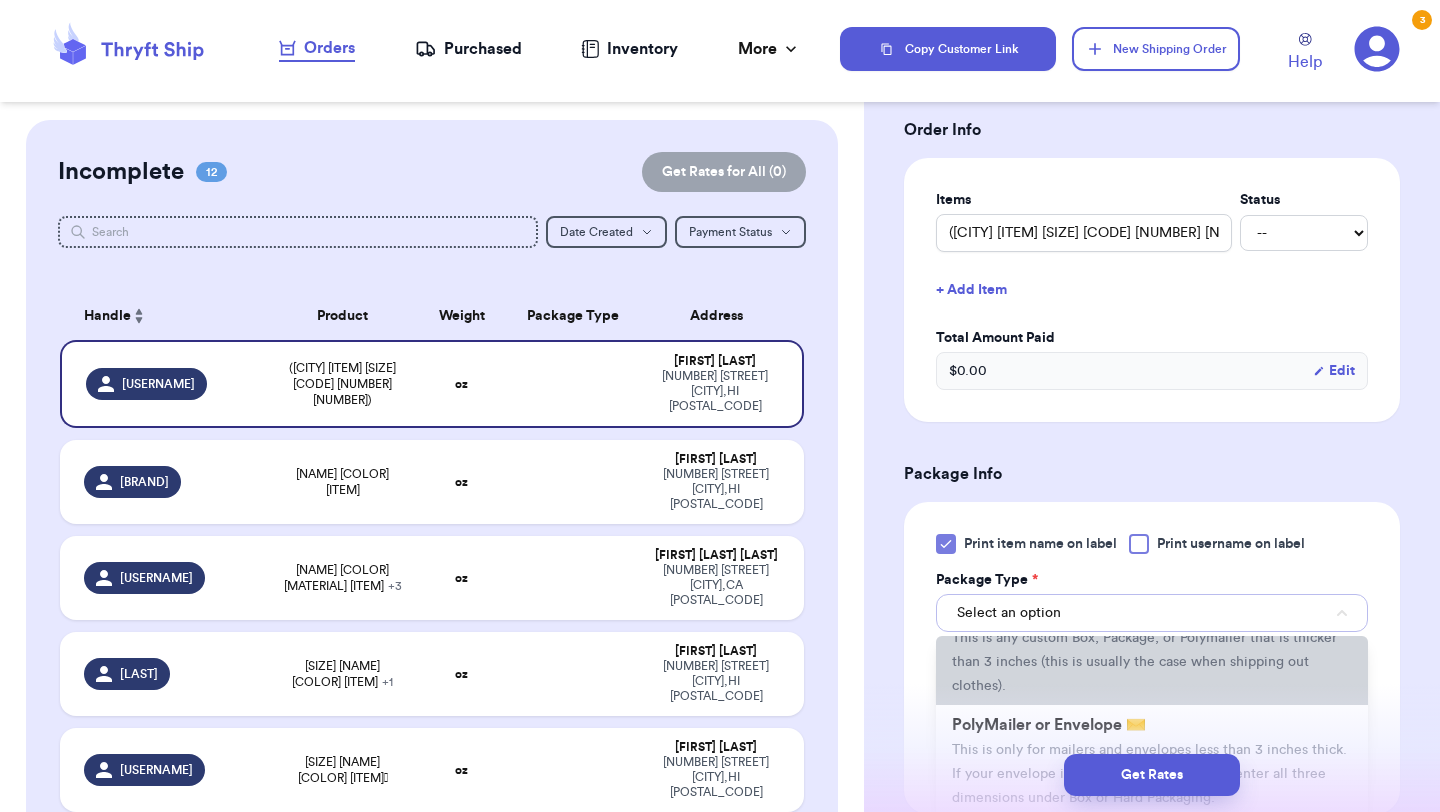 scroll, scrollTop: 148, scrollLeft: 0, axis: vertical 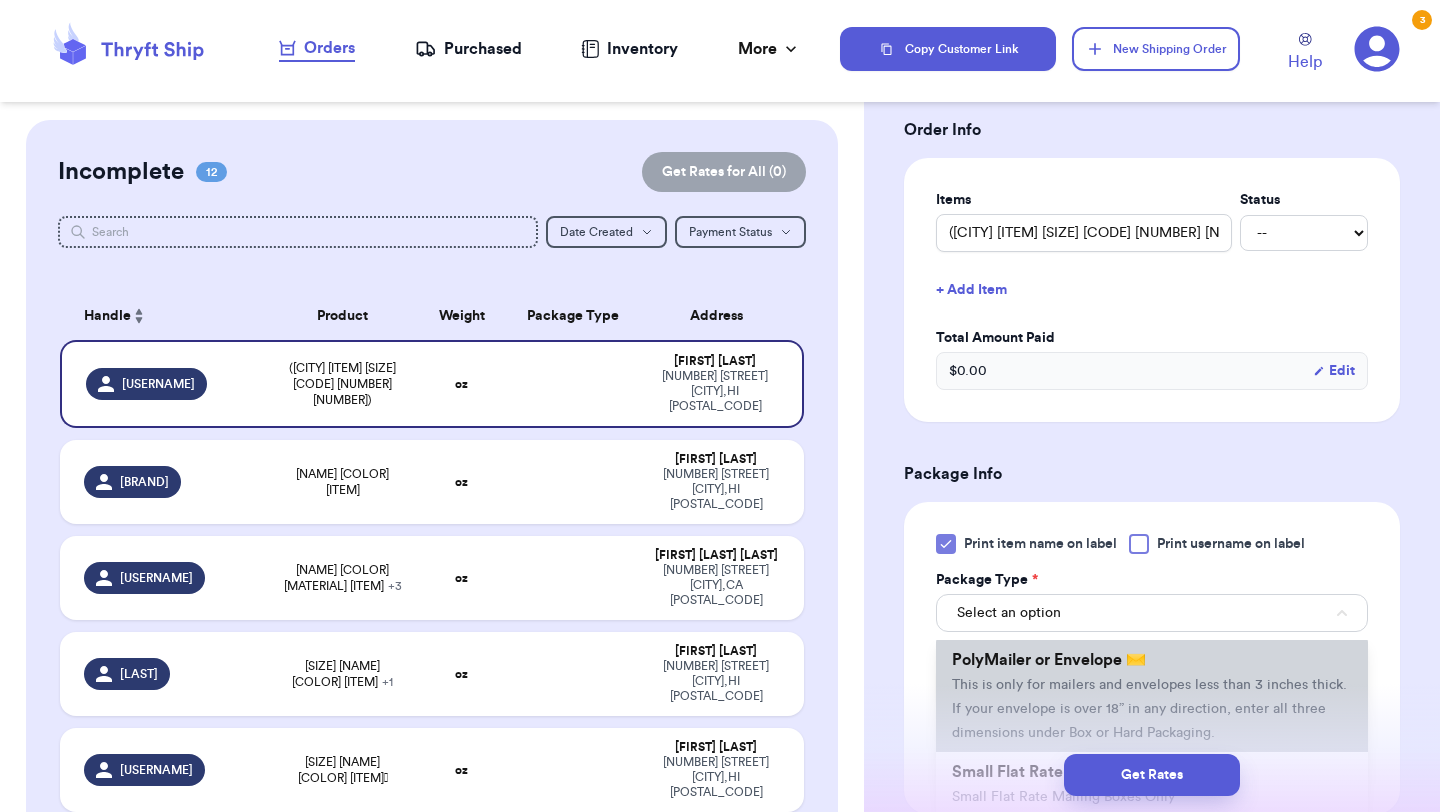 click on "This is only for mailers and envelopes less than 3 inches thick. If your envelope is over 18” in any direction, enter all three dimensions under Box or Hard Packaging." at bounding box center (1149, 709) 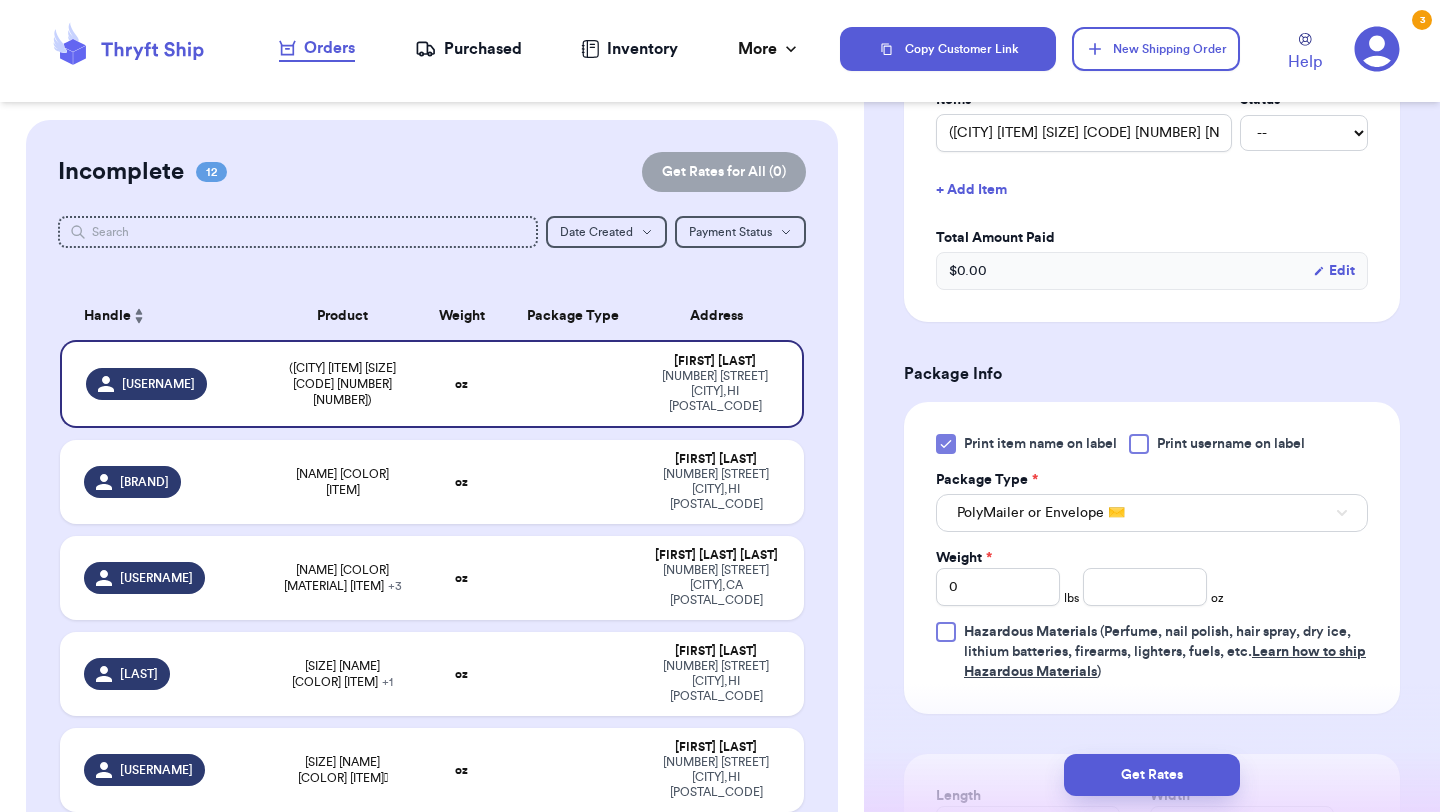 scroll, scrollTop: 643, scrollLeft: 0, axis: vertical 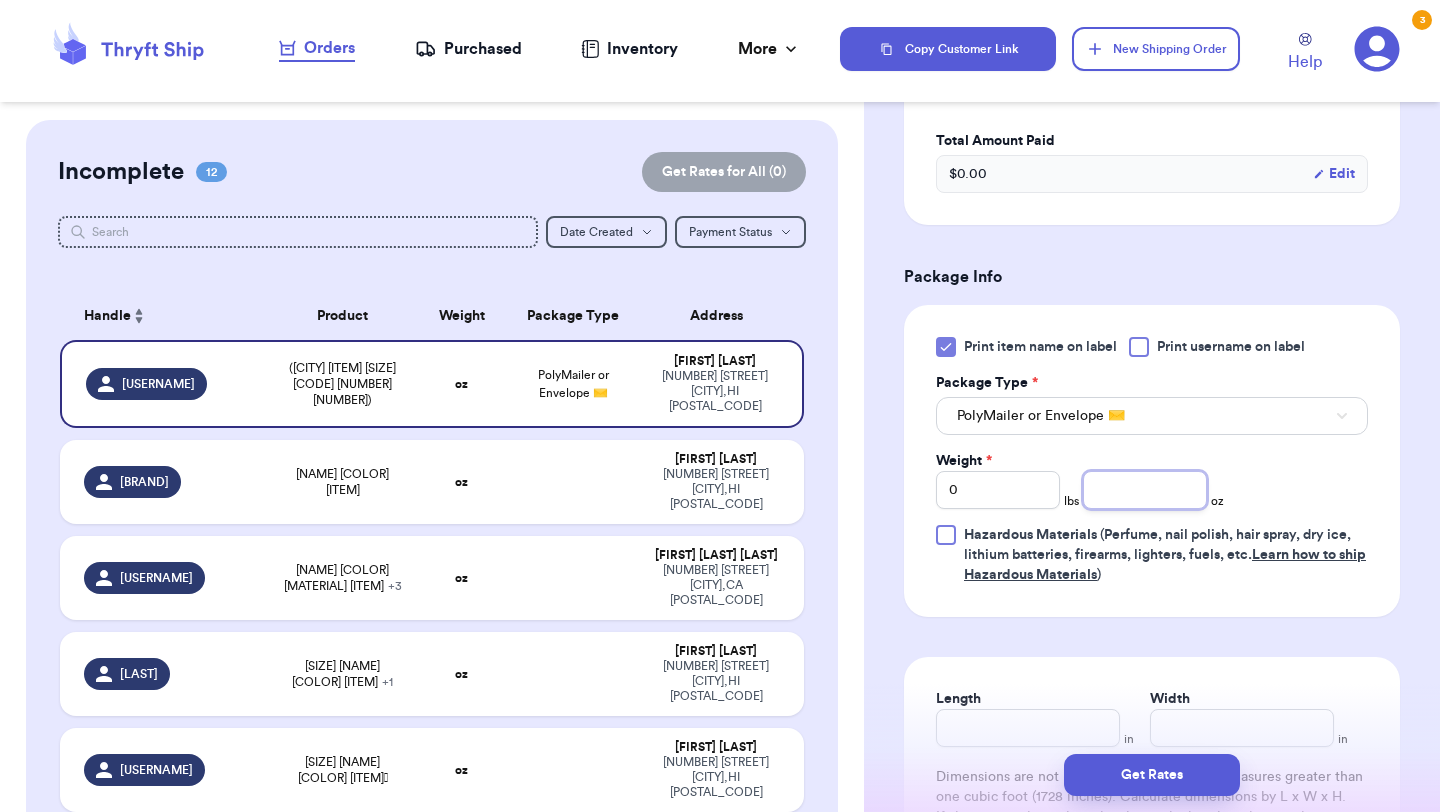 click at bounding box center (1145, 490) 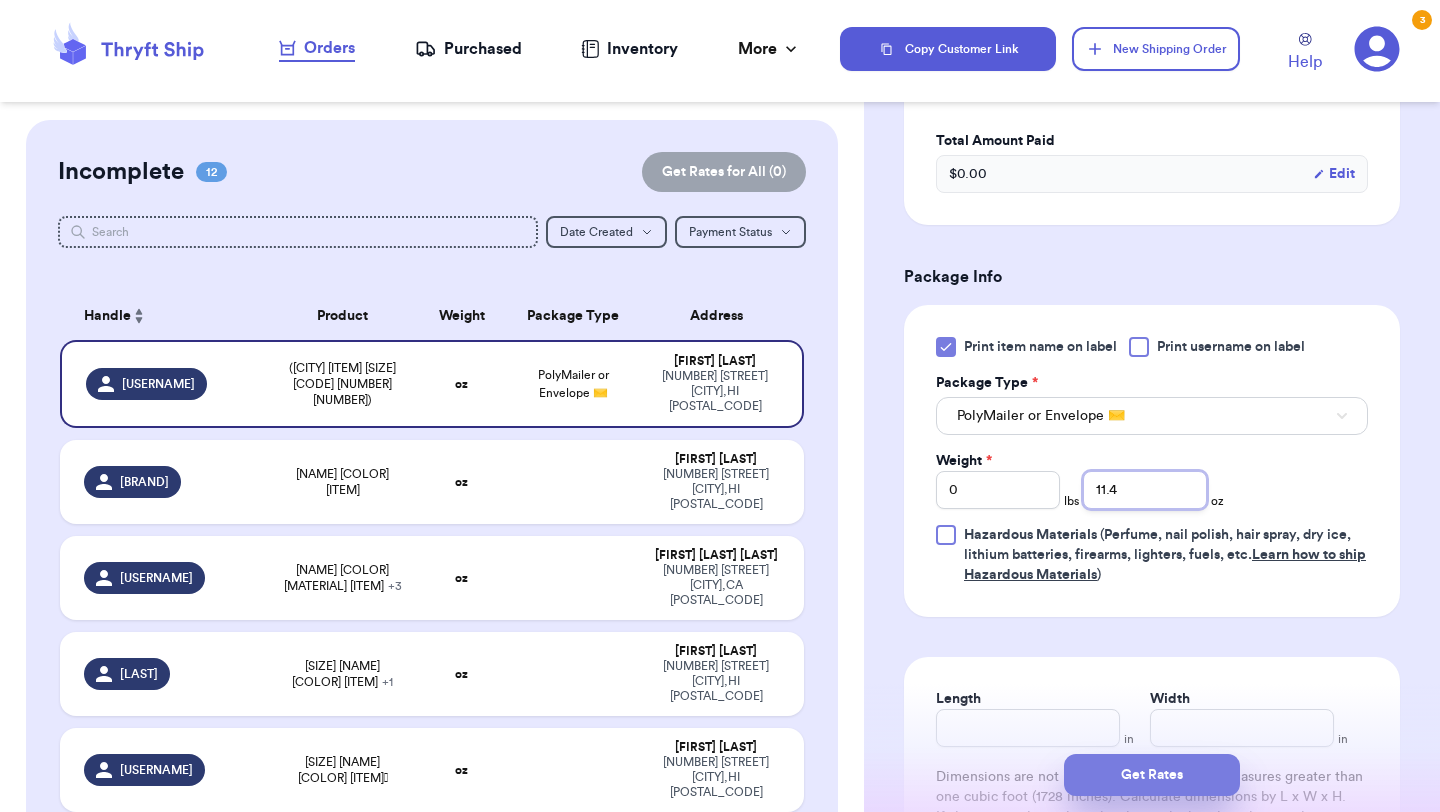 type on "11.4" 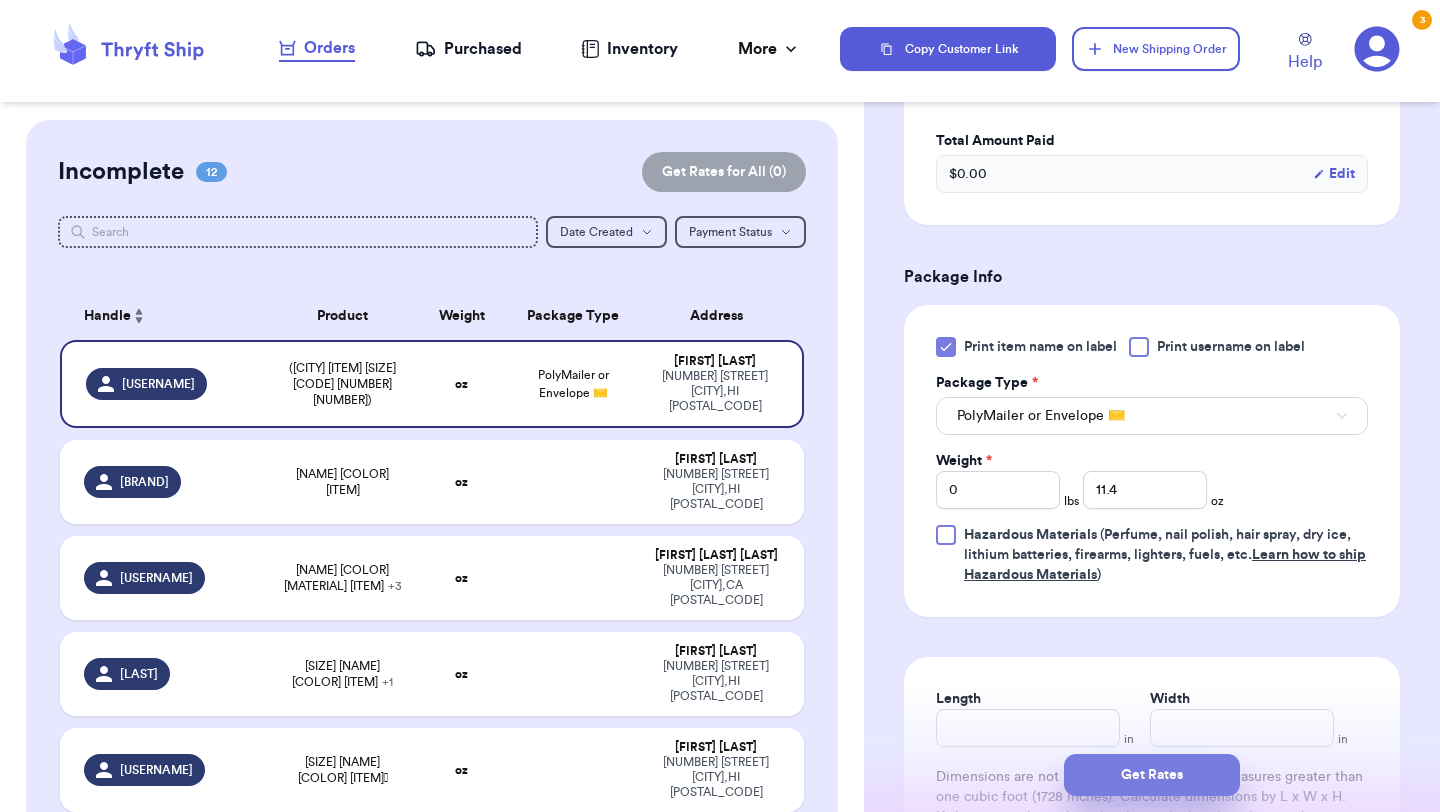 click on "Get Rates" at bounding box center (1152, 775) 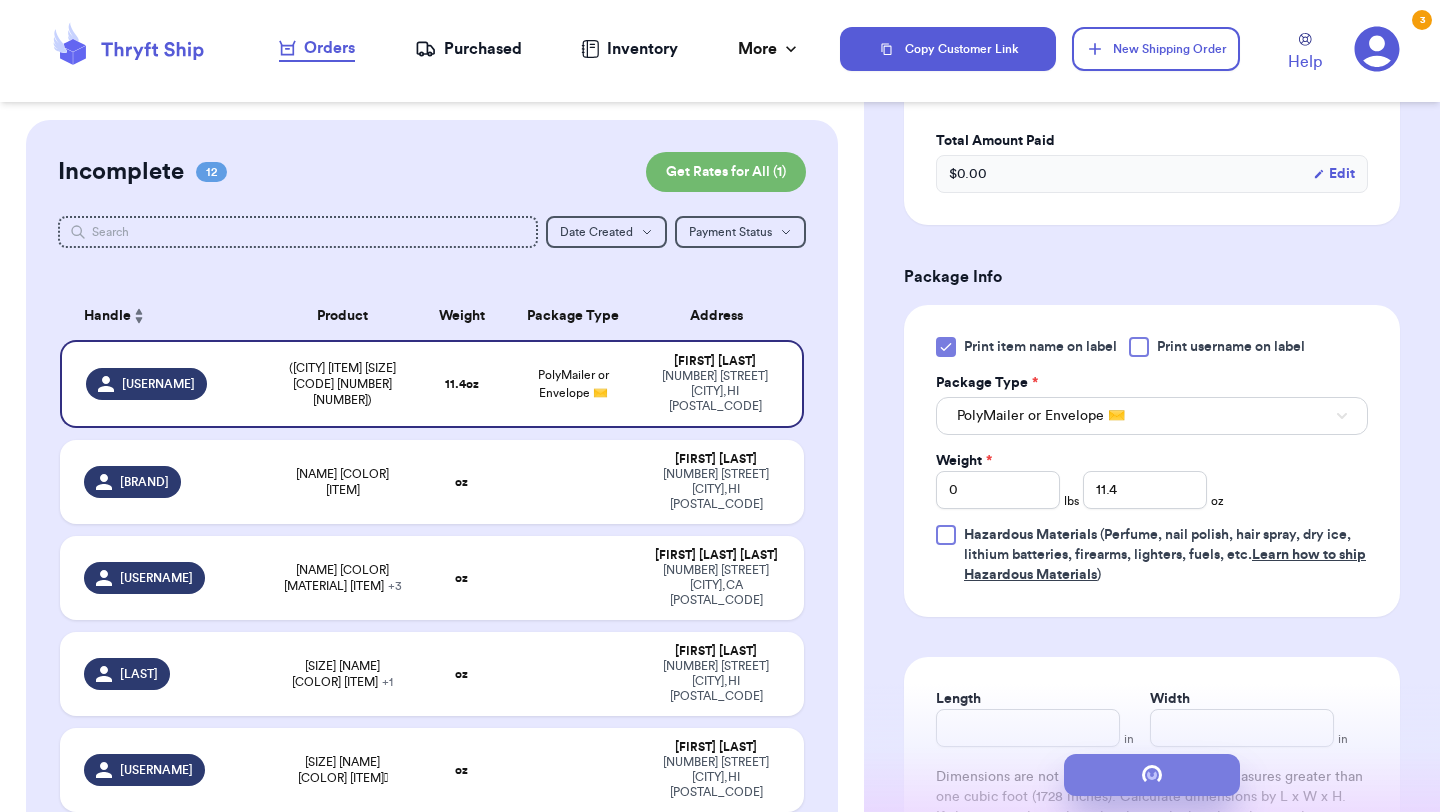 scroll, scrollTop: 0, scrollLeft: 0, axis: both 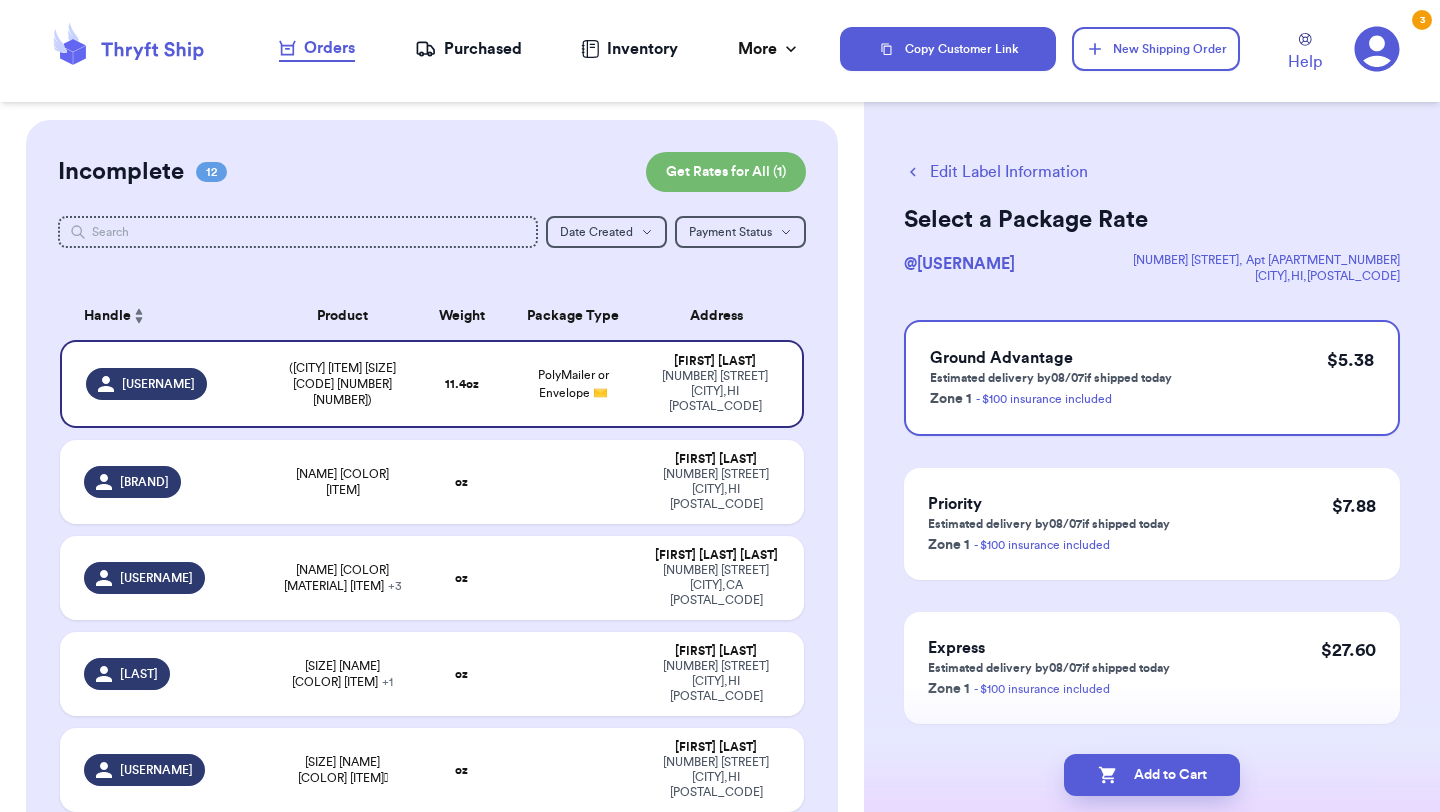 click on "Add to Cart" at bounding box center [1152, 775] 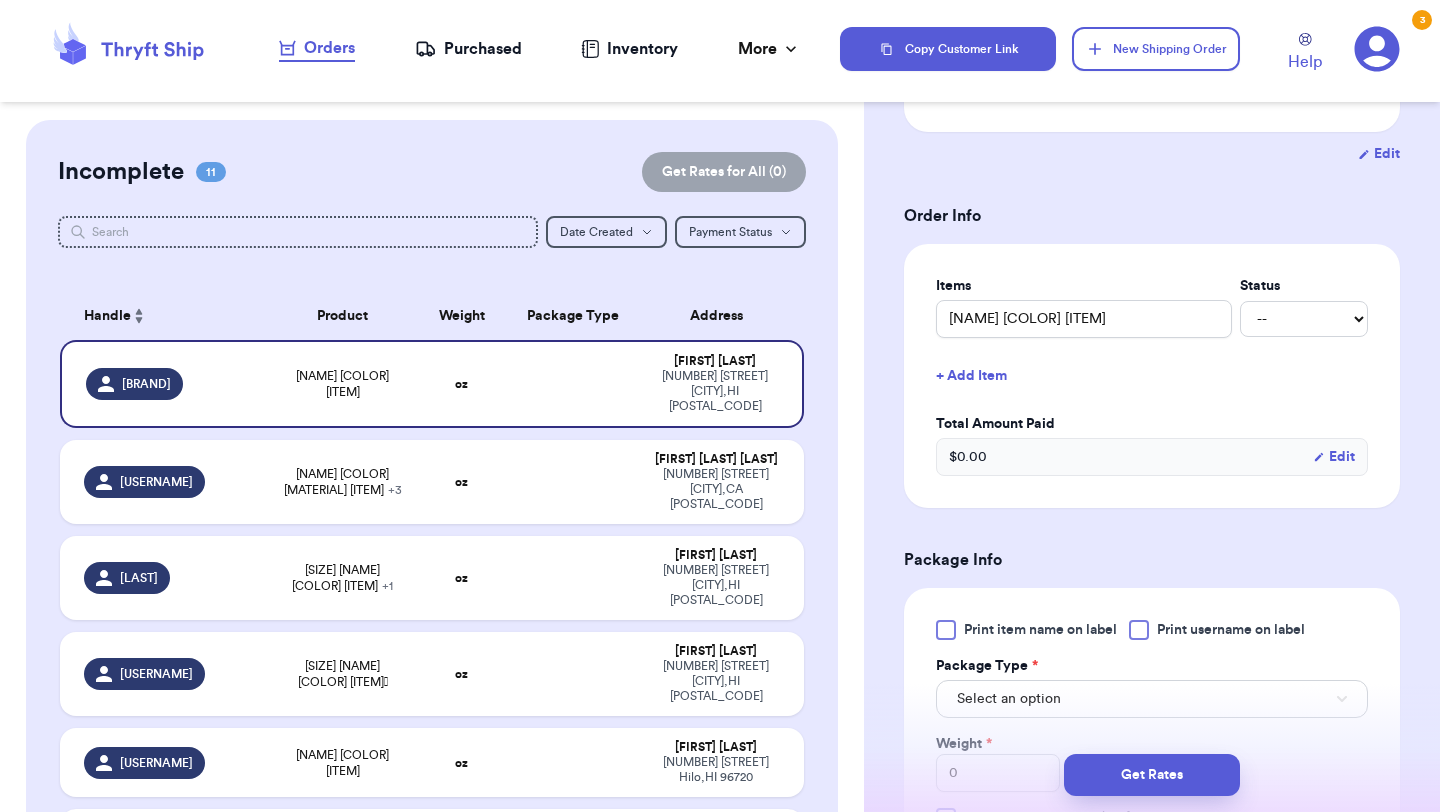 scroll, scrollTop: 470, scrollLeft: 0, axis: vertical 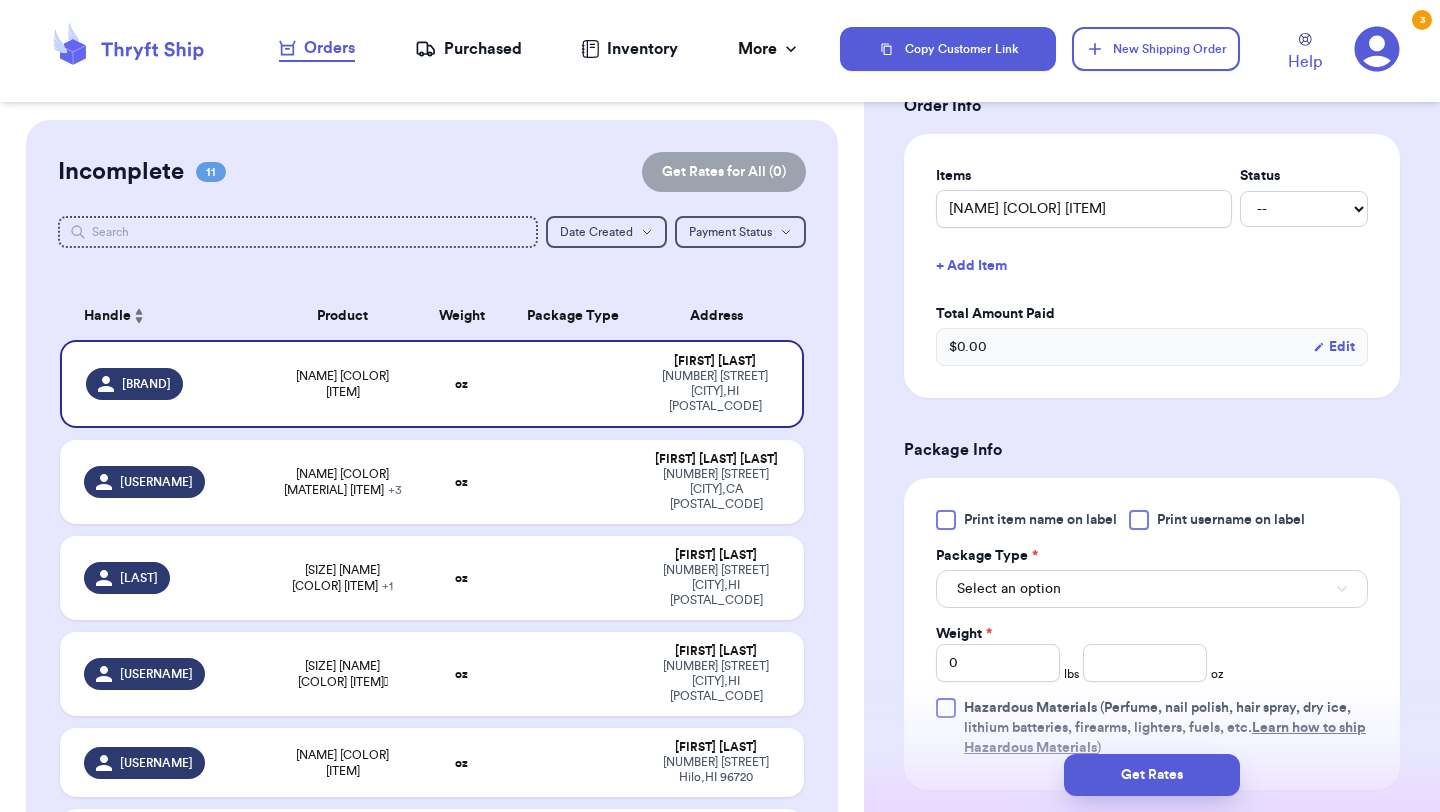 click on "Print item name on label Print username on label Package Type * Select an option Weight * 0 lbs oz Hazardous Materials   (Perfume, nail polish, hair spray, dry ice, lithium batteries, firearms, lighters, fuels, etc.  Learn how to ship Hazardous Materials )" at bounding box center [1152, 634] 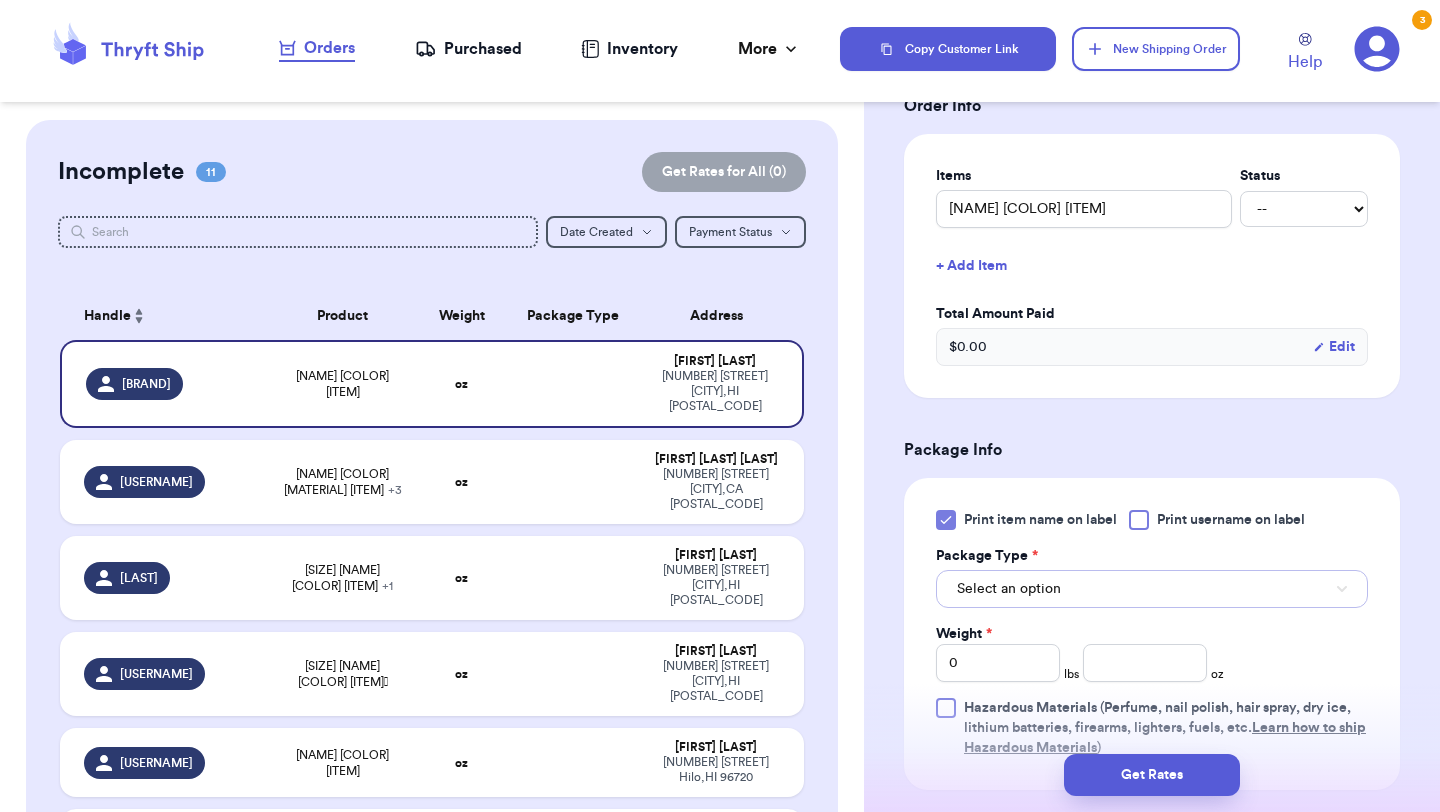 click on "Select an option" at bounding box center [1152, 589] 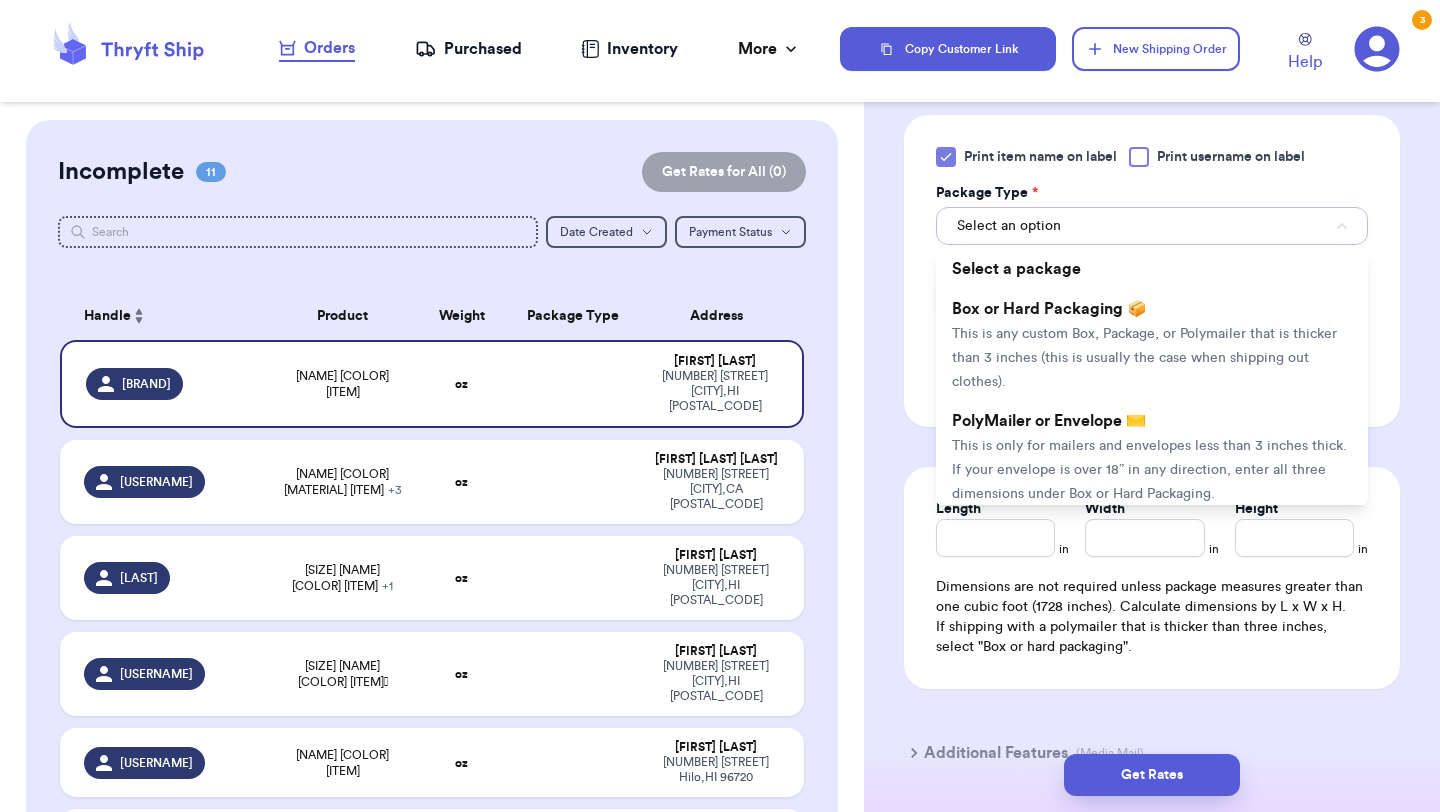 scroll, scrollTop: 862, scrollLeft: 0, axis: vertical 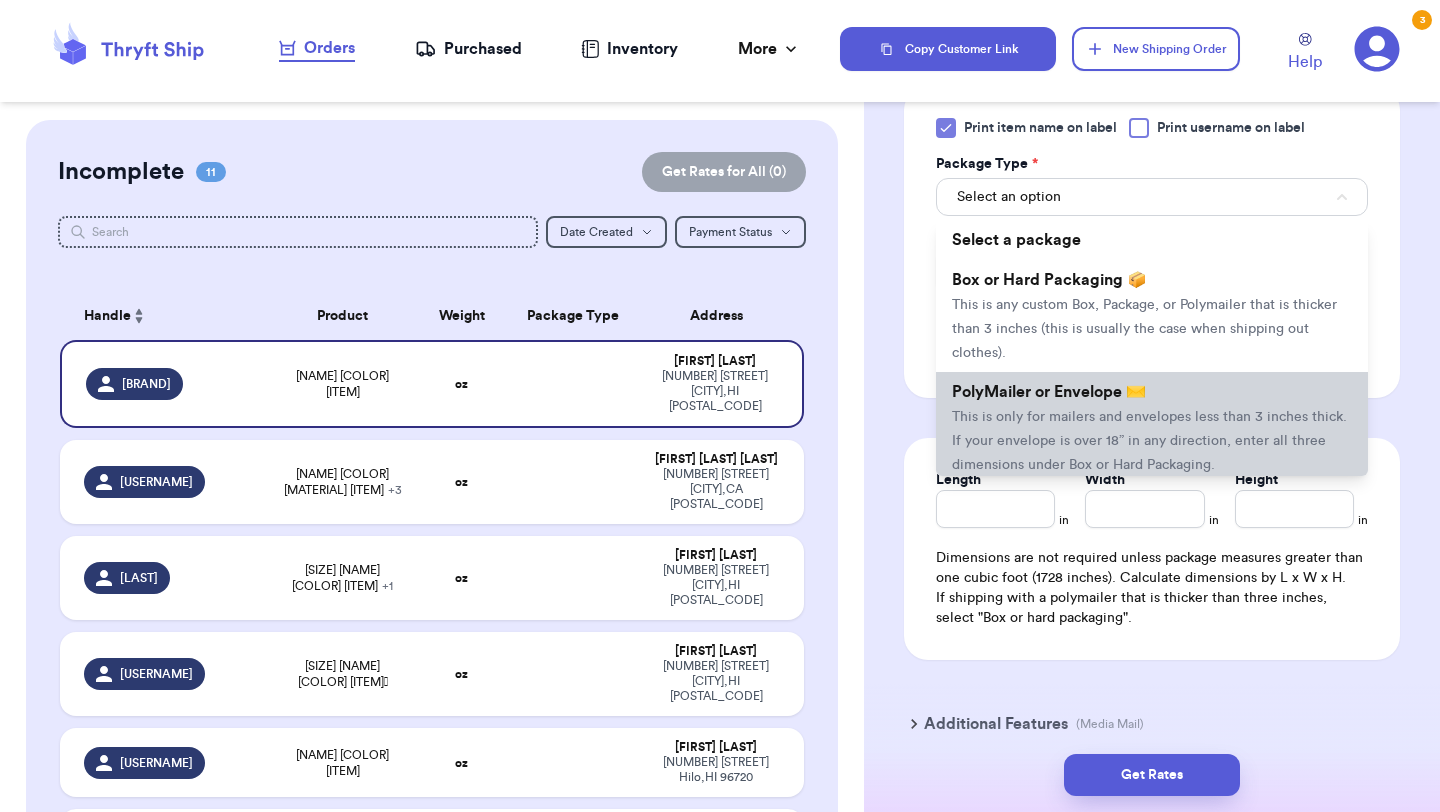 click on "PolyMailer or Envelope ✉️ This is only for mailers and envelopes less than 3 inches thick. If your envelope is over 18” in any direction, enter all three dimensions under Box or Hard Packaging." at bounding box center [1152, 428] 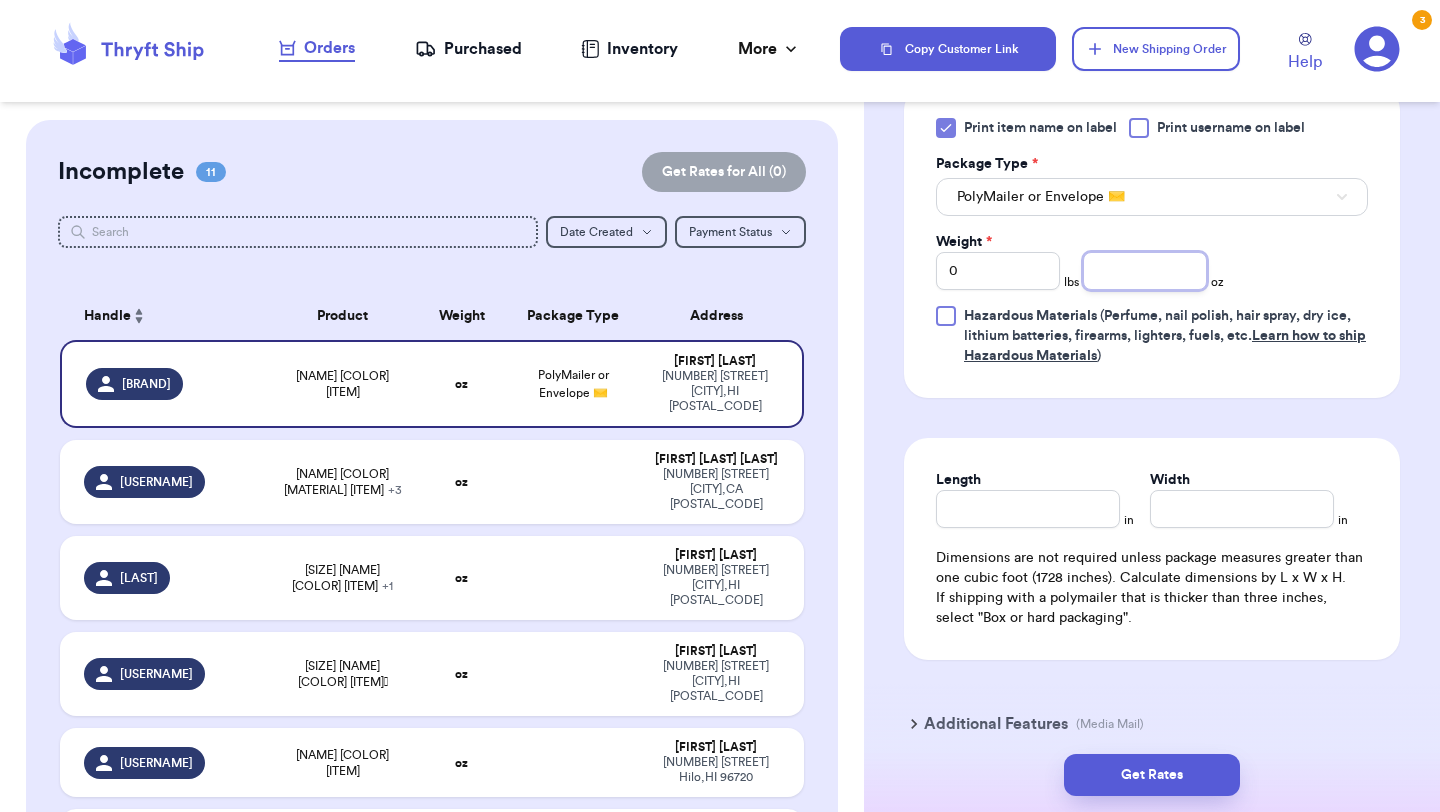 click at bounding box center [1145, 271] 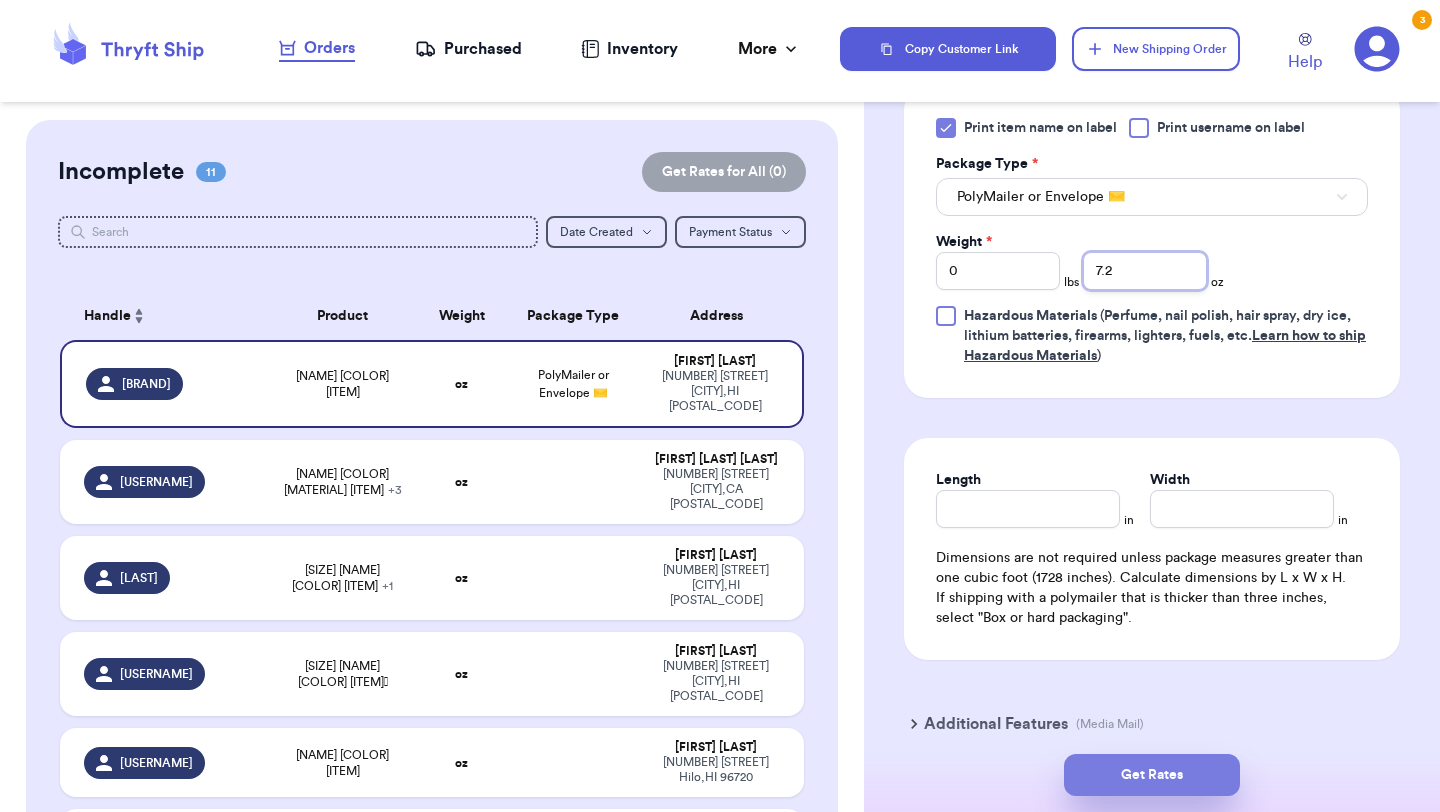 type on "7.2" 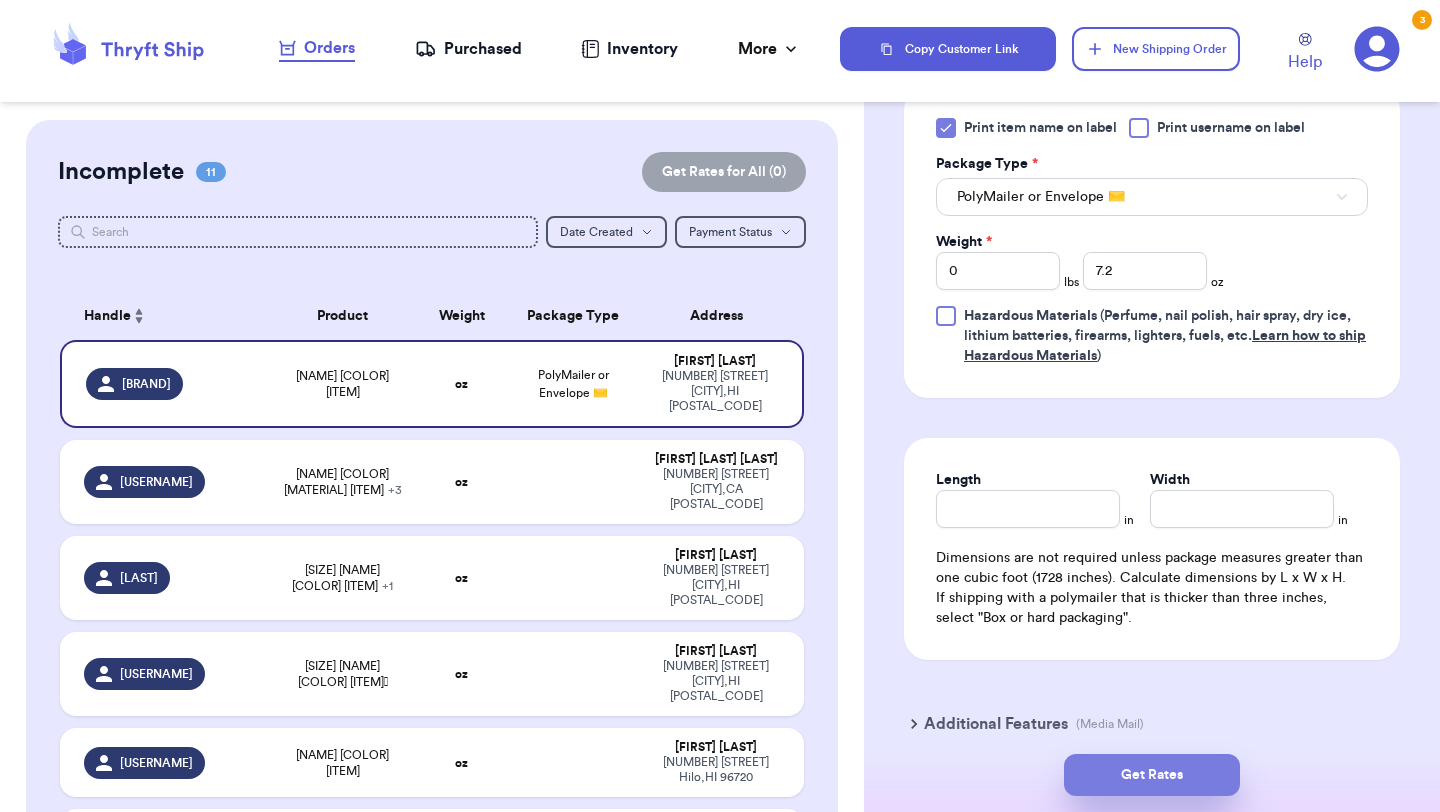click on "Get Rates" at bounding box center (1152, 775) 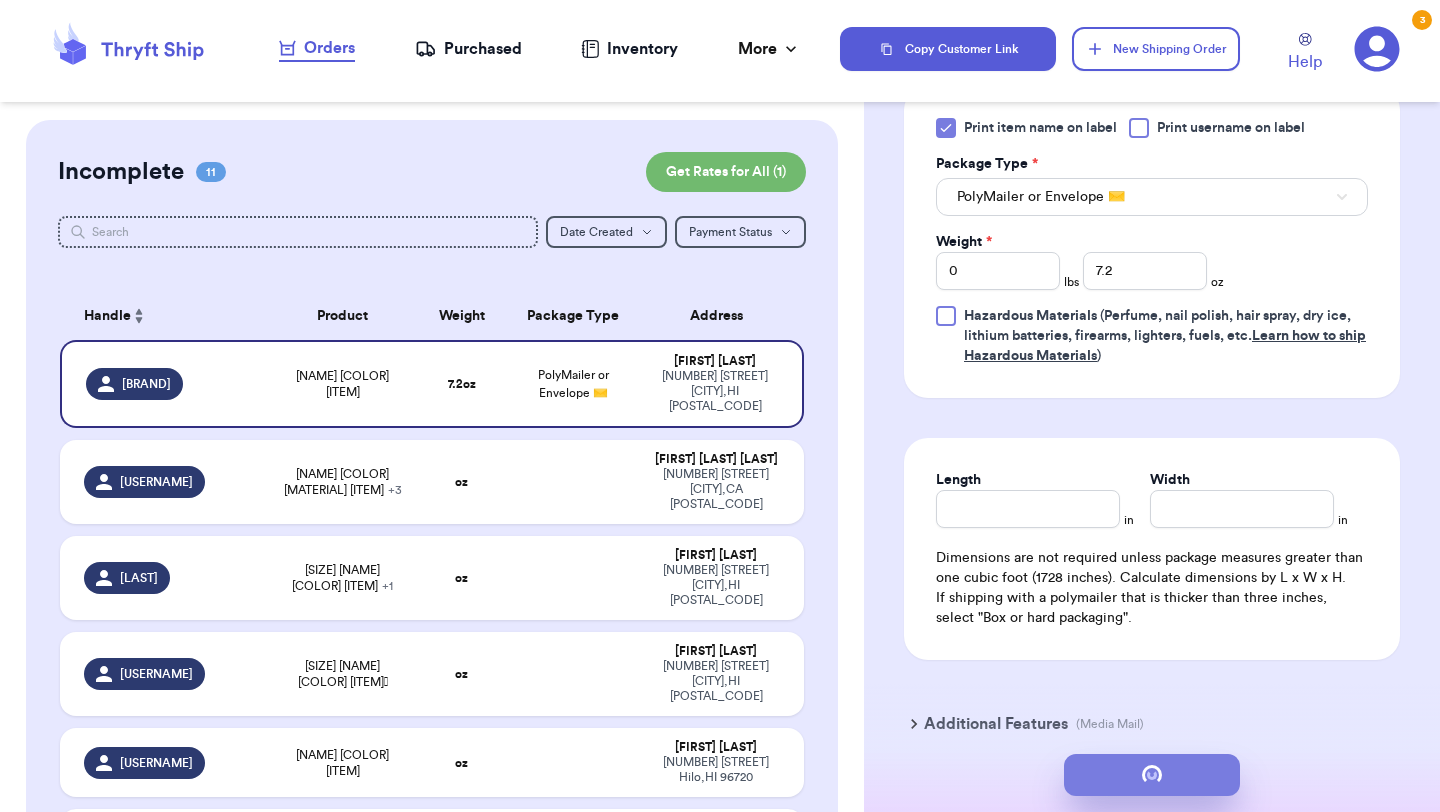 scroll, scrollTop: 0, scrollLeft: 0, axis: both 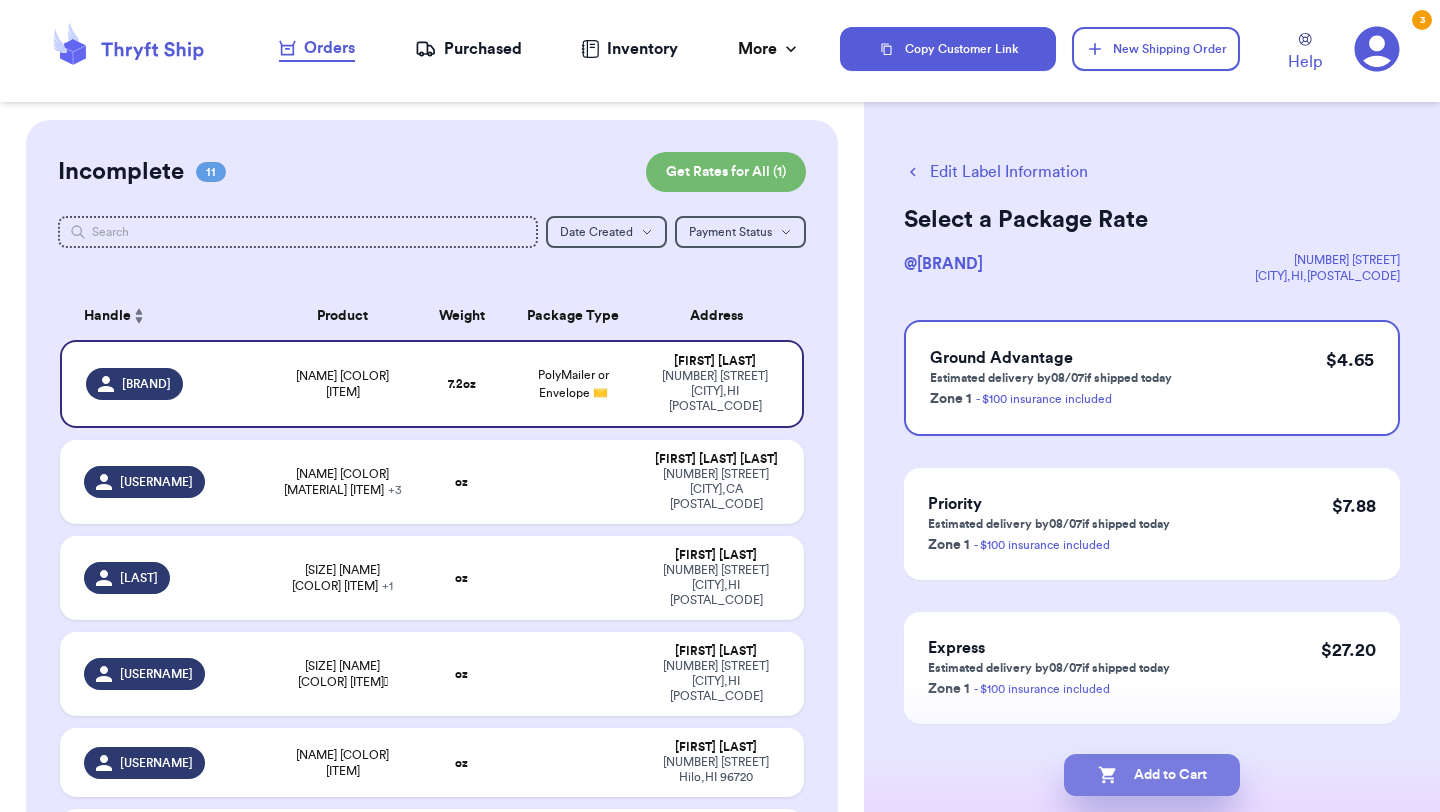 click on "Add to Cart" at bounding box center [1152, 775] 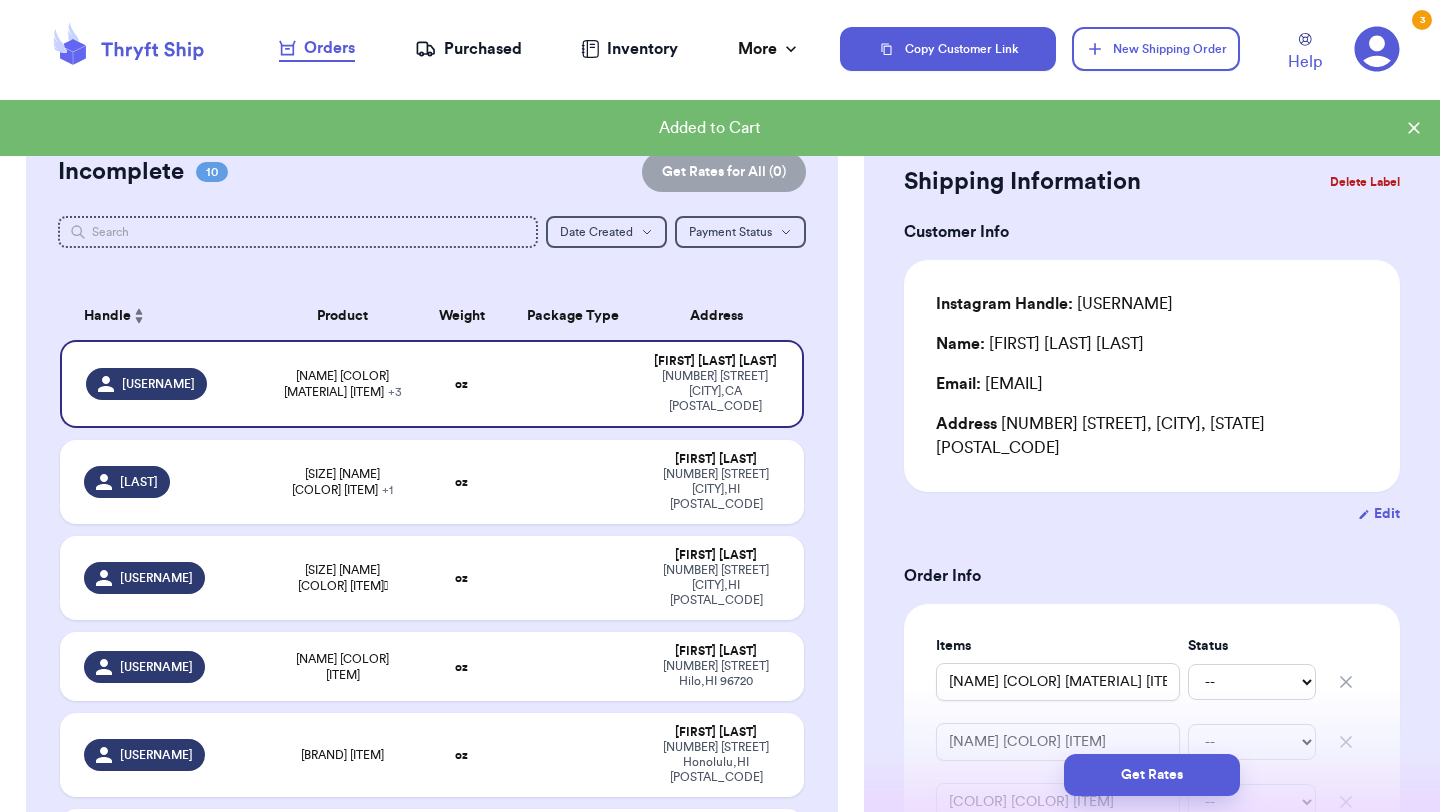 type 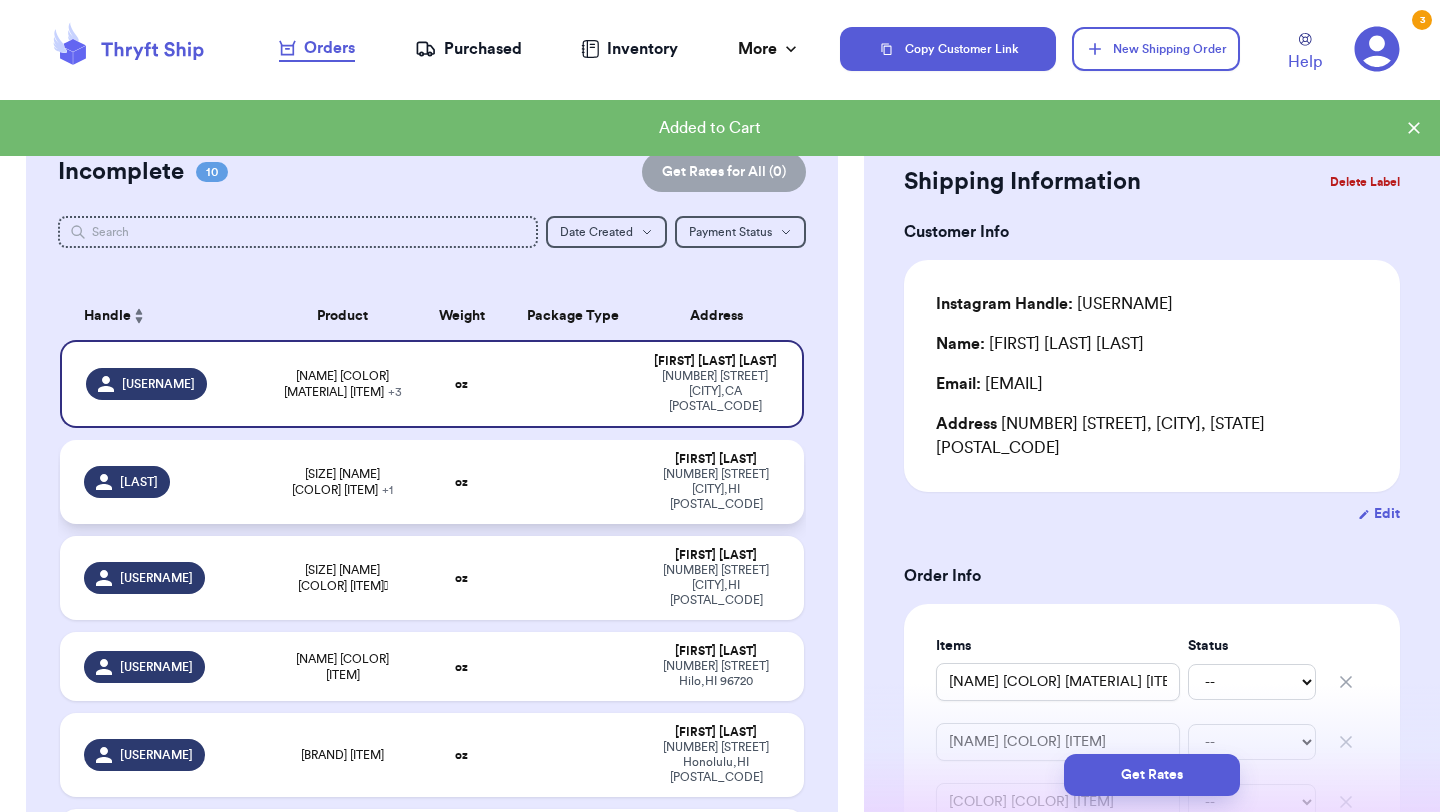 click on "[SIZE] [NAME] [COLOR] [ITEM] + 1" at bounding box center [342, 482] 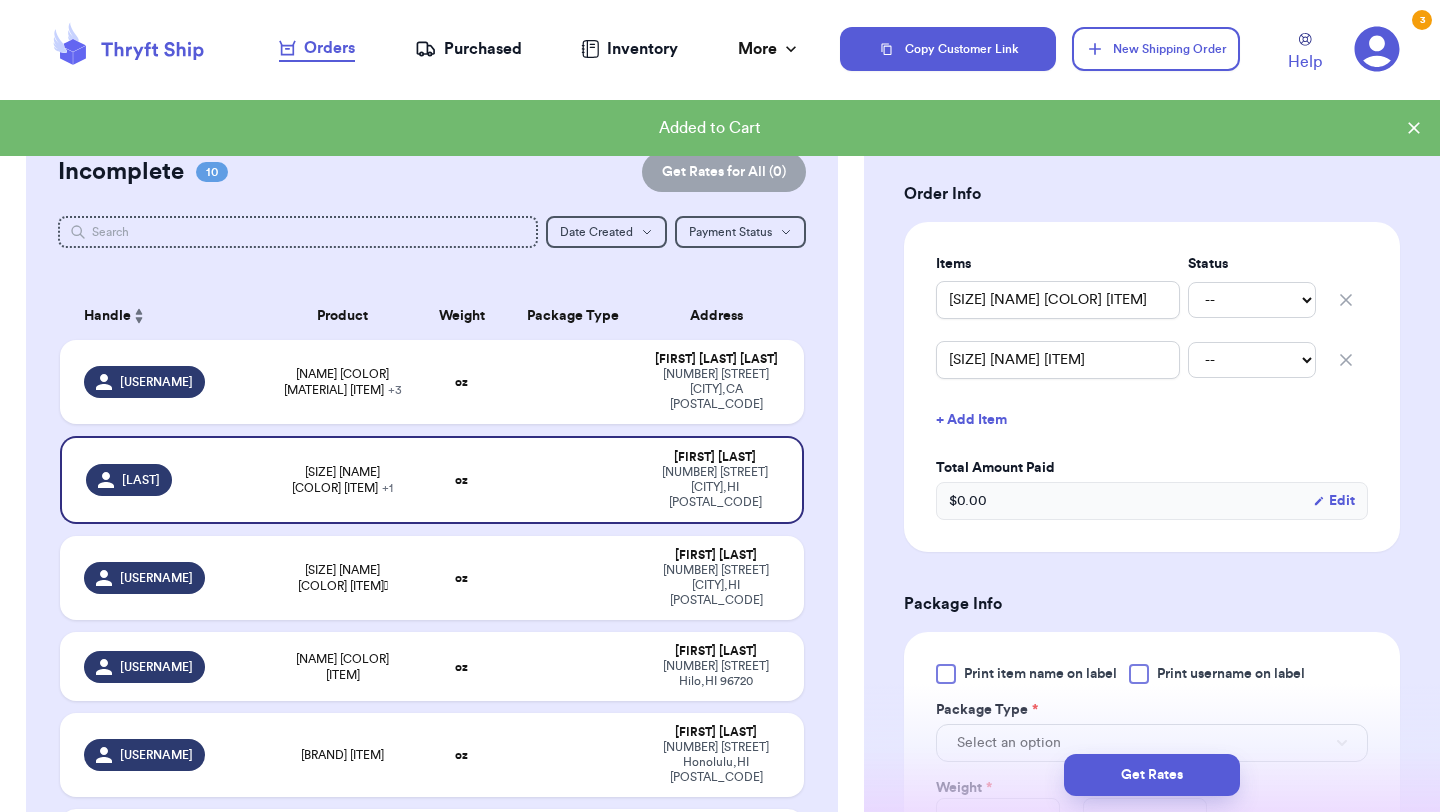 scroll, scrollTop: 381, scrollLeft: 0, axis: vertical 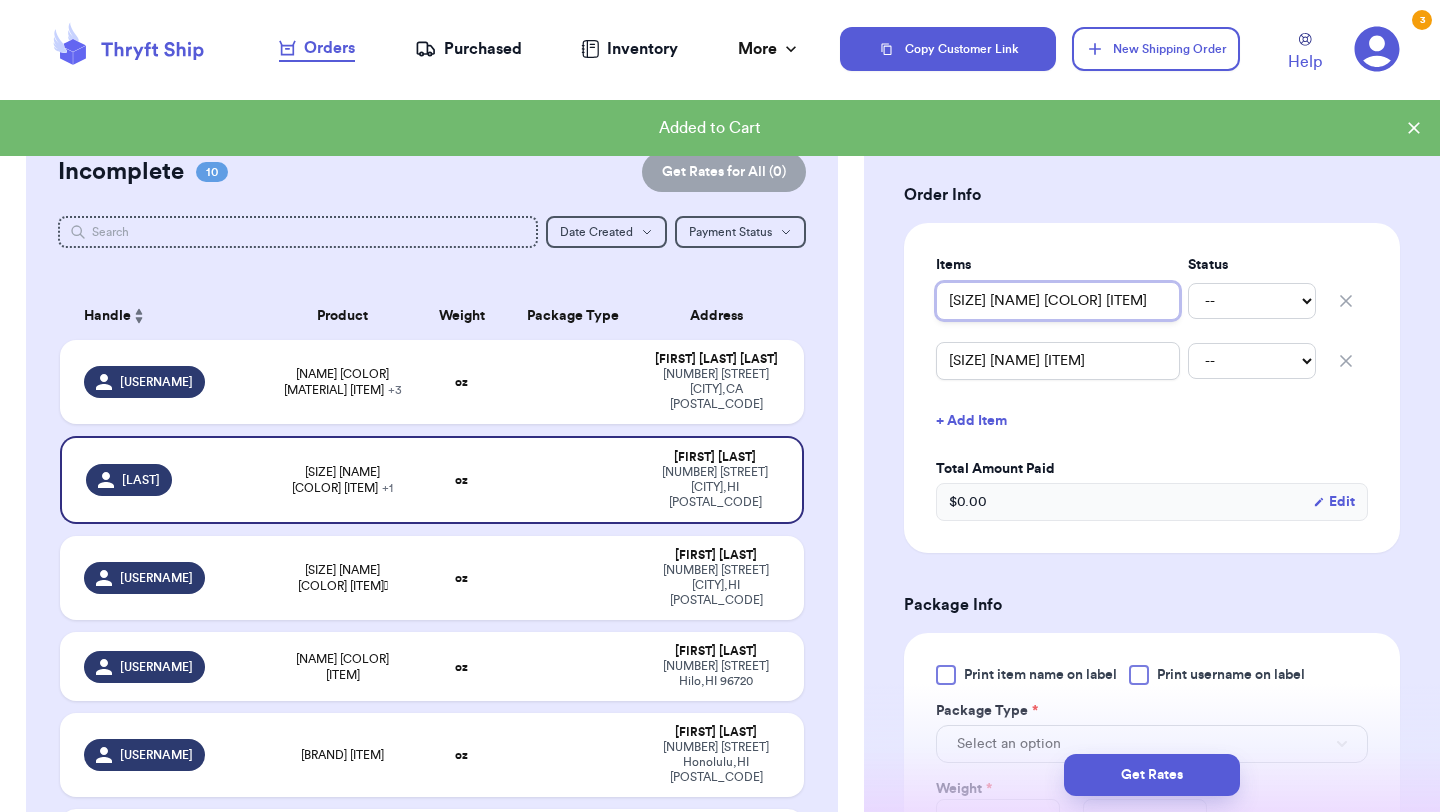 click on "[SIZE] [NAME] [COLOR] [ITEM]" at bounding box center [1058, 301] 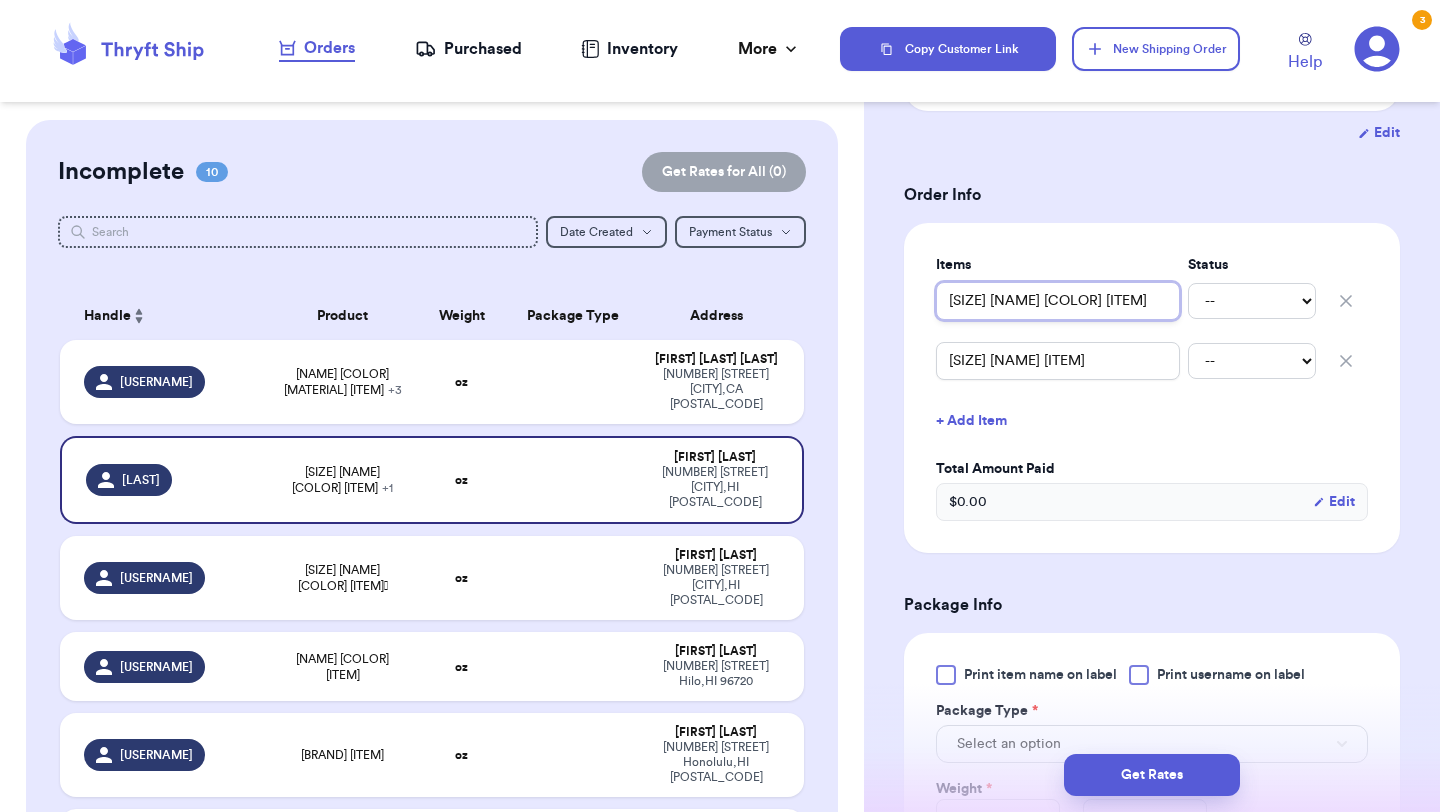 type on "([SIZE] [NAME] [COLOR] [ITEM])" 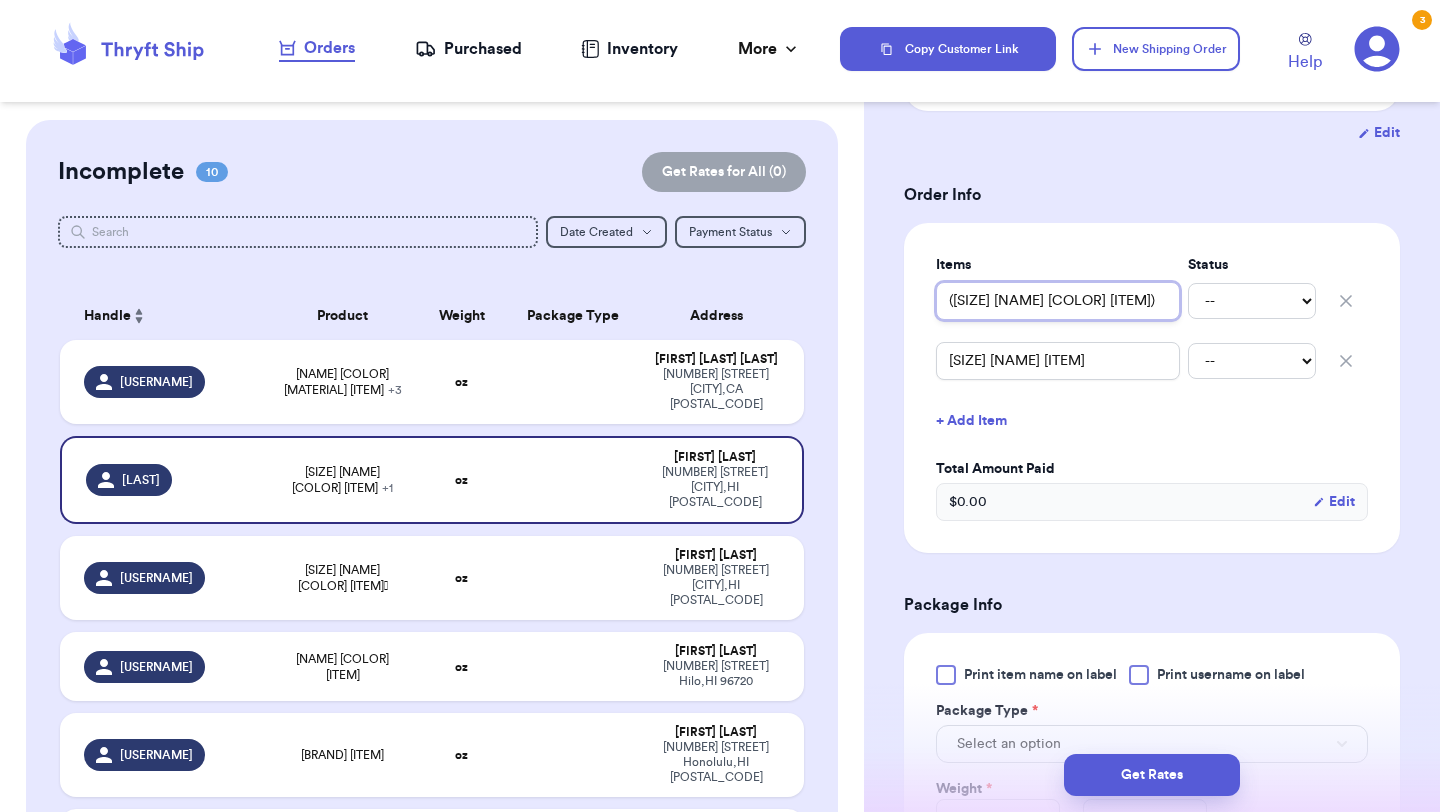 type 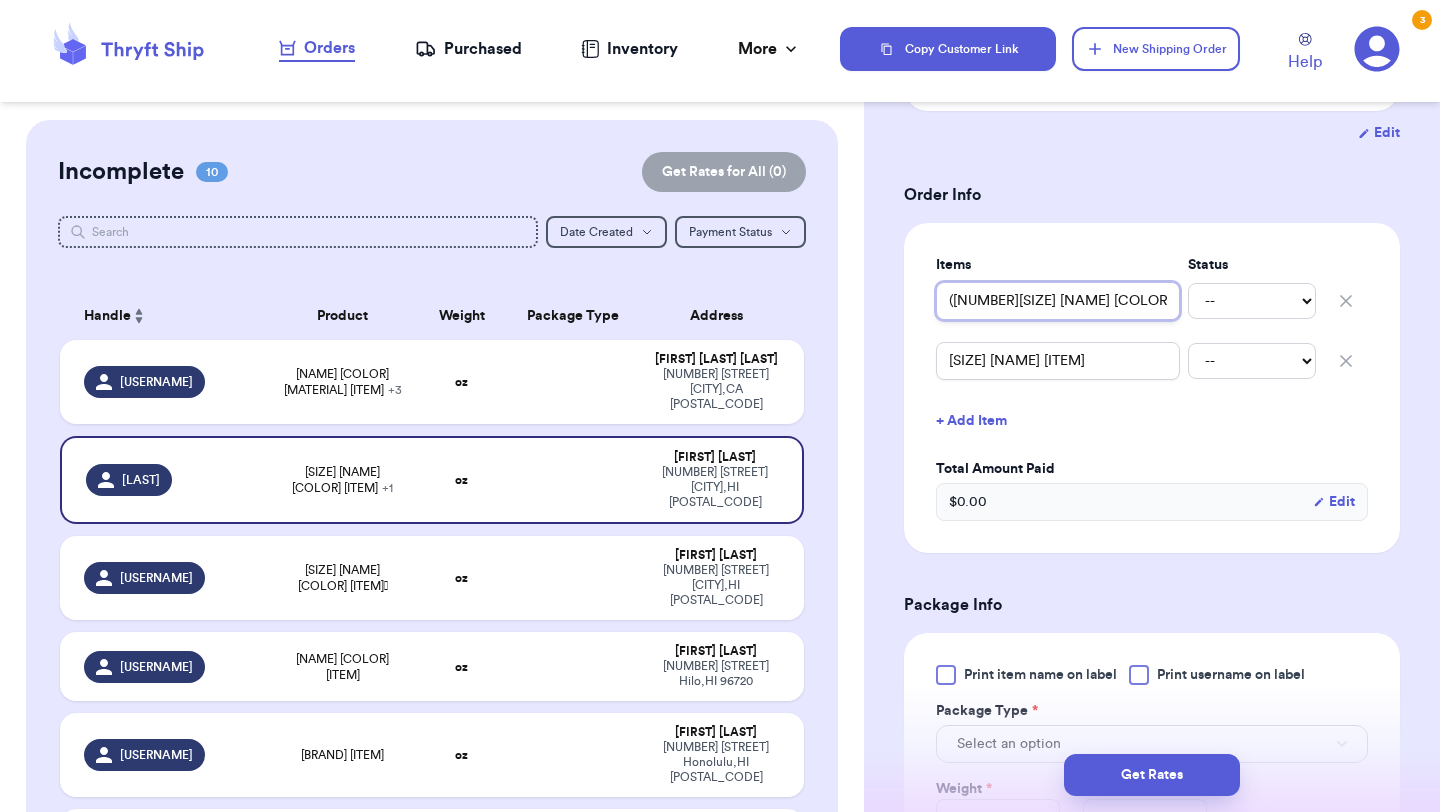 type 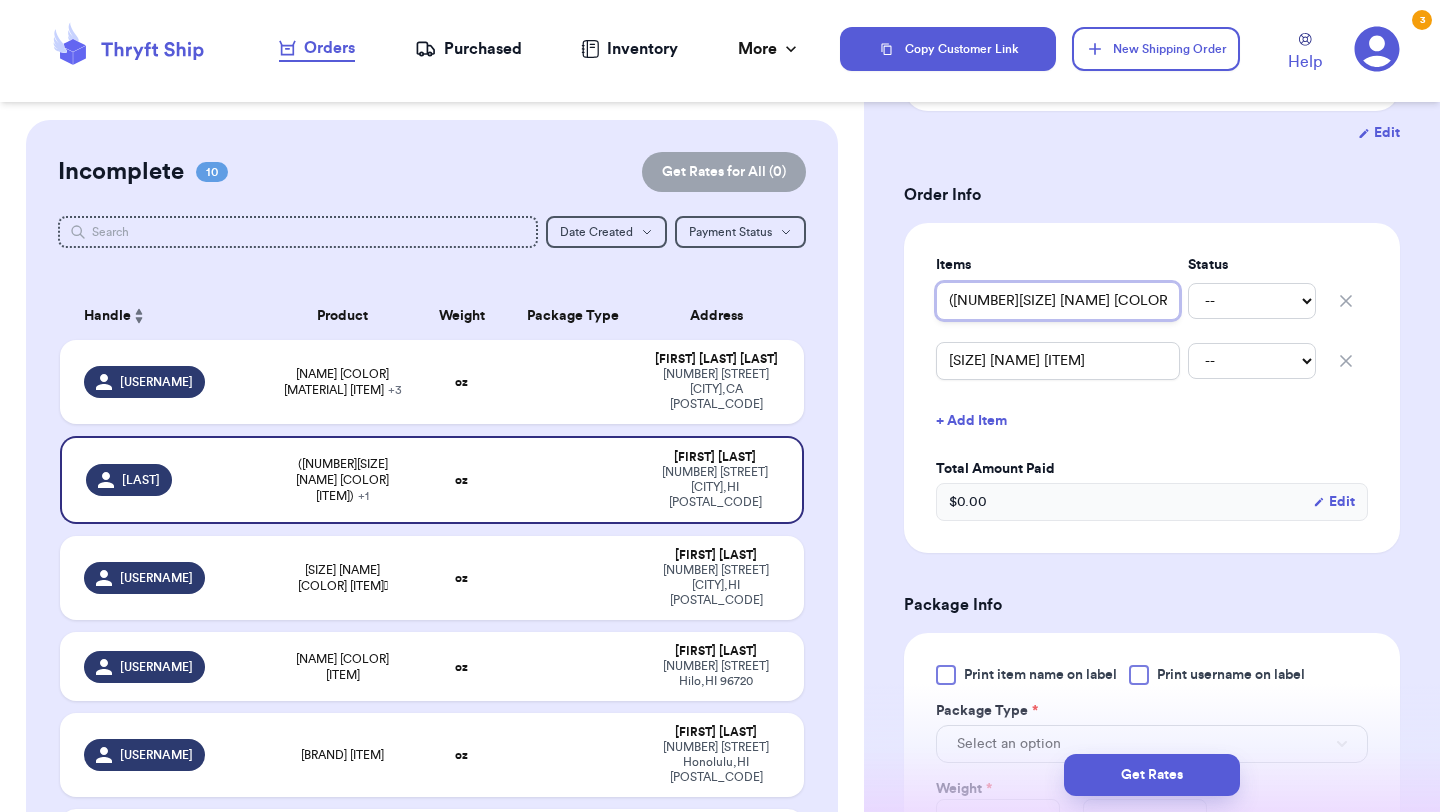 type 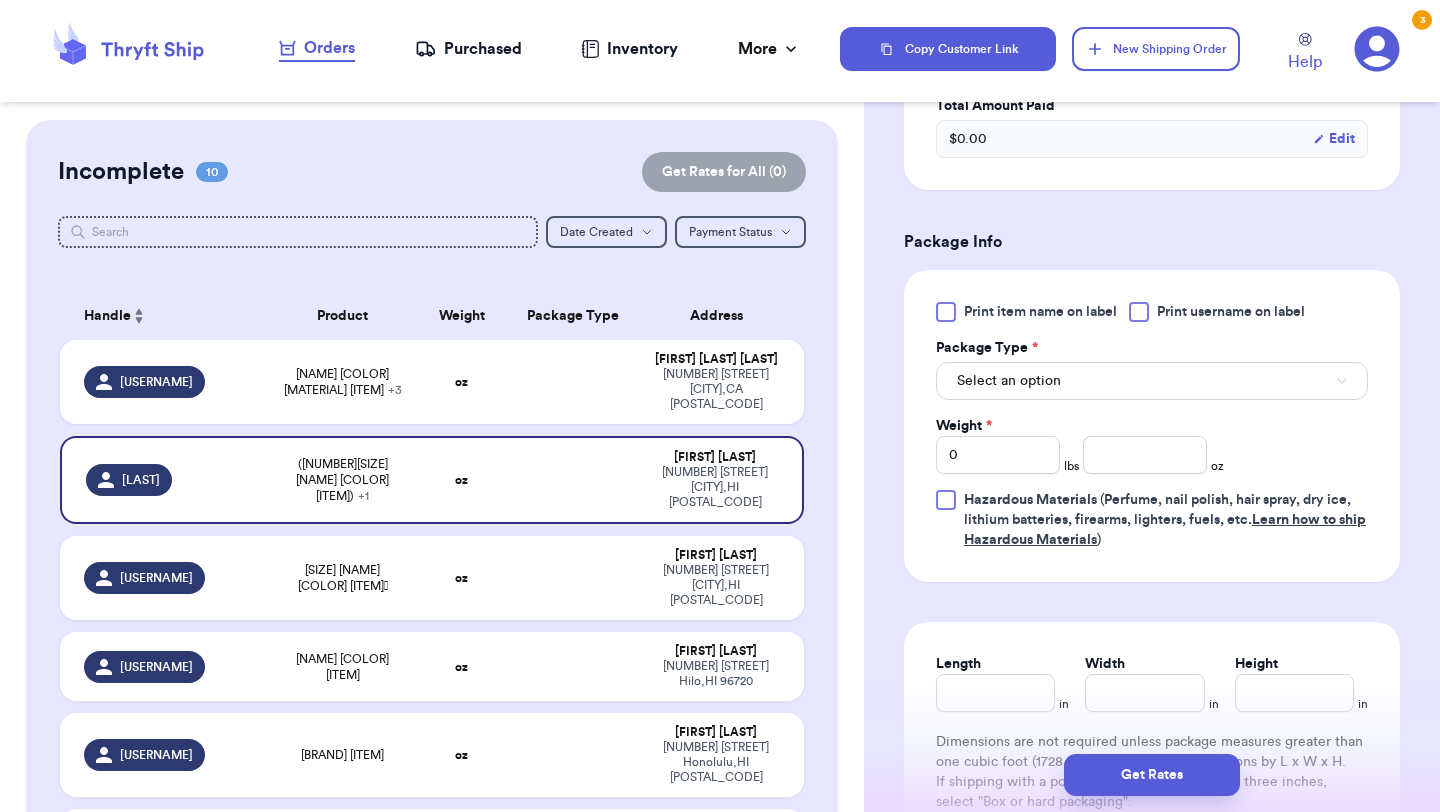 scroll, scrollTop: 763, scrollLeft: 0, axis: vertical 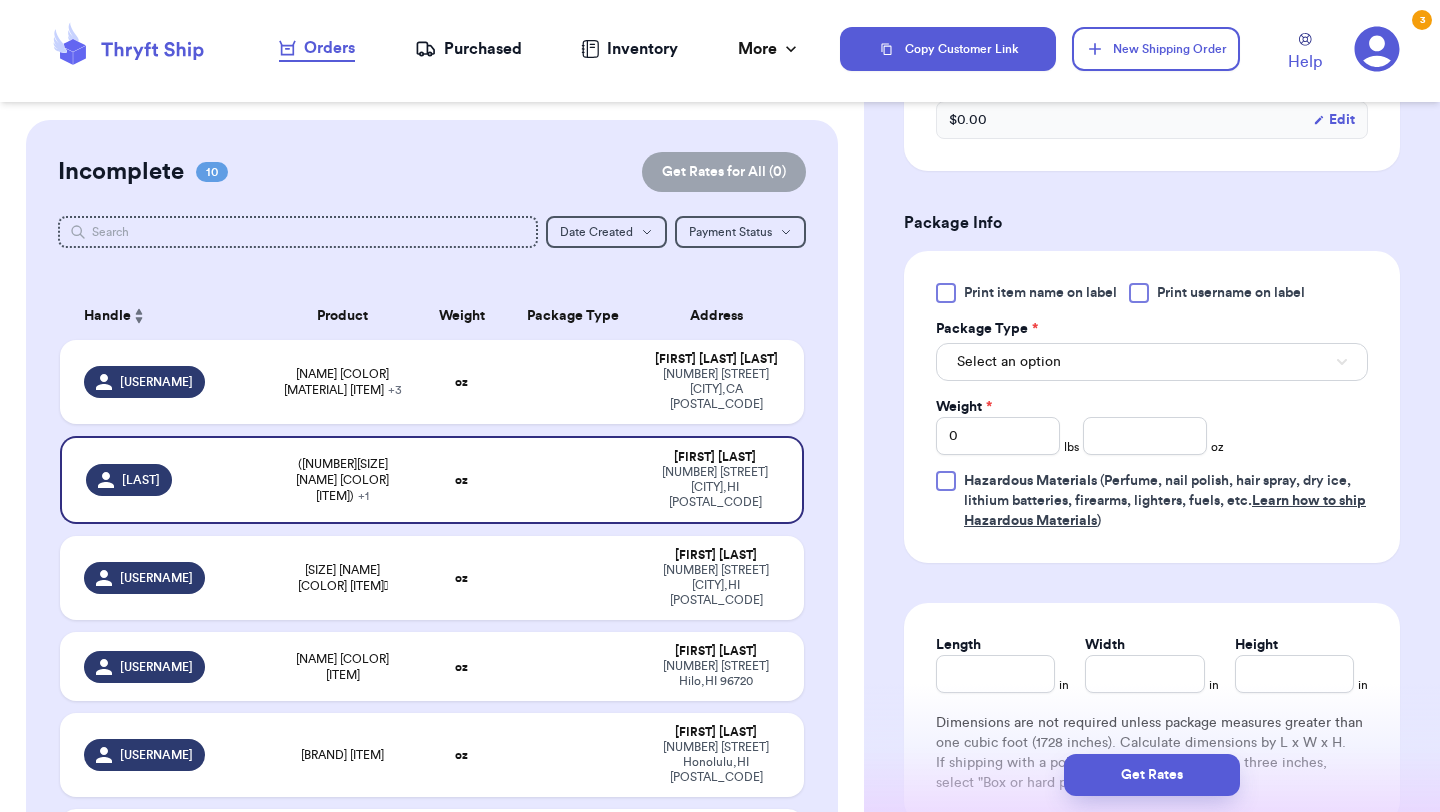 type on "([NUMBER][SIZE] [NAME] [COLOR] [ITEM])" 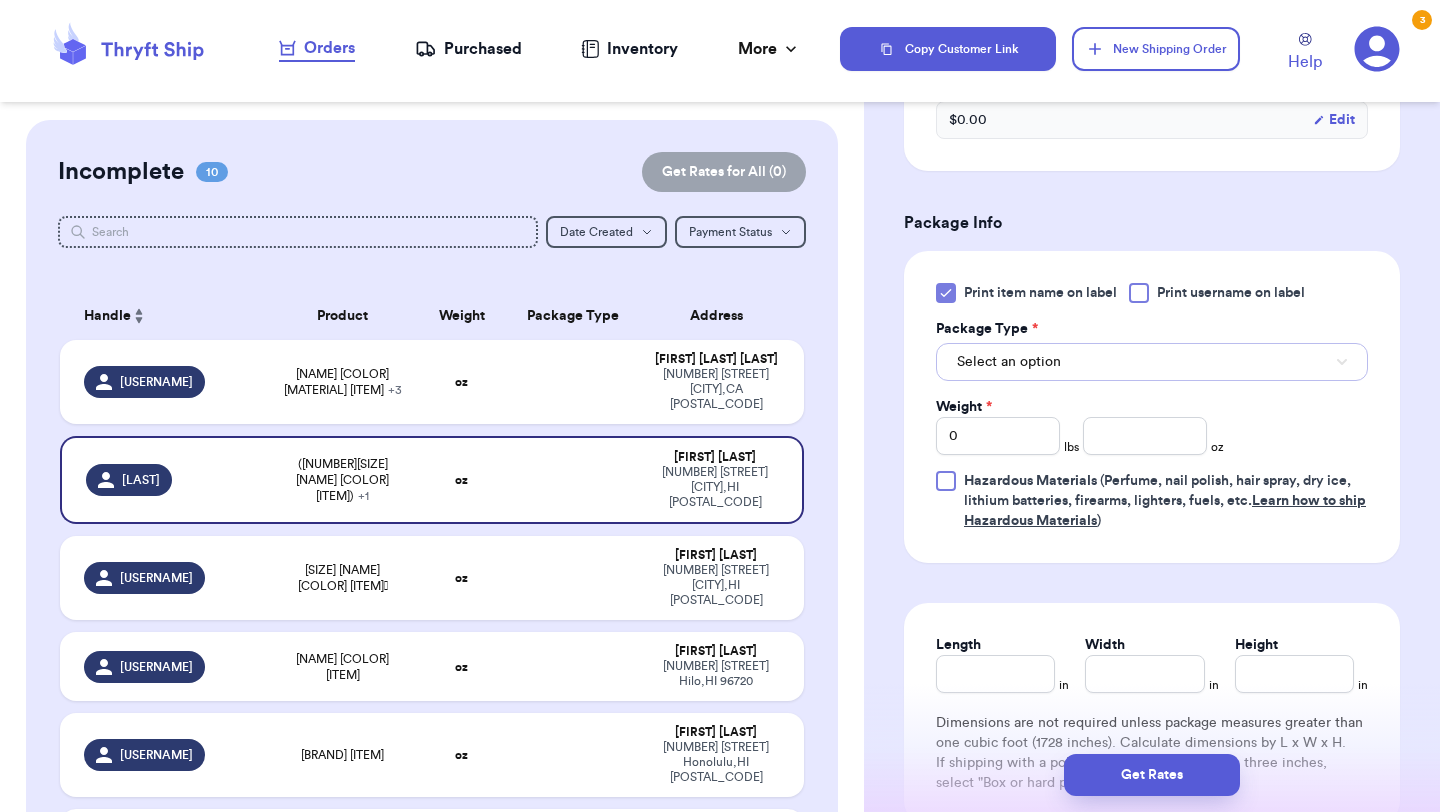 click on "Select an option" at bounding box center (1009, 362) 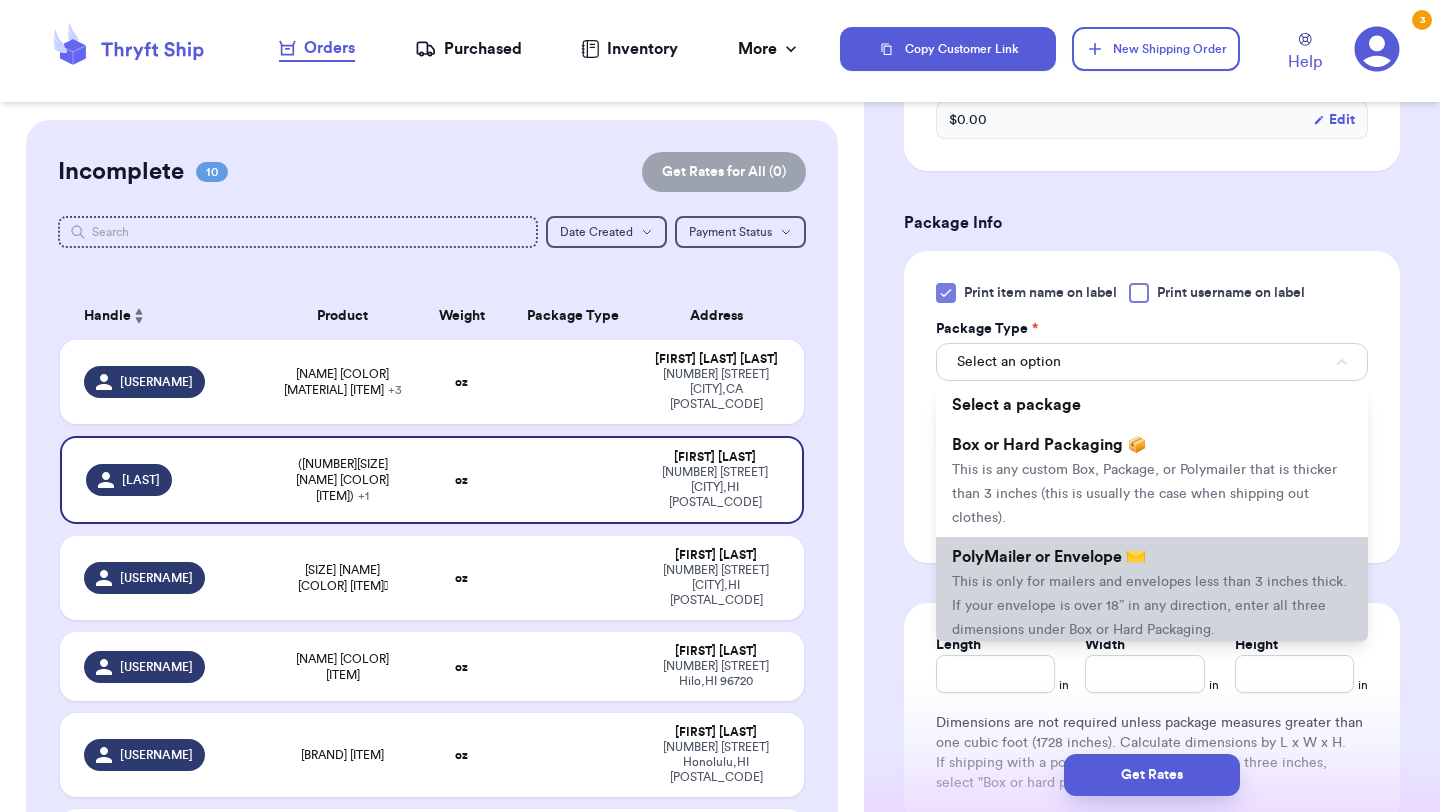 click on "PolyMailer or Envelope ✉️ This is only for mailers and envelopes less than 3 inches thick. If your envelope is over 18” in any direction, enter all three dimensions under Box or Hard Packaging." at bounding box center [1152, 593] 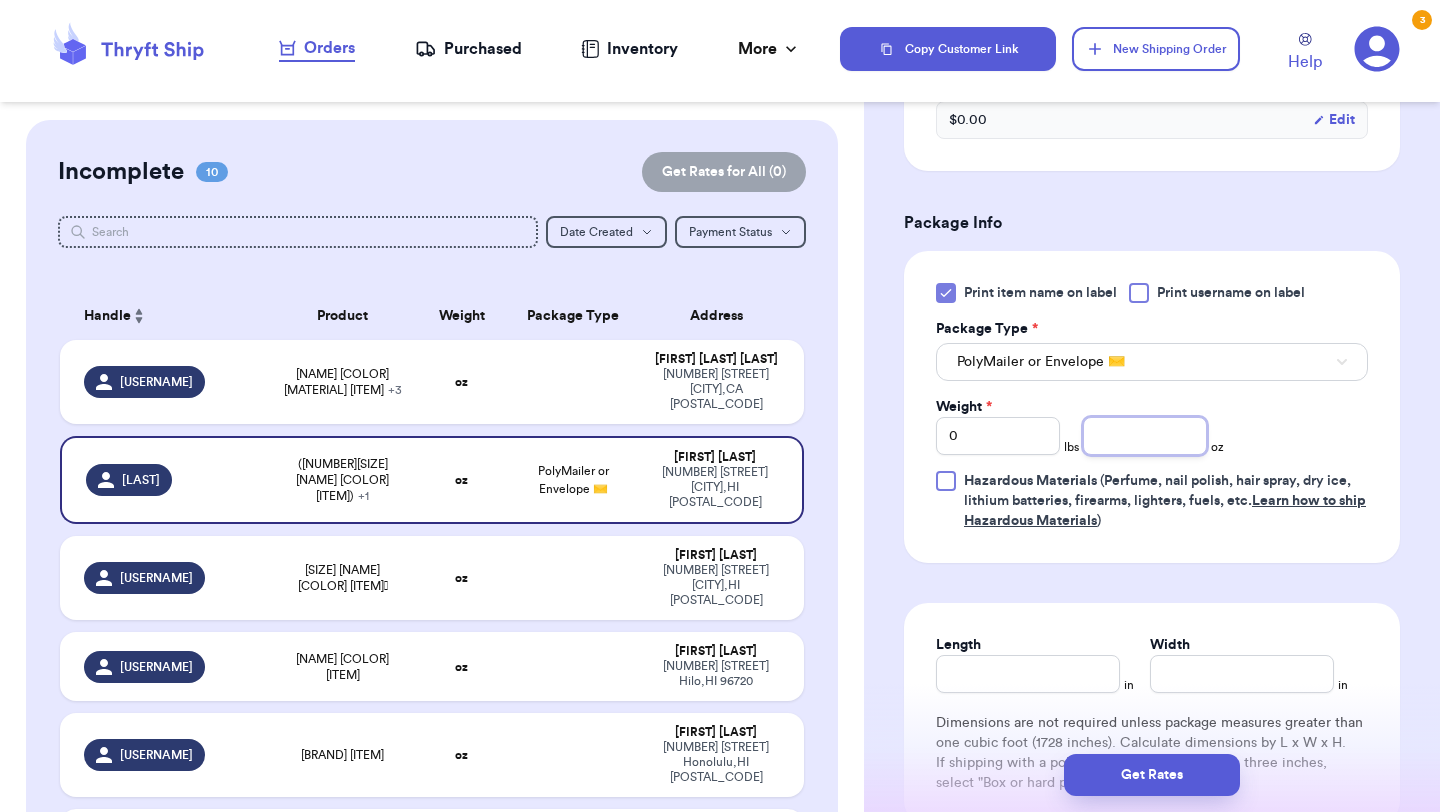 click at bounding box center [1145, 436] 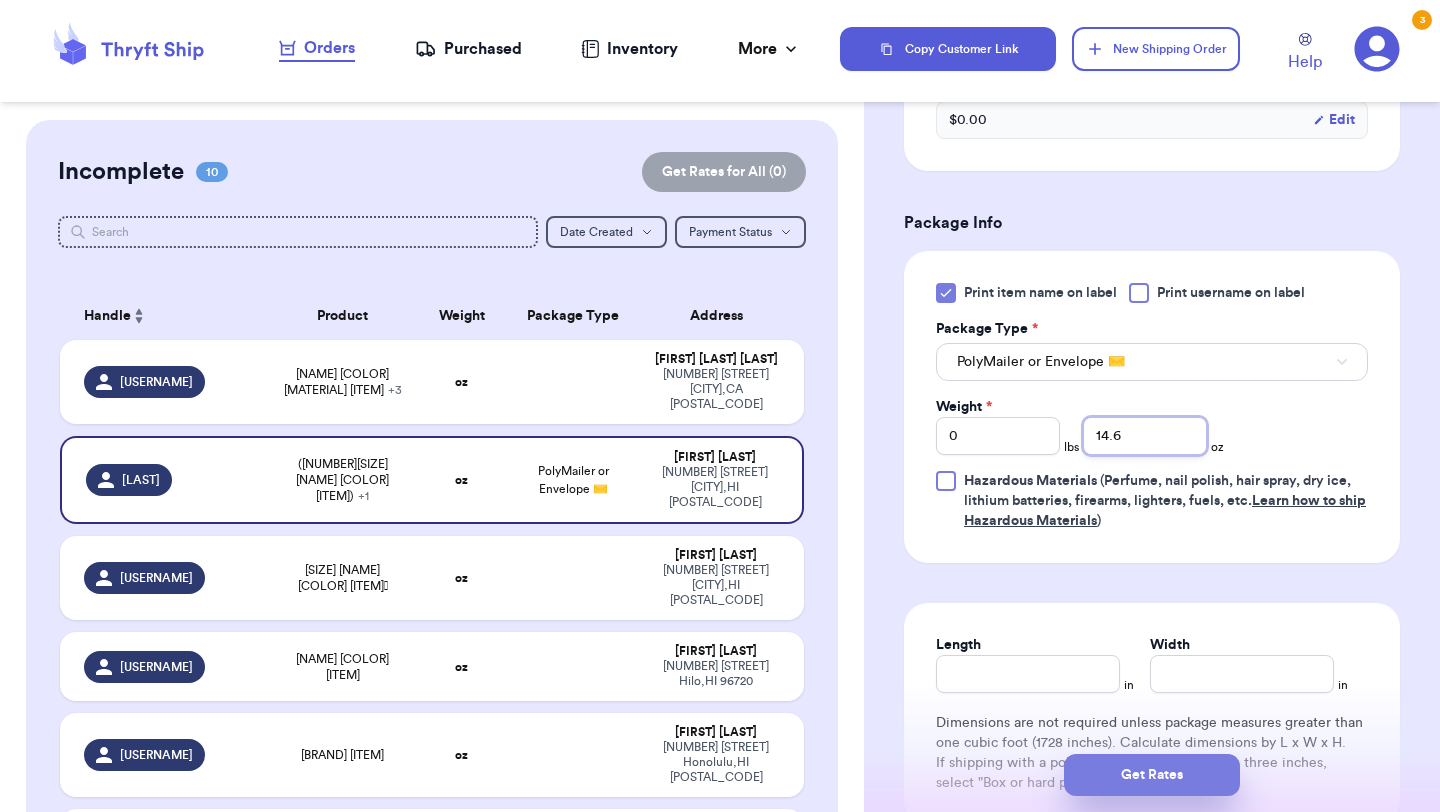 type on "14.6" 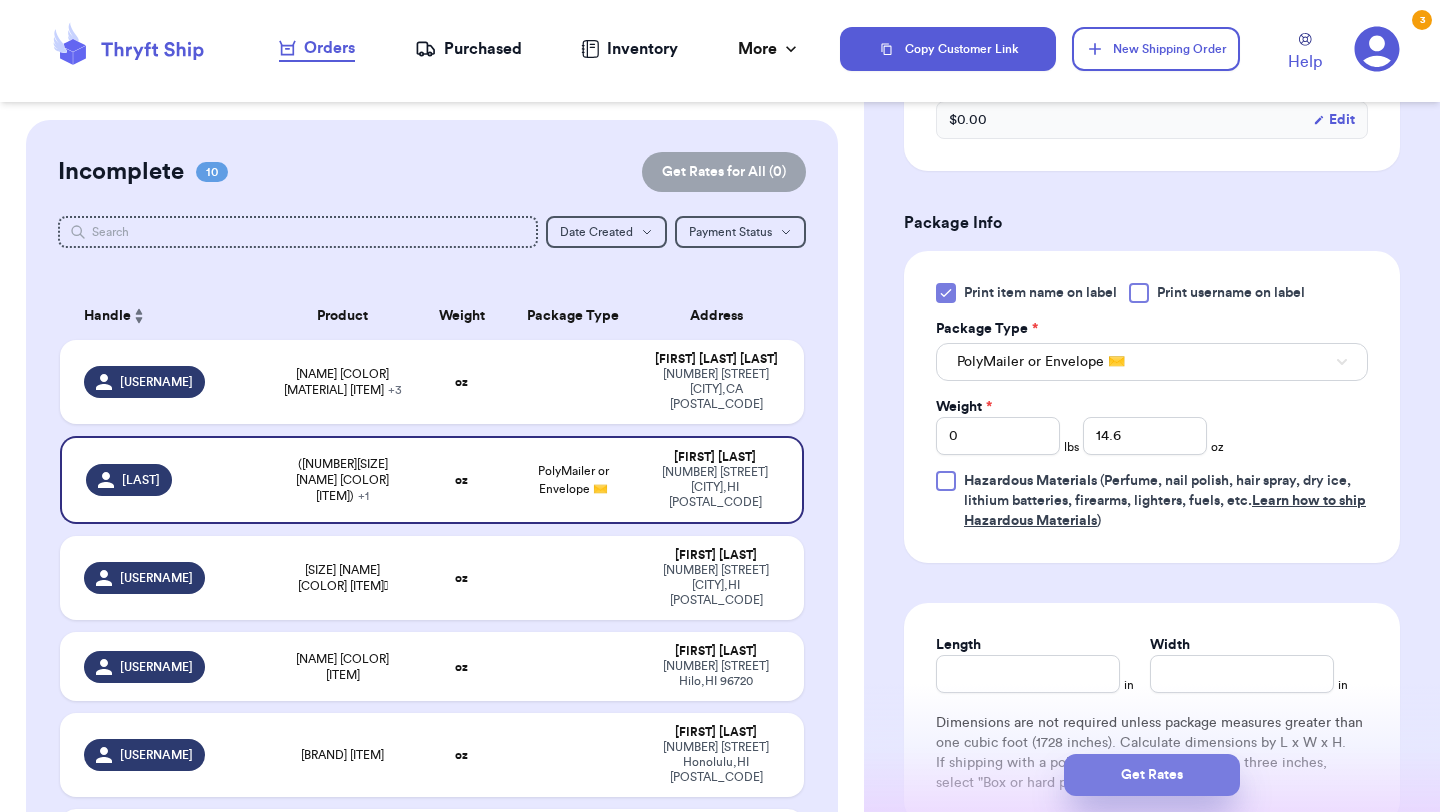 click on "Get Rates" at bounding box center [1152, 775] 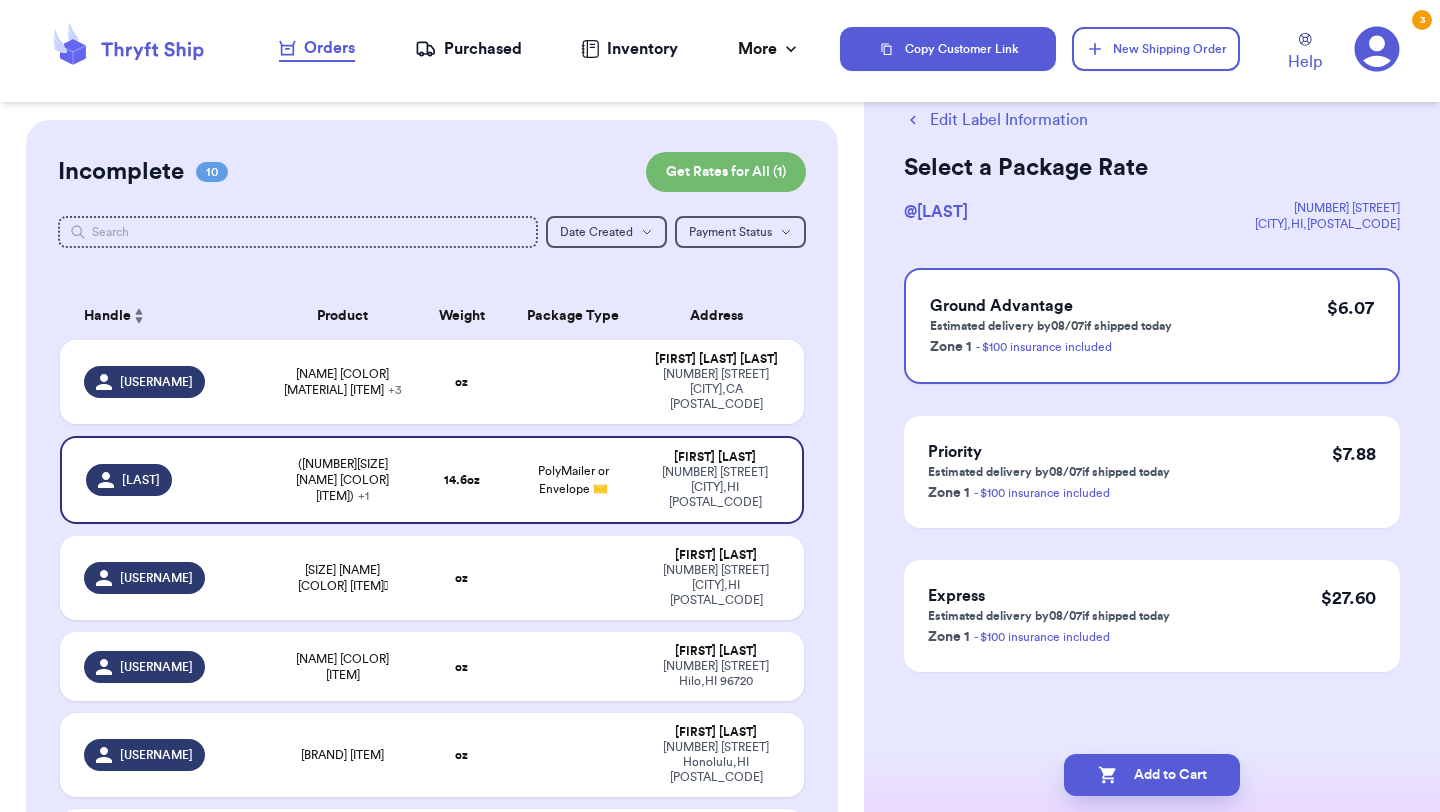 scroll, scrollTop: 0, scrollLeft: 0, axis: both 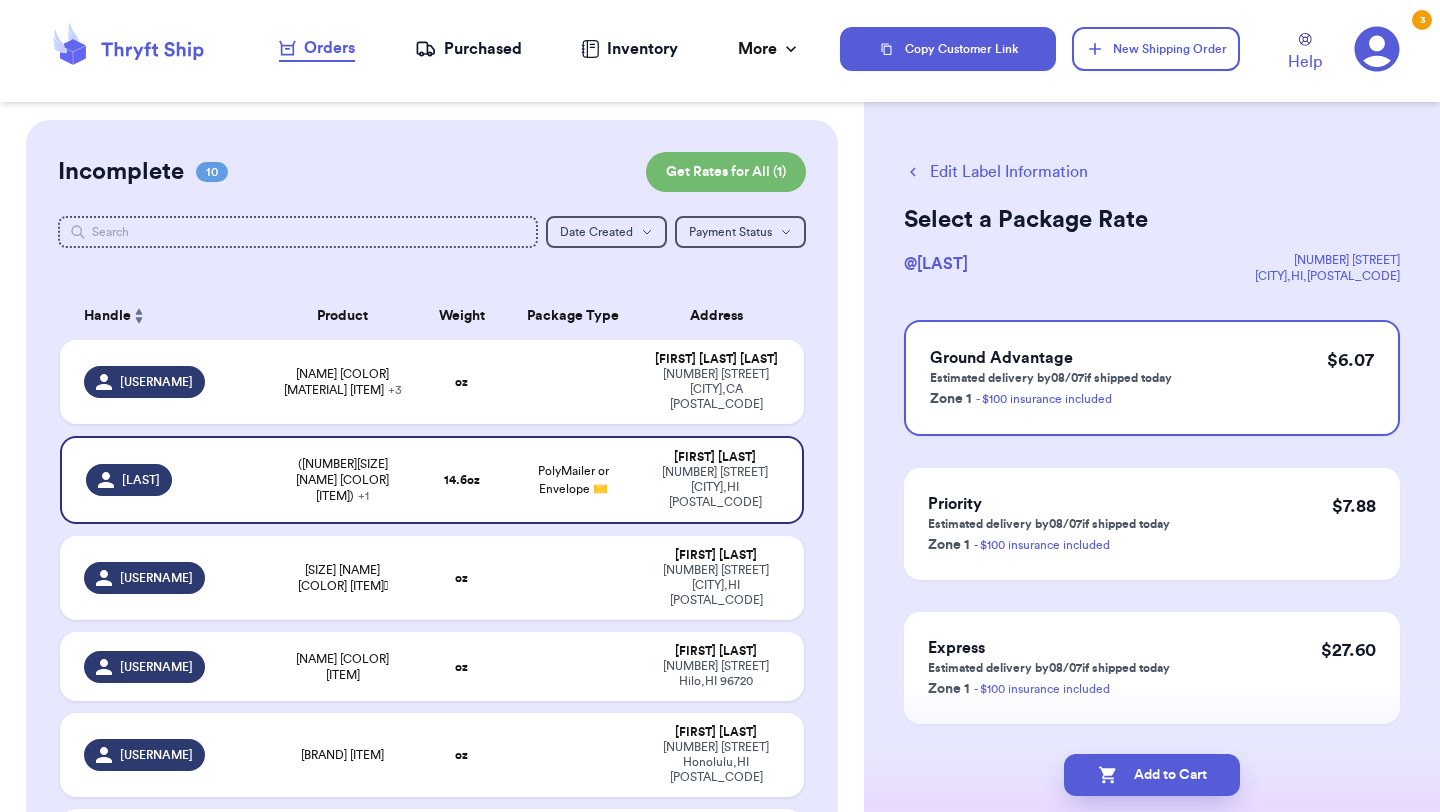 click on "Add to Cart" at bounding box center (1152, 775) 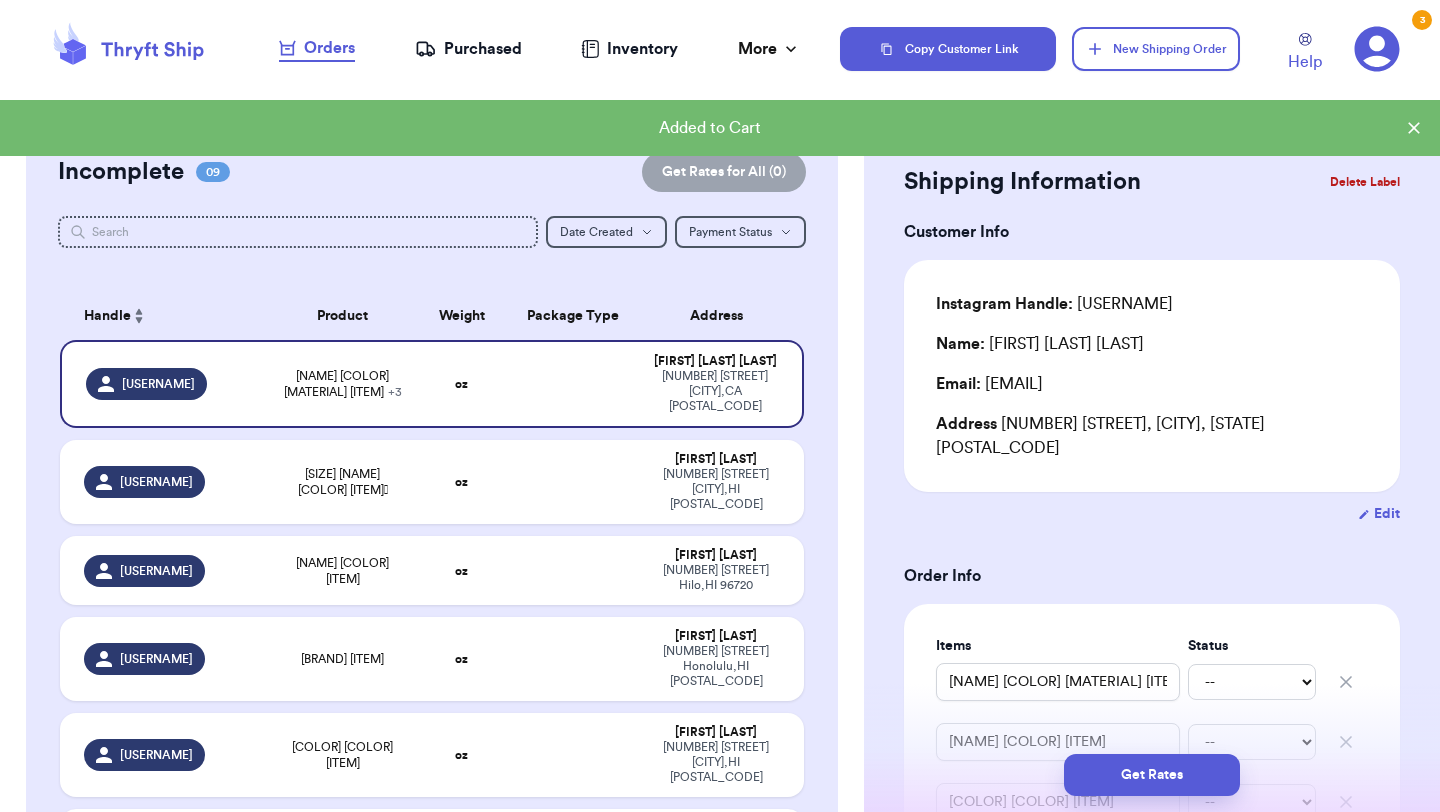 type 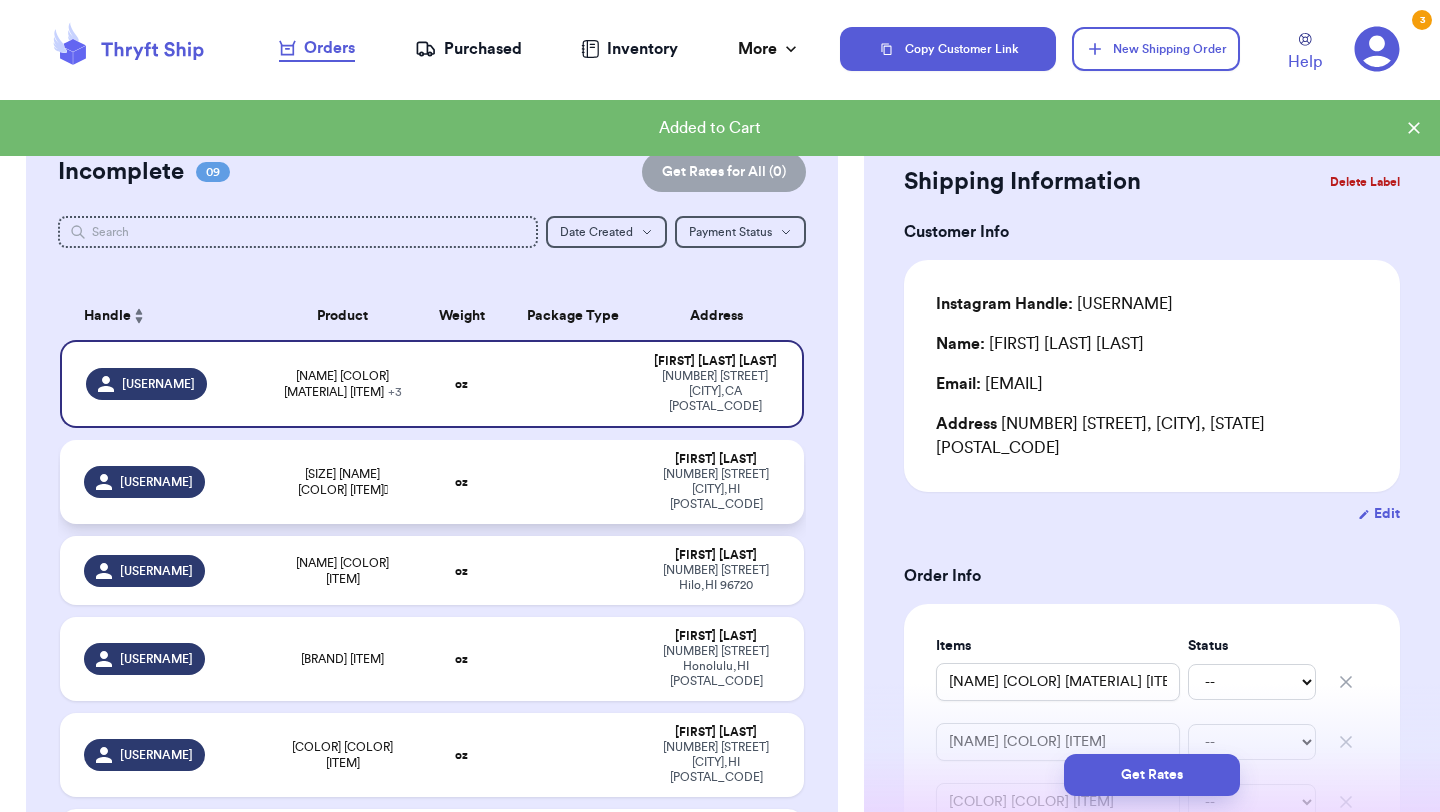 click at bounding box center [573, 482] 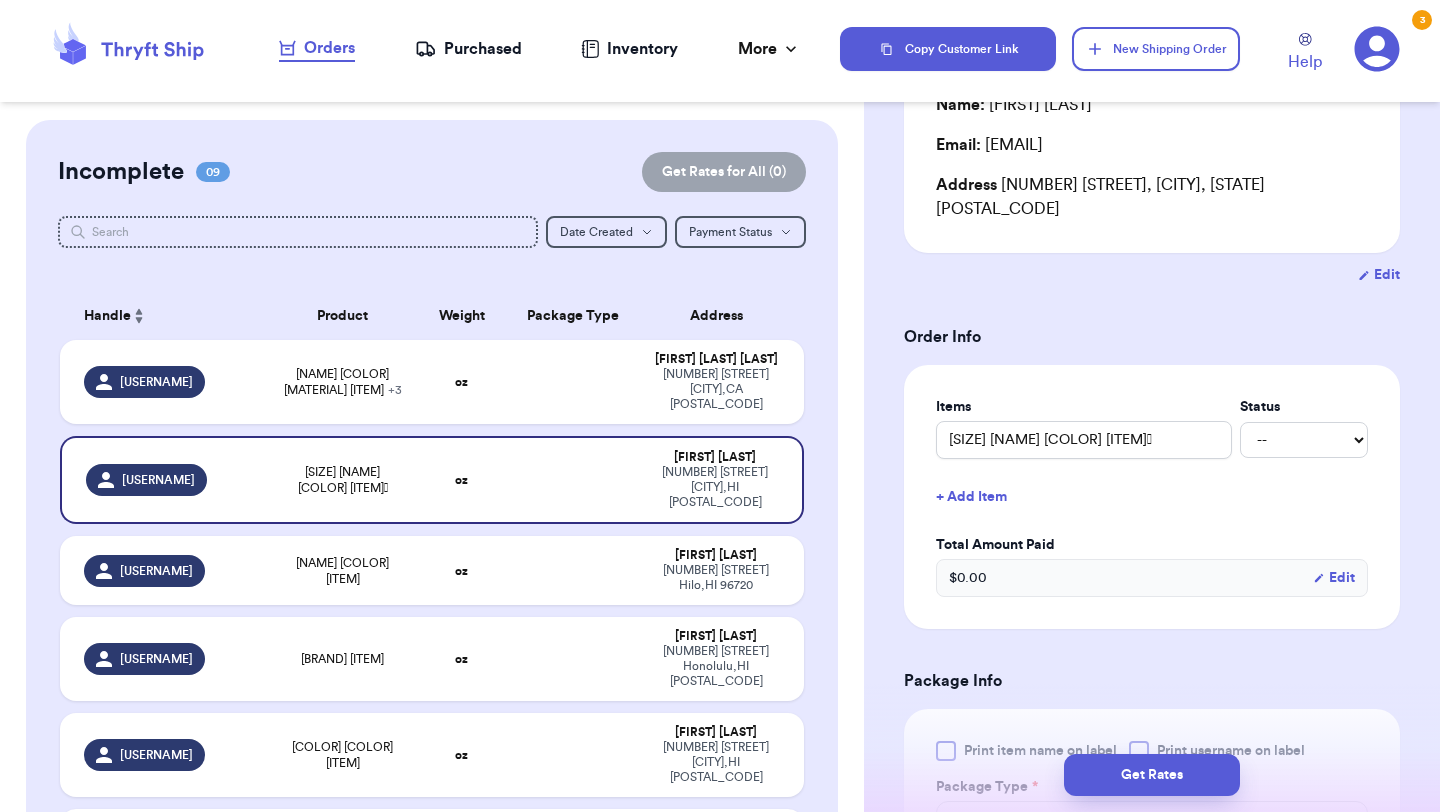 scroll, scrollTop: 386, scrollLeft: 0, axis: vertical 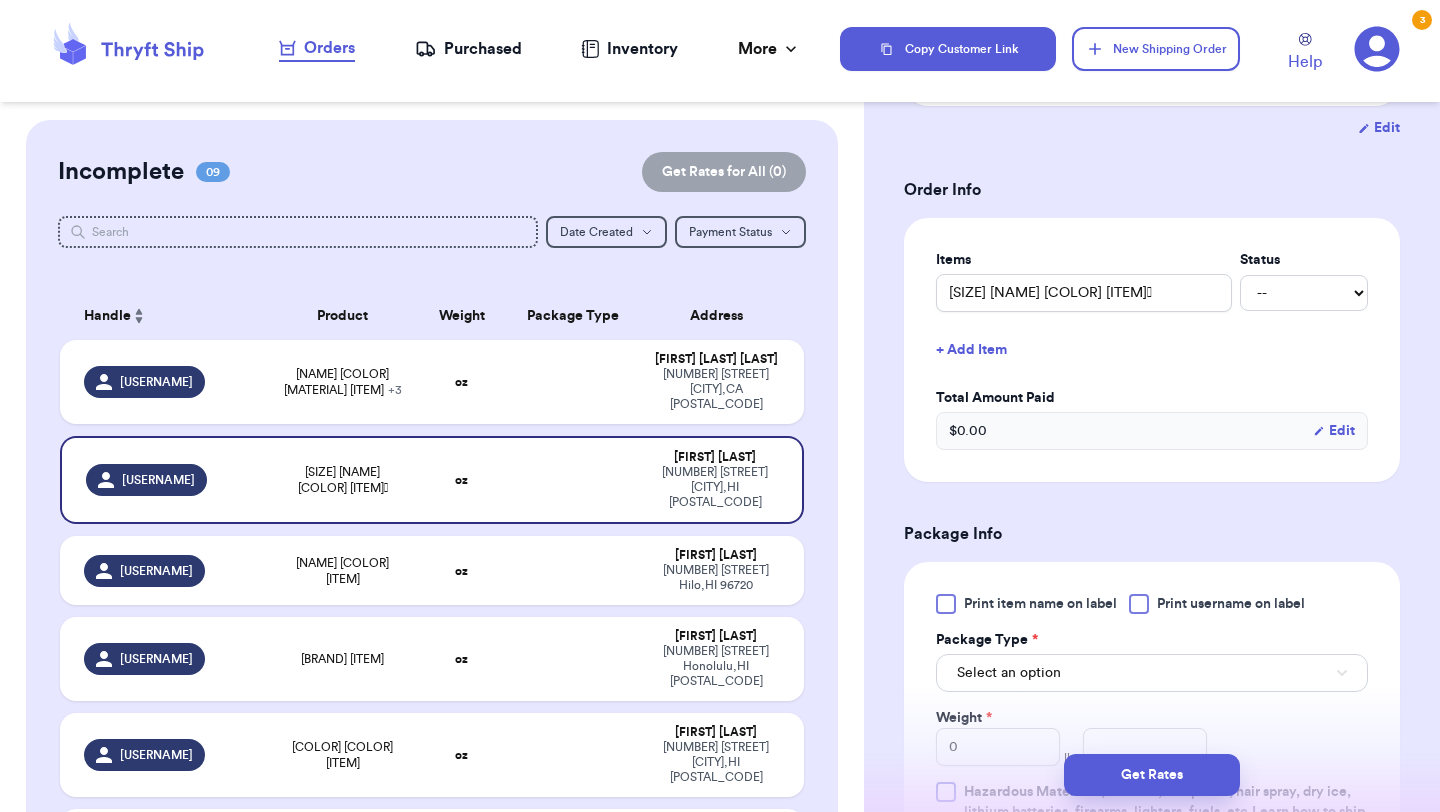 click on "Print item name on label Print username on label Package Type * Select an option Weight * 0 lbs oz Hazardous Materials   (Perfume, nail polish, hair spray, dry ice, lithium batteries, firearms, lighters, fuels, etc.  Learn how to ship Hazardous Materials )" at bounding box center [1152, 718] 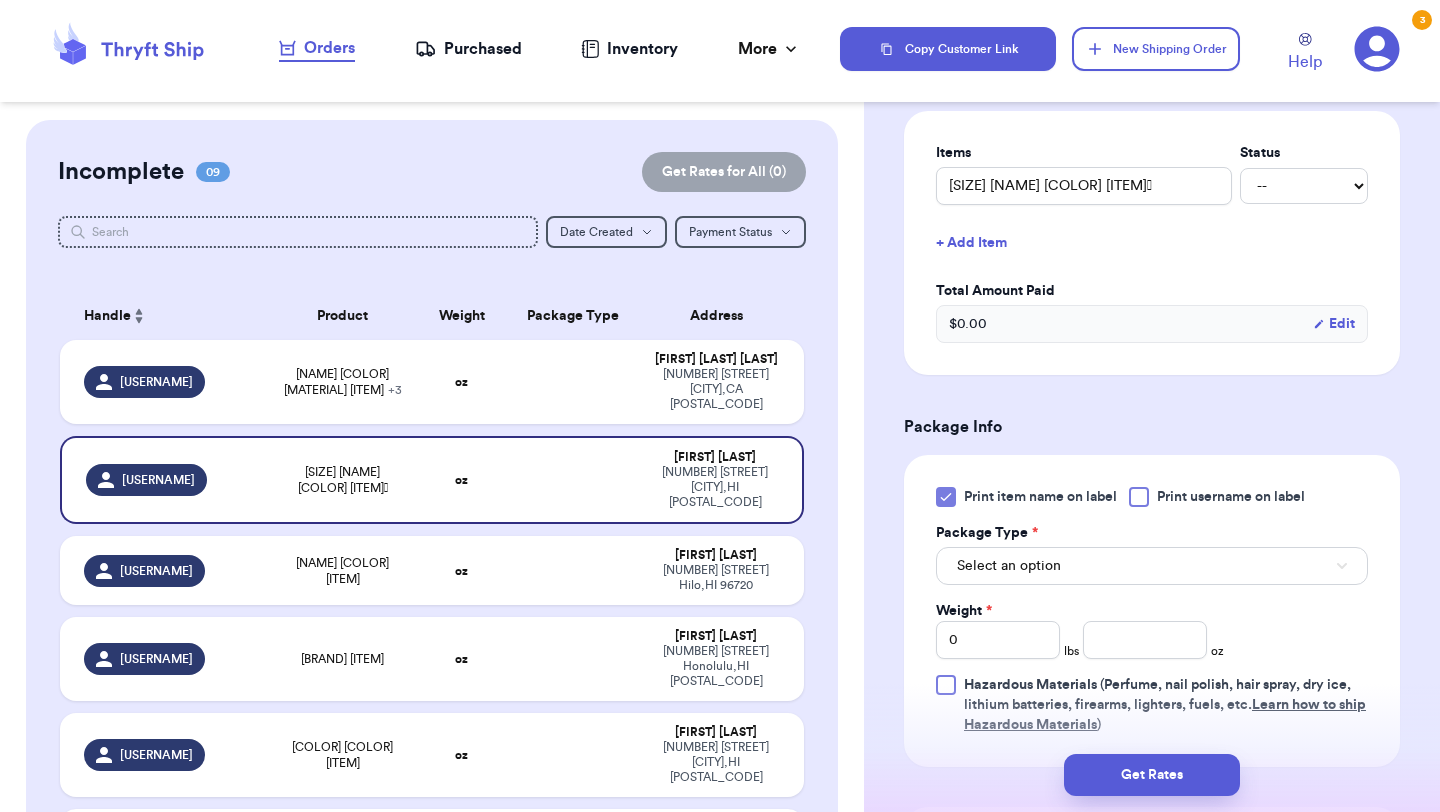 scroll, scrollTop: 528, scrollLeft: 0, axis: vertical 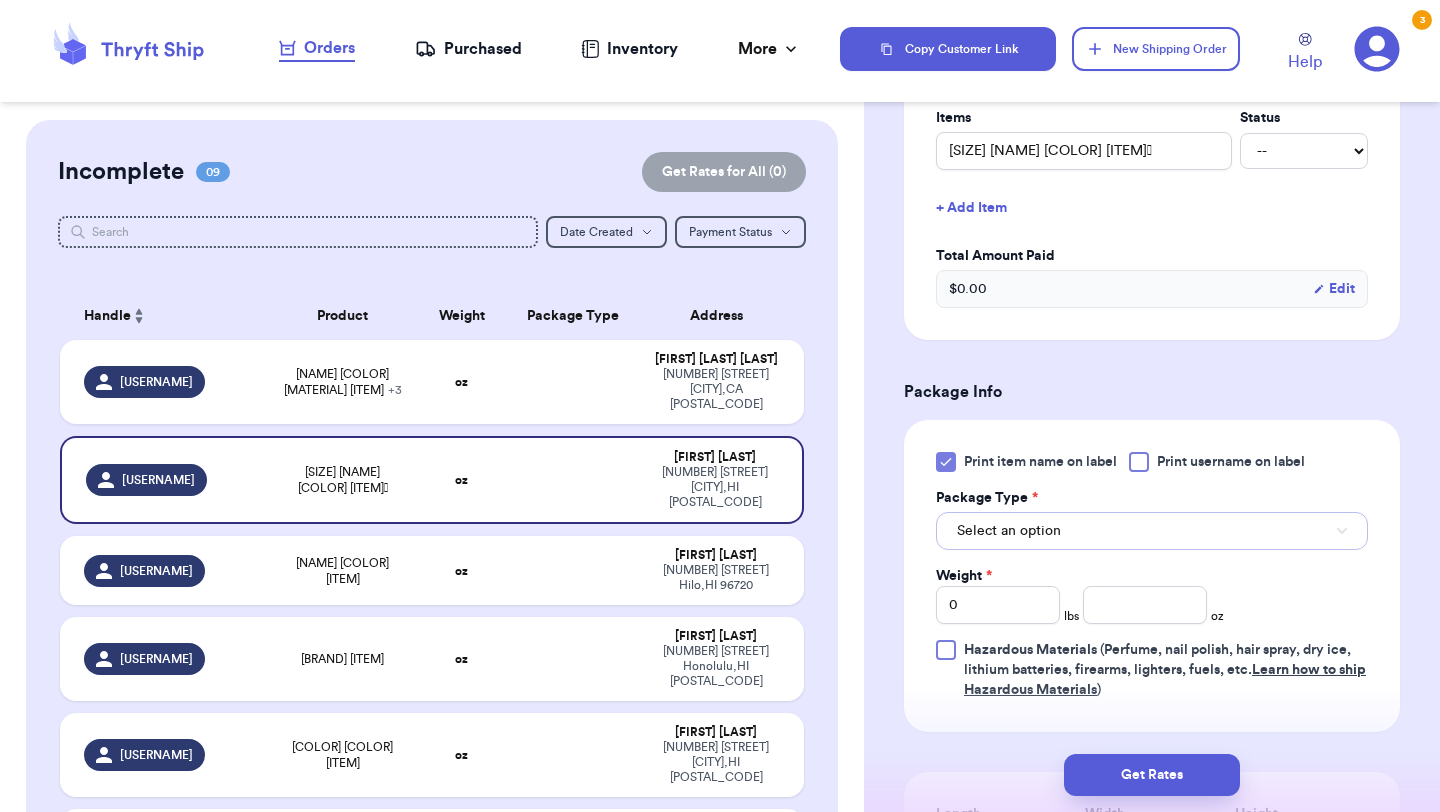 click on "Select an option" at bounding box center [1152, 531] 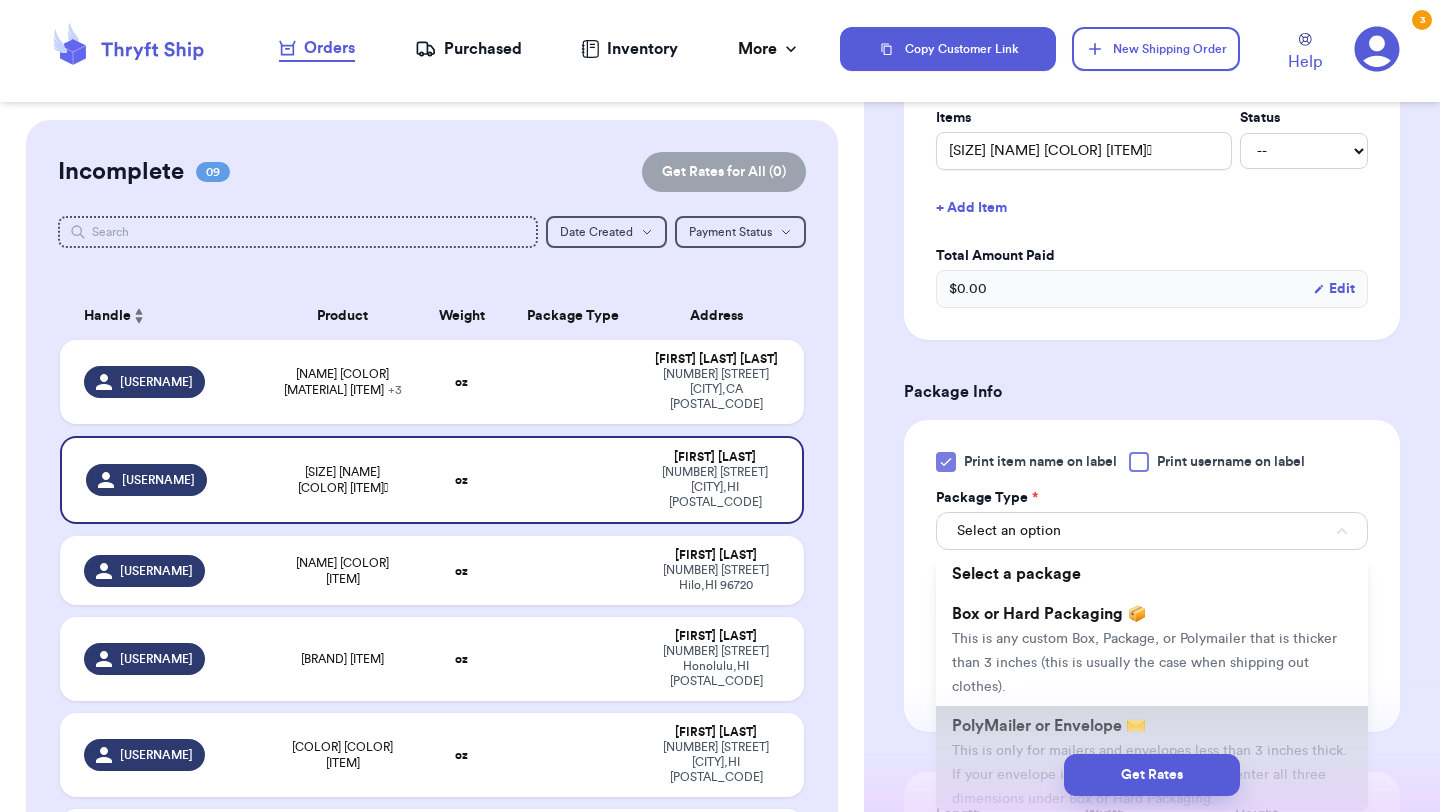 click on "PolyMailer or Envelope ✉️" at bounding box center (1049, 726) 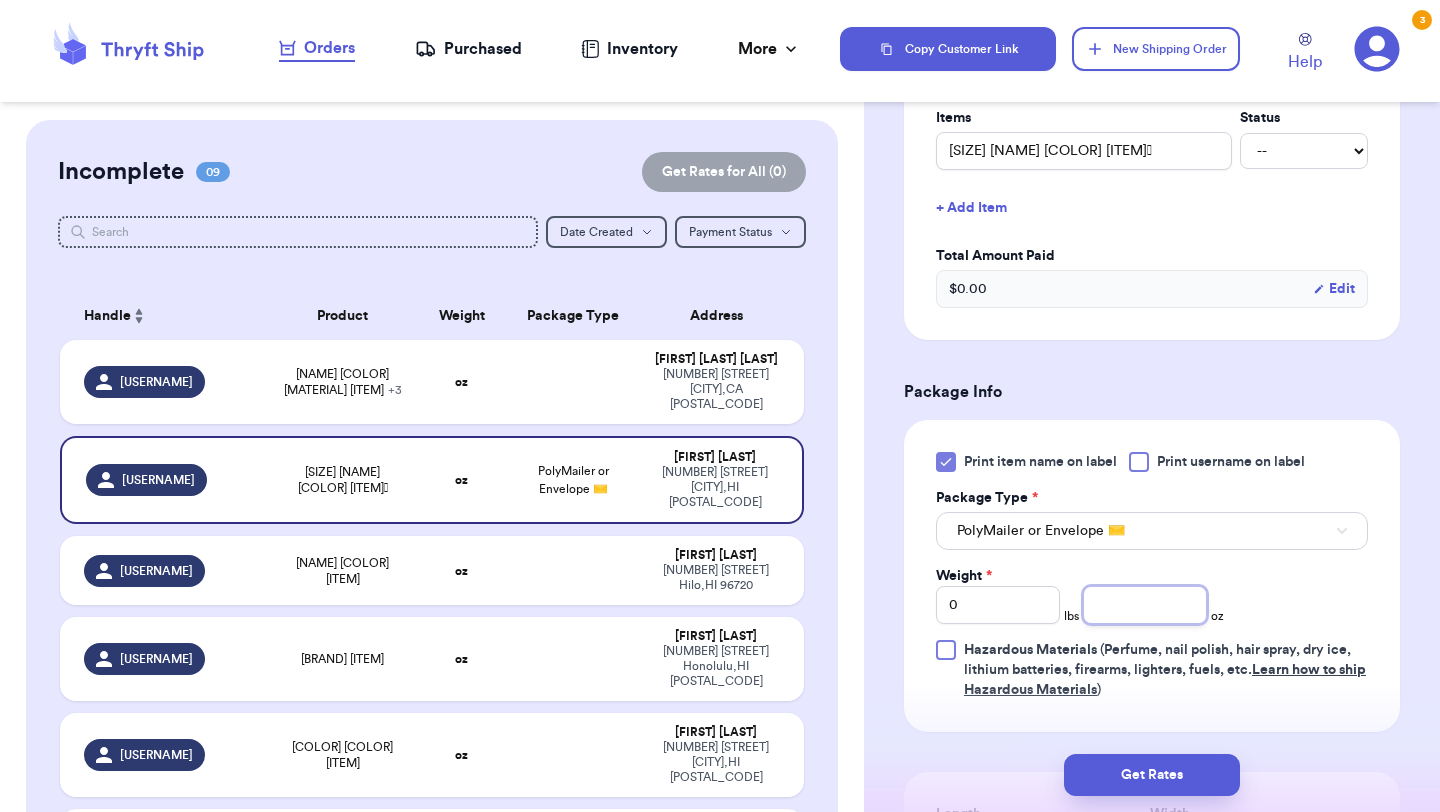 click at bounding box center [1145, 605] 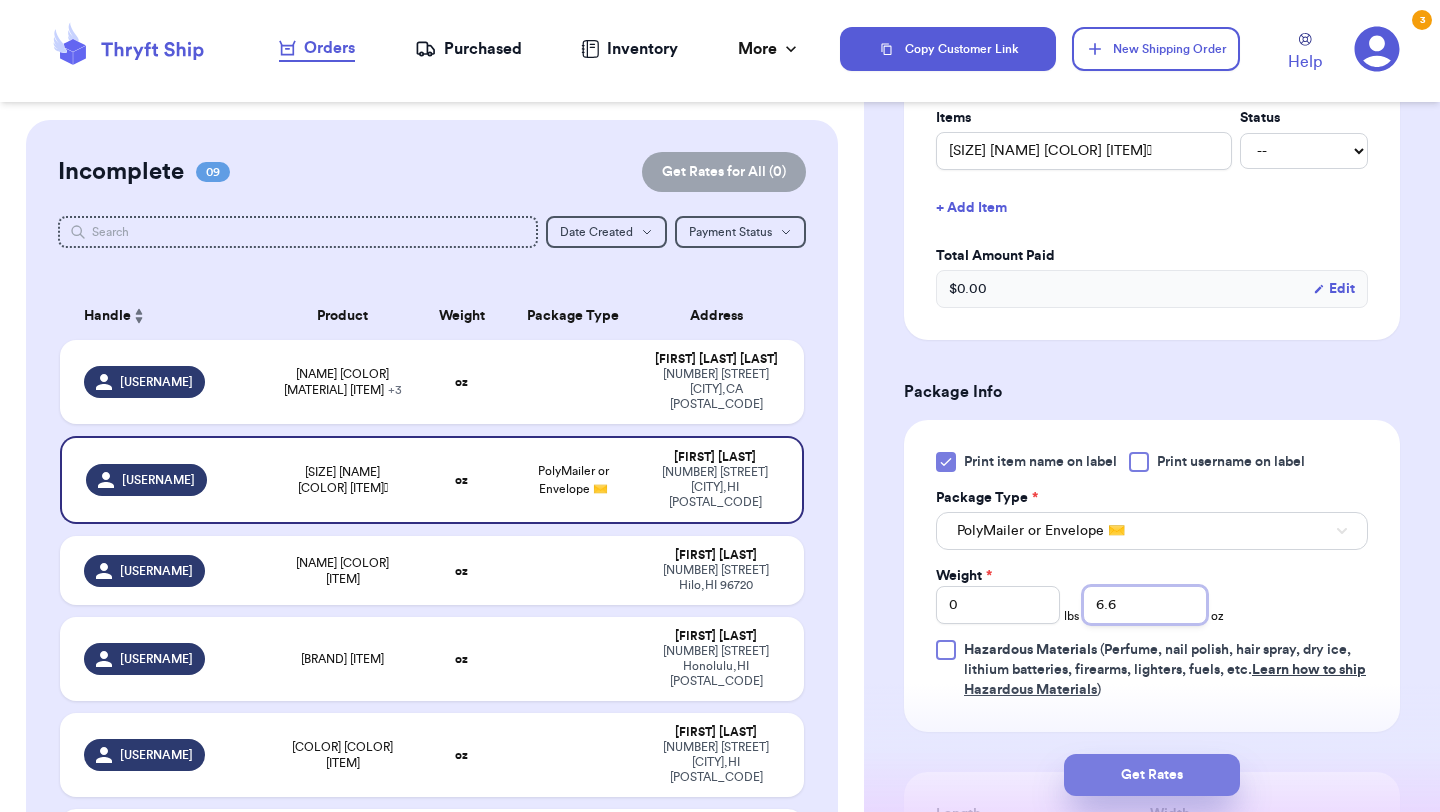type on "6.6" 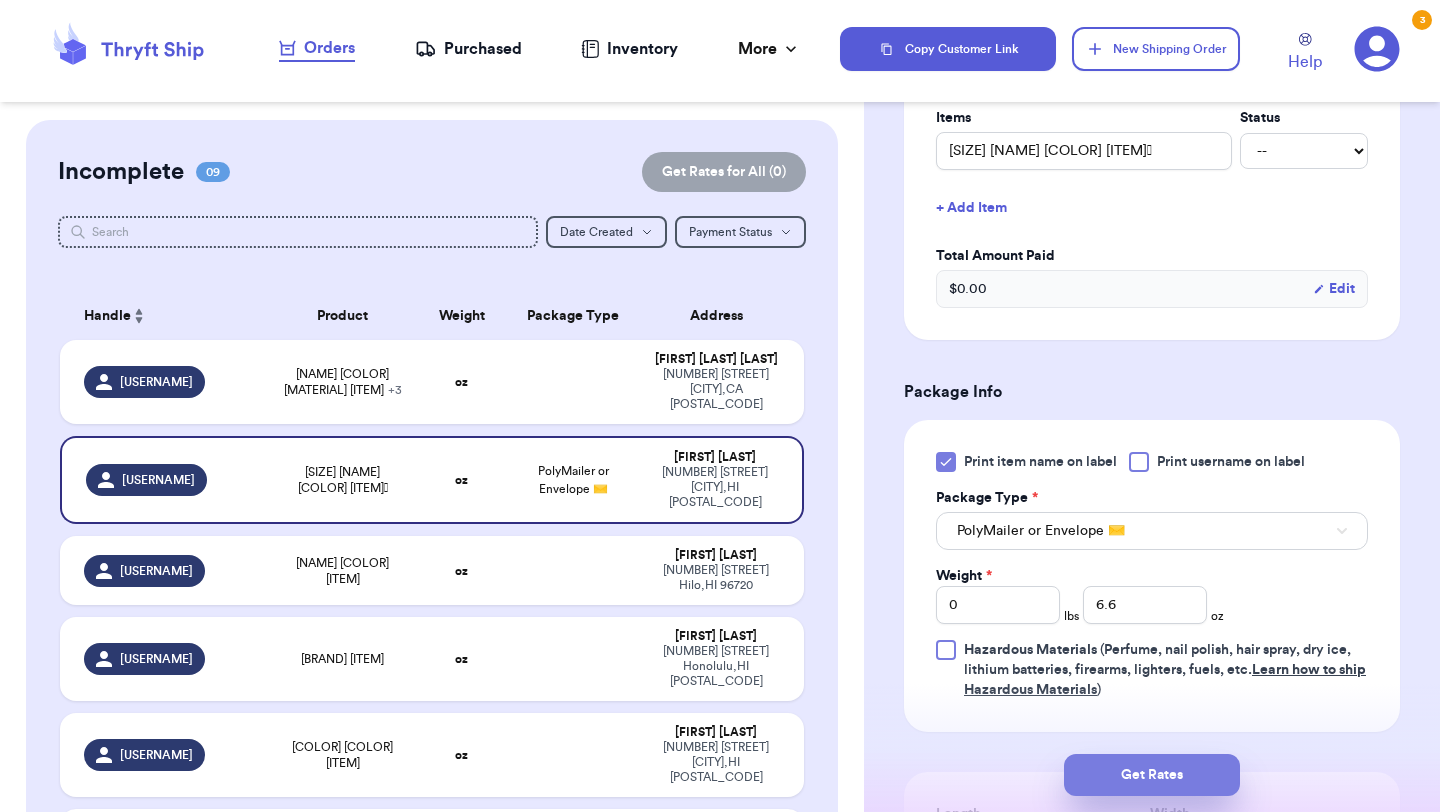 click on "Get Rates" at bounding box center [1152, 775] 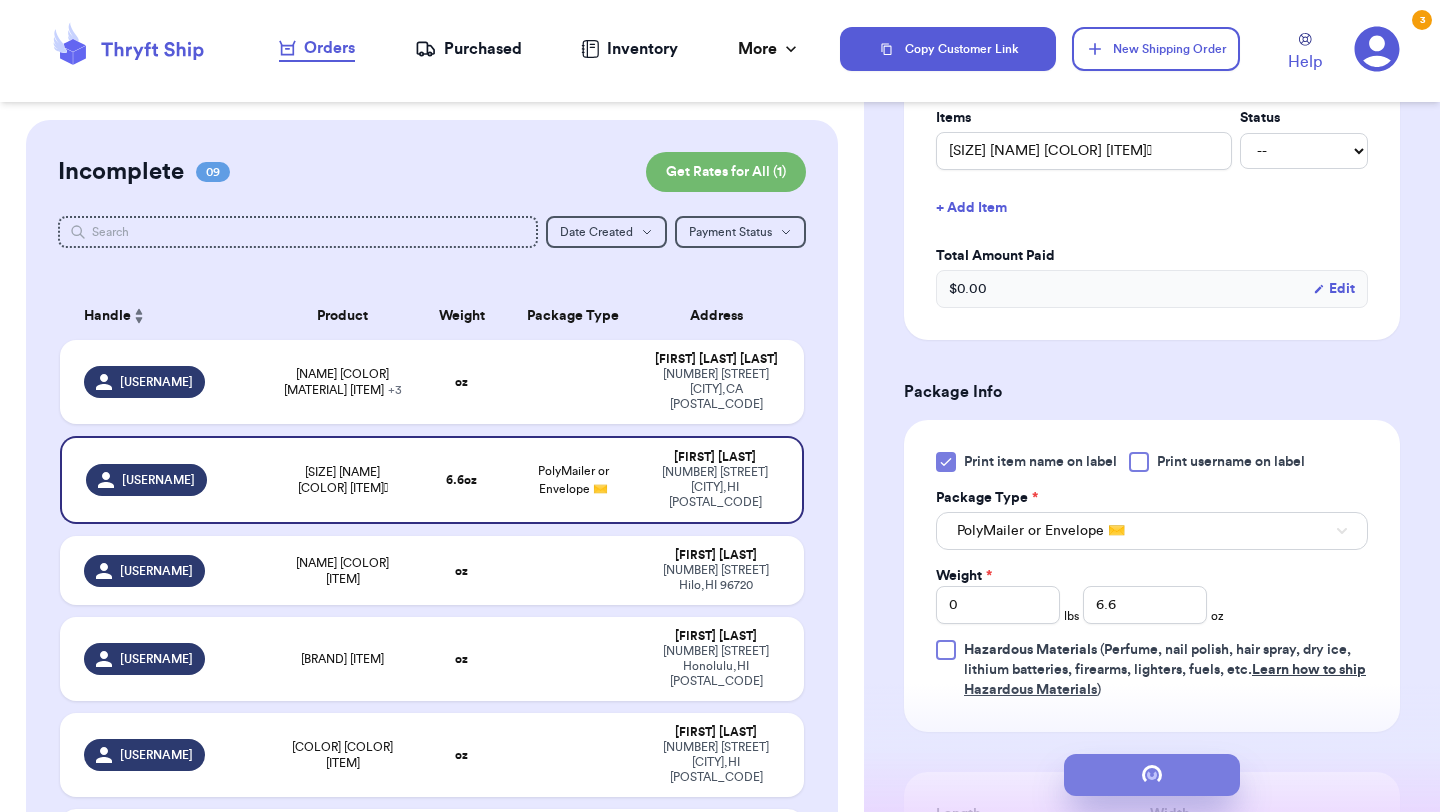 scroll, scrollTop: 0, scrollLeft: 0, axis: both 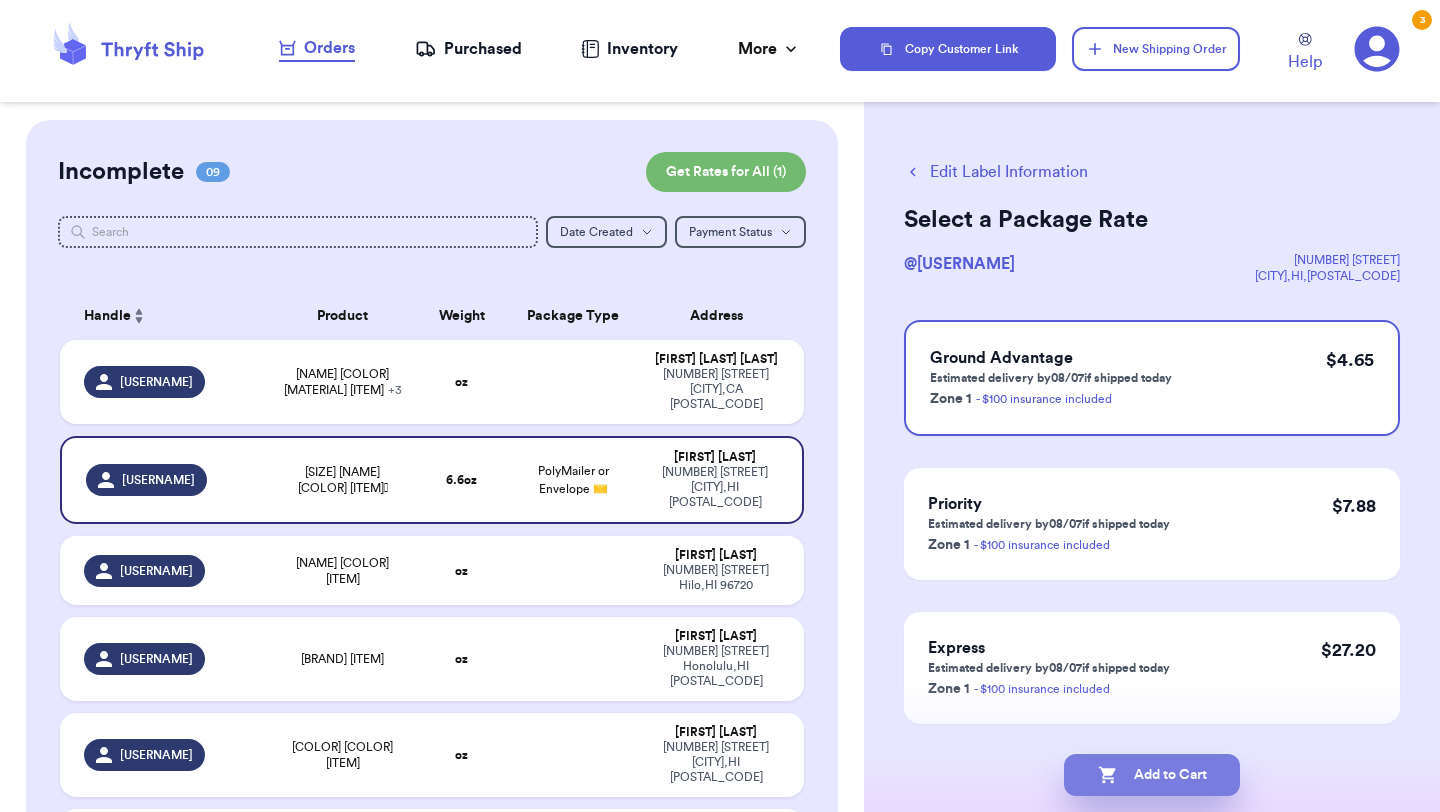 click on "Add to Cart" at bounding box center [1152, 775] 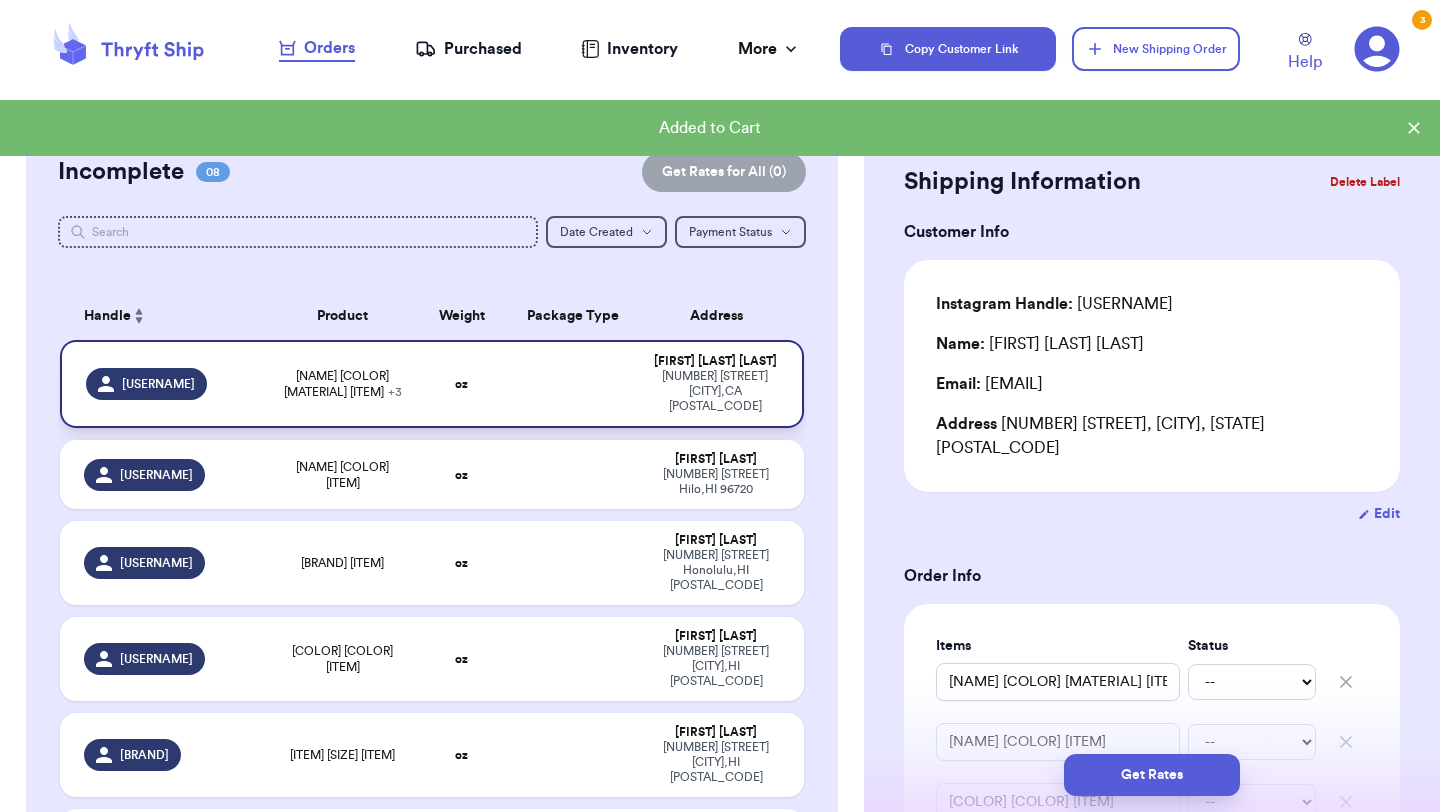 type 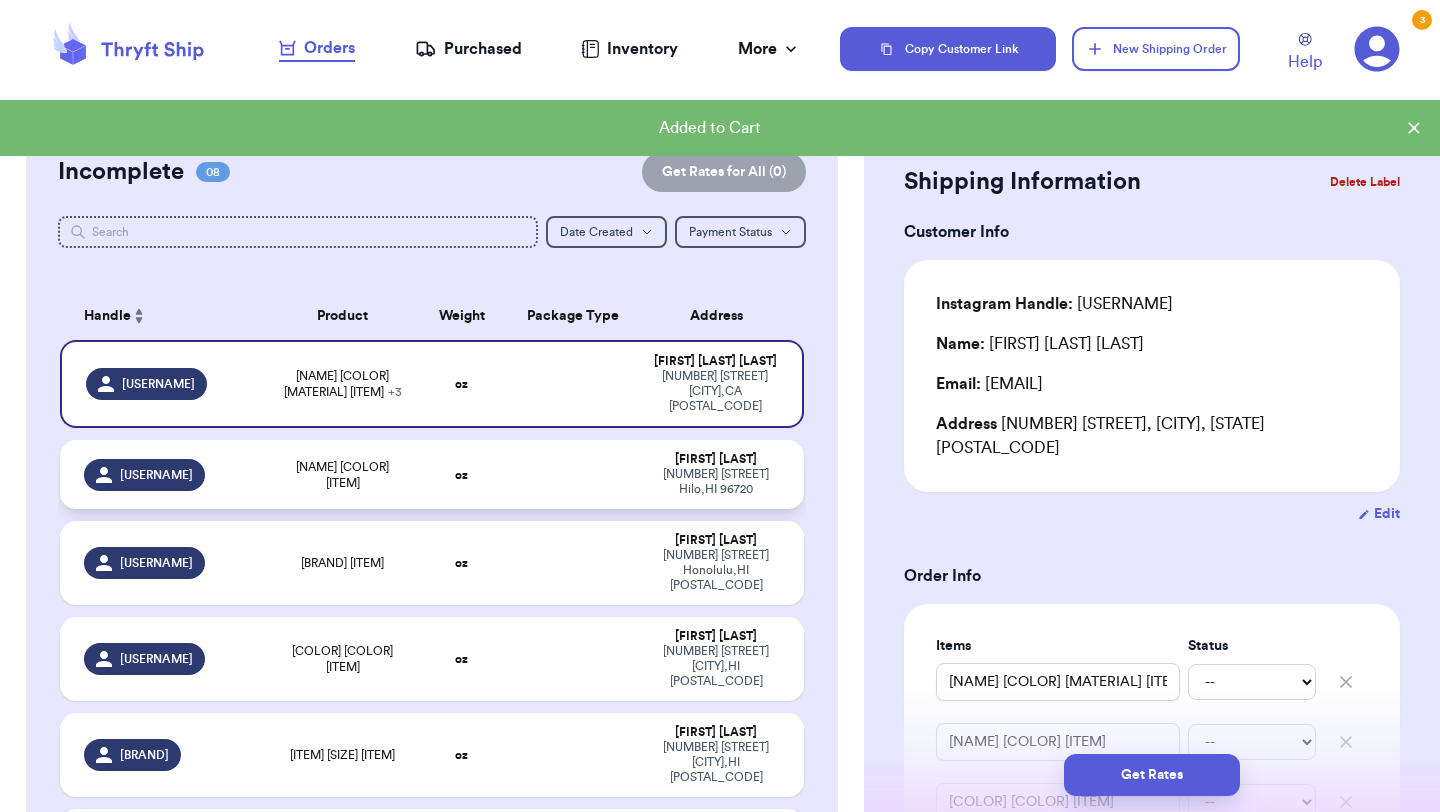 click on "[NAME] [COLOR] [ITEM]" at bounding box center [342, 474] 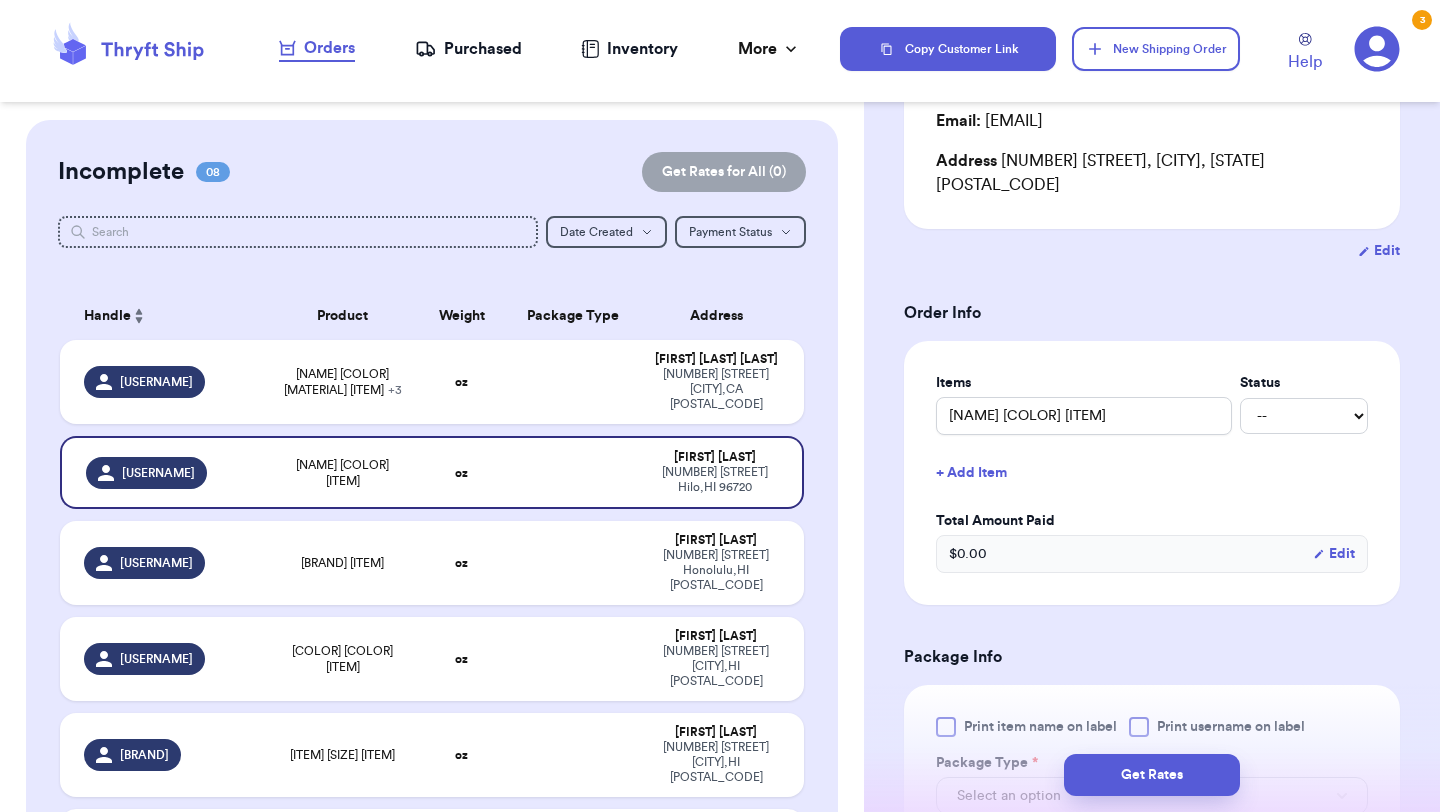 scroll, scrollTop: 336, scrollLeft: 0, axis: vertical 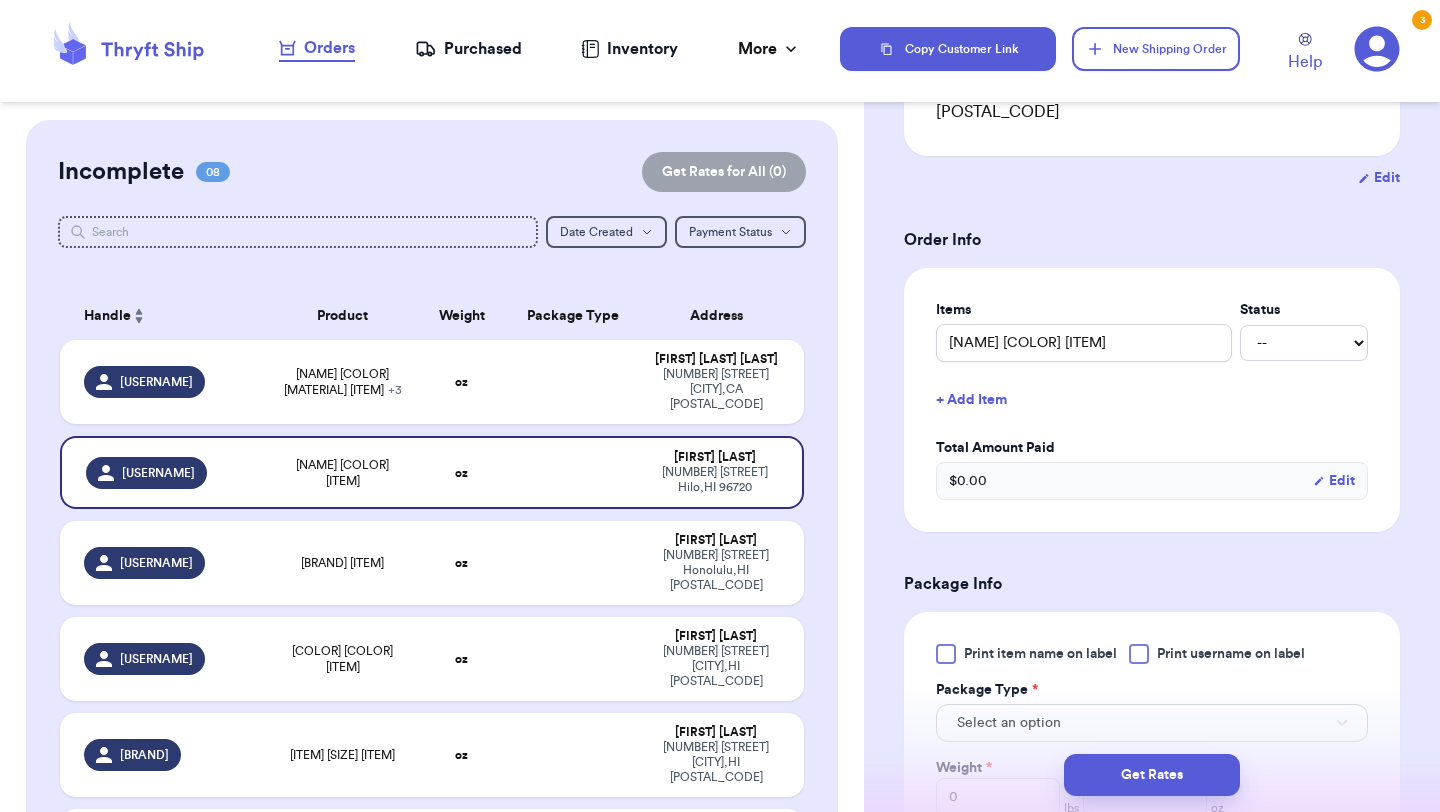 click on "Print item name on label" at bounding box center [1026, 654] 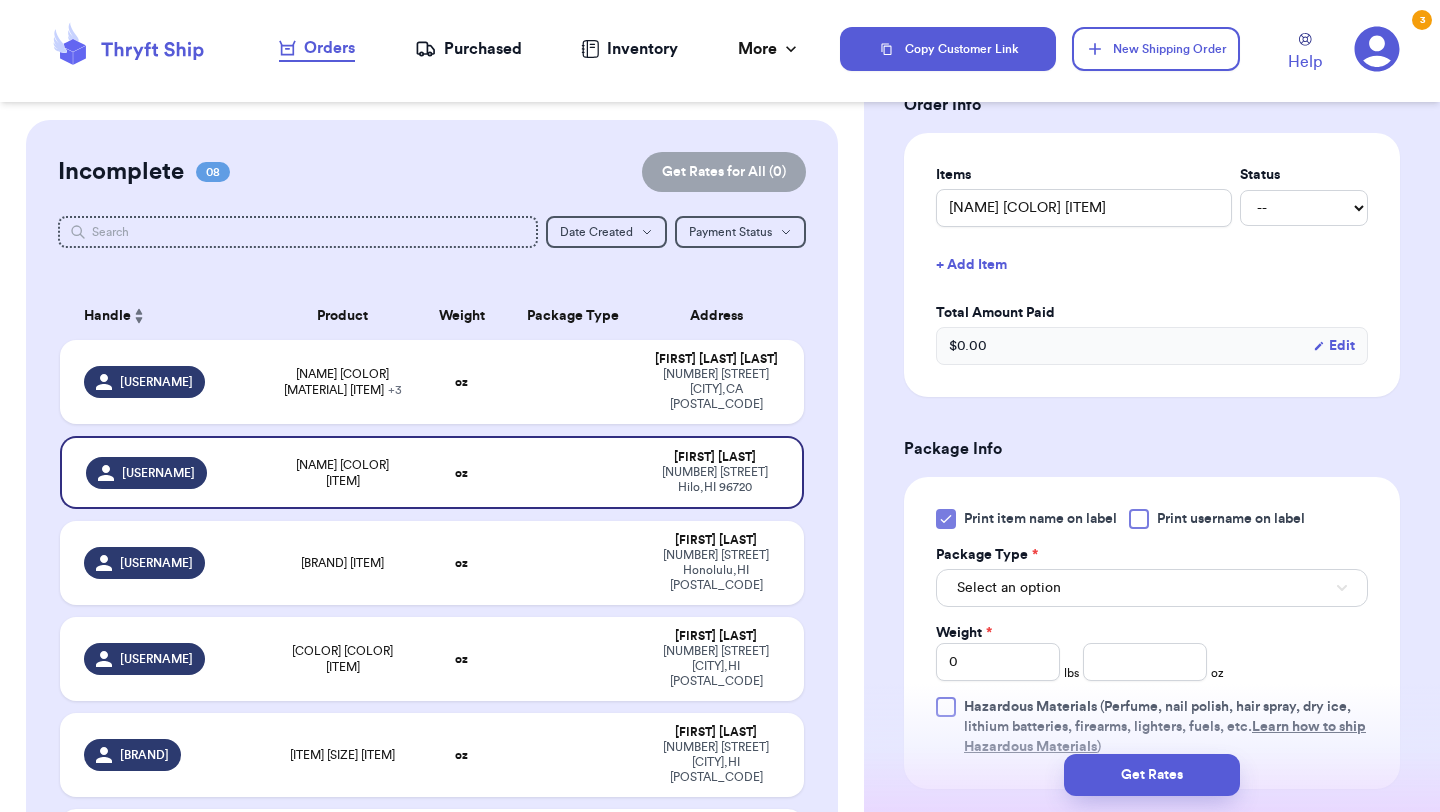 scroll, scrollTop: 536, scrollLeft: 0, axis: vertical 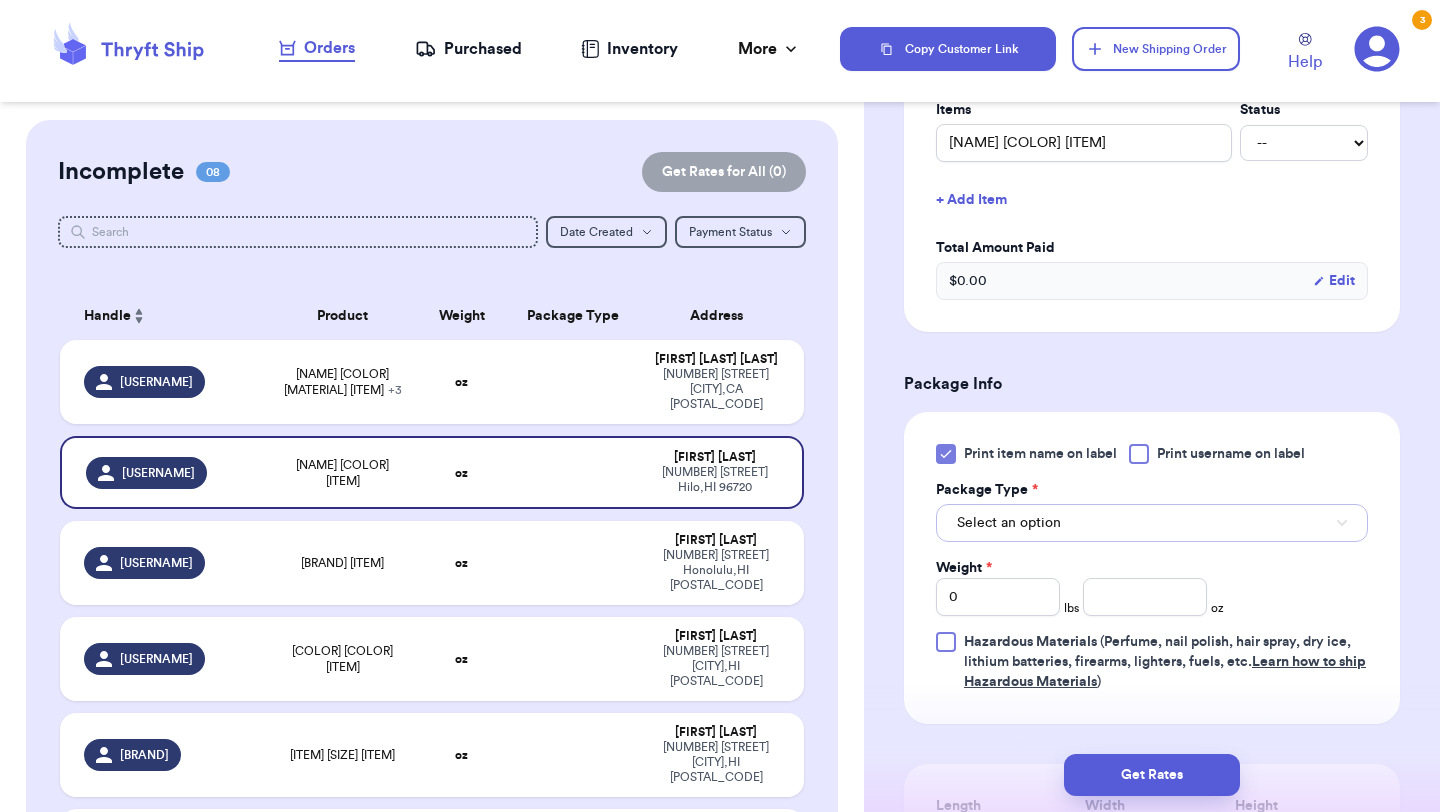 click on "Select an option" at bounding box center [1152, 523] 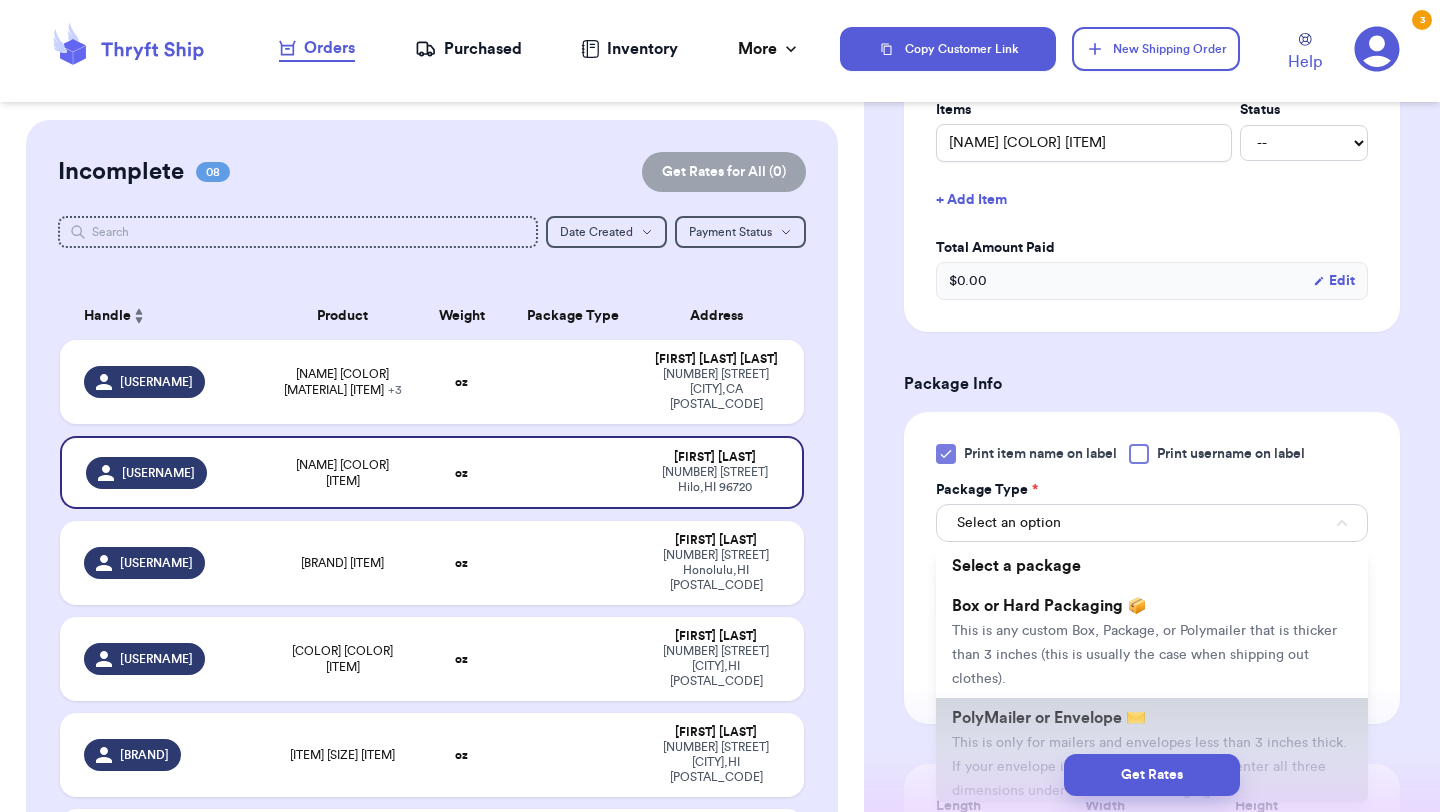 click on "This is only for mailers and envelopes less than 3 inches thick. If your envelope is over 18” in any direction, enter all three dimensions under Box or Hard Packaging." at bounding box center (1149, 767) 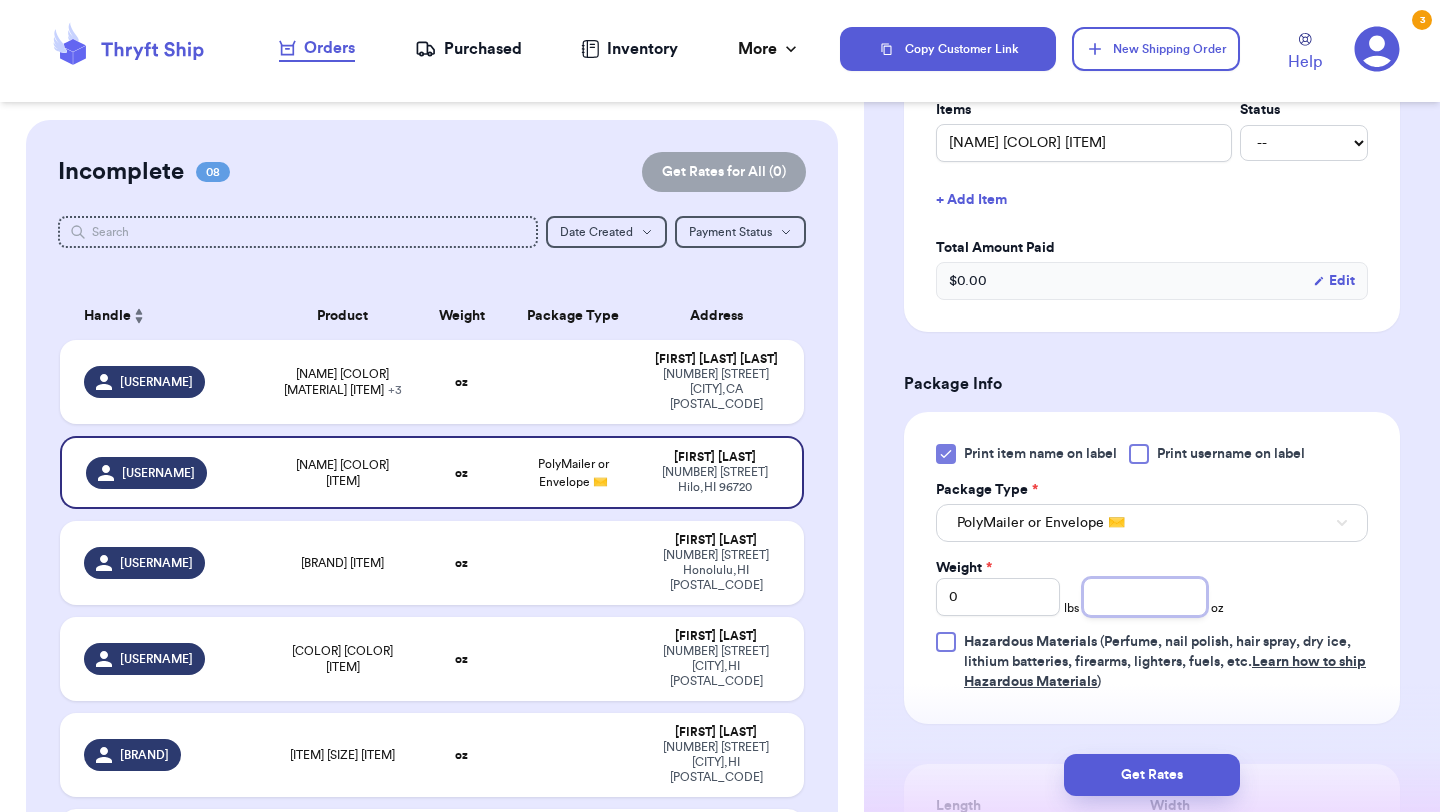 click on "Weight * 0 lbs oz" at bounding box center (1080, 587) 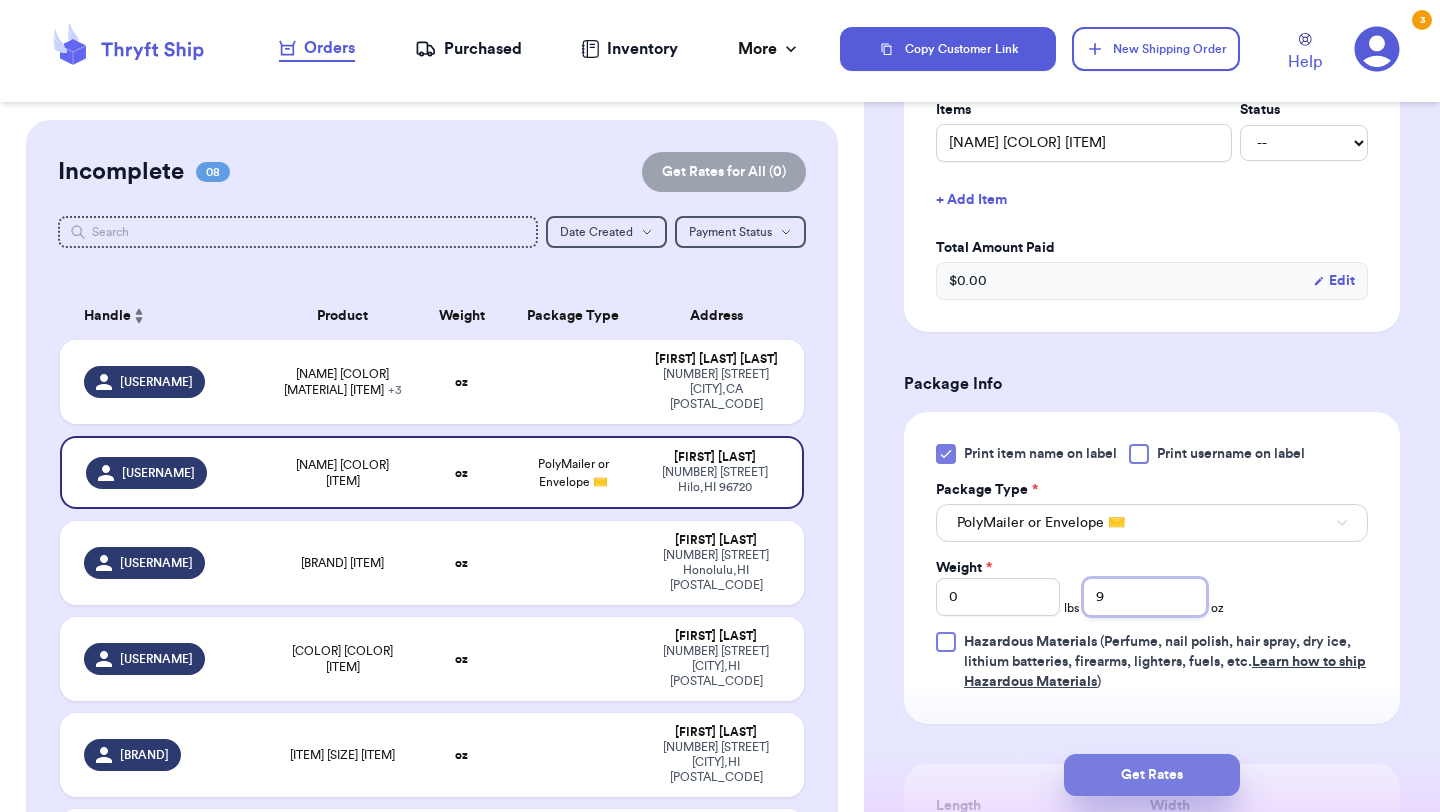 type on "9" 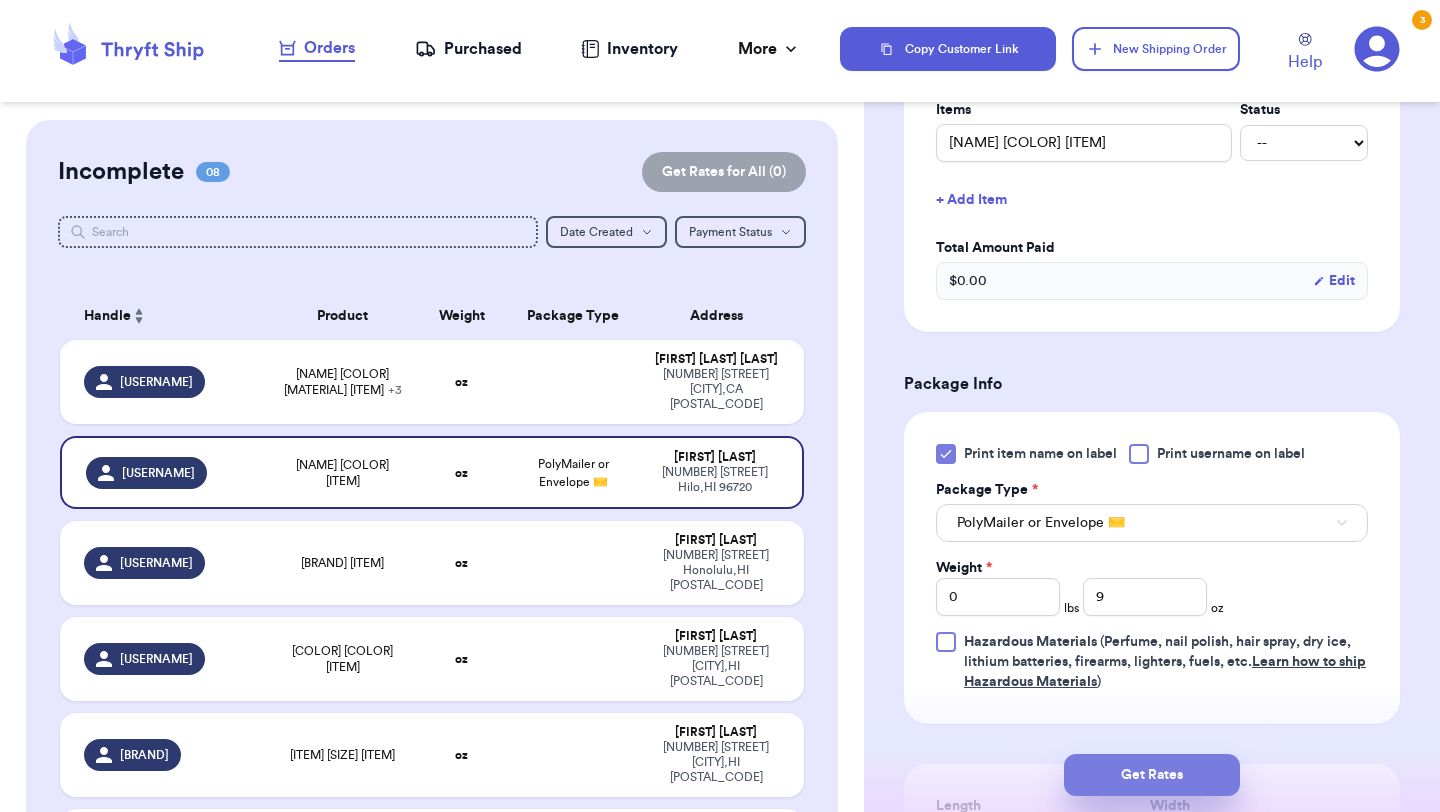 click on "Get Rates" at bounding box center [1152, 775] 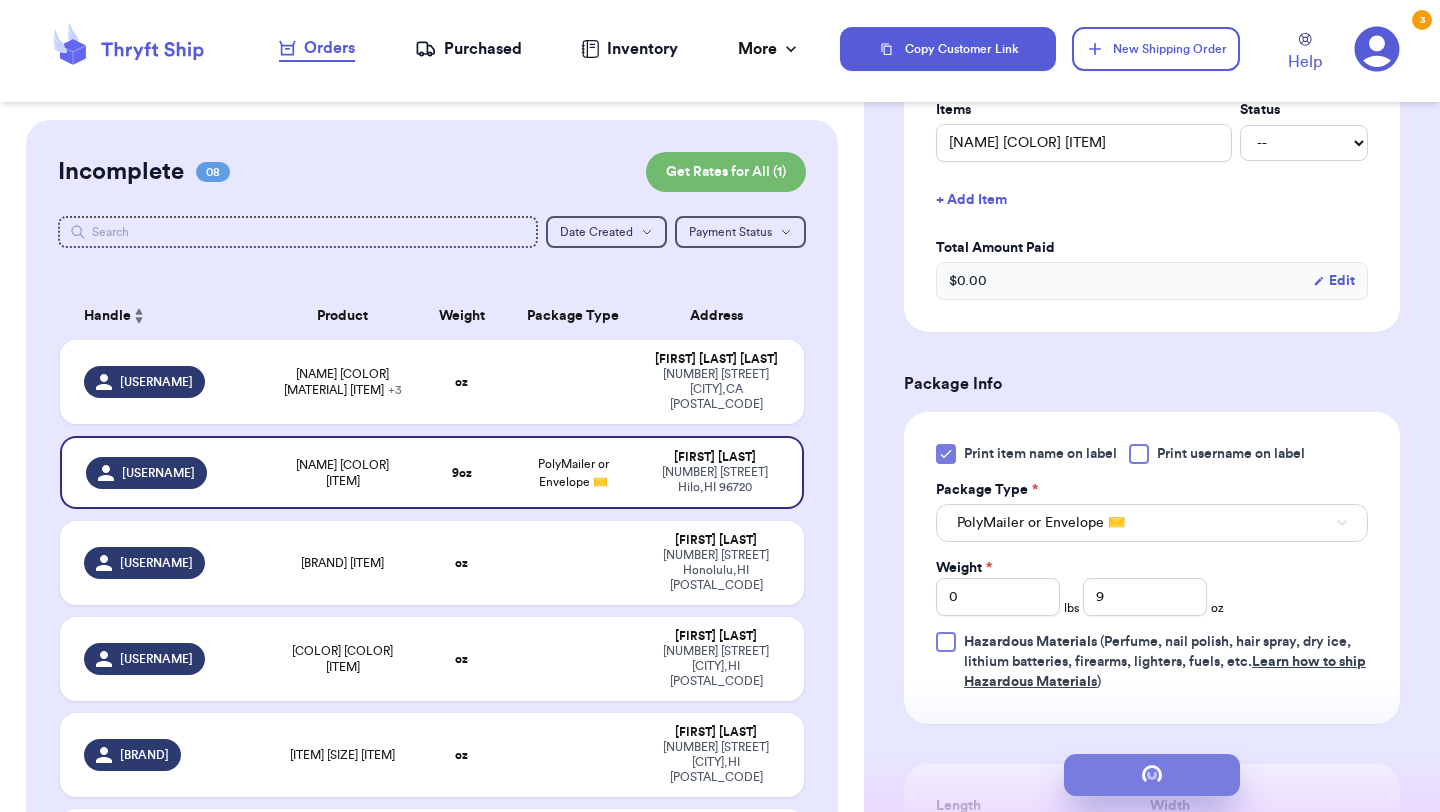 scroll, scrollTop: 0, scrollLeft: 0, axis: both 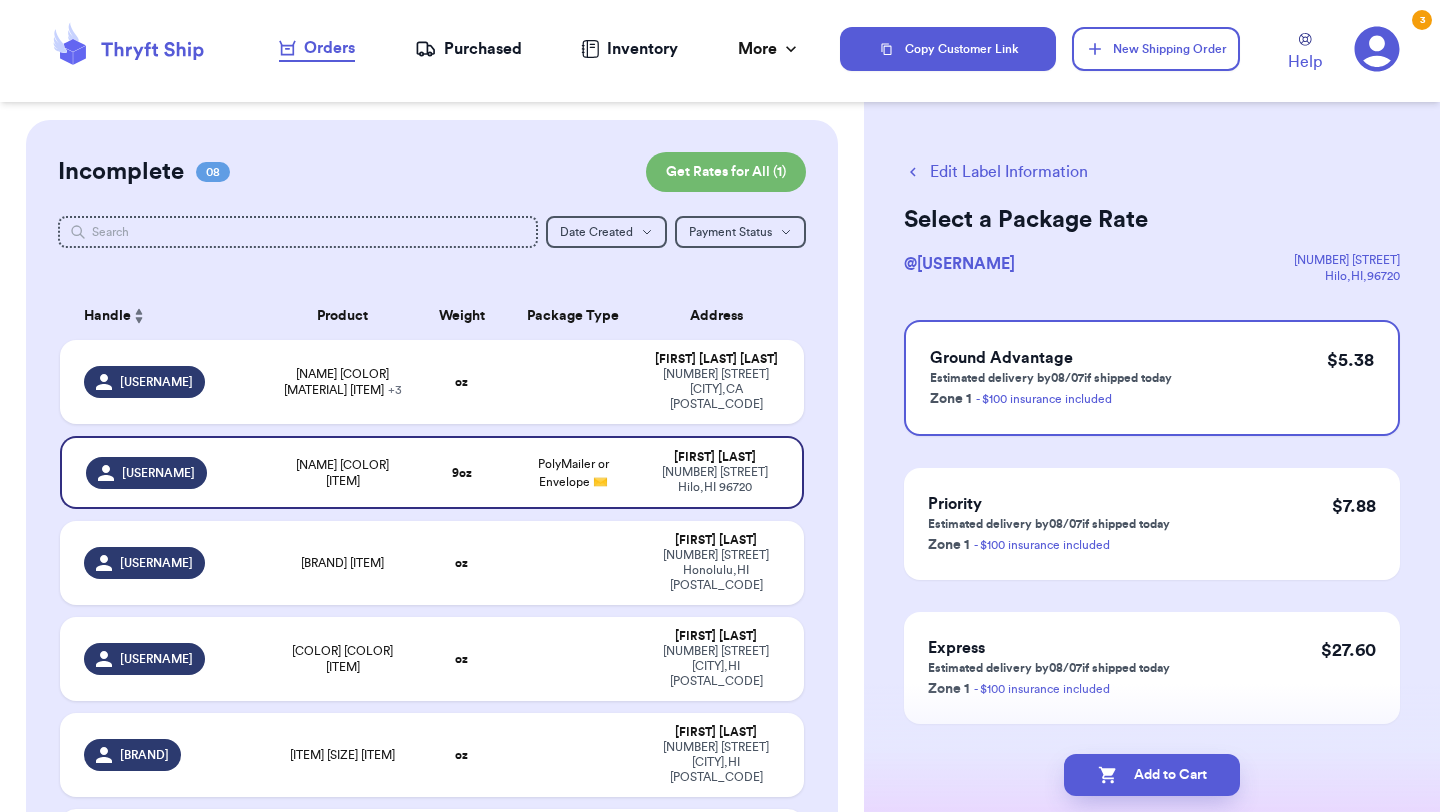 click 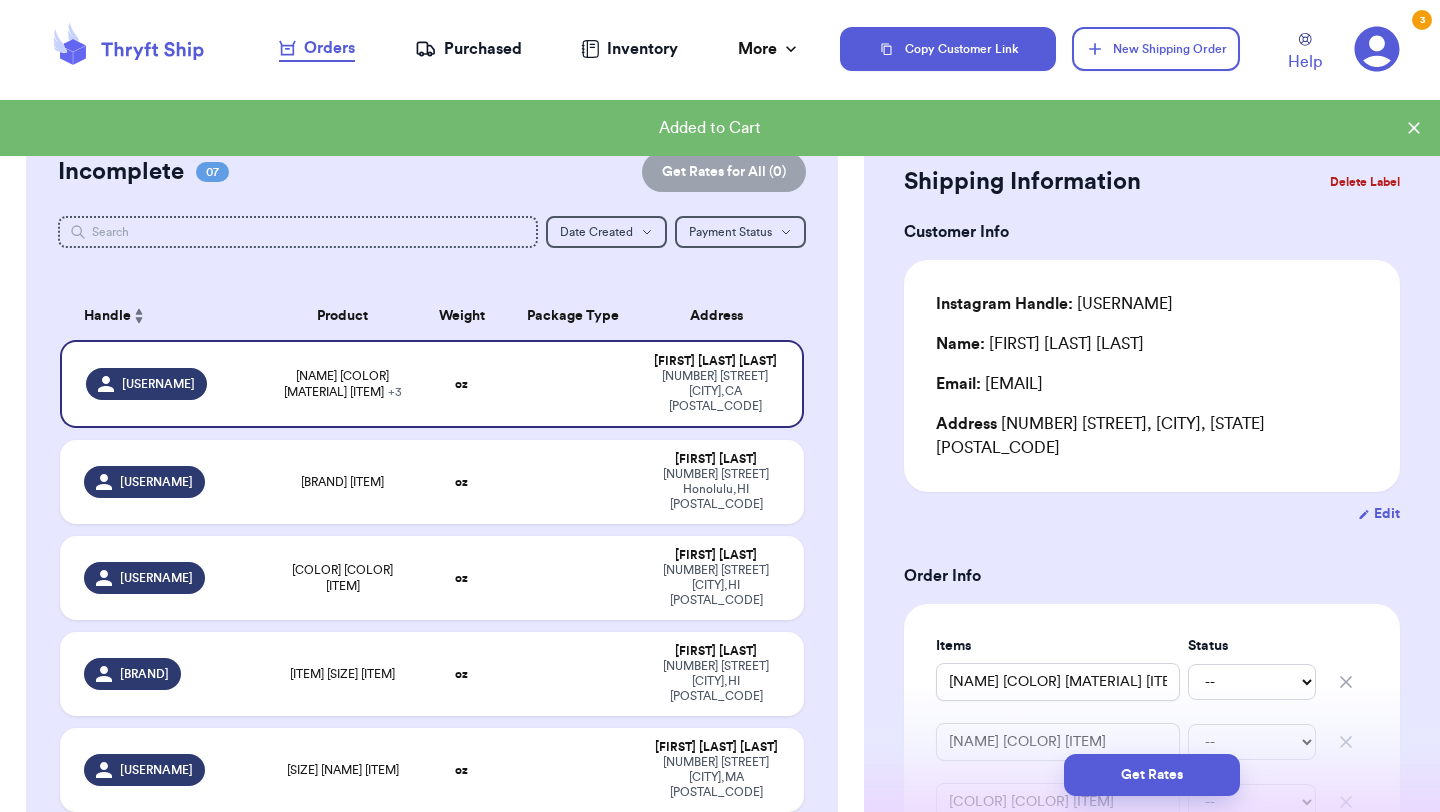 type 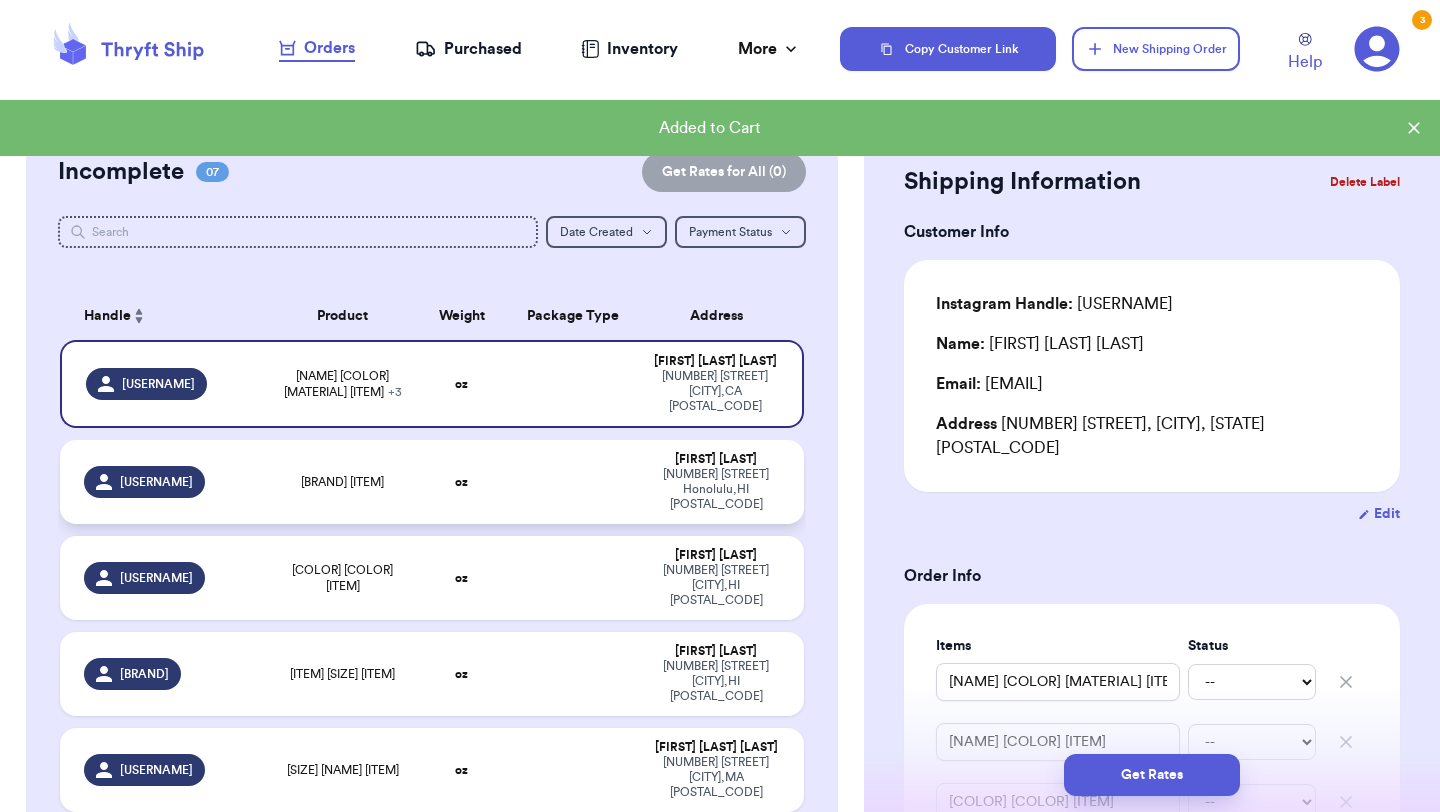 click at bounding box center [573, 482] 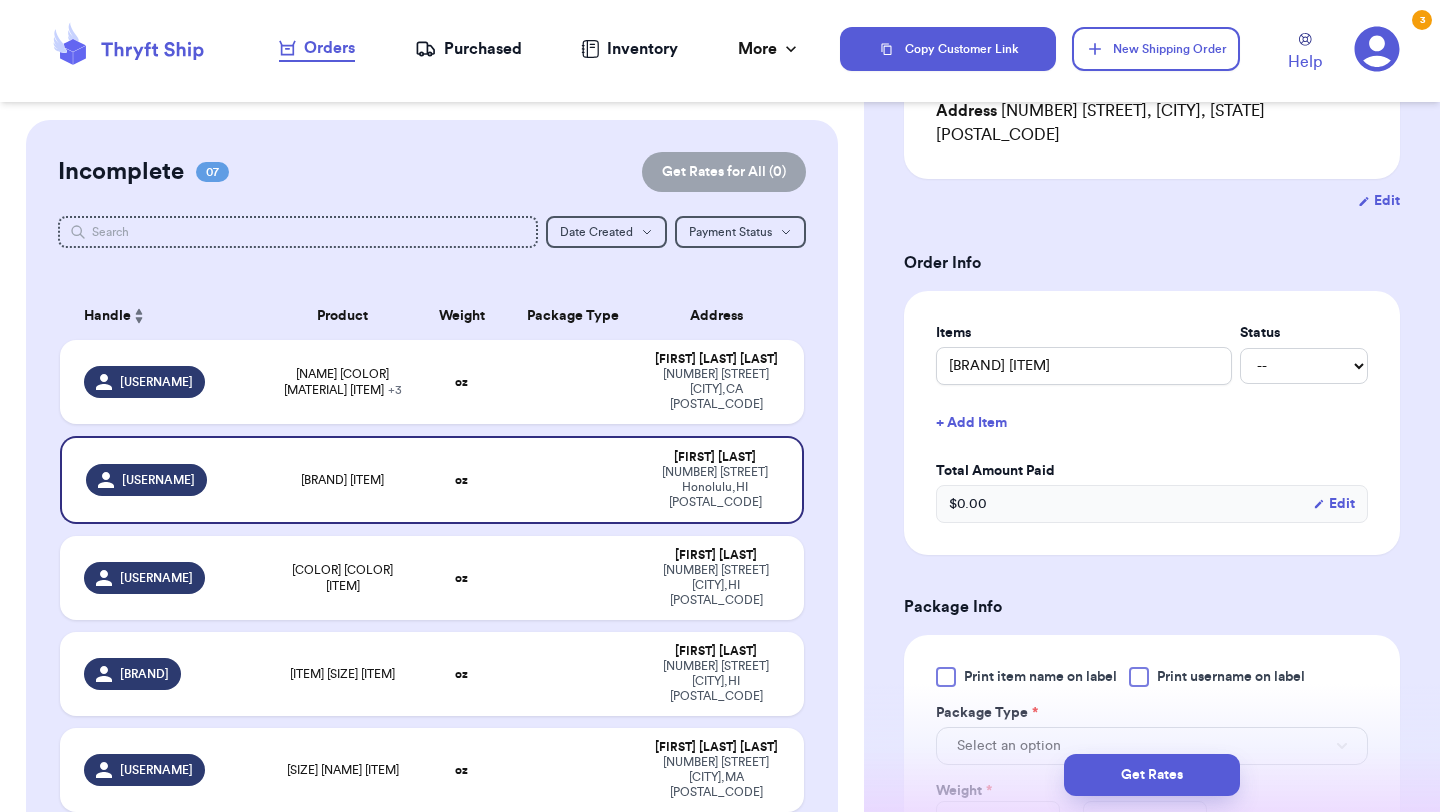 scroll, scrollTop: 379, scrollLeft: 0, axis: vertical 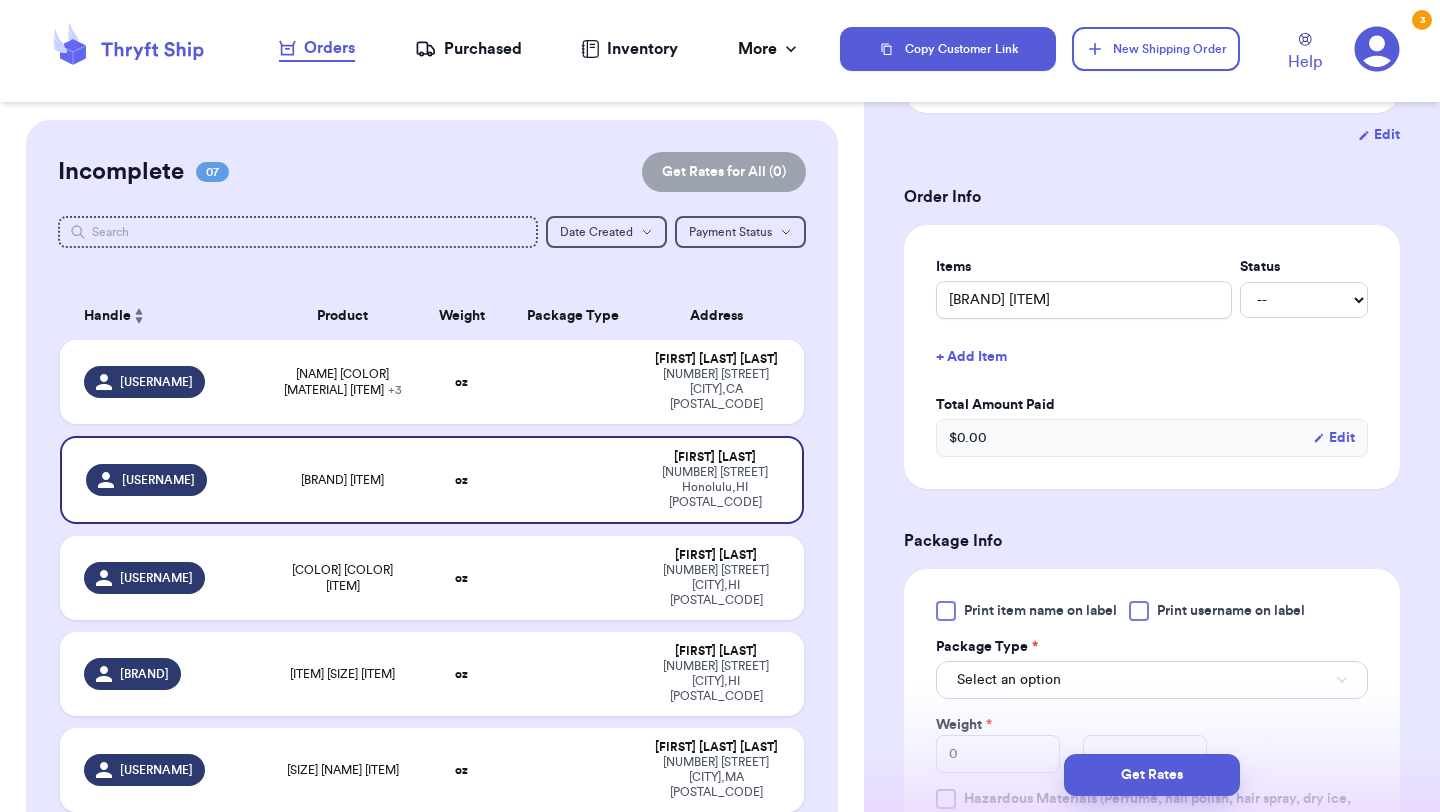 click at bounding box center (946, 611) 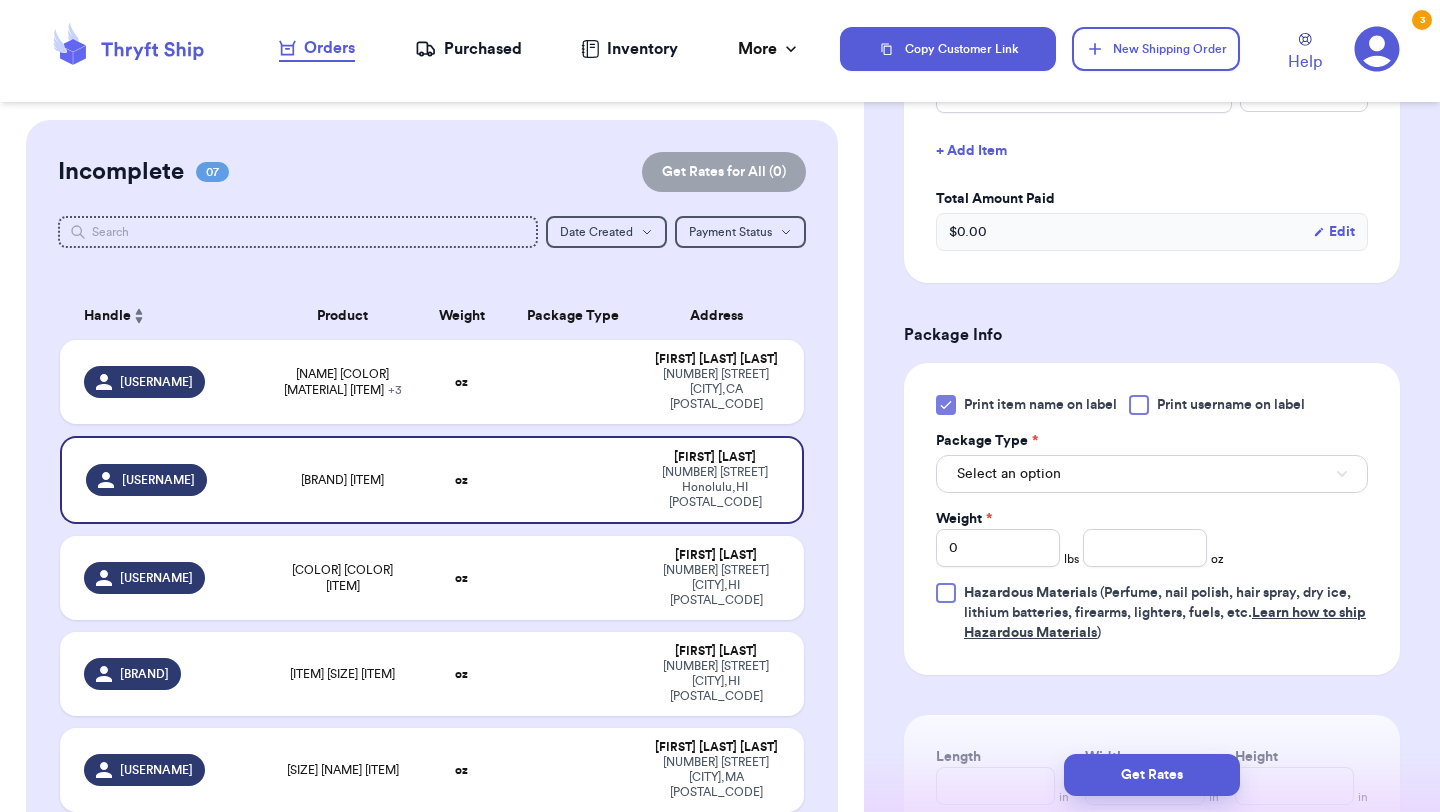 scroll, scrollTop: 619, scrollLeft: 0, axis: vertical 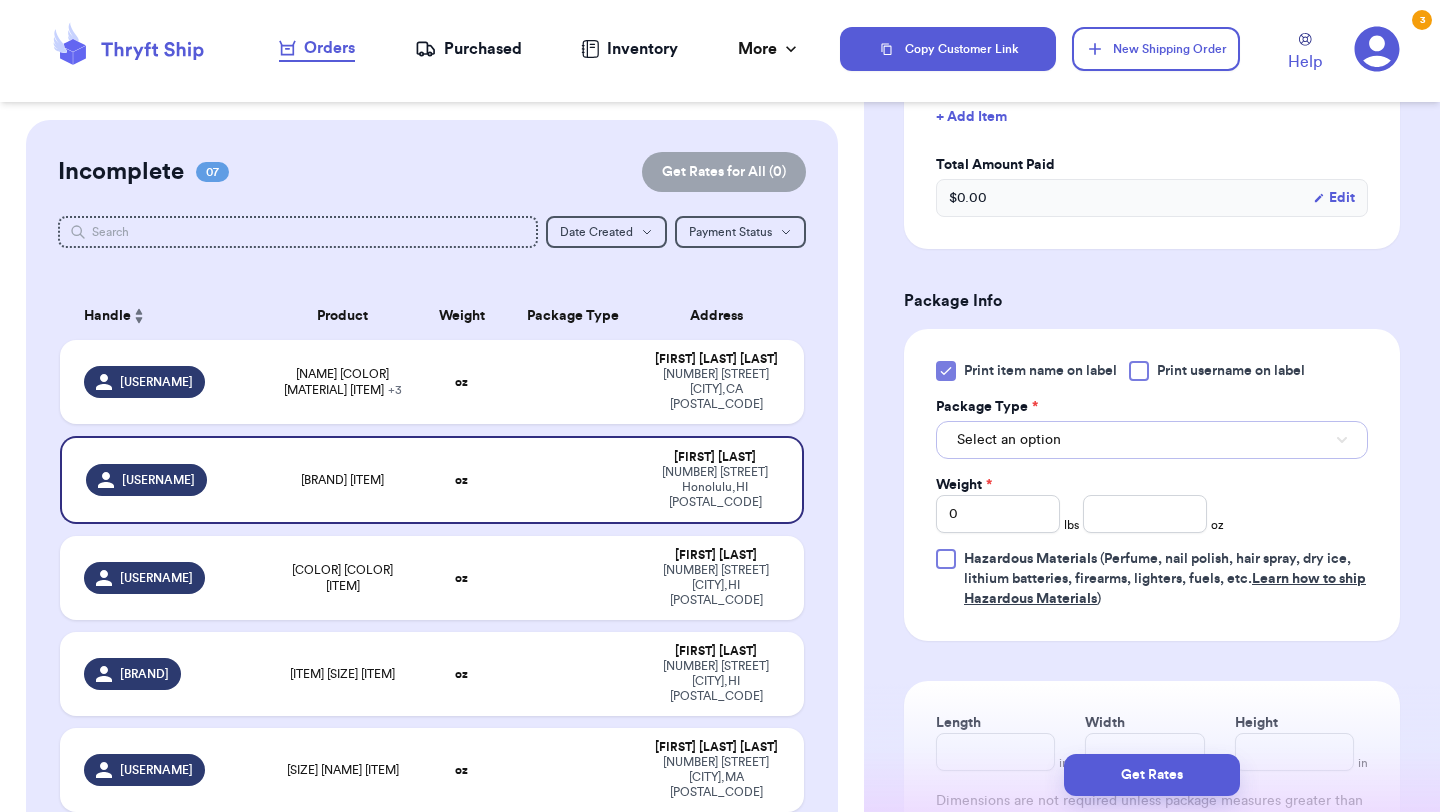 click on "Select an option" at bounding box center (1152, 440) 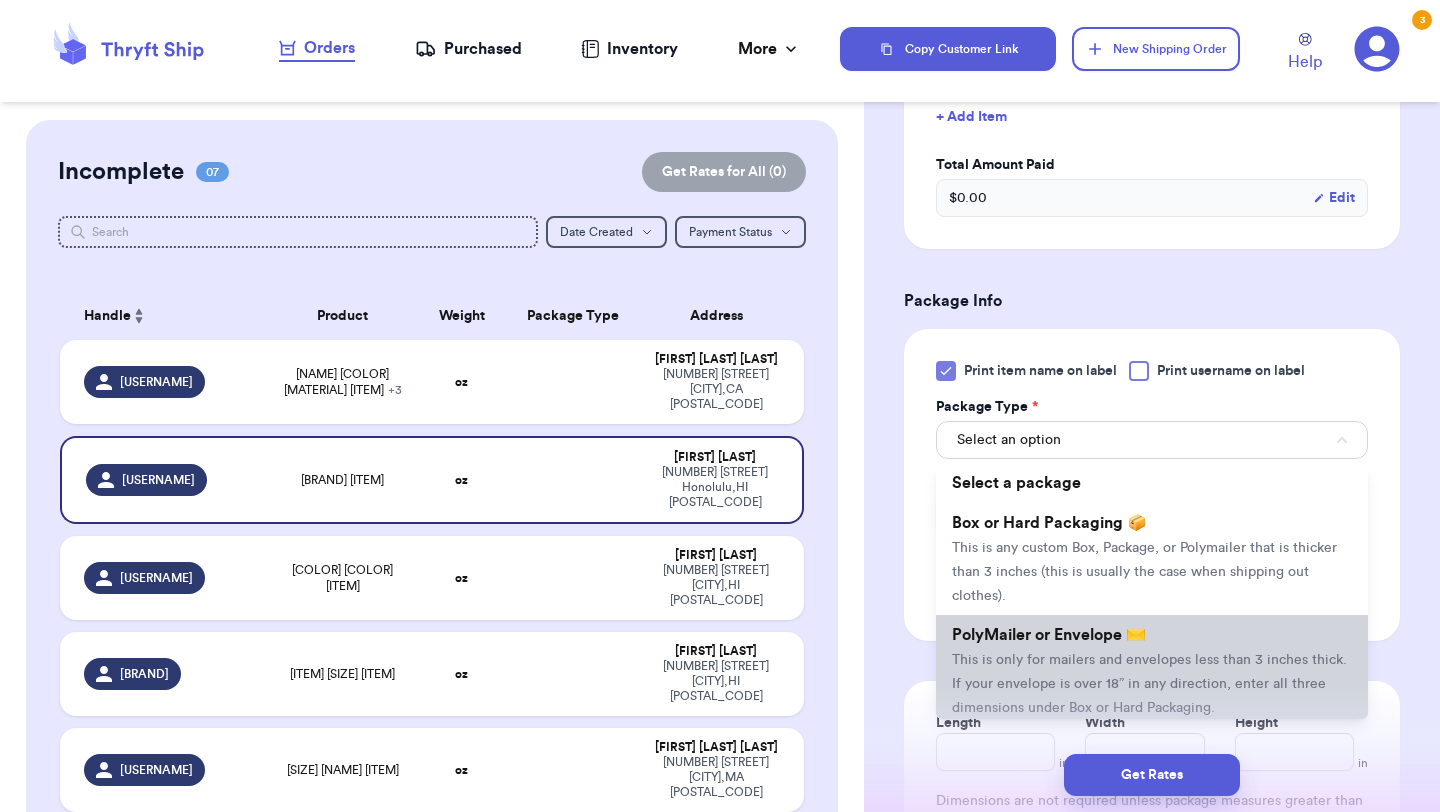 click on "This is only for mailers and envelopes less than 3 inches thick. If your envelope is over 18” in any direction, enter all three dimensions under Box or Hard Packaging." at bounding box center [1149, 684] 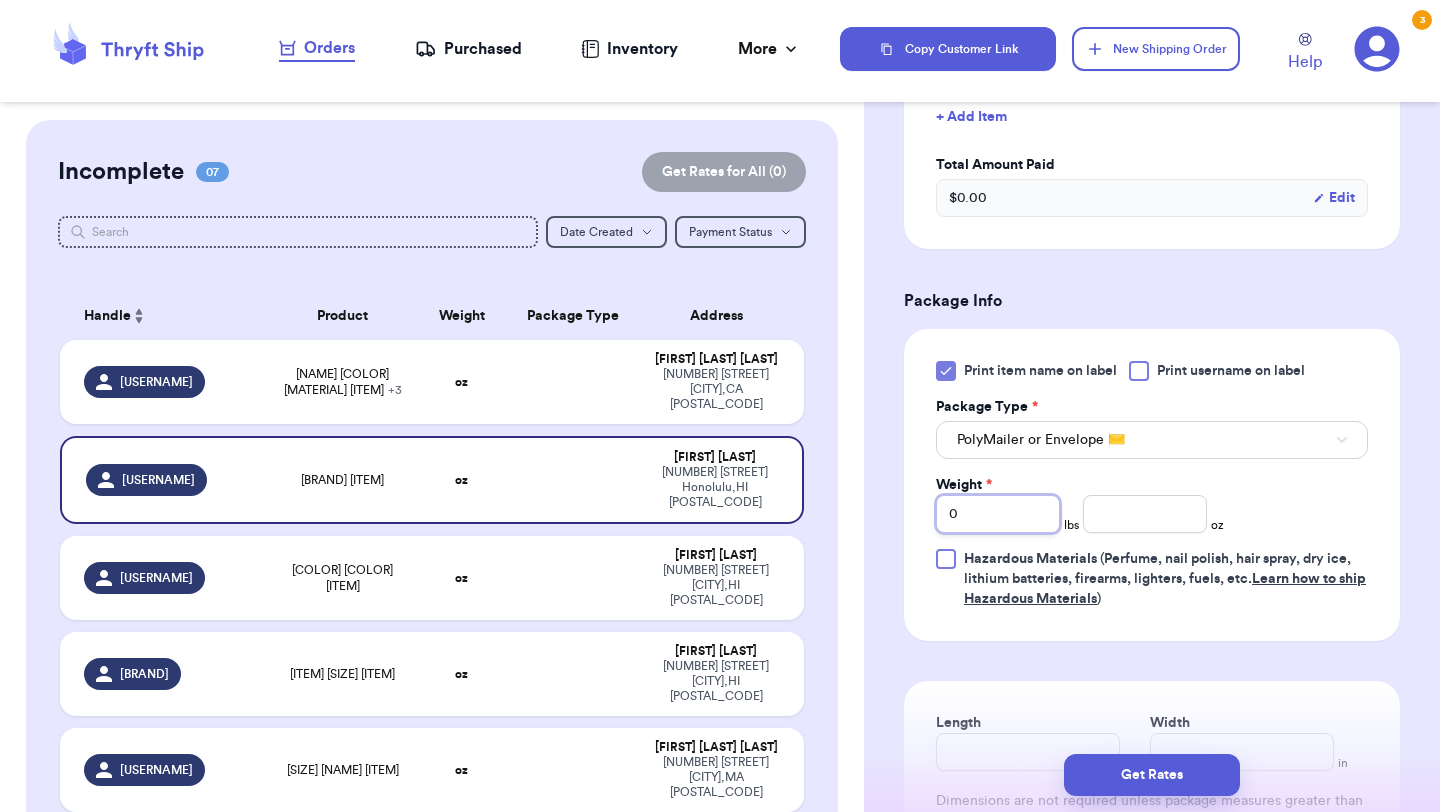 type 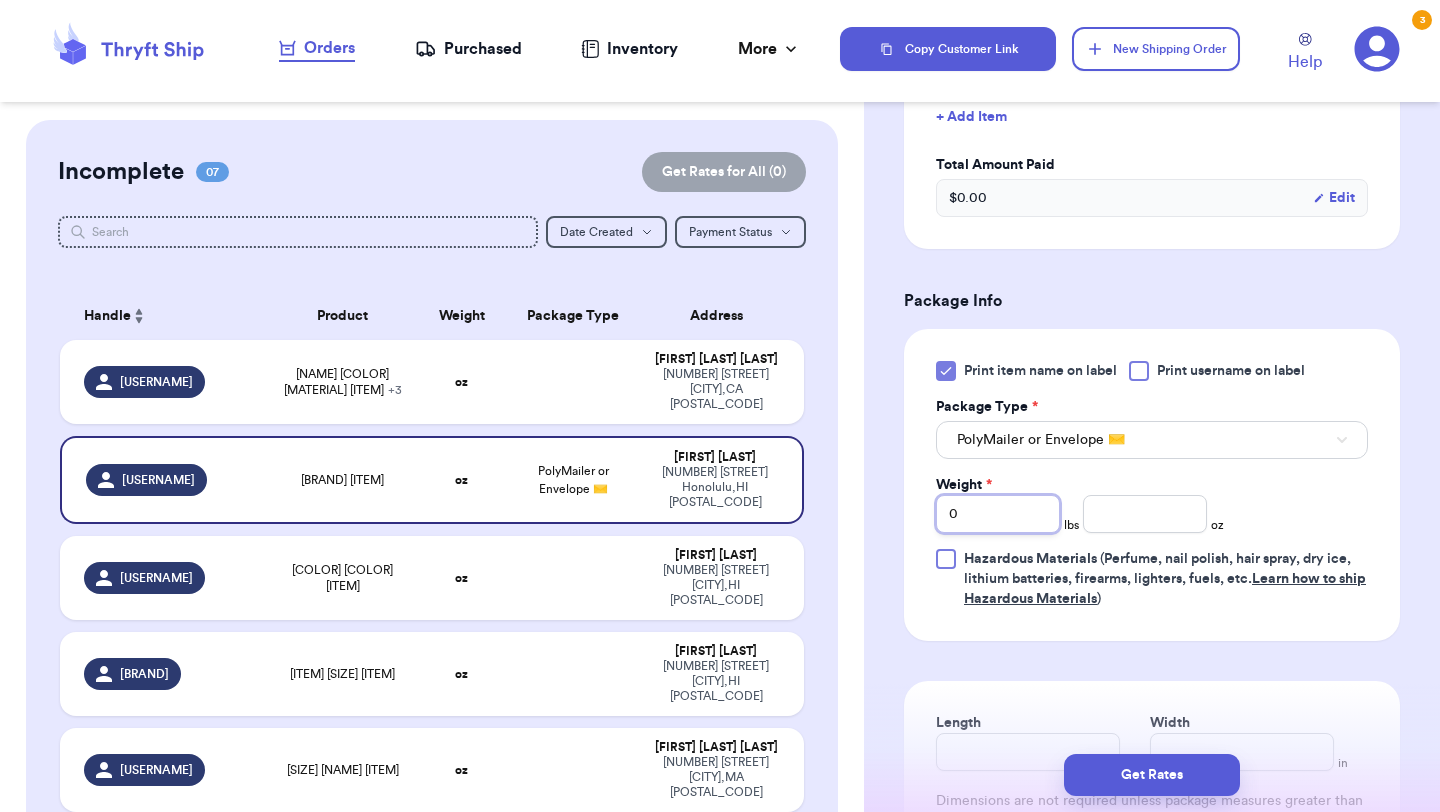 type on "01" 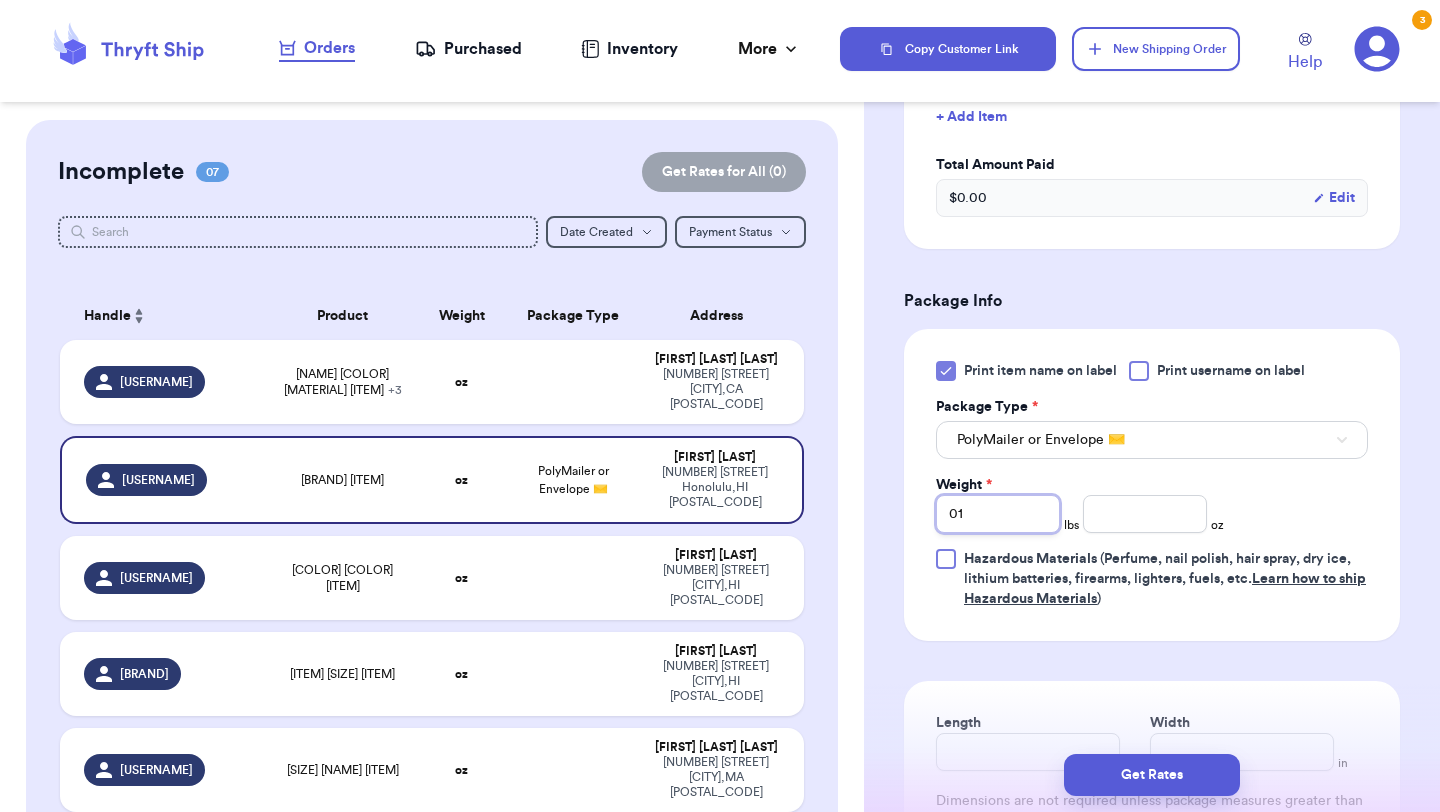 type 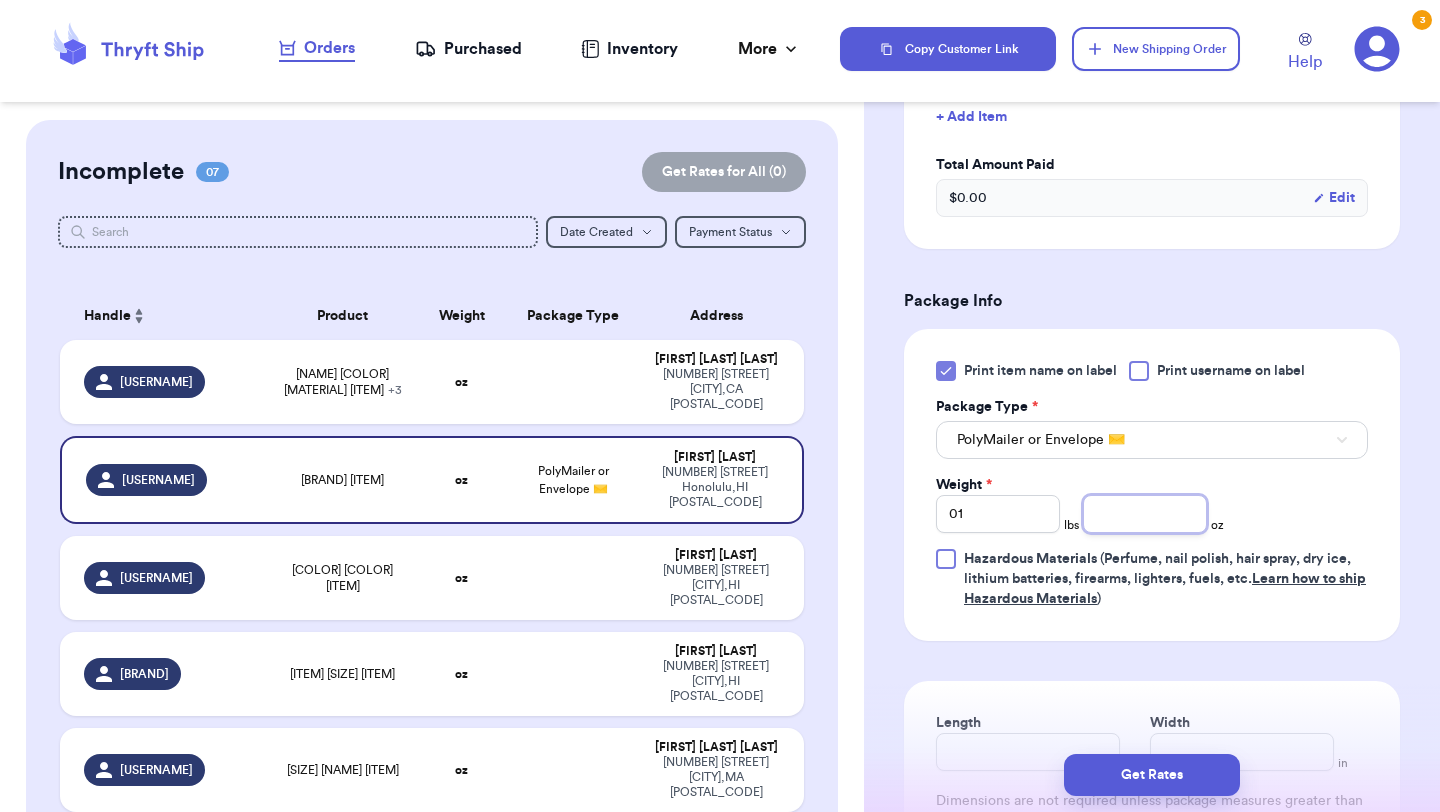 click at bounding box center (1145, 514) 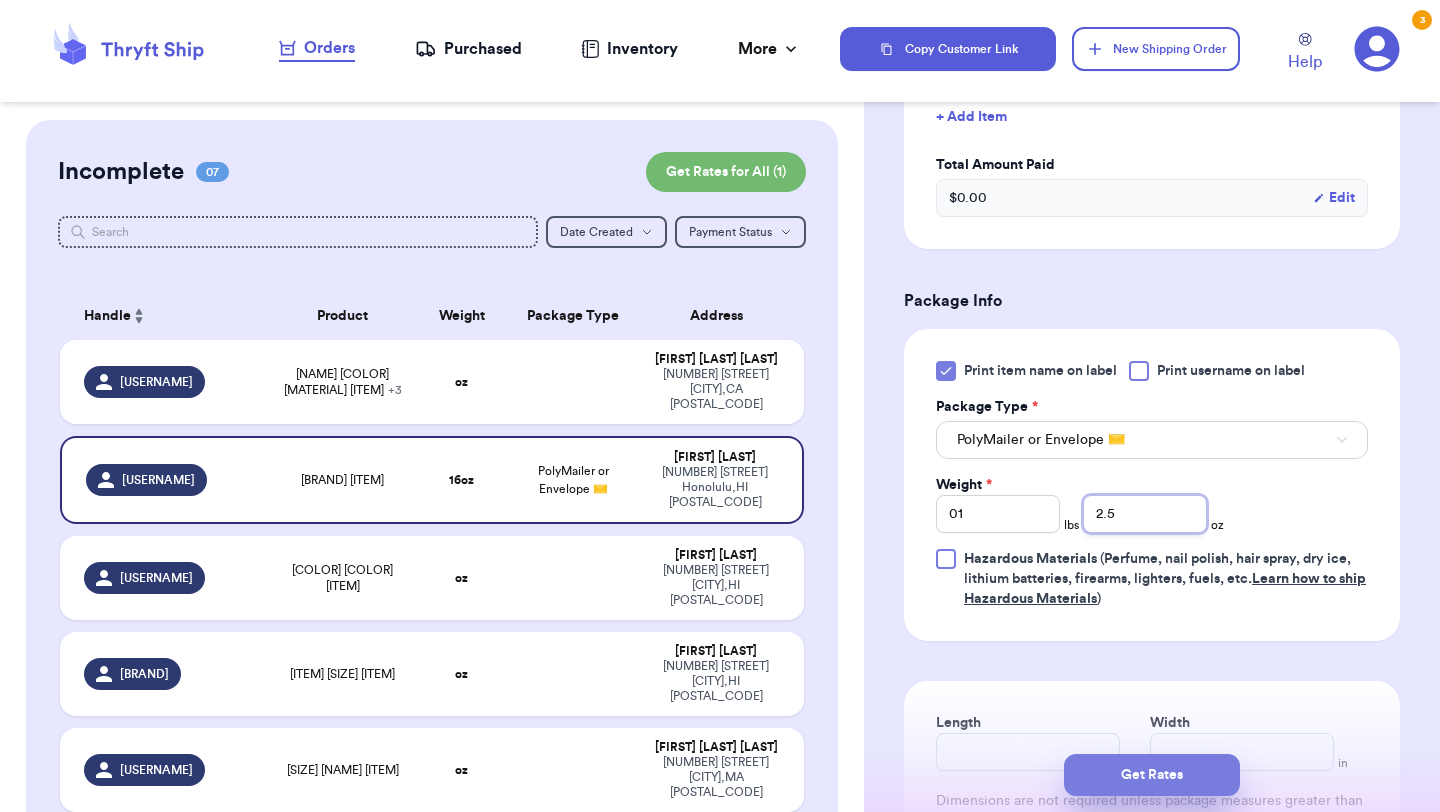 type on "2.5" 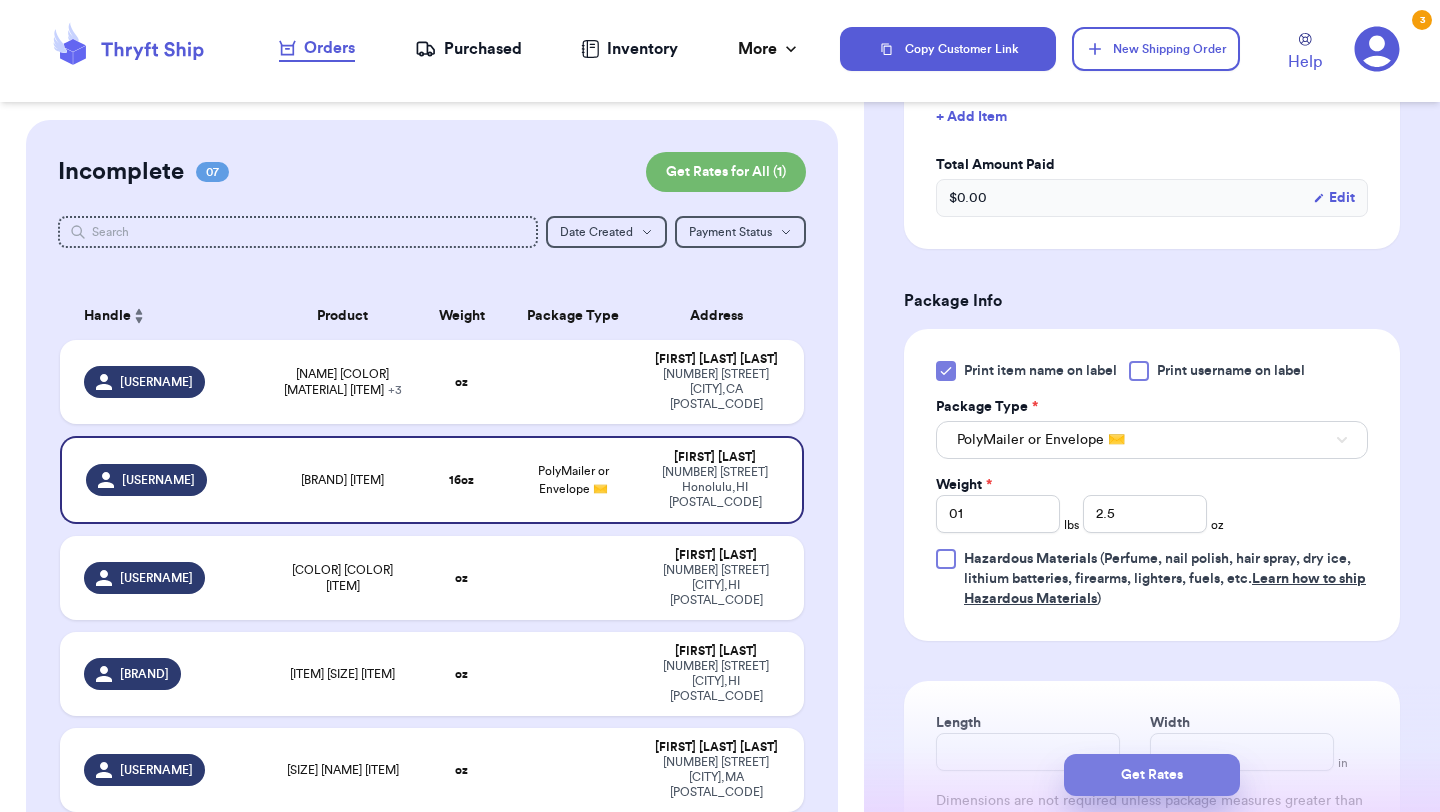 click on "Get Rates" at bounding box center [1152, 775] 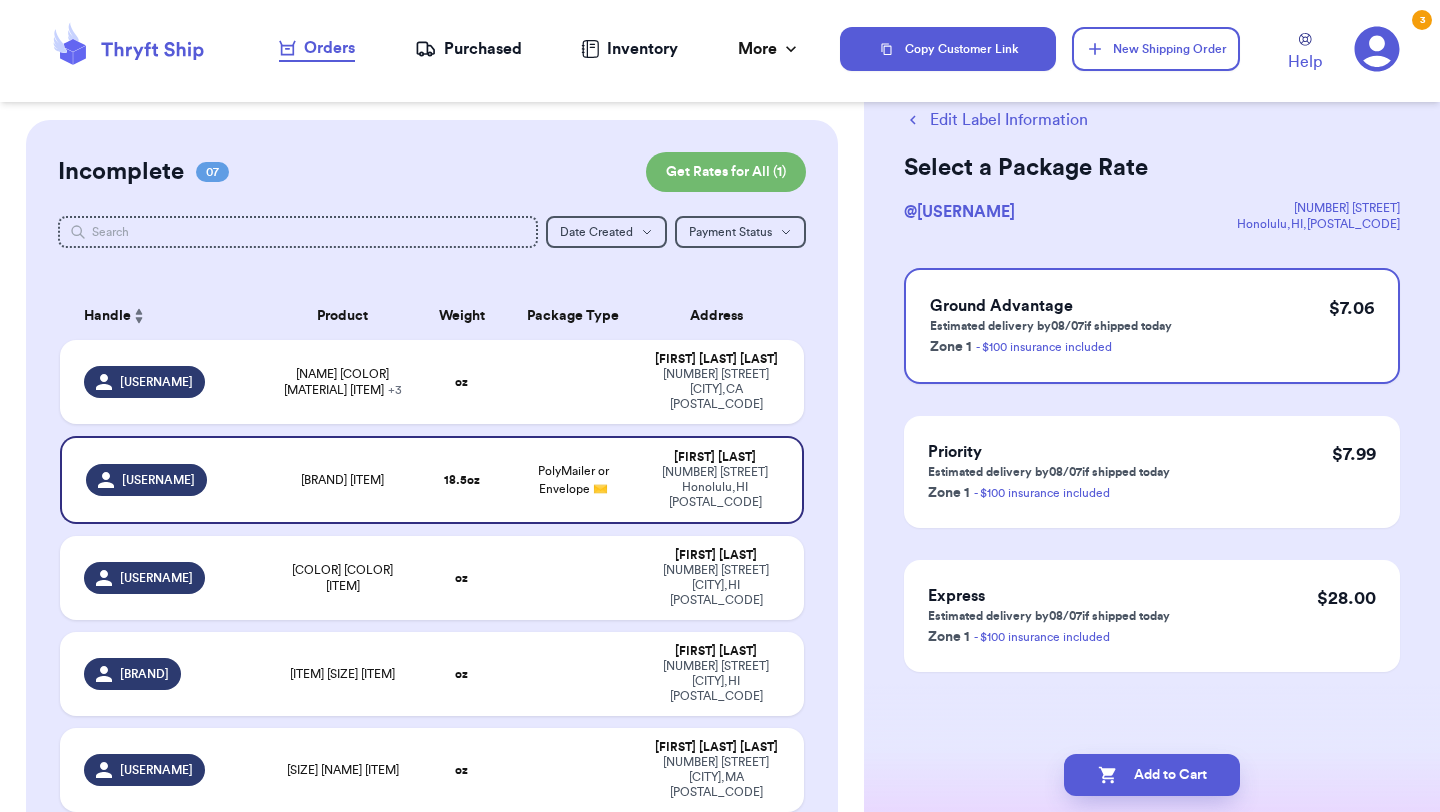 scroll, scrollTop: 0, scrollLeft: 0, axis: both 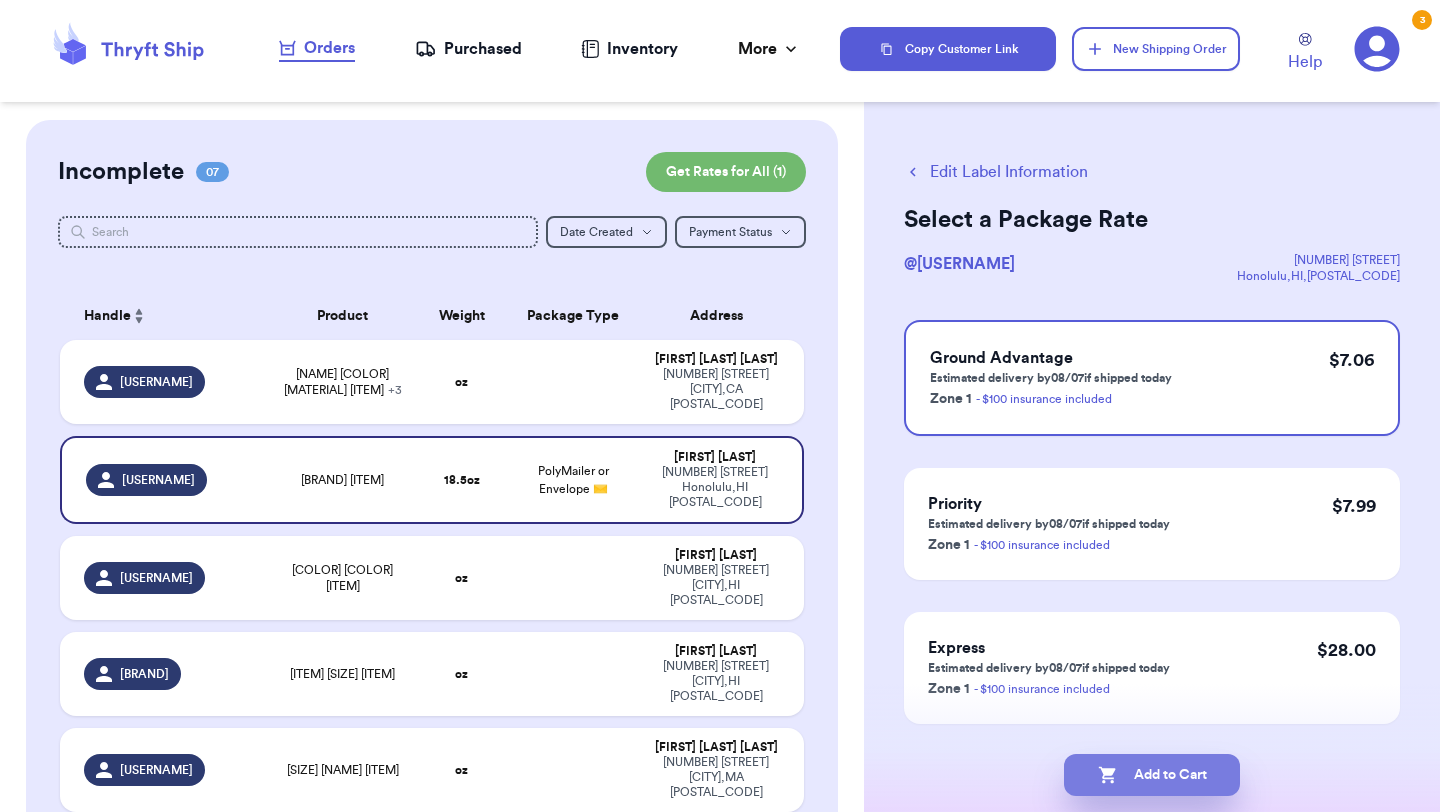 click on "Add to Cart" at bounding box center [1152, 775] 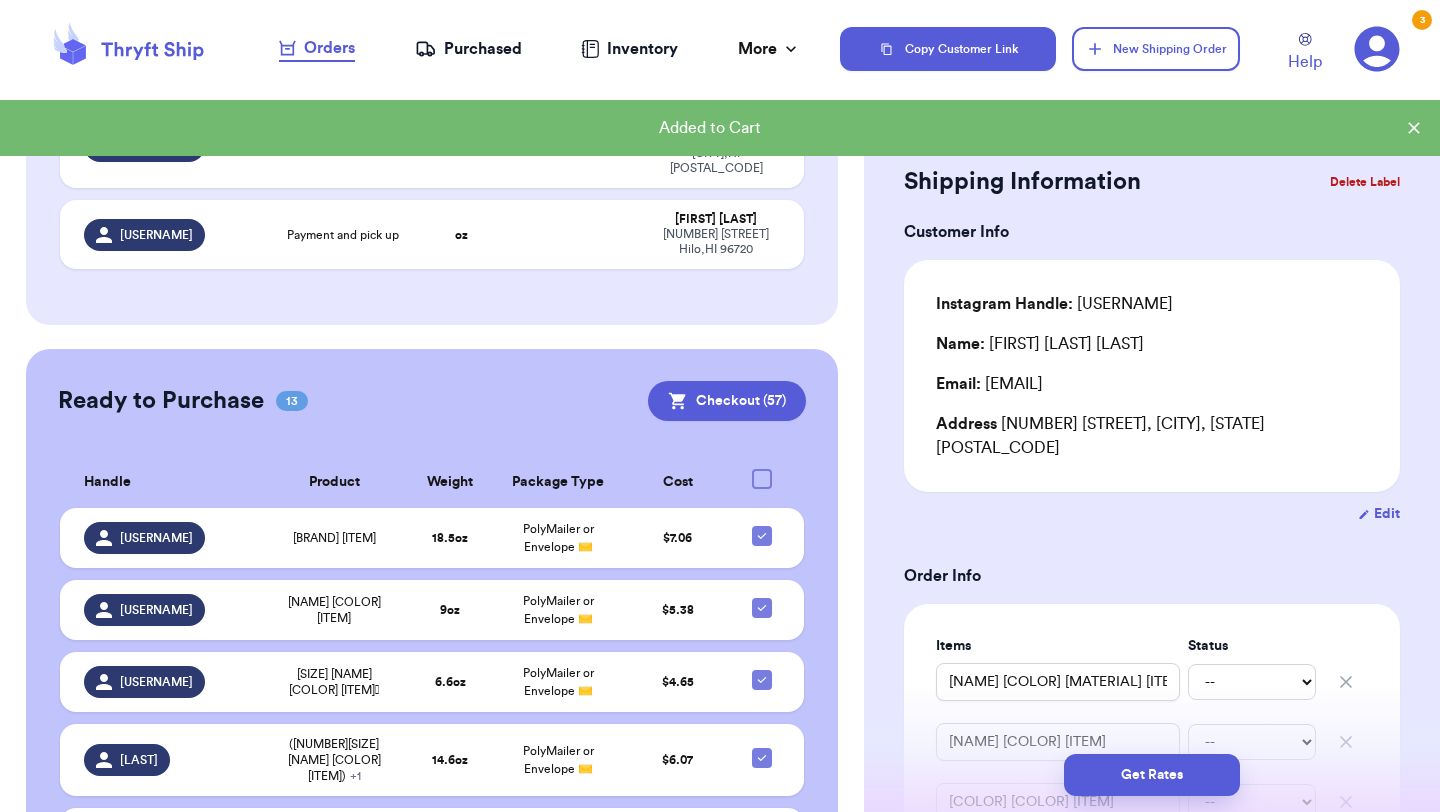 scroll, scrollTop: 623, scrollLeft: 0, axis: vertical 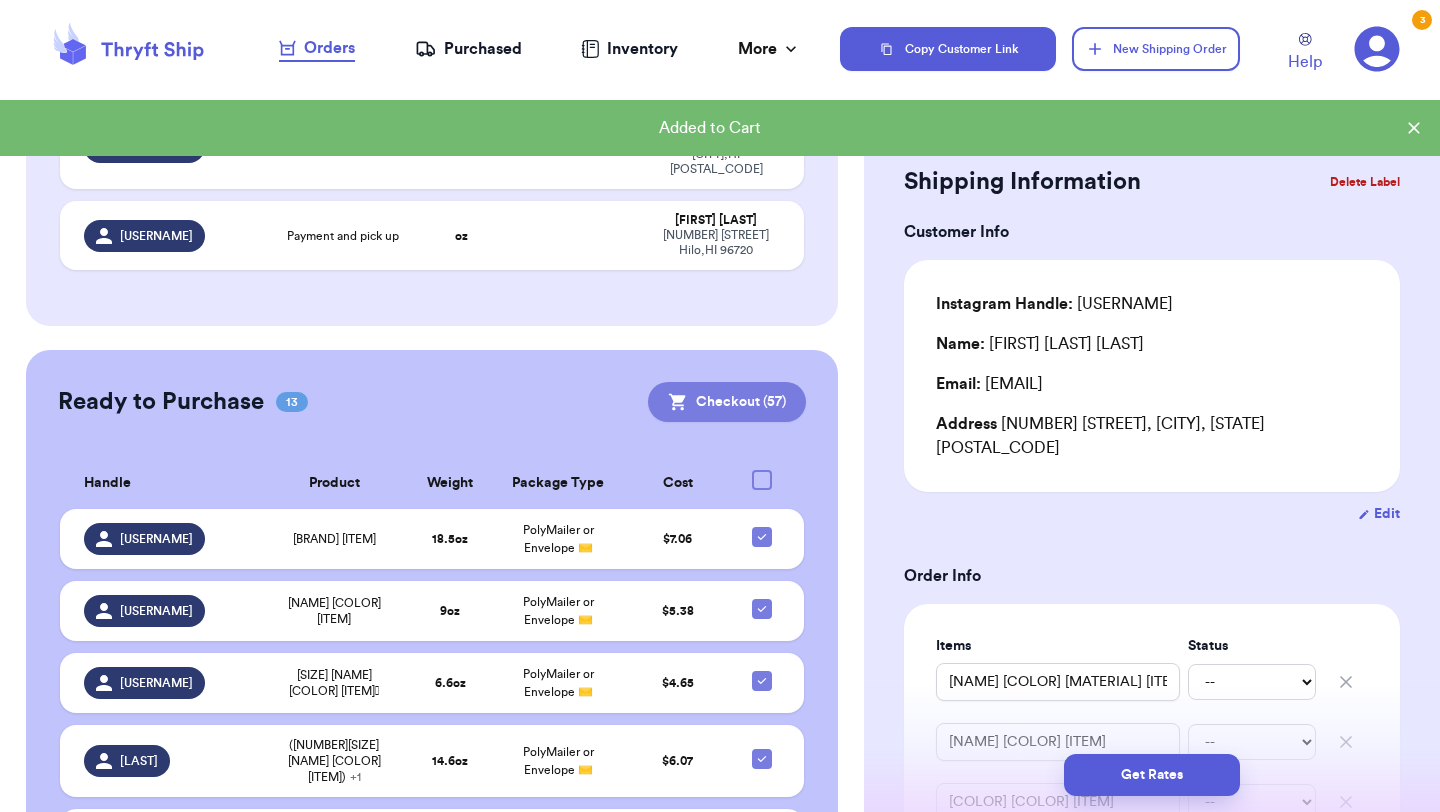click on "Checkout ( [NUMBER] )" at bounding box center [727, 402] 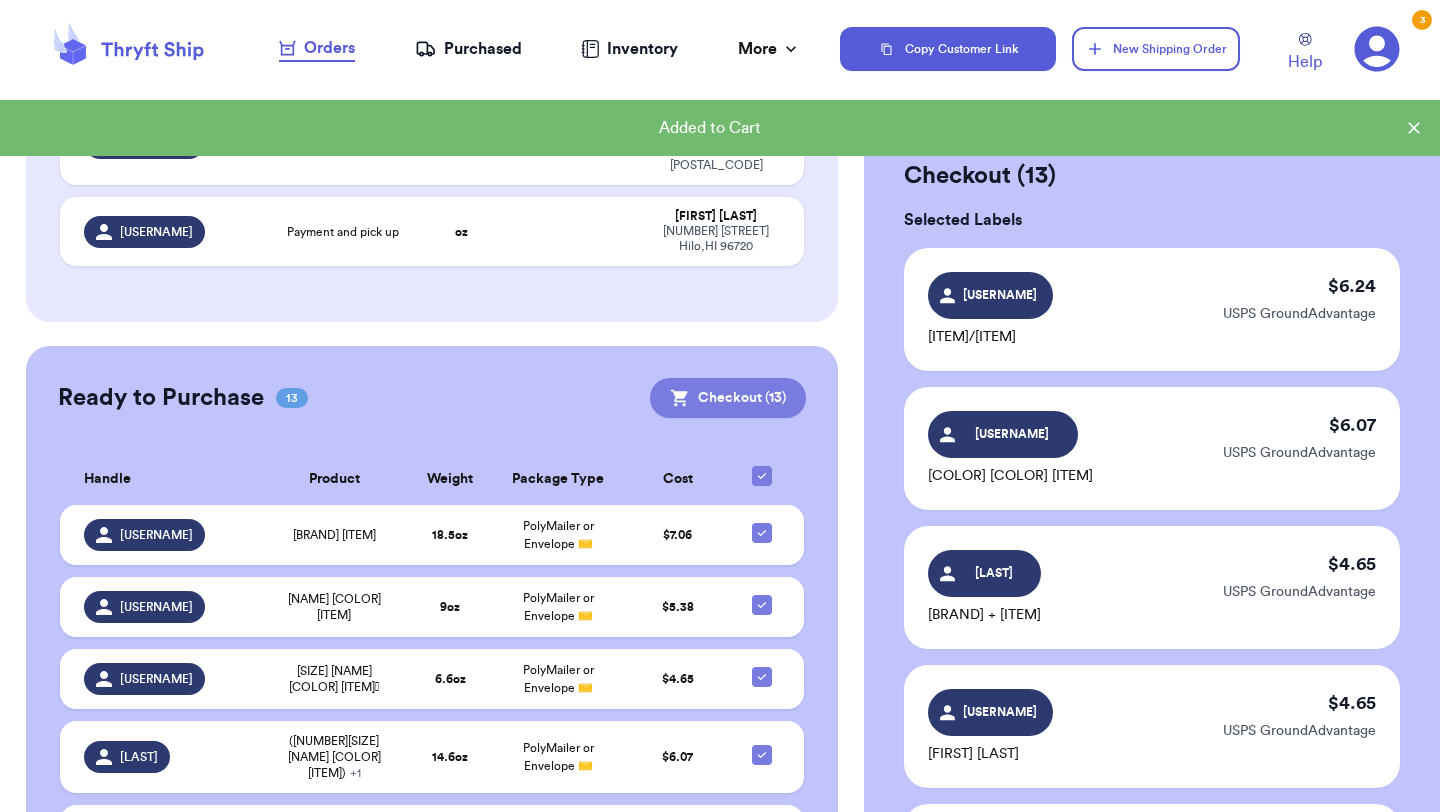 scroll, scrollTop: 619, scrollLeft: 0, axis: vertical 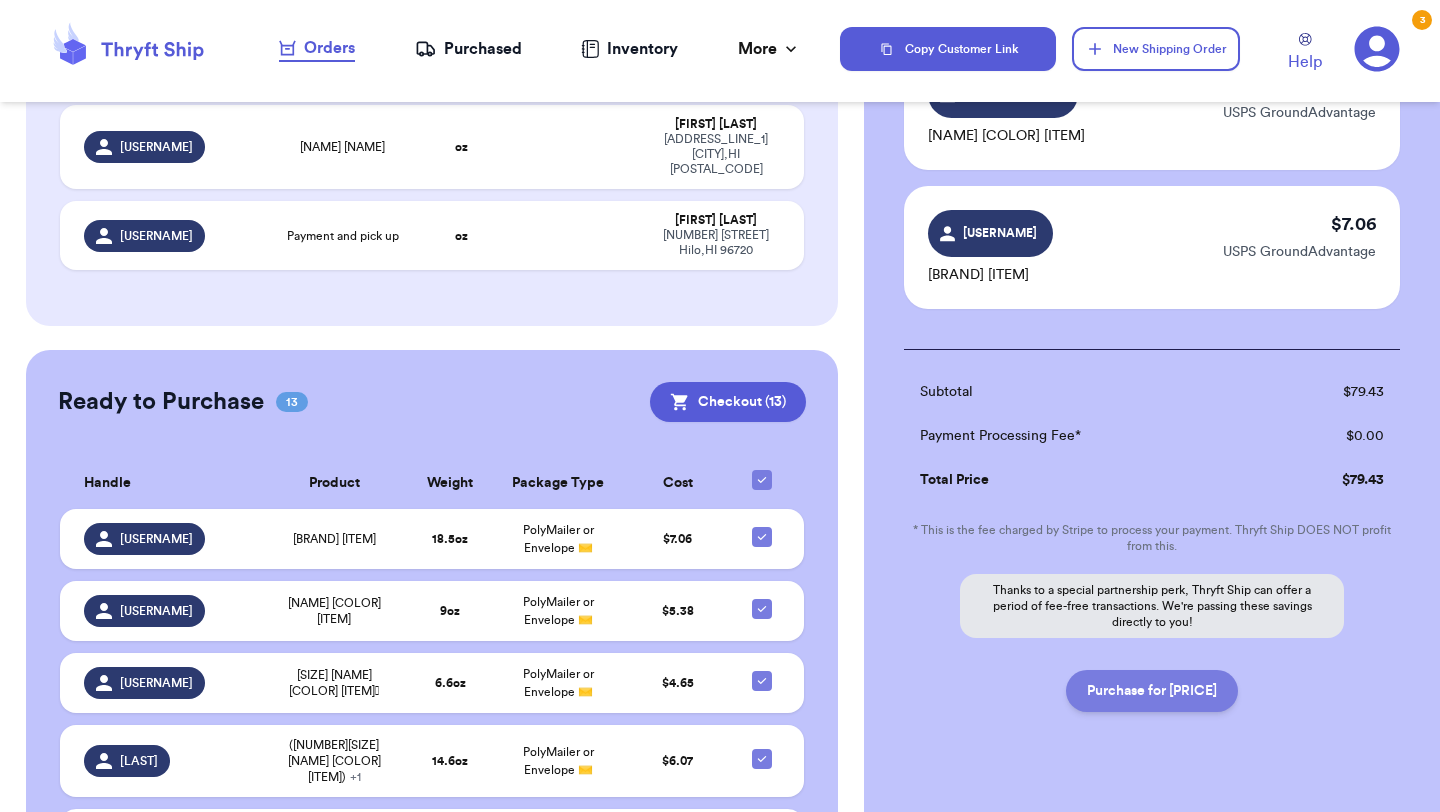 click on "Purchase for [PRICE]" at bounding box center [1152, 691] 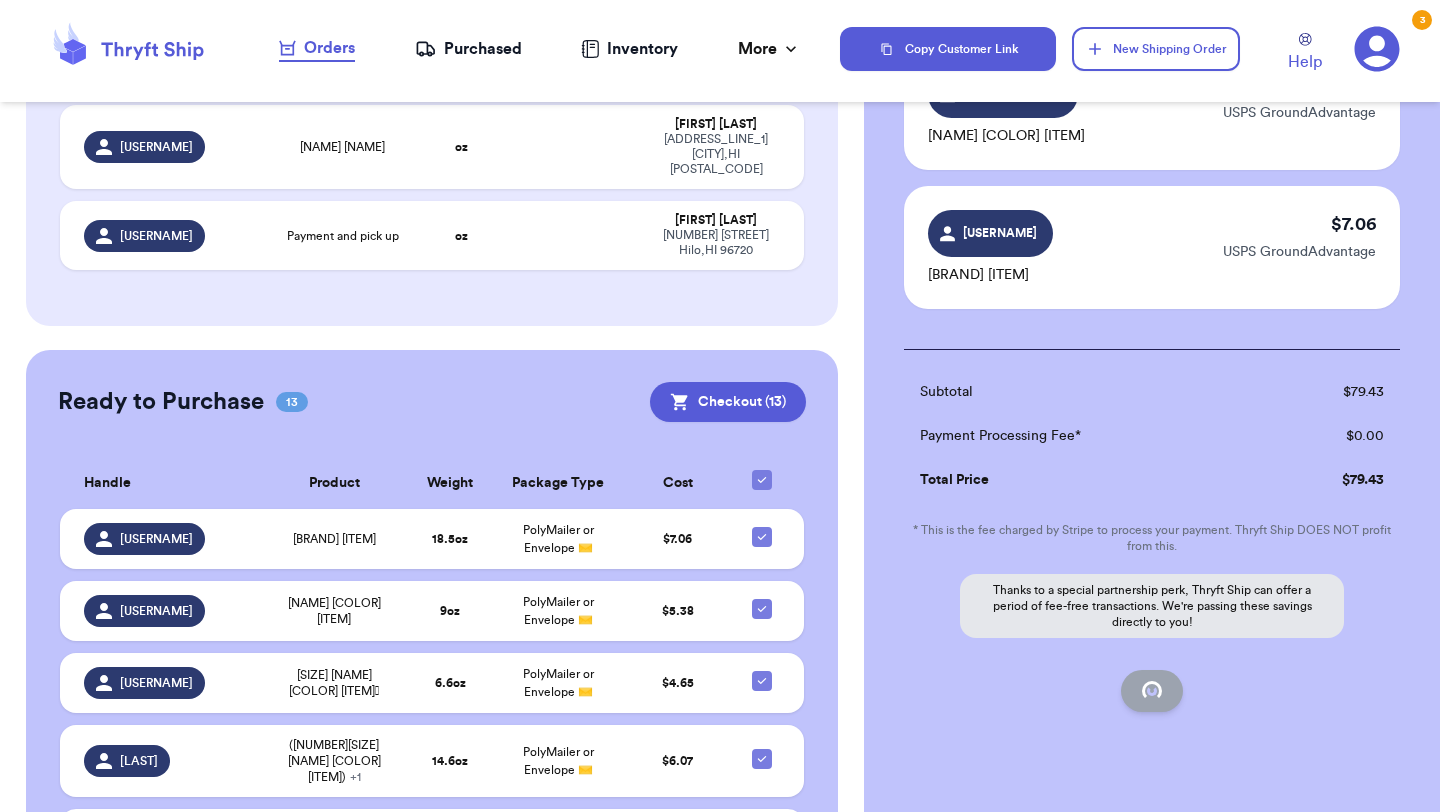 checkbox on "false" 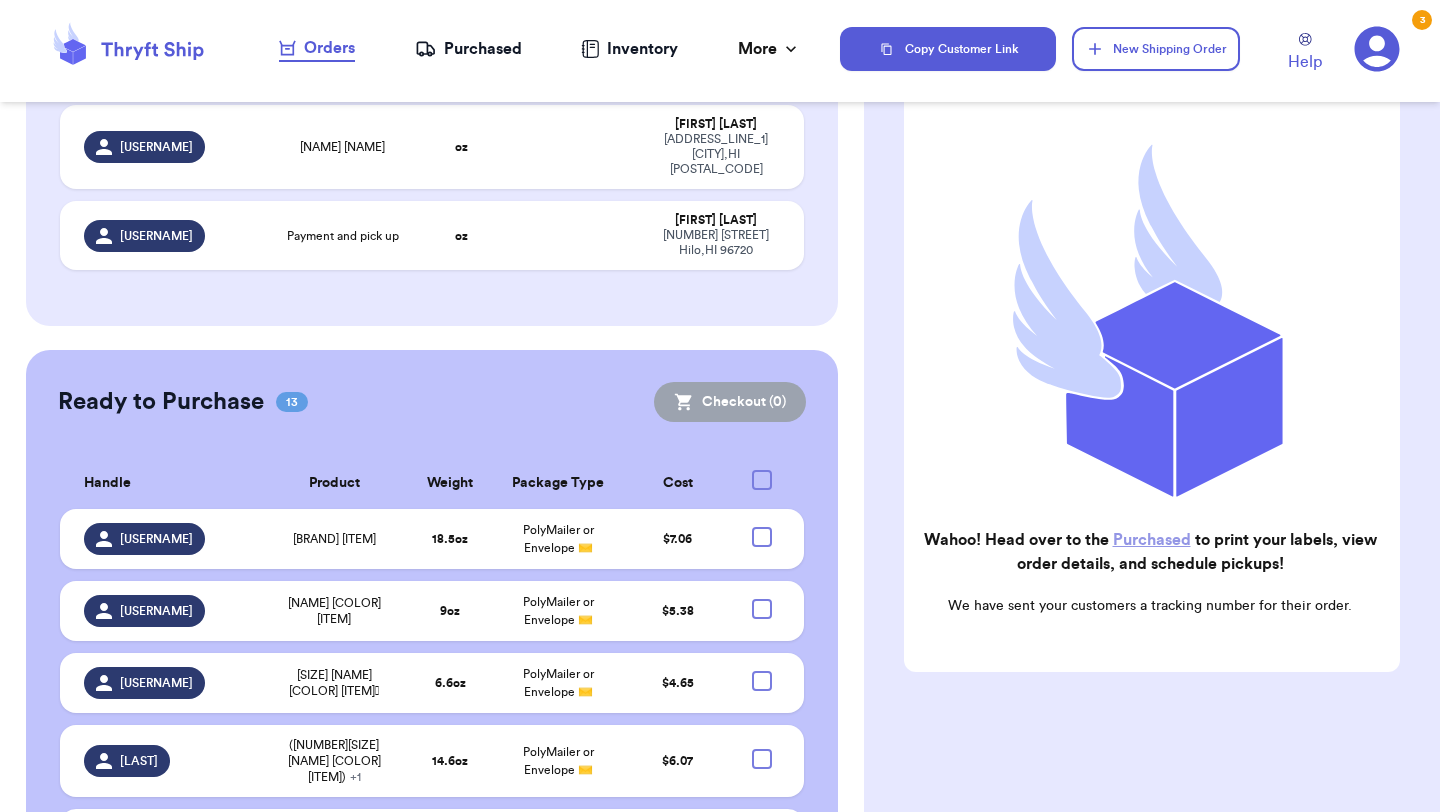scroll, scrollTop: 164, scrollLeft: 0, axis: vertical 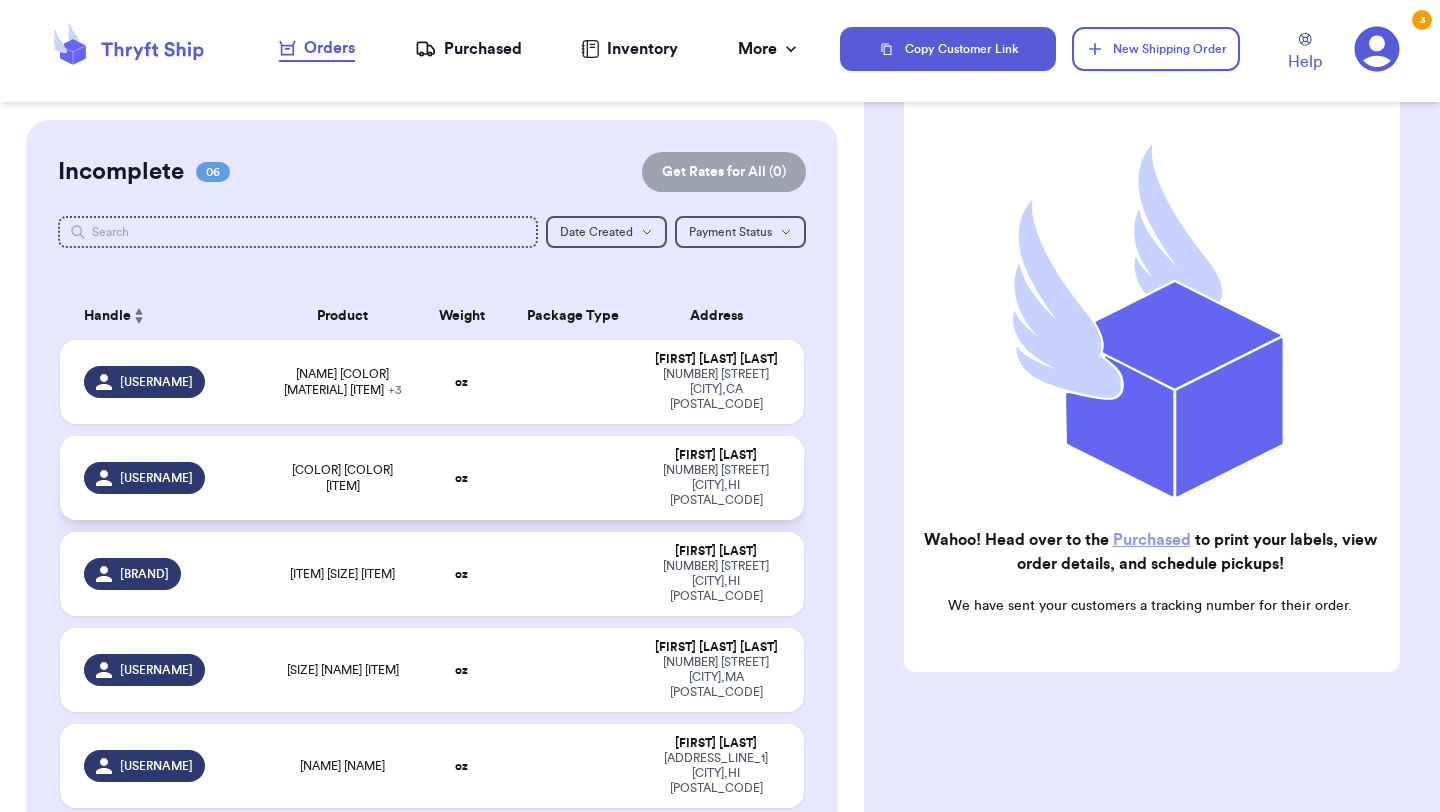 click on "[COLOR] [COLOR] [ITEM]" at bounding box center [342, 478] 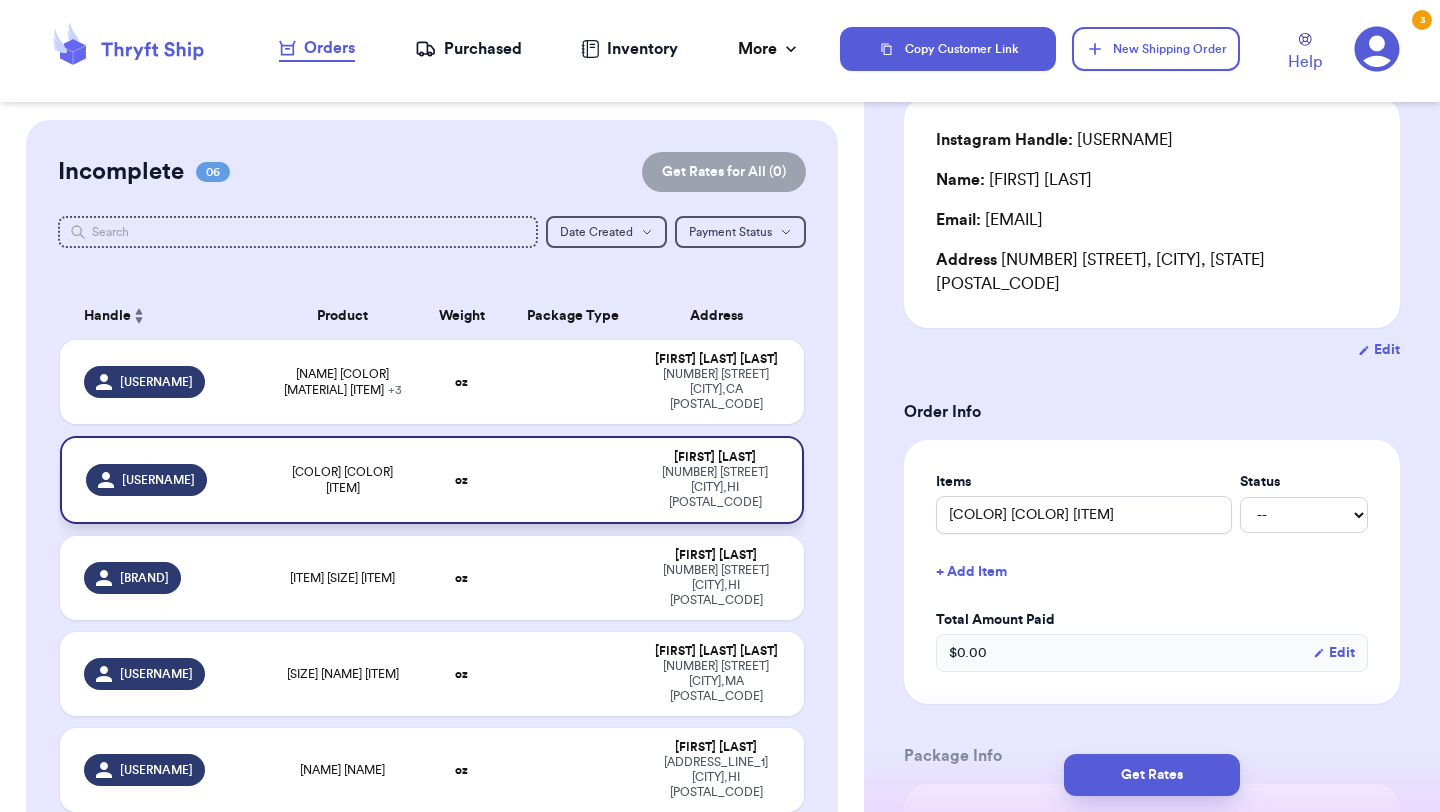 scroll, scrollTop: 931, scrollLeft: 0, axis: vertical 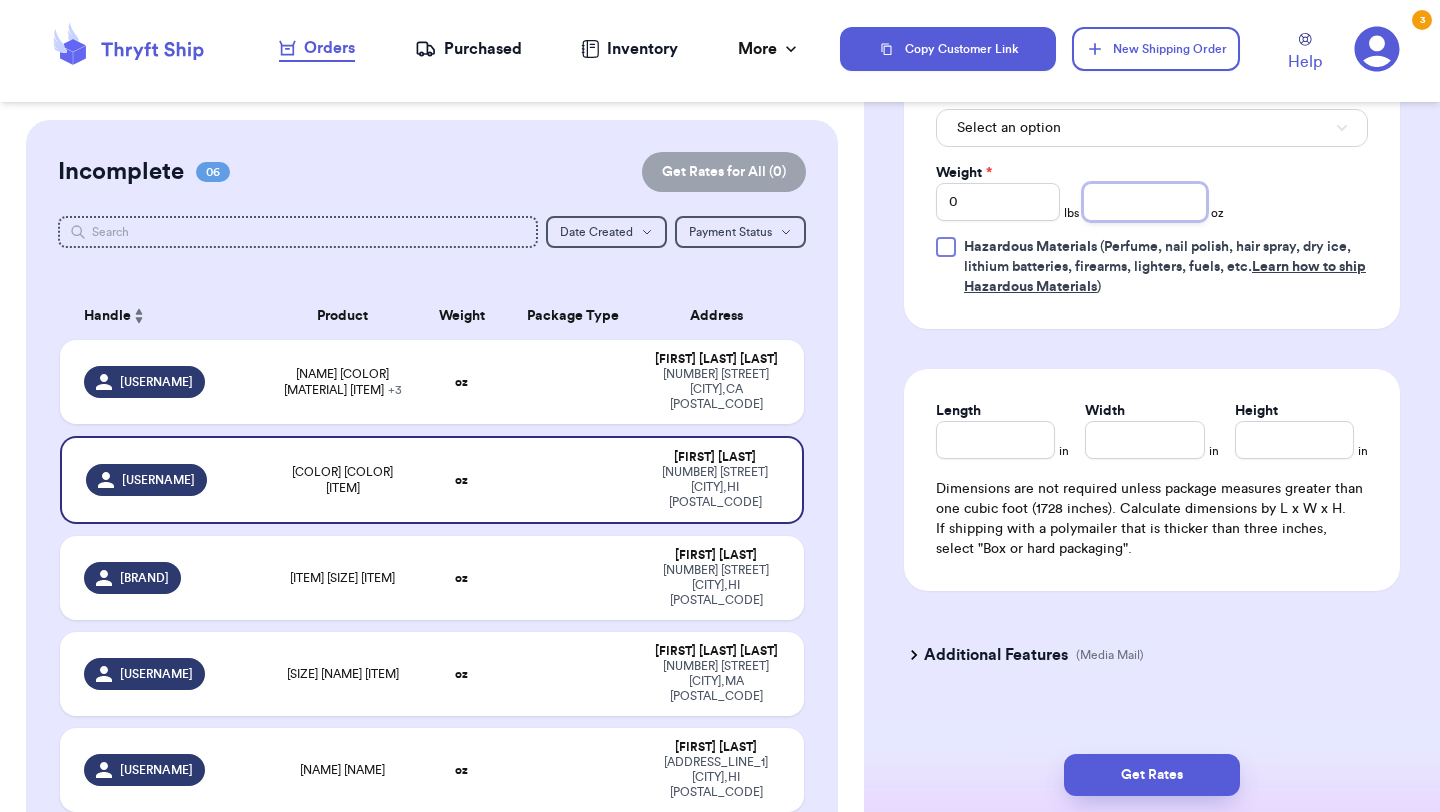 click at bounding box center (1145, 202) 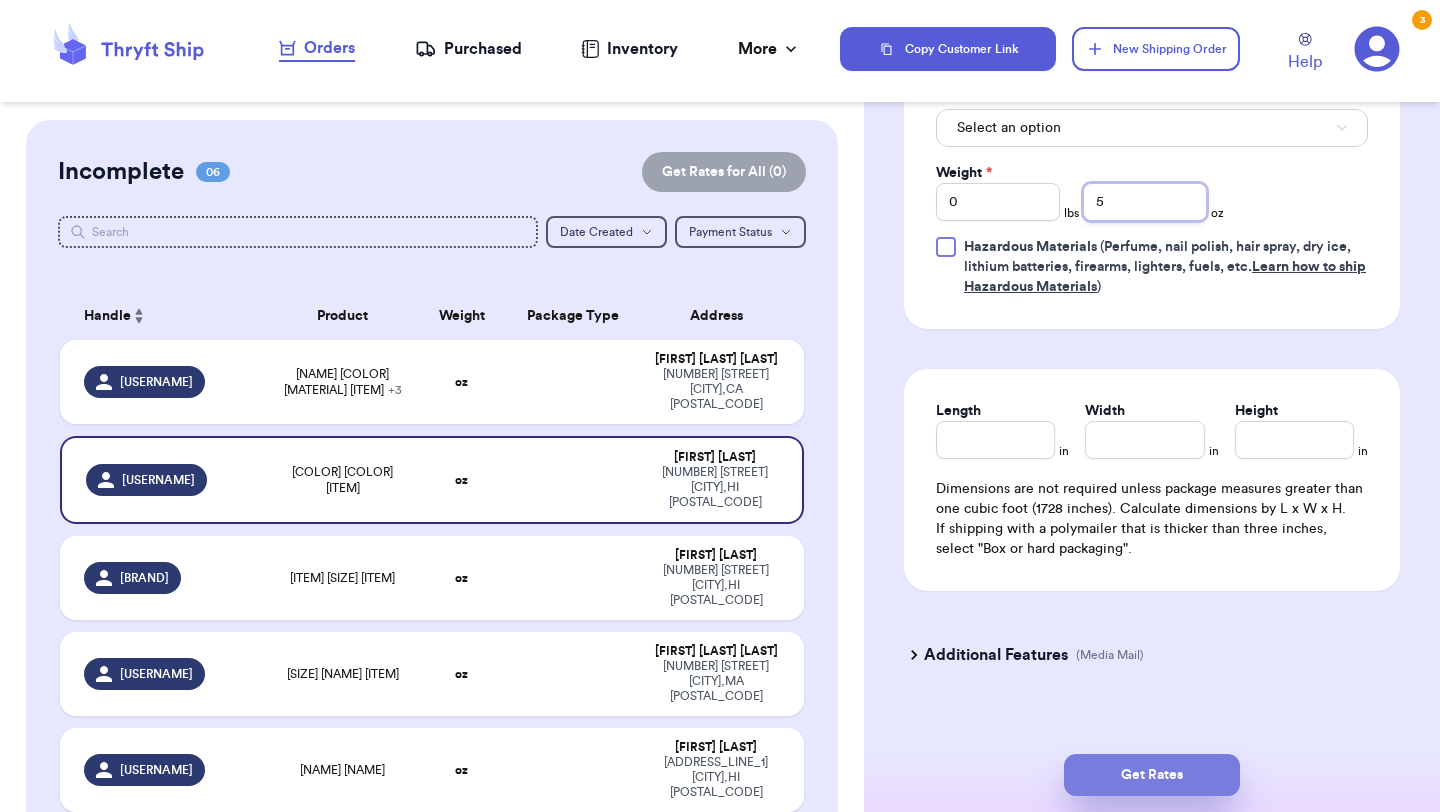 type on "5" 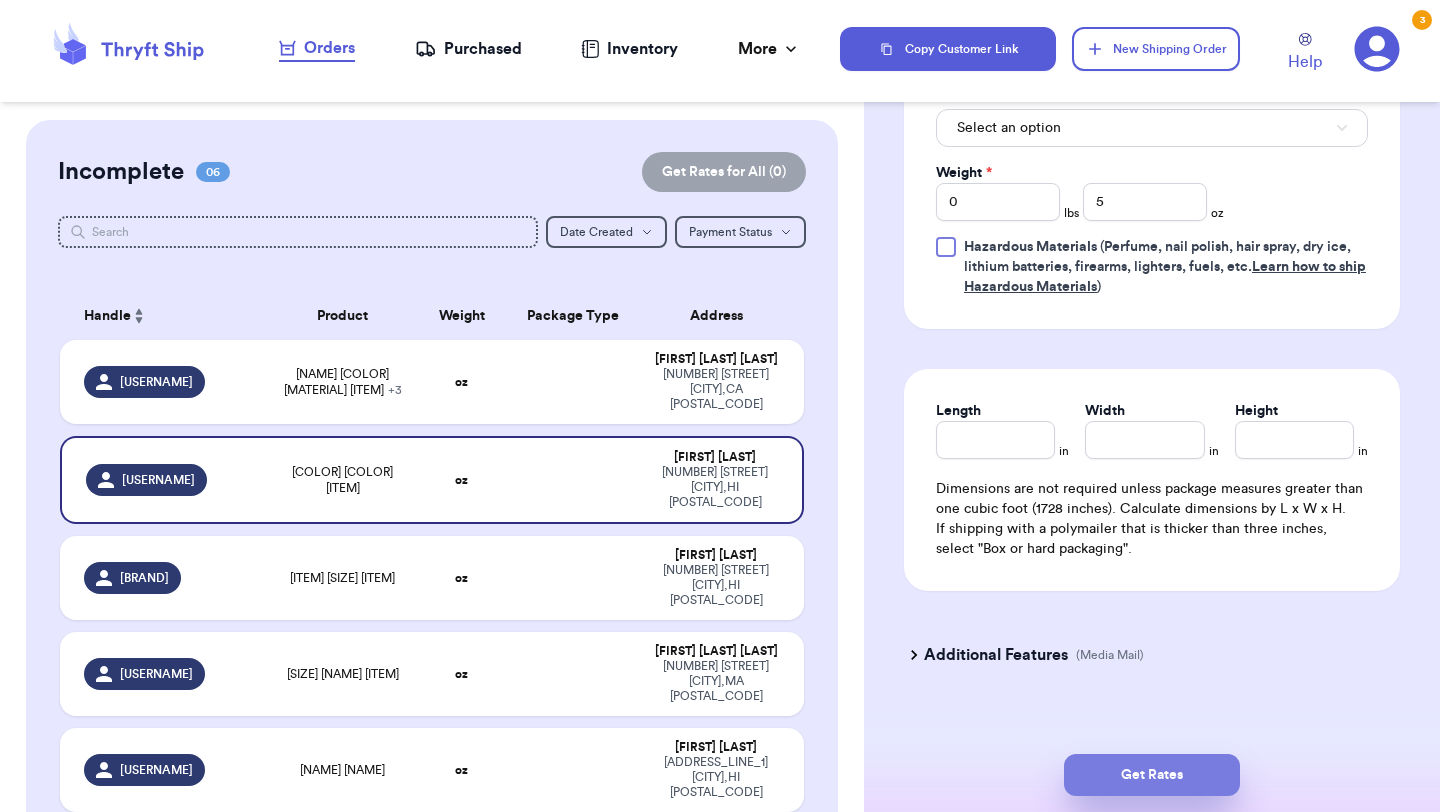 click on "Get Rates" at bounding box center (1152, 775) 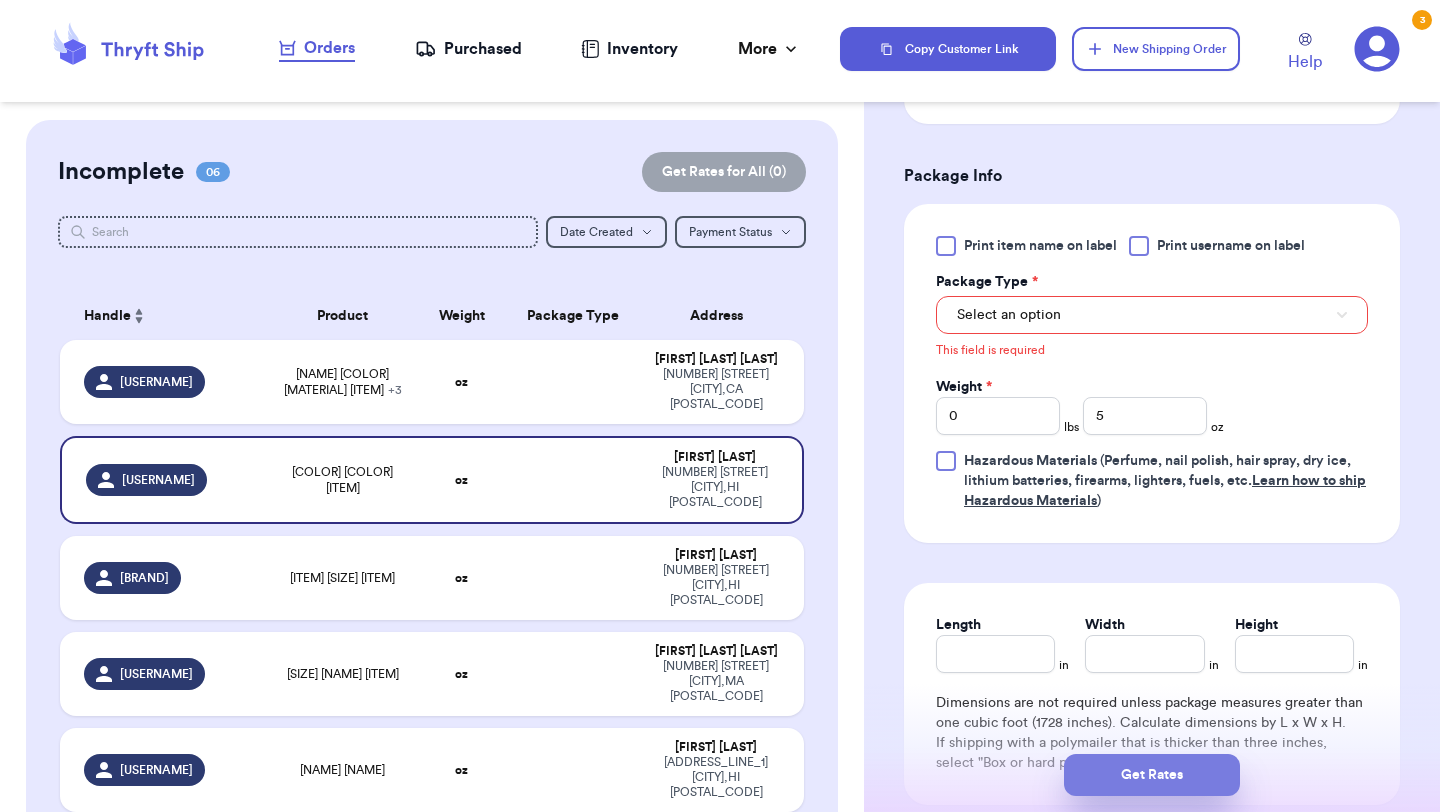 scroll, scrollTop: 631, scrollLeft: 0, axis: vertical 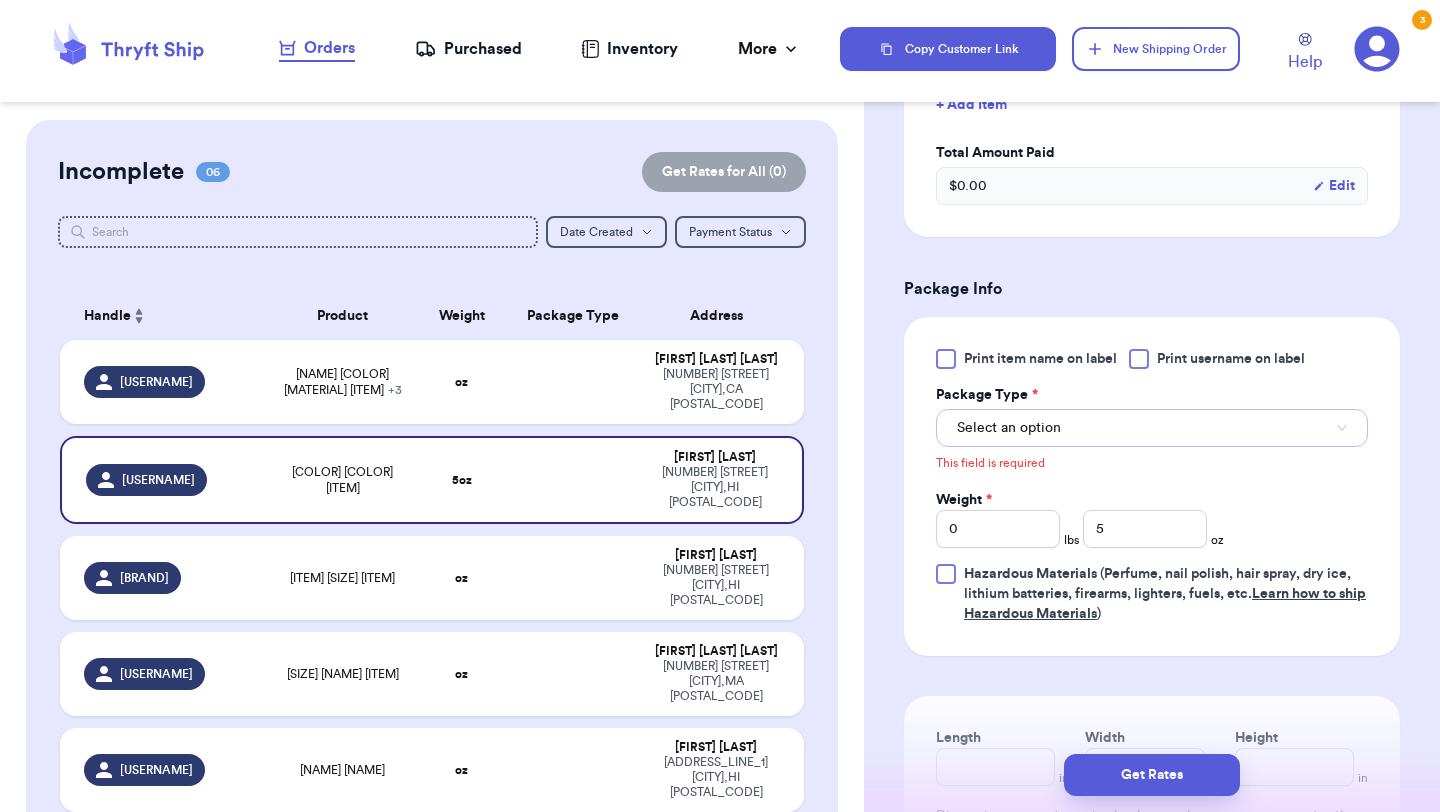 click on "Select an option" at bounding box center [1152, 428] 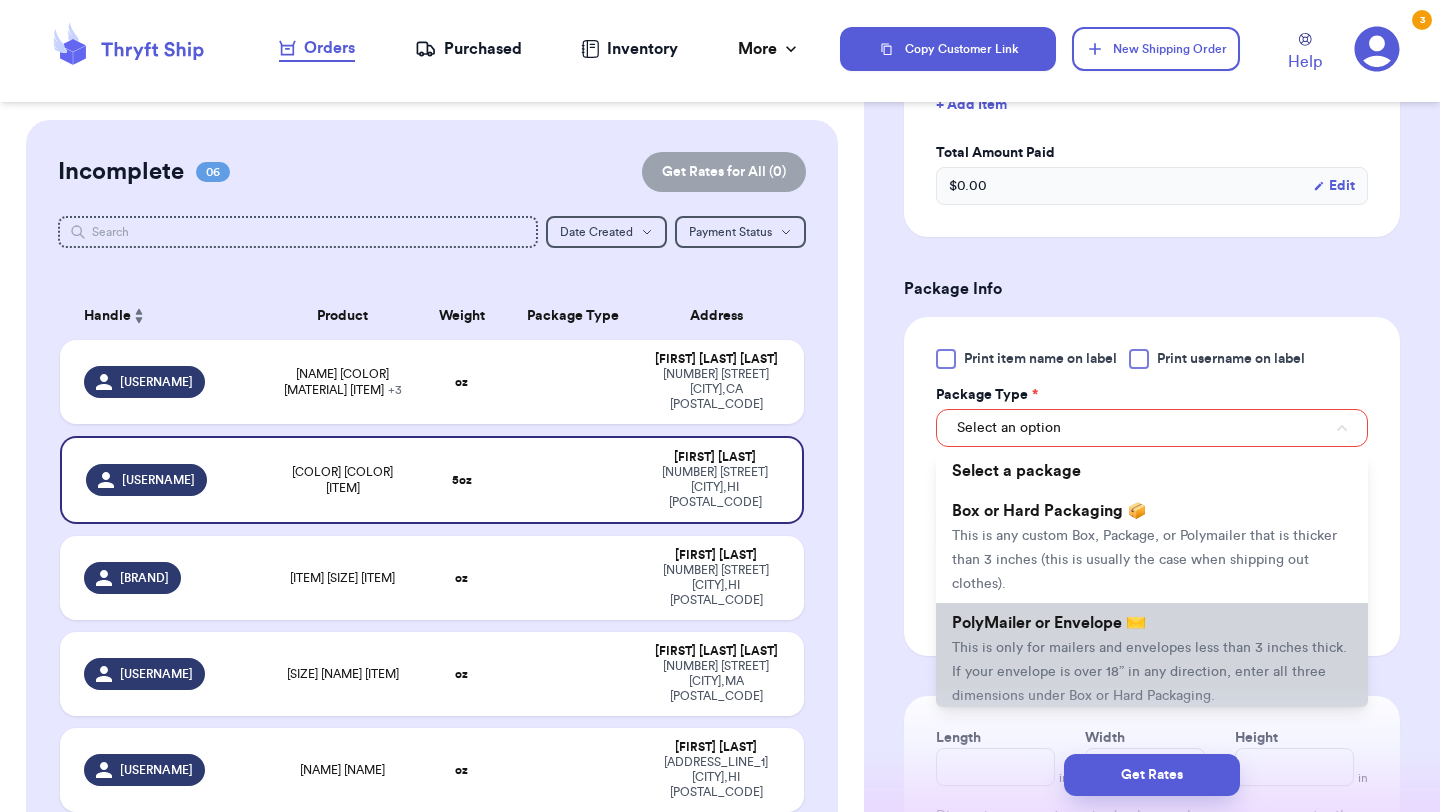 click on "PolyMailer or Envelope ✉️" at bounding box center (1049, 623) 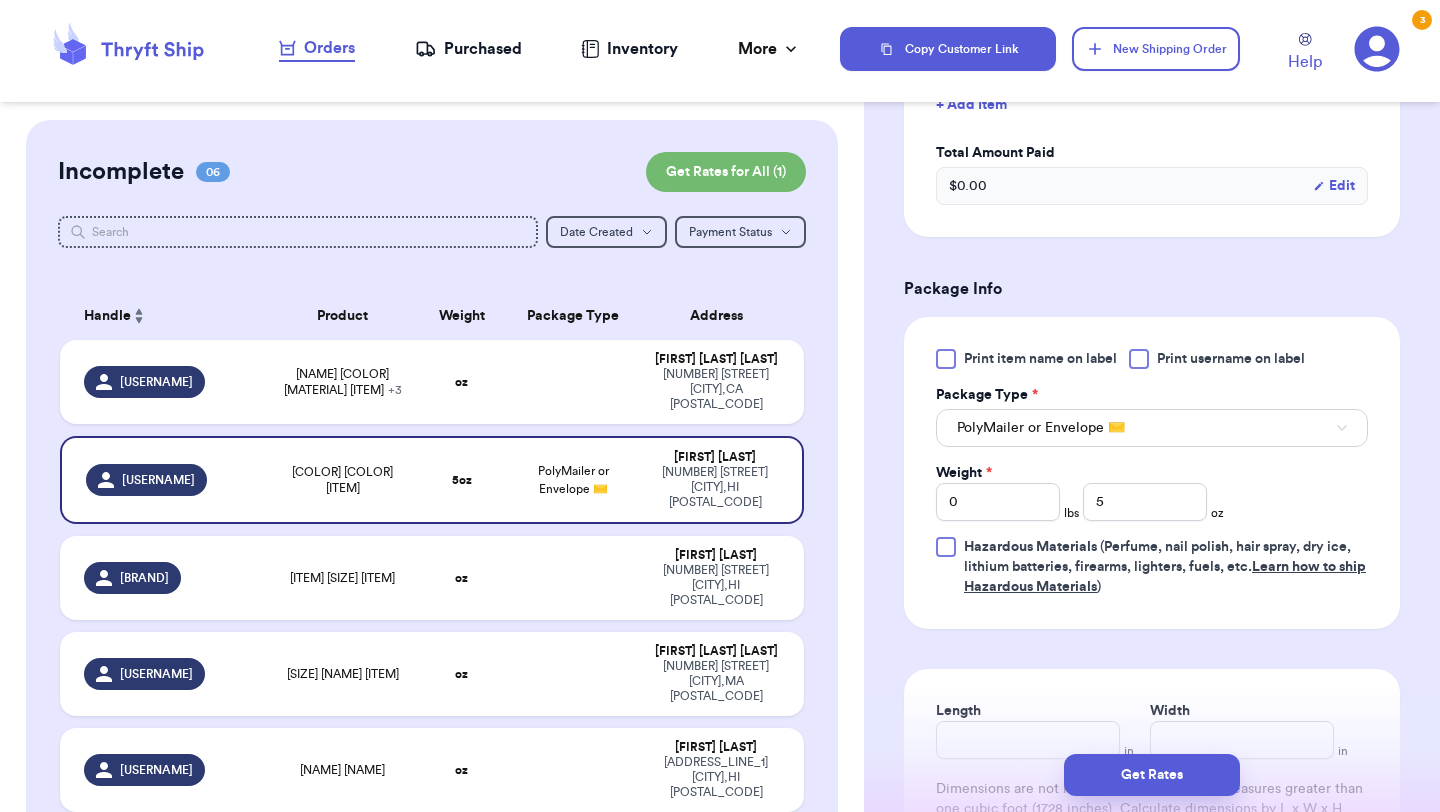 click on "Print item name on label" at bounding box center (1040, 359) 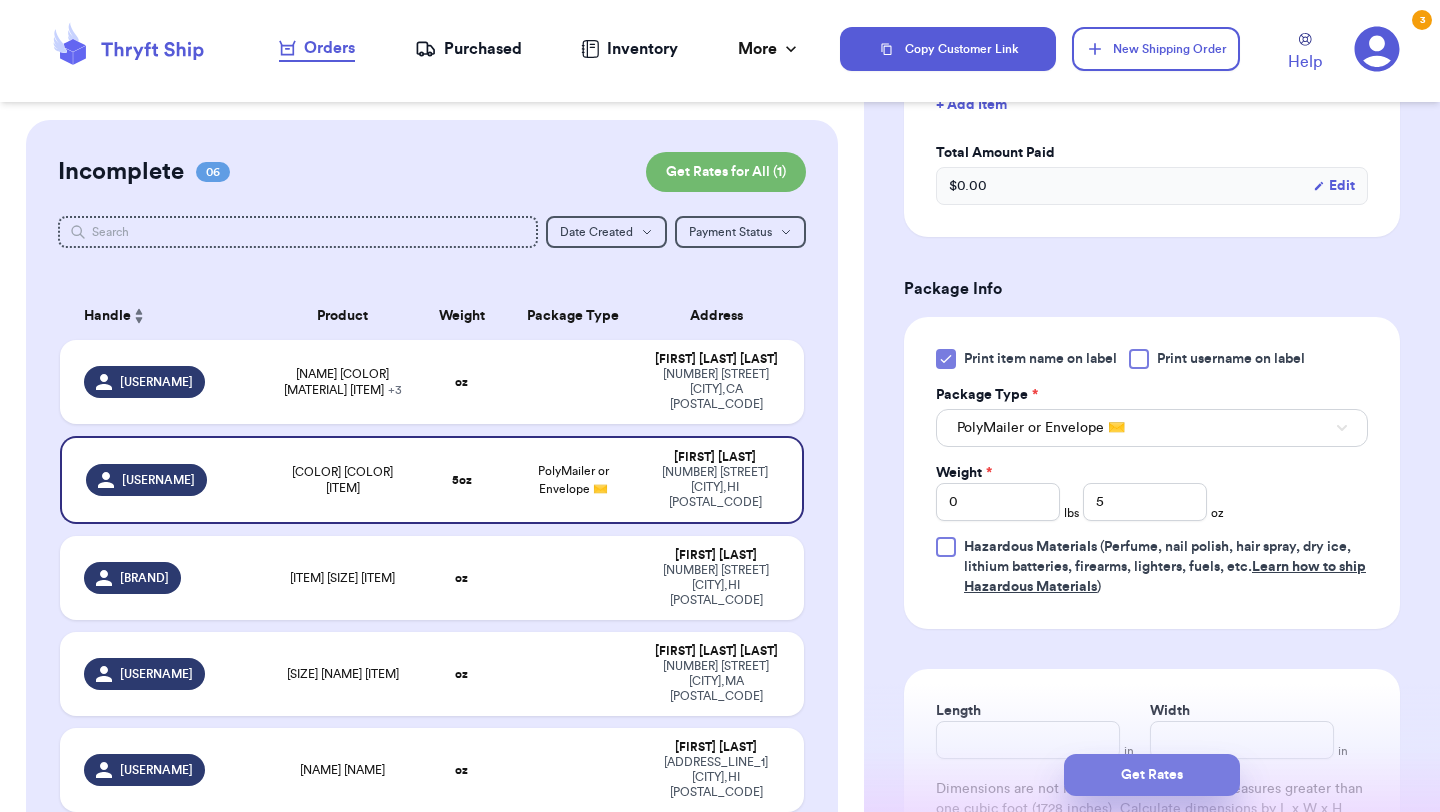 click on "Get Rates" at bounding box center (1152, 775) 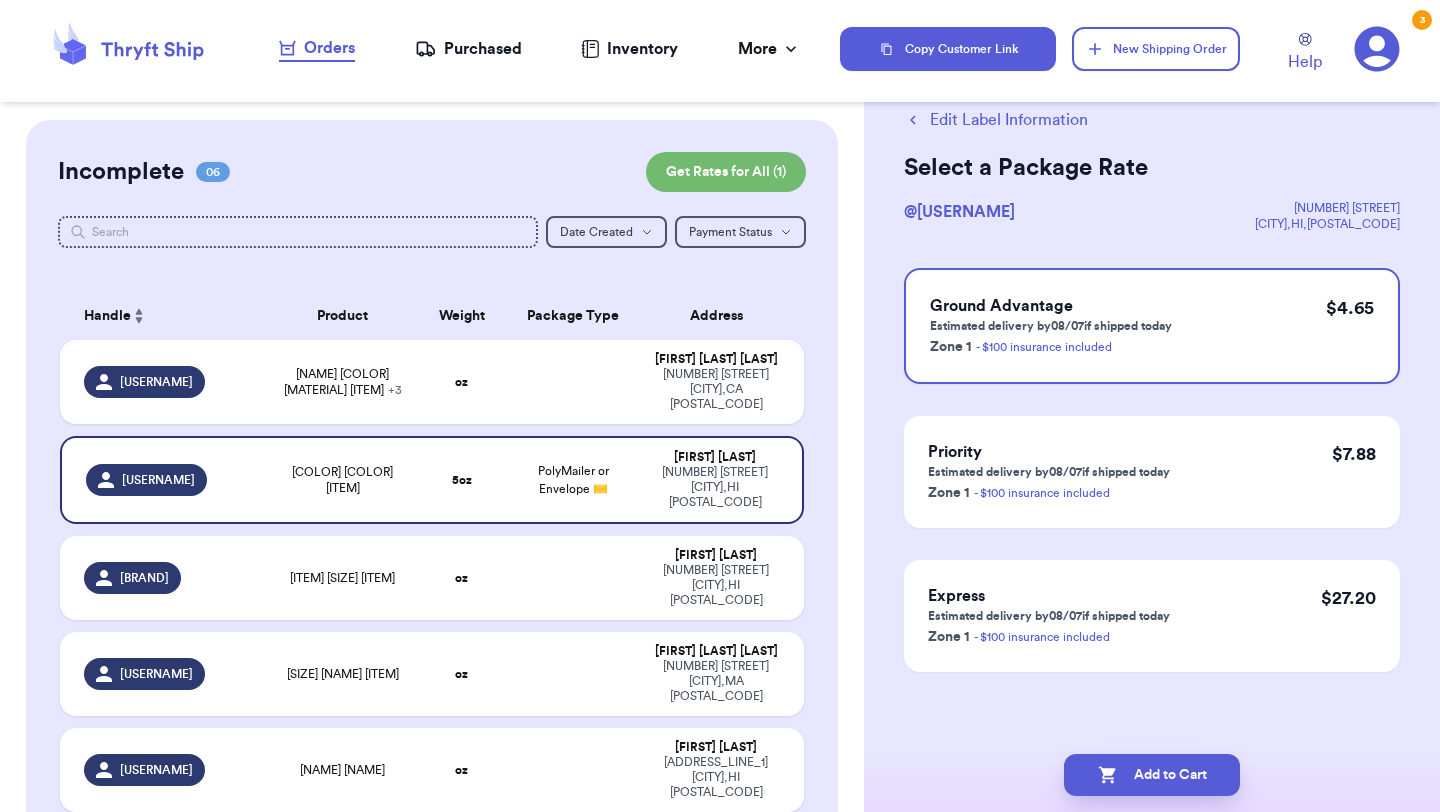 scroll, scrollTop: 0, scrollLeft: 0, axis: both 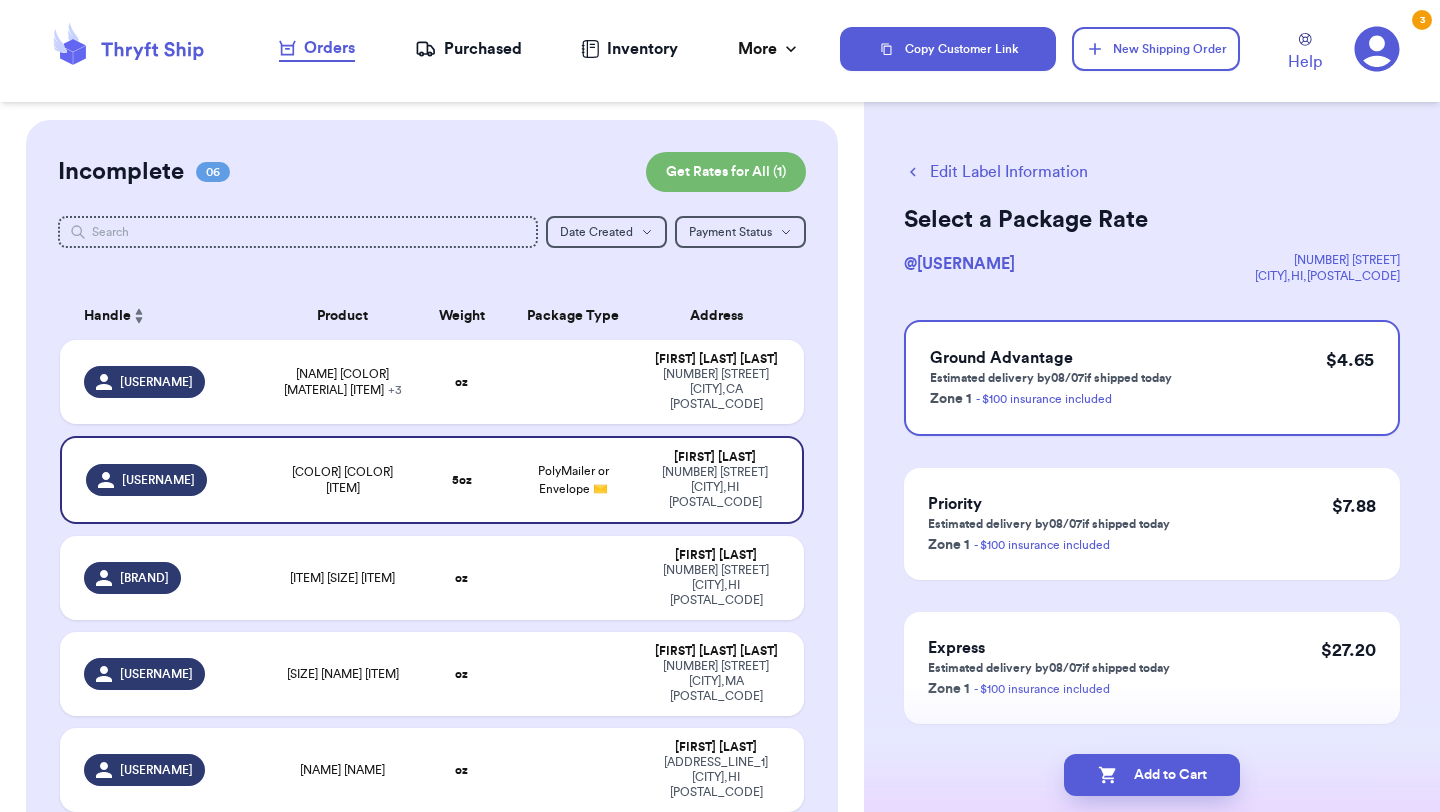 click on "Add to Cart" at bounding box center [1152, 775] 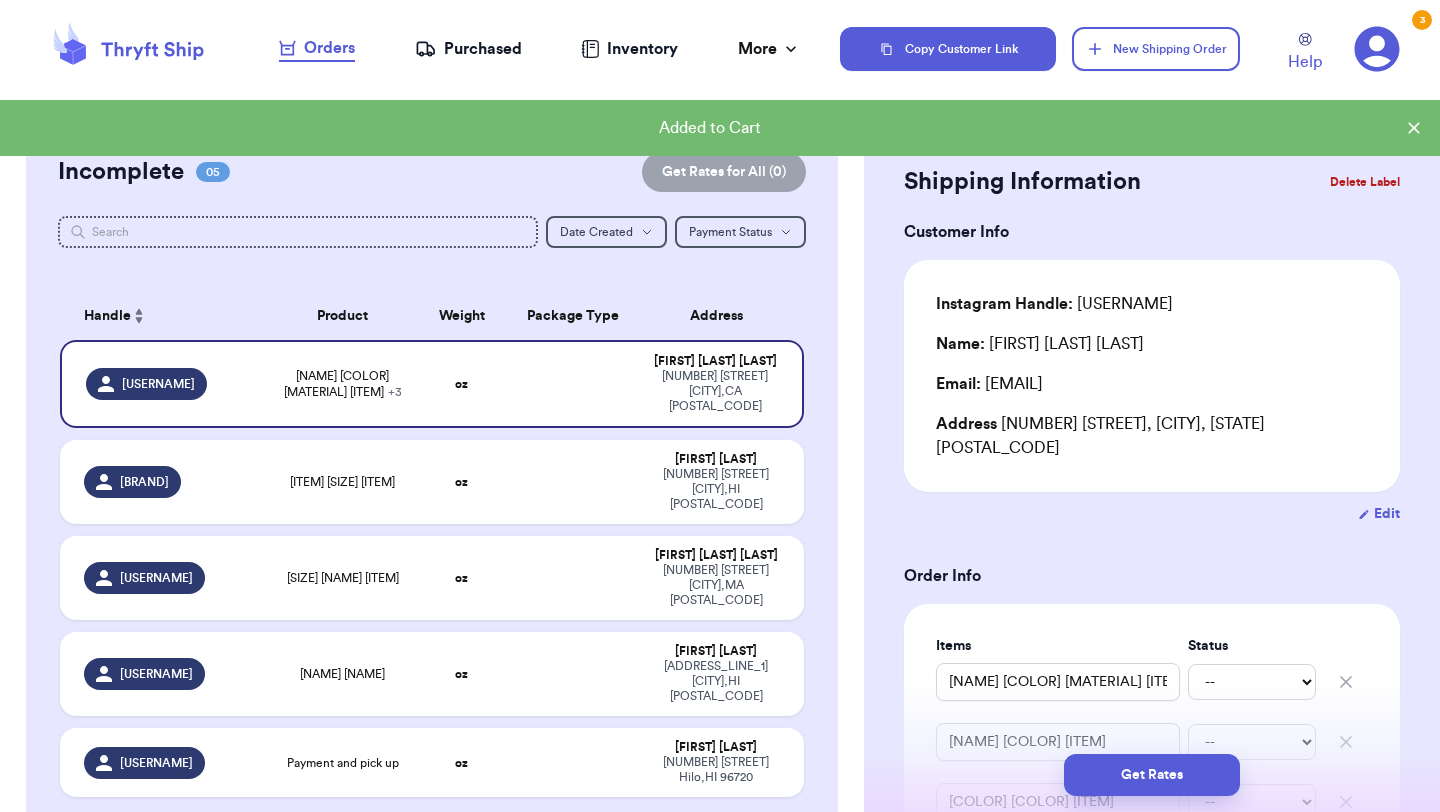 type 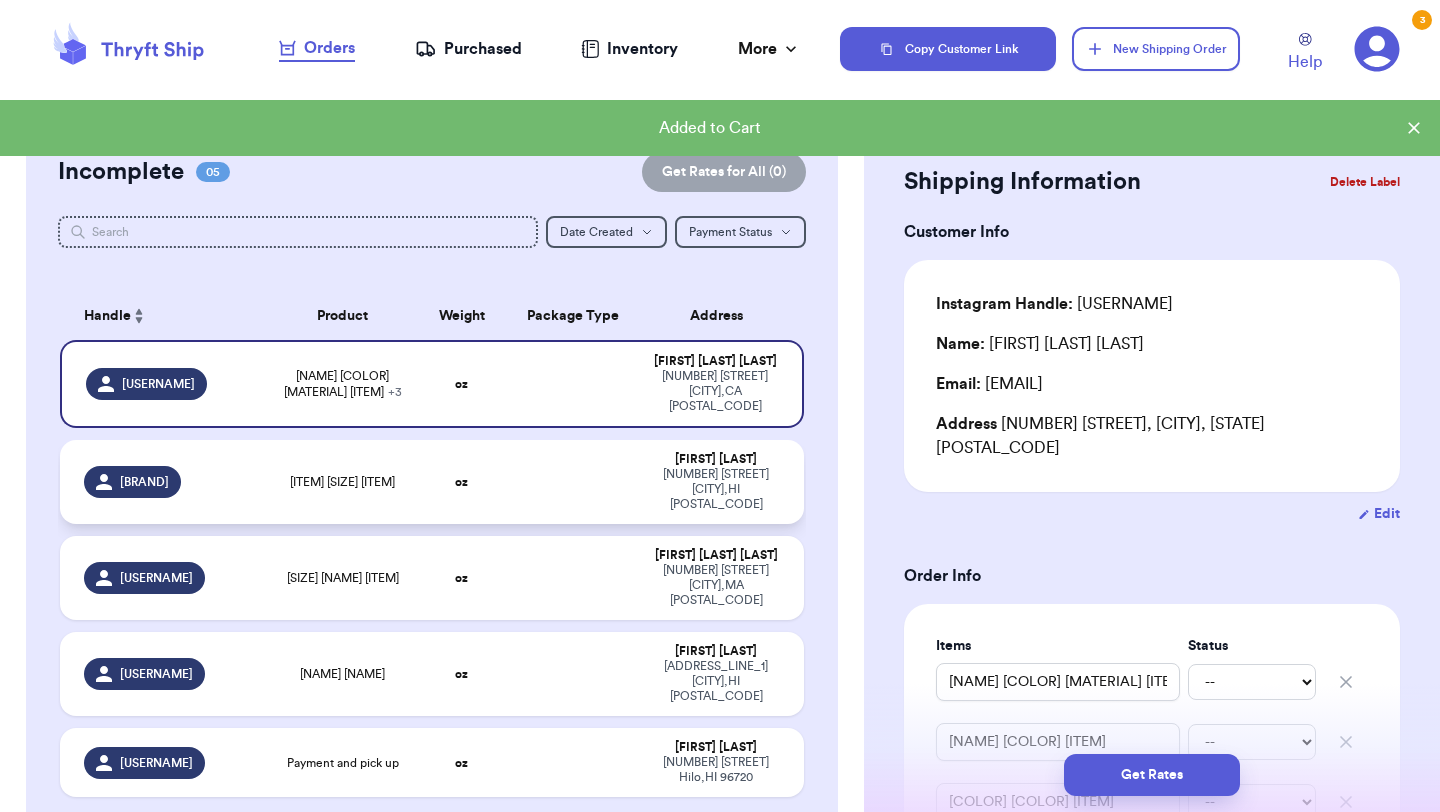 click on "oz" at bounding box center (461, 482) 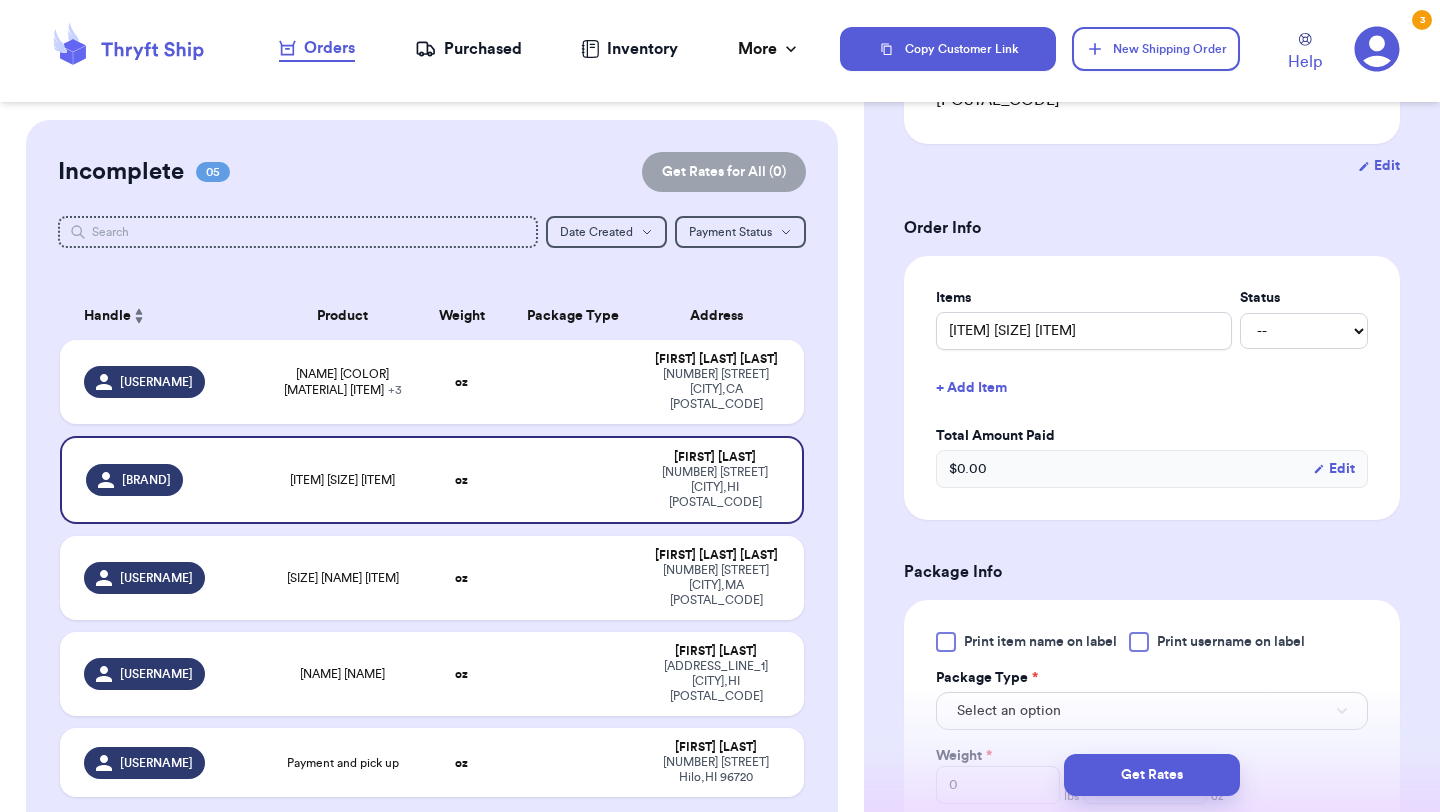 click on "Print item name on label Print username on label Package Type * Select an option Weight * 0 lbs oz Hazardous Materials   (Perfume, nail polish, hair spray, dry ice, lithium batteries, firearms, lighters, fuels, etc.  Learn how to ship Hazardous Materials )" at bounding box center (1152, 756) 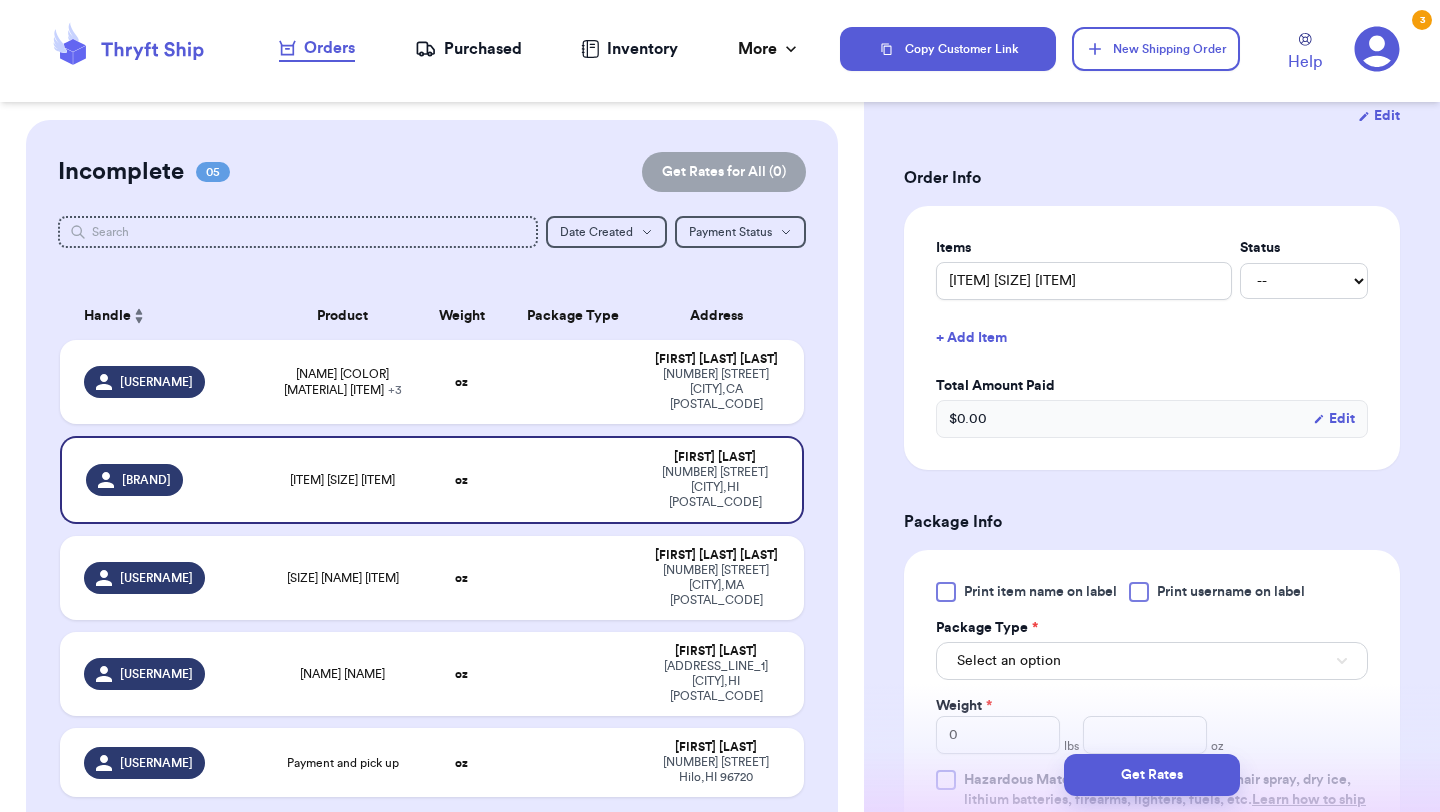 scroll, scrollTop: 466, scrollLeft: 0, axis: vertical 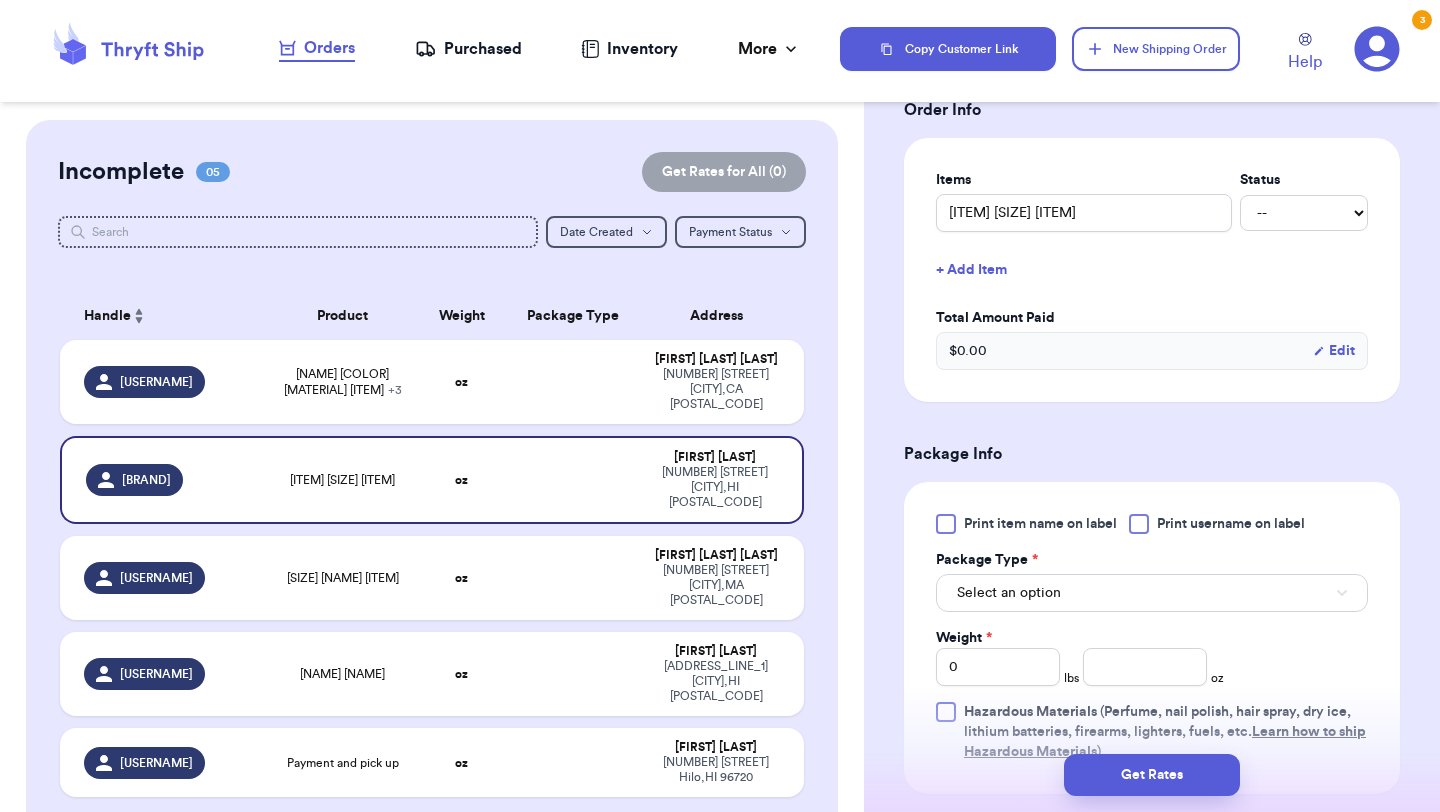 click on "Print item name on label" at bounding box center (1040, 524) 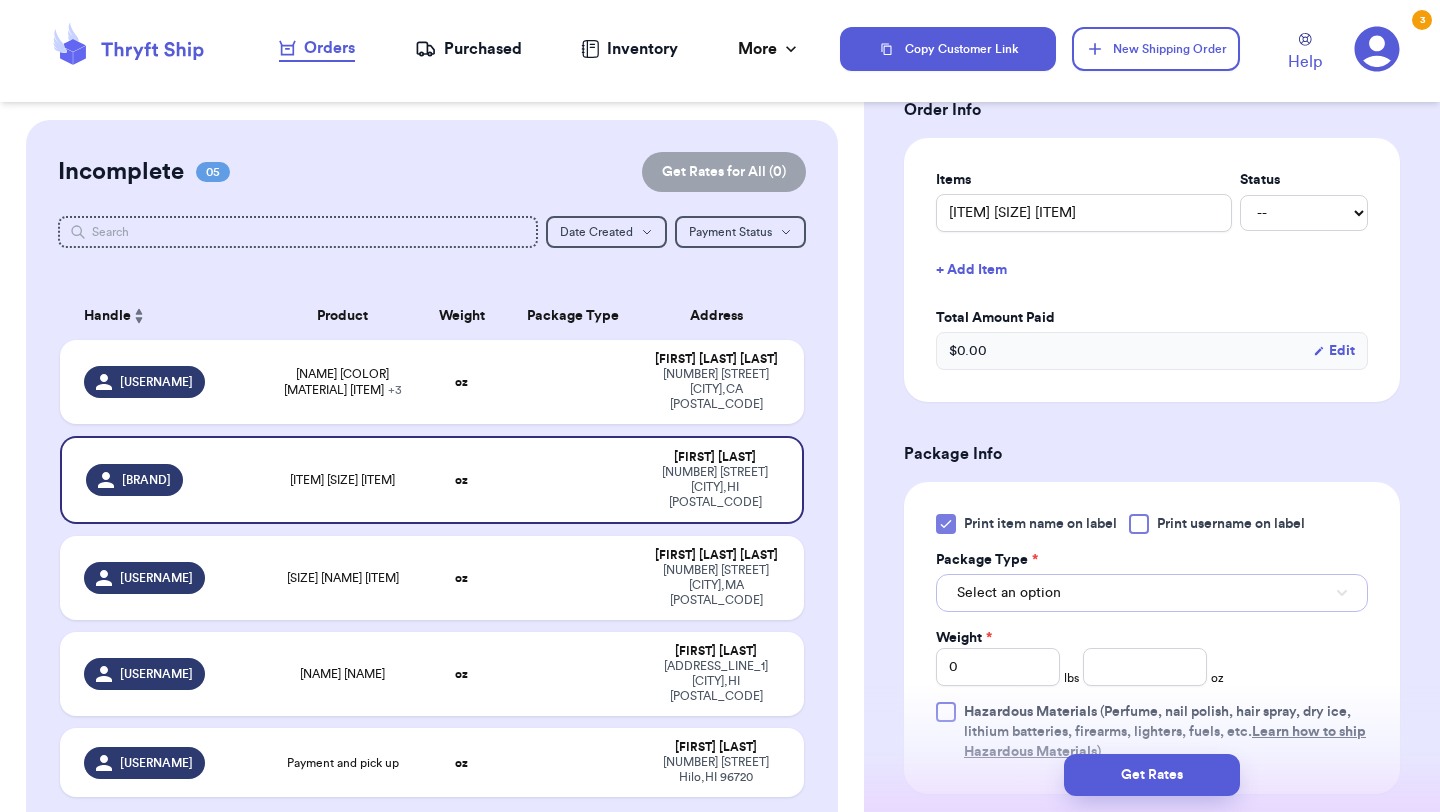 click on "Select an option" at bounding box center (1009, 593) 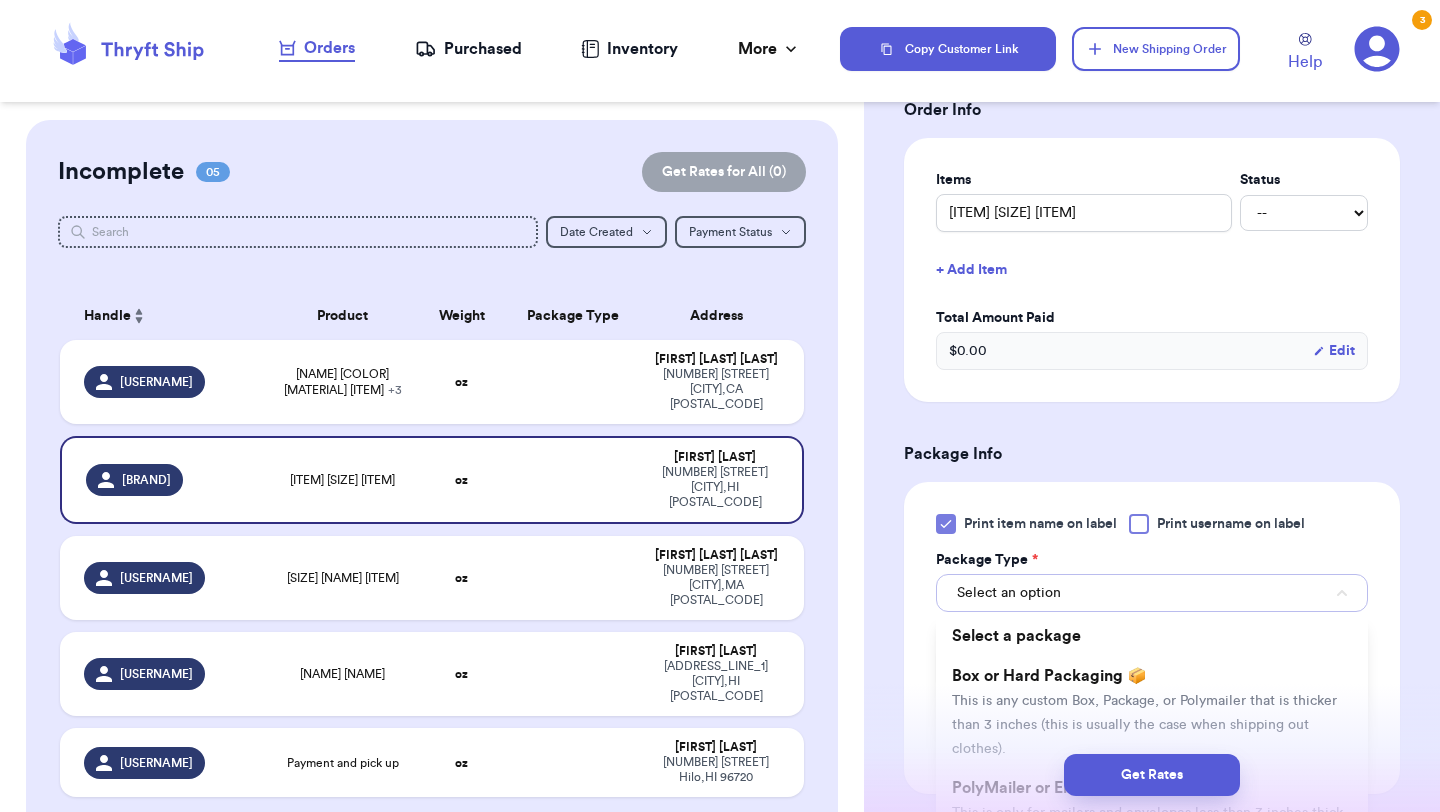 scroll, scrollTop: 626, scrollLeft: 0, axis: vertical 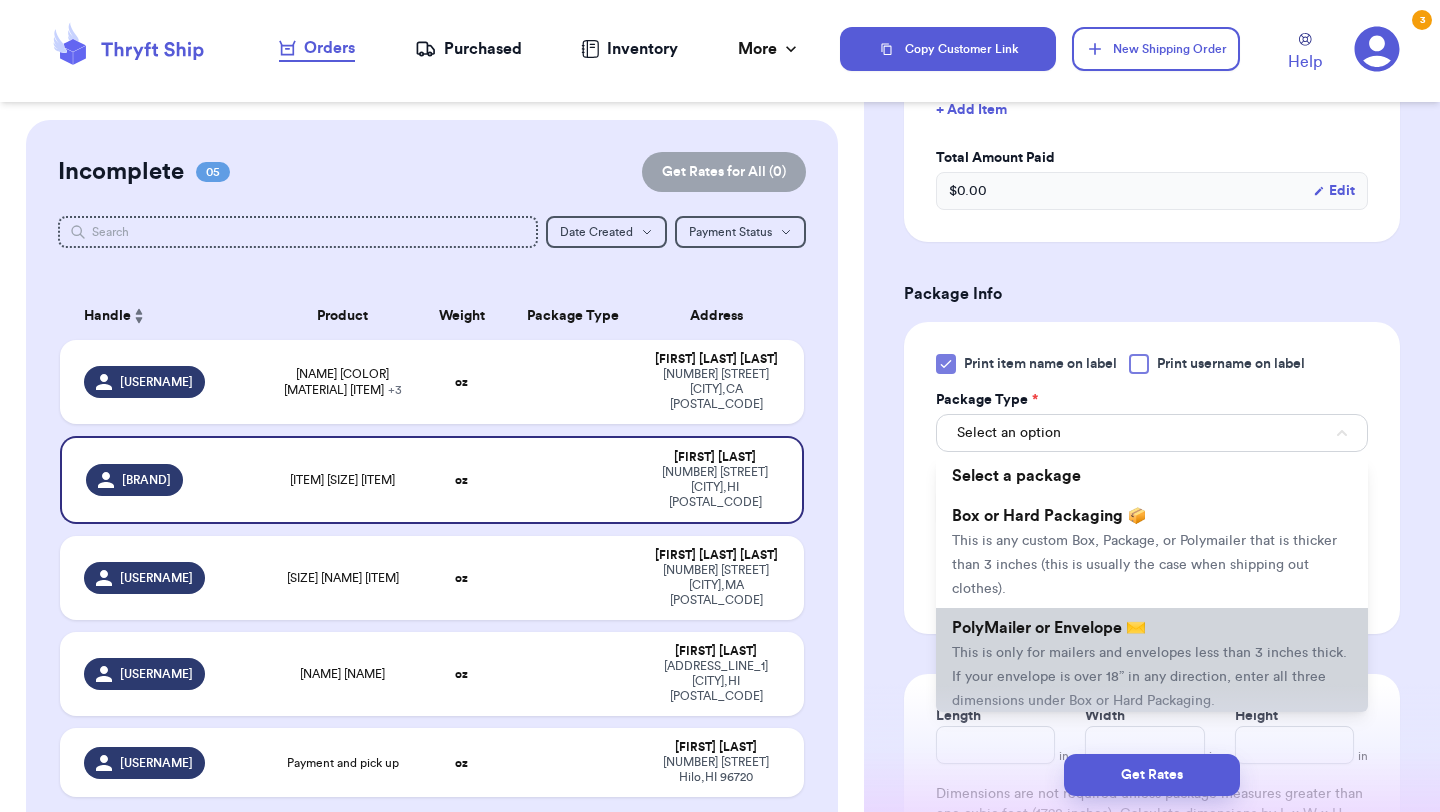 click on "This is only for mailers and envelopes less than 3 inches thick. If your envelope is over 18” in any direction, enter all three dimensions under Box or Hard Packaging." at bounding box center [1149, 677] 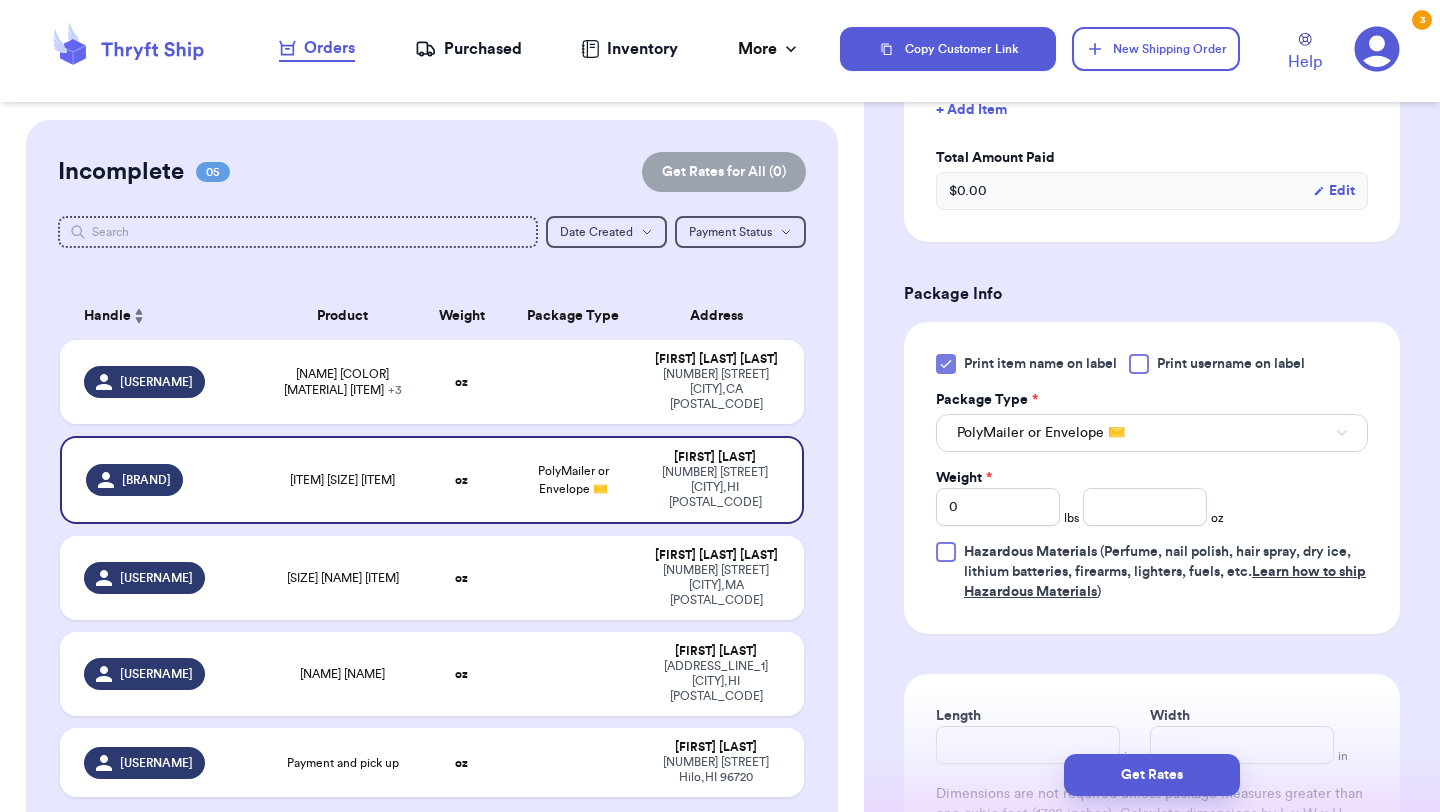 click on "Weight * 0 lbs oz" at bounding box center (1080, 497) 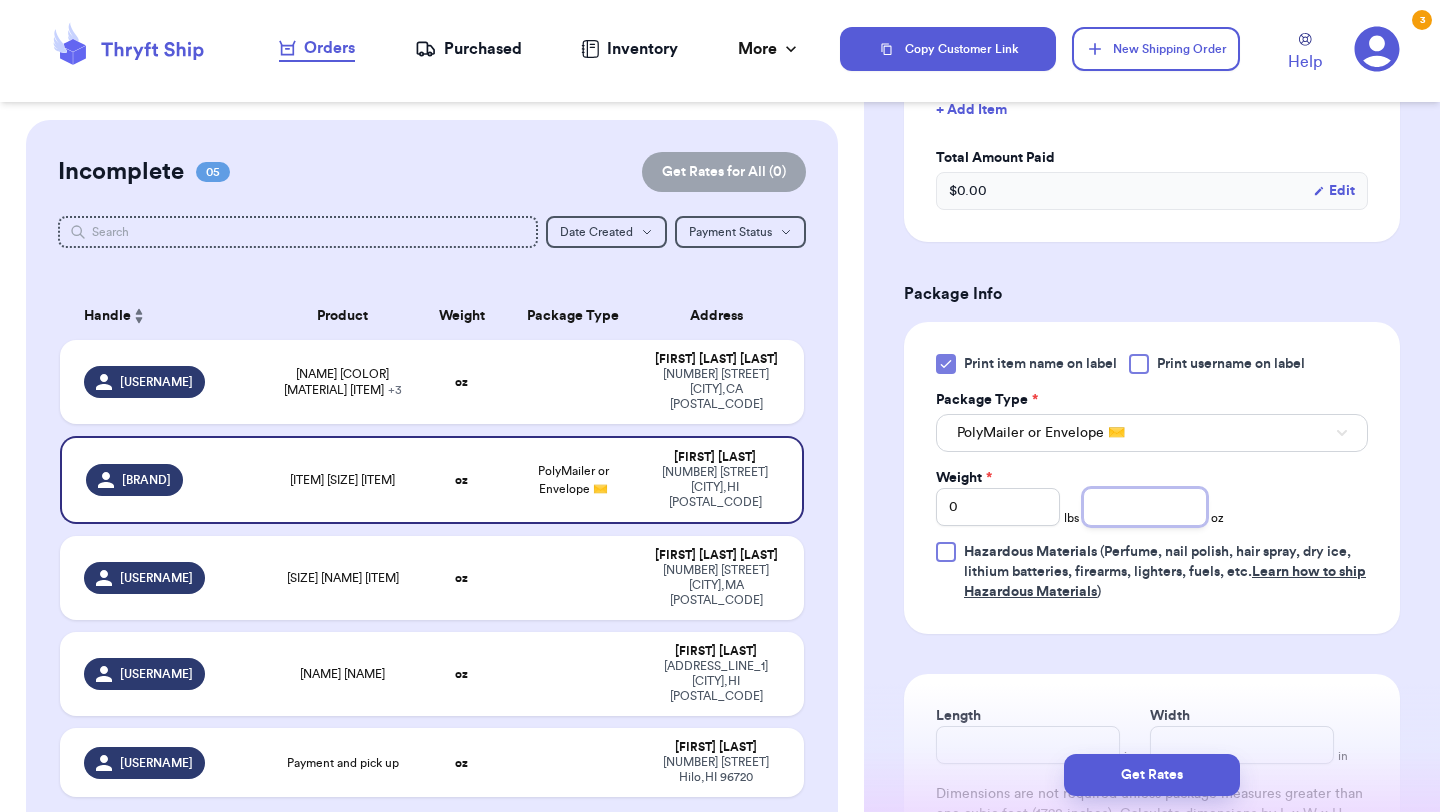 click at bounding box center (1145, 507) 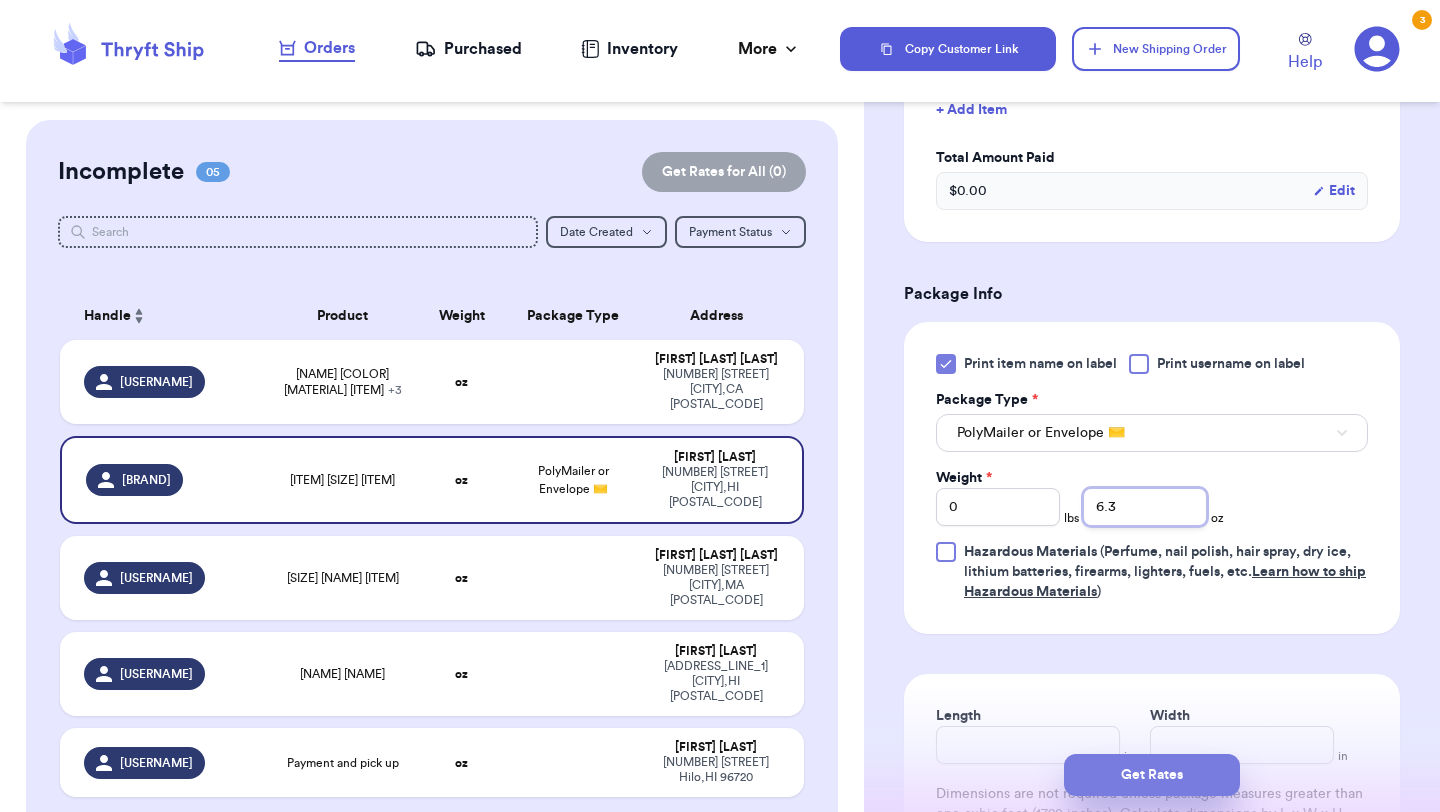 type on "6.3" 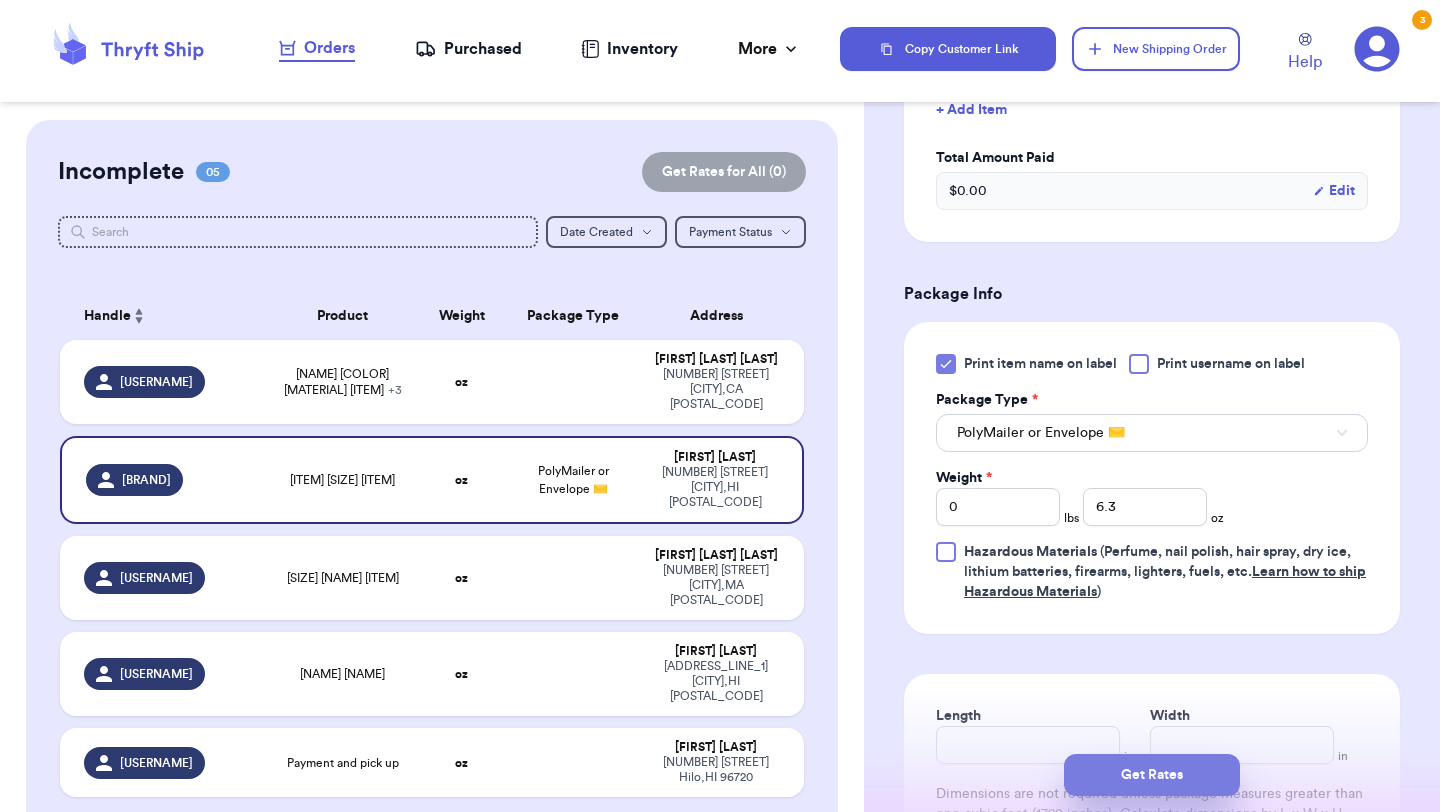 click on "Get Rates" at bounding box center [1152, 775] 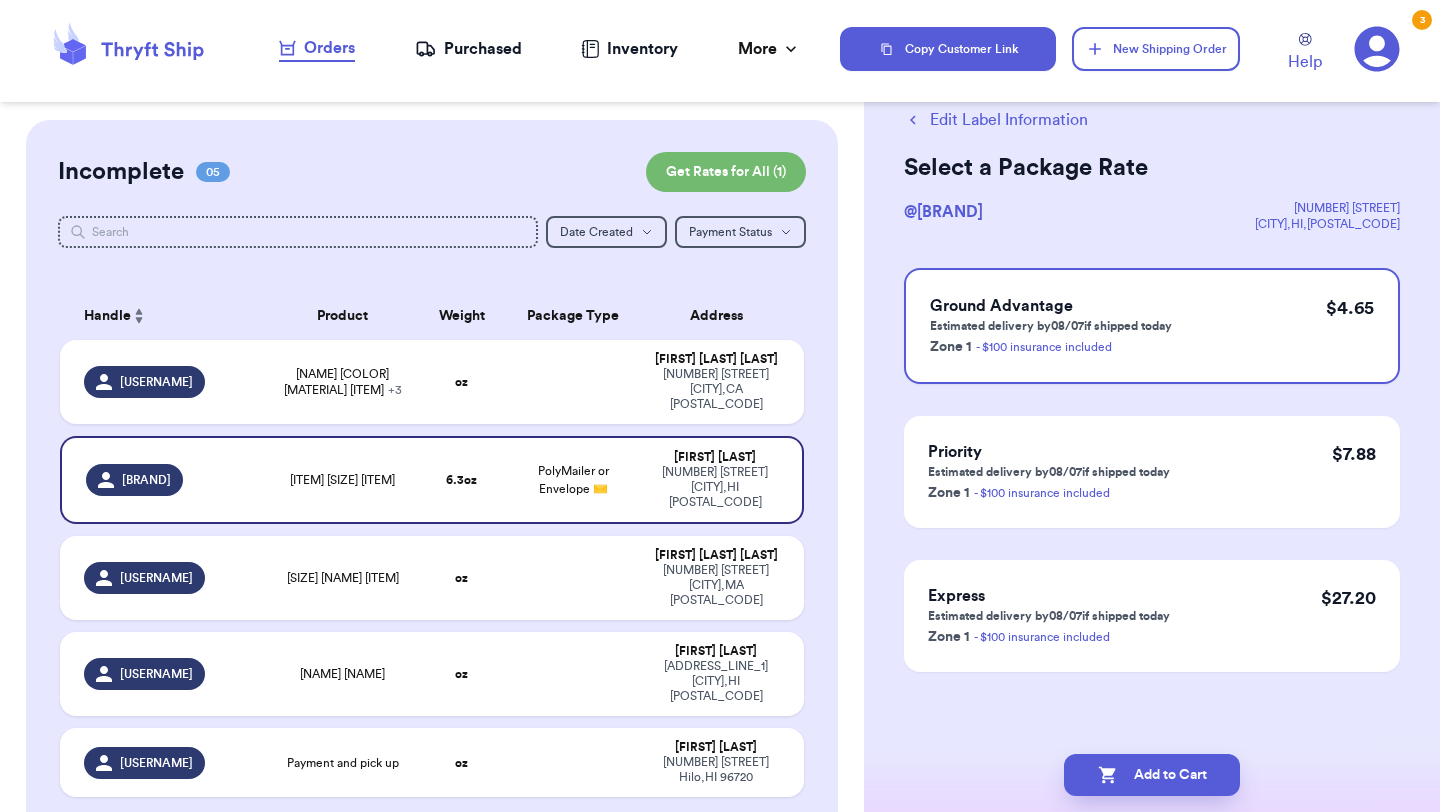 scroll, scrollTop: 0, scrollLeft: 0, axis: both 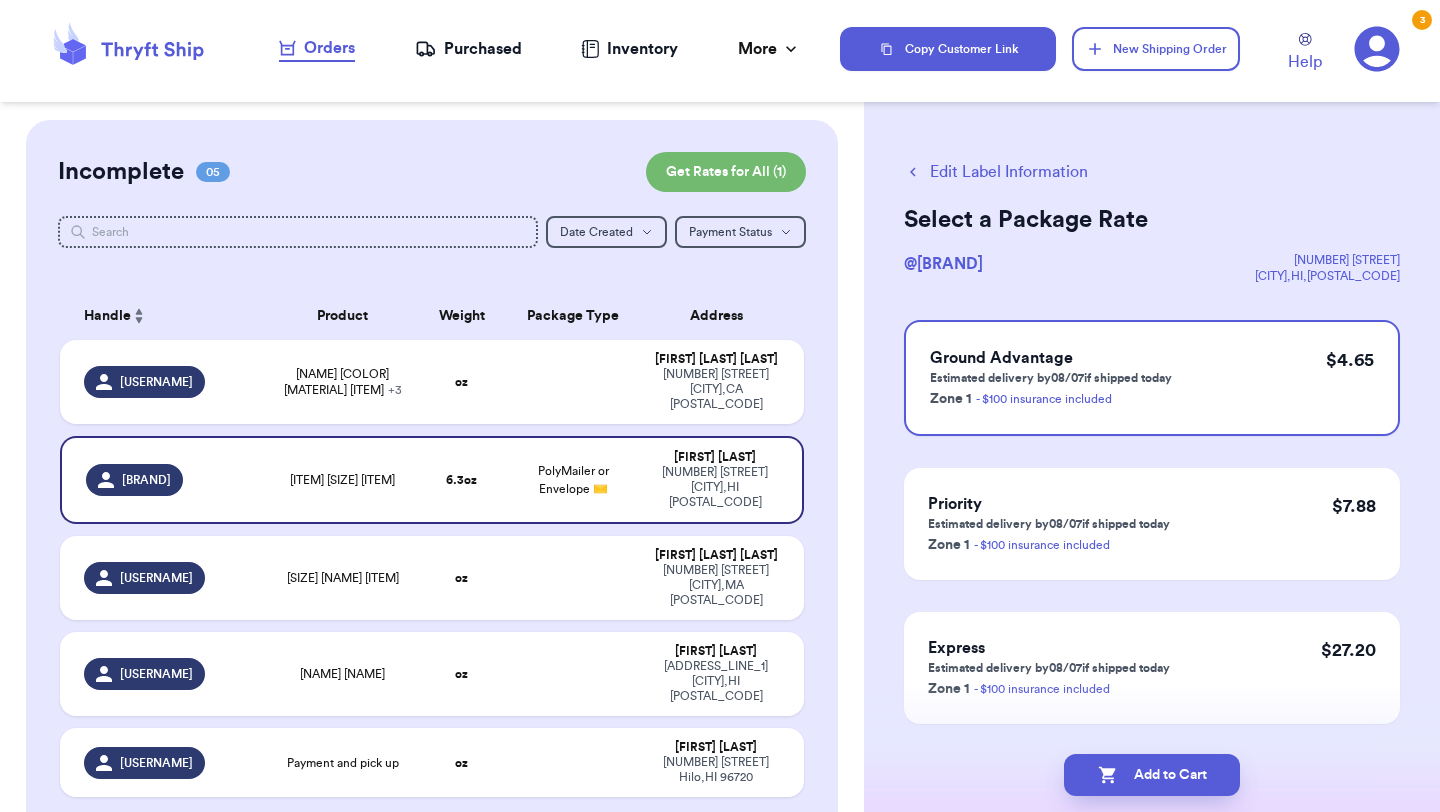 click on "Add to Cart" at bounding box center [1152, 775] 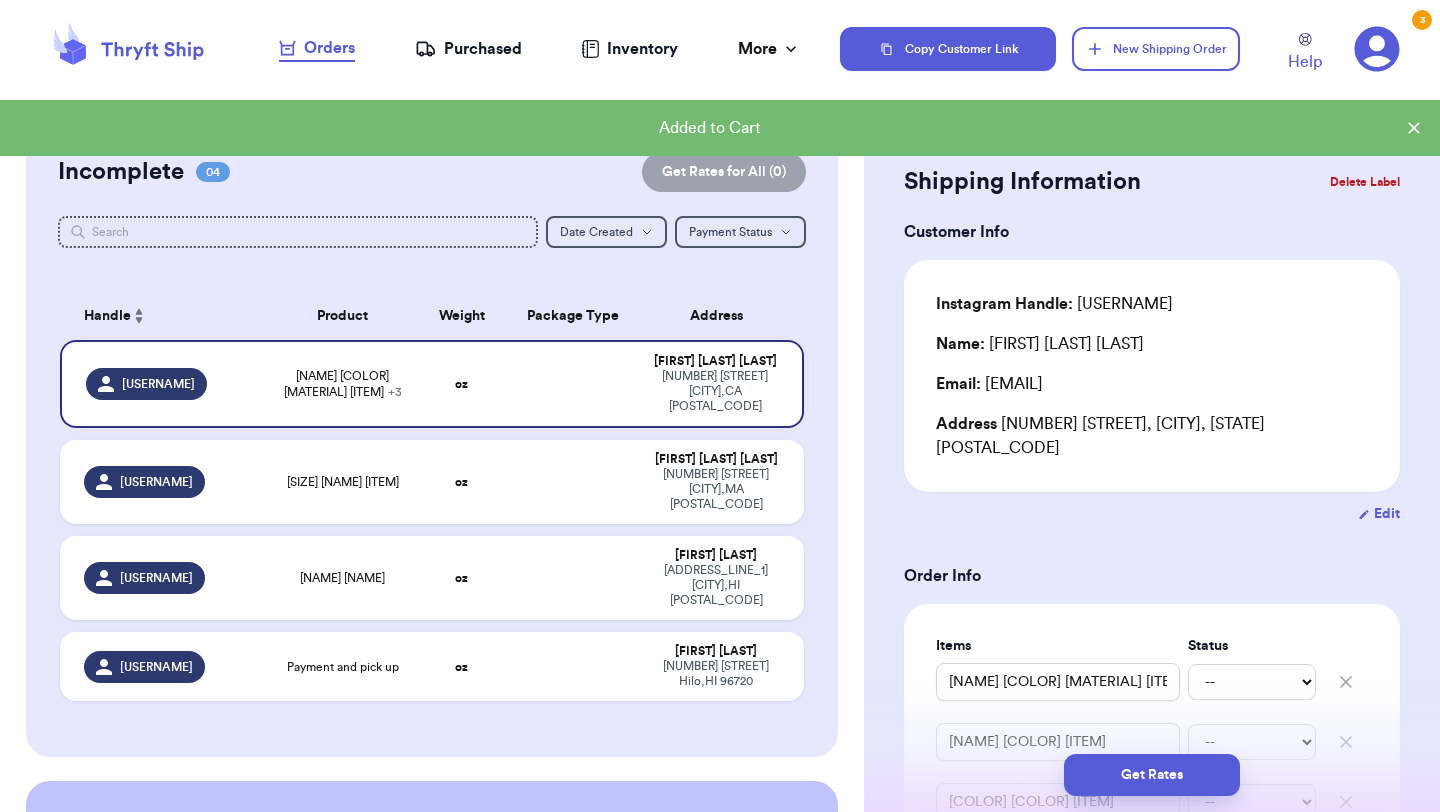type 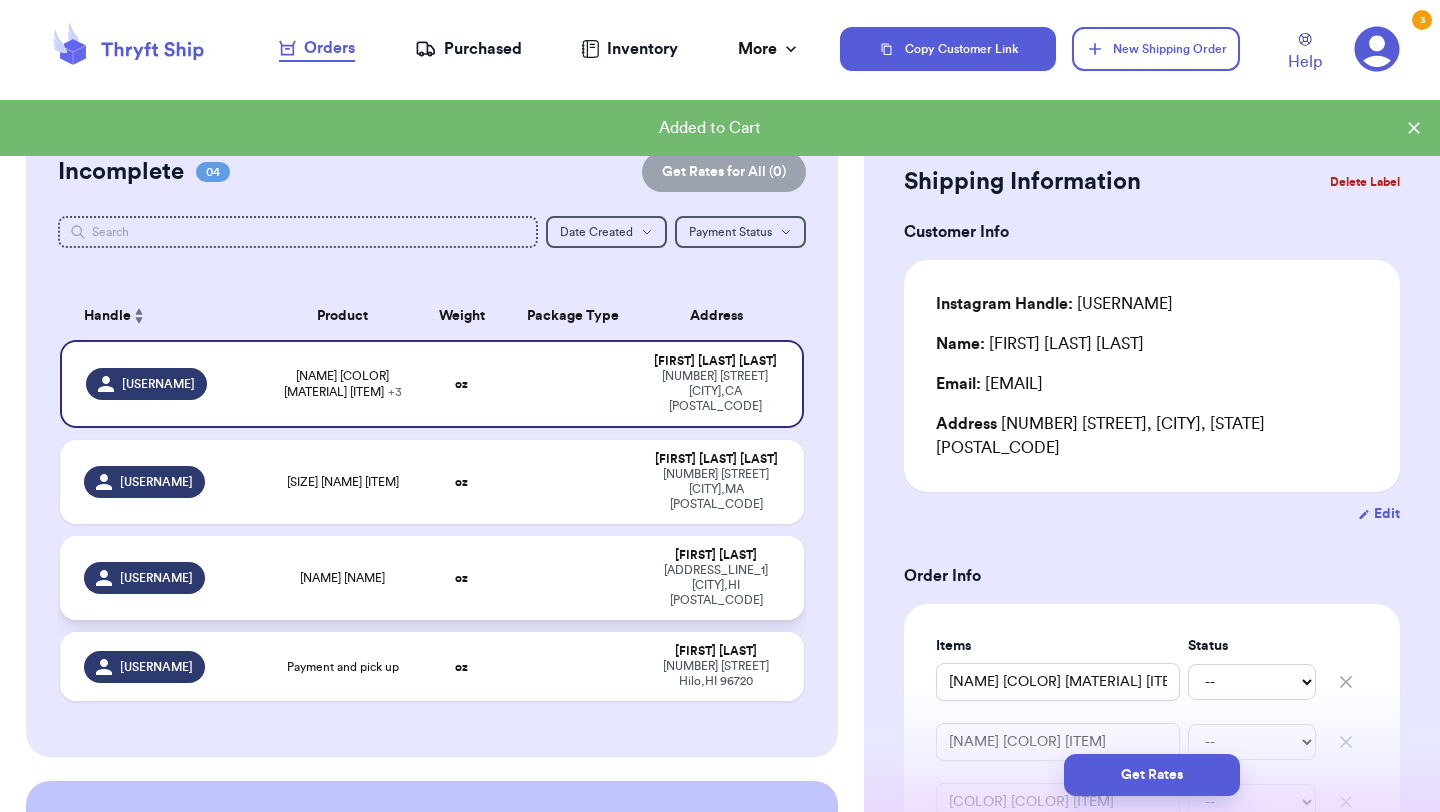 click at bounding box center [573, 578] 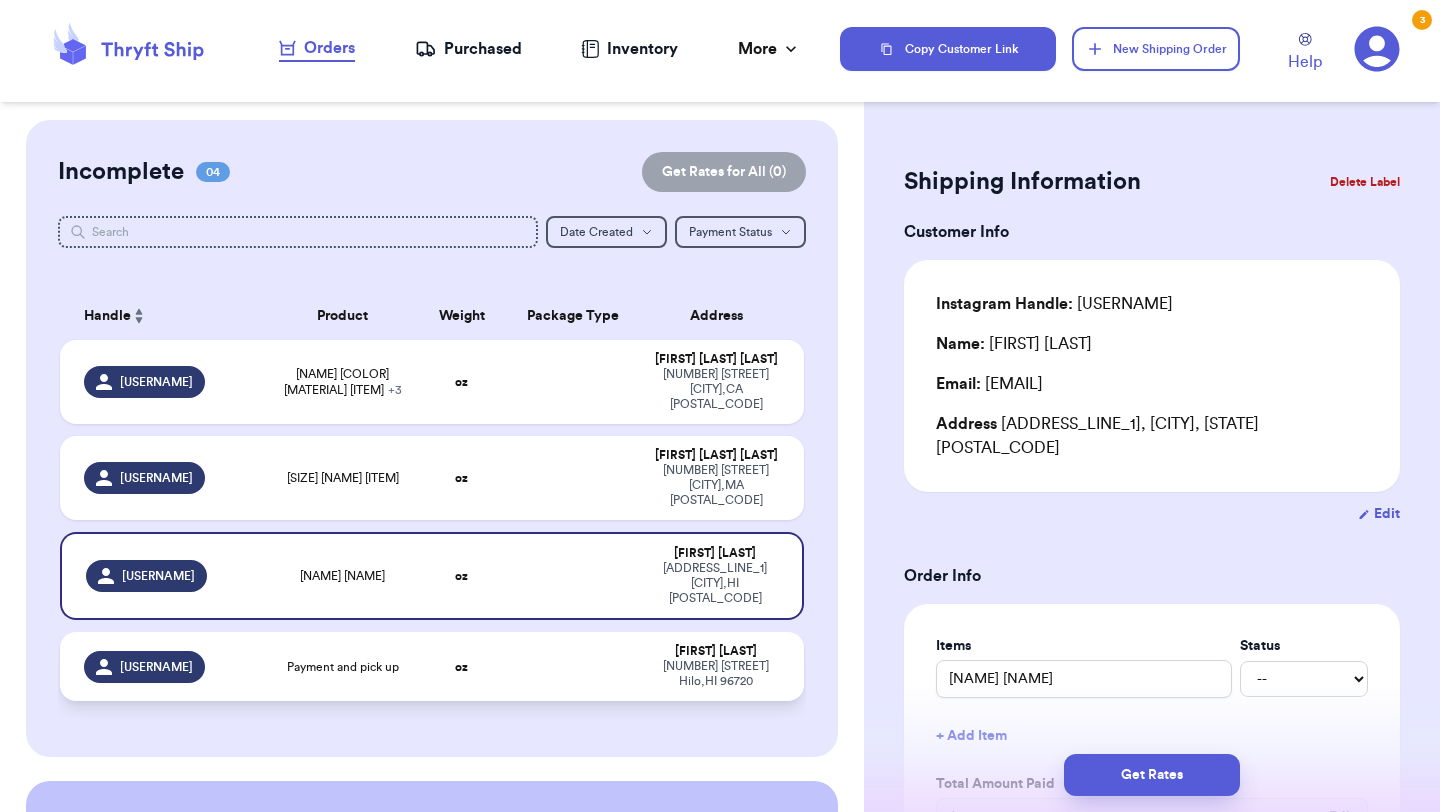 type 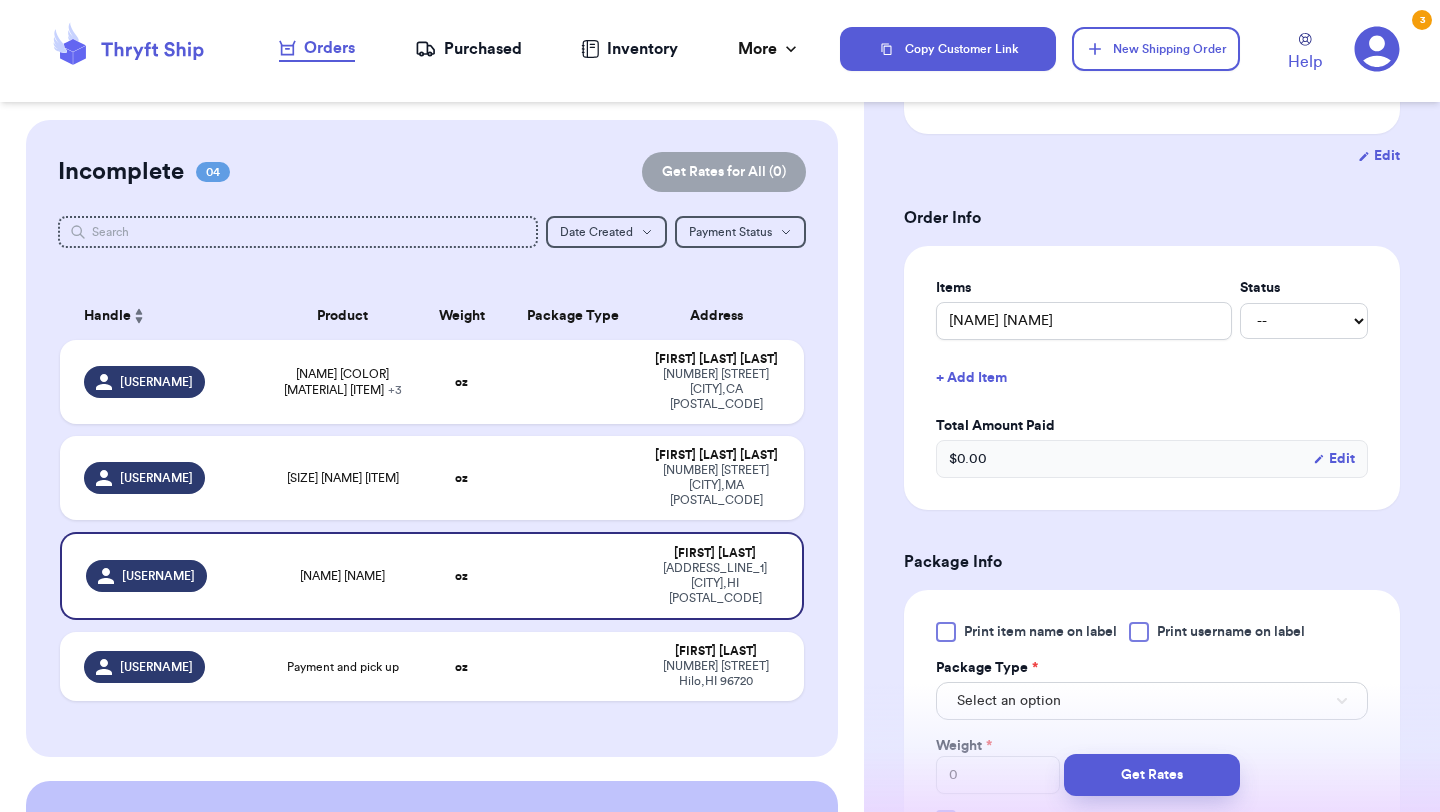 scroll, scrollTop: 476, scrollLeft: 0, axis: vertical 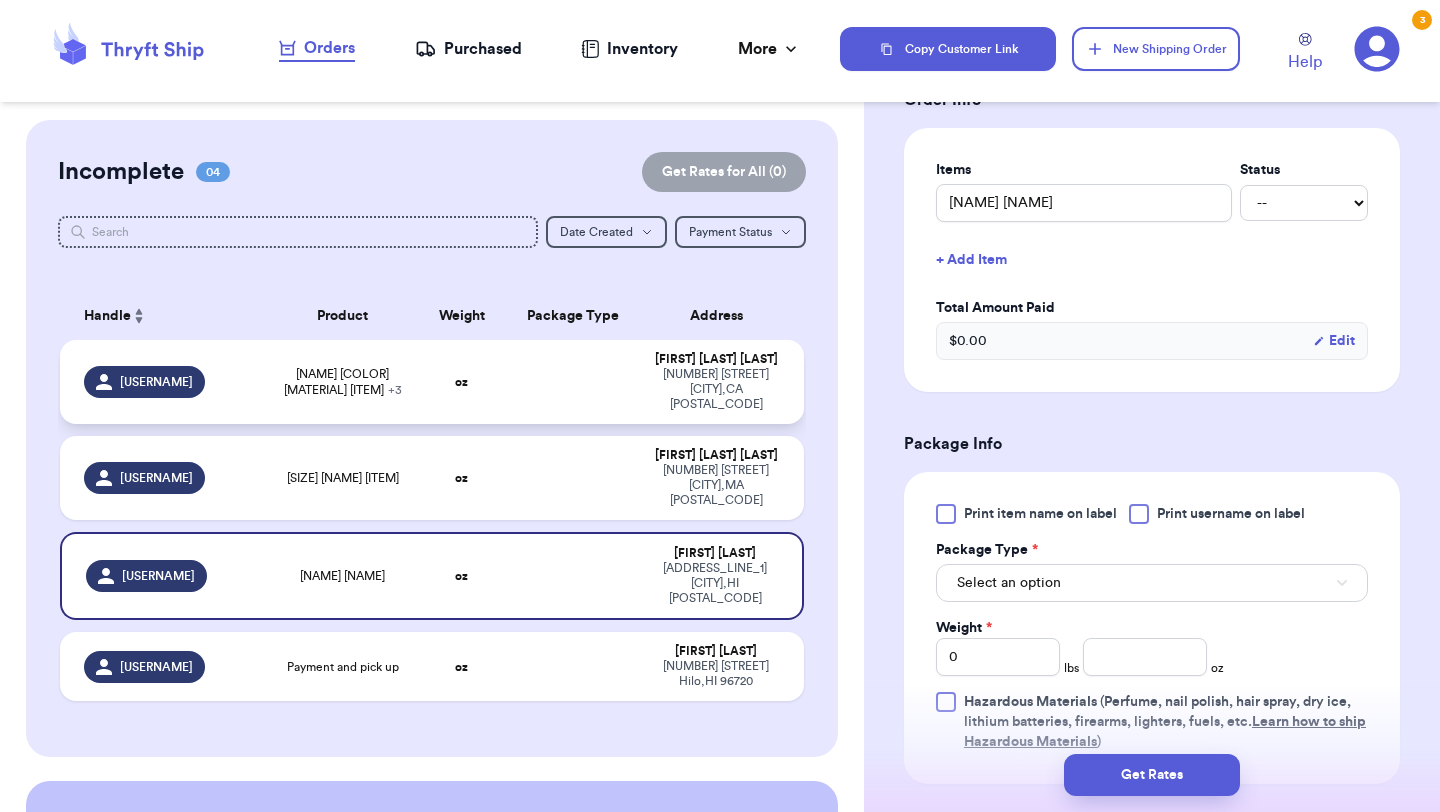 click on "oz" at bounding box center (461, 382) 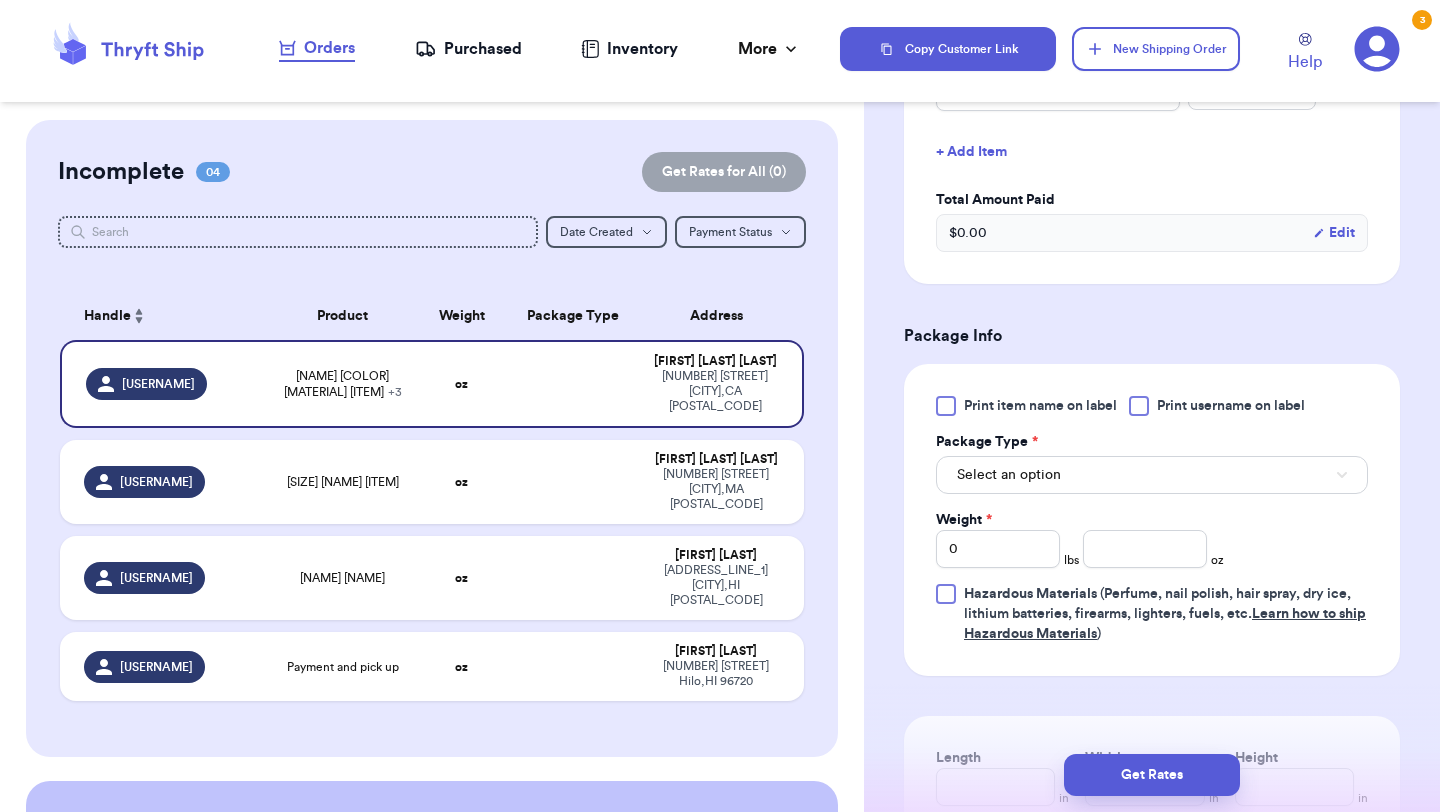 scroll, scrollTop: 809, scrollLeft: 0, axis: vertical 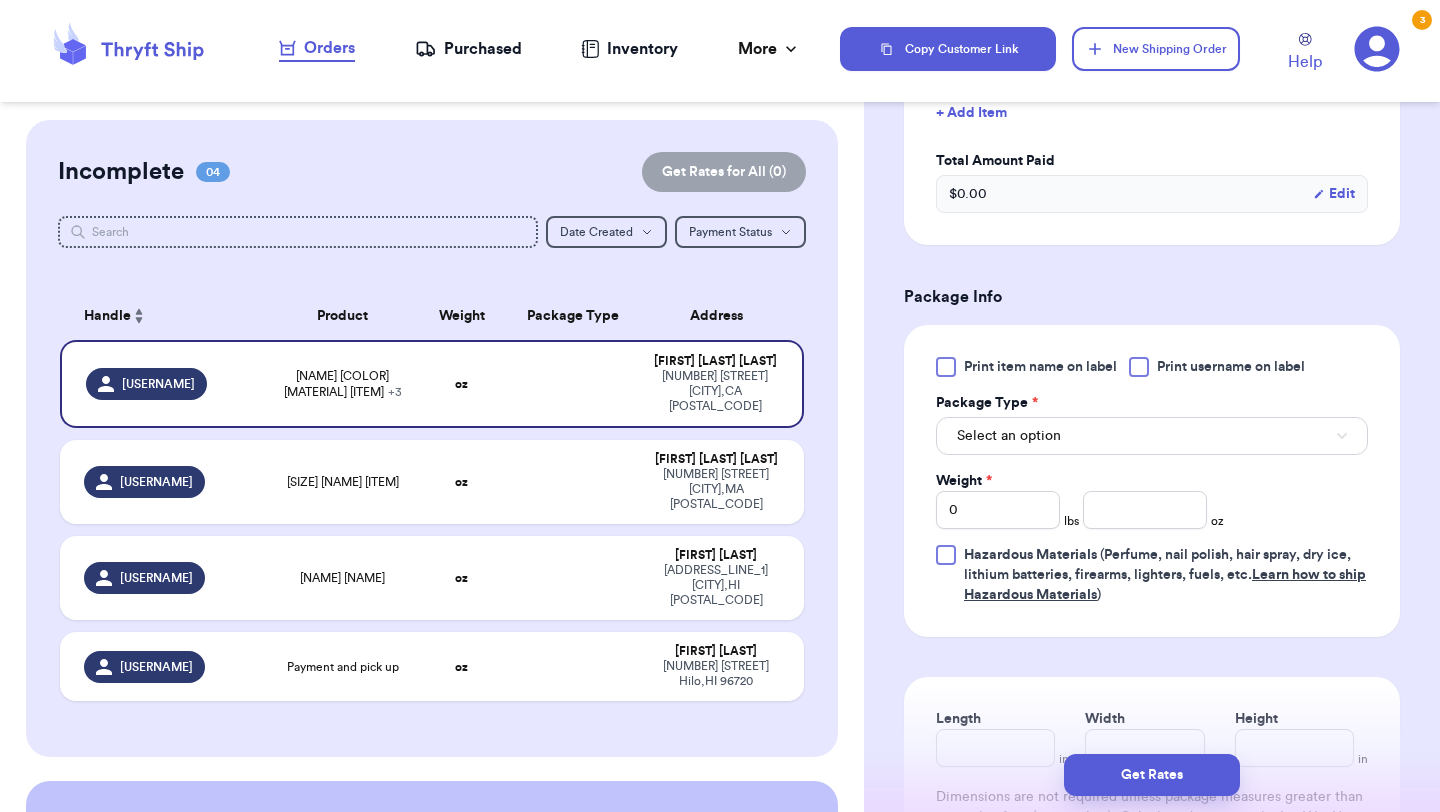 click on "Print item name on label" at bounding box center (1040, 367) 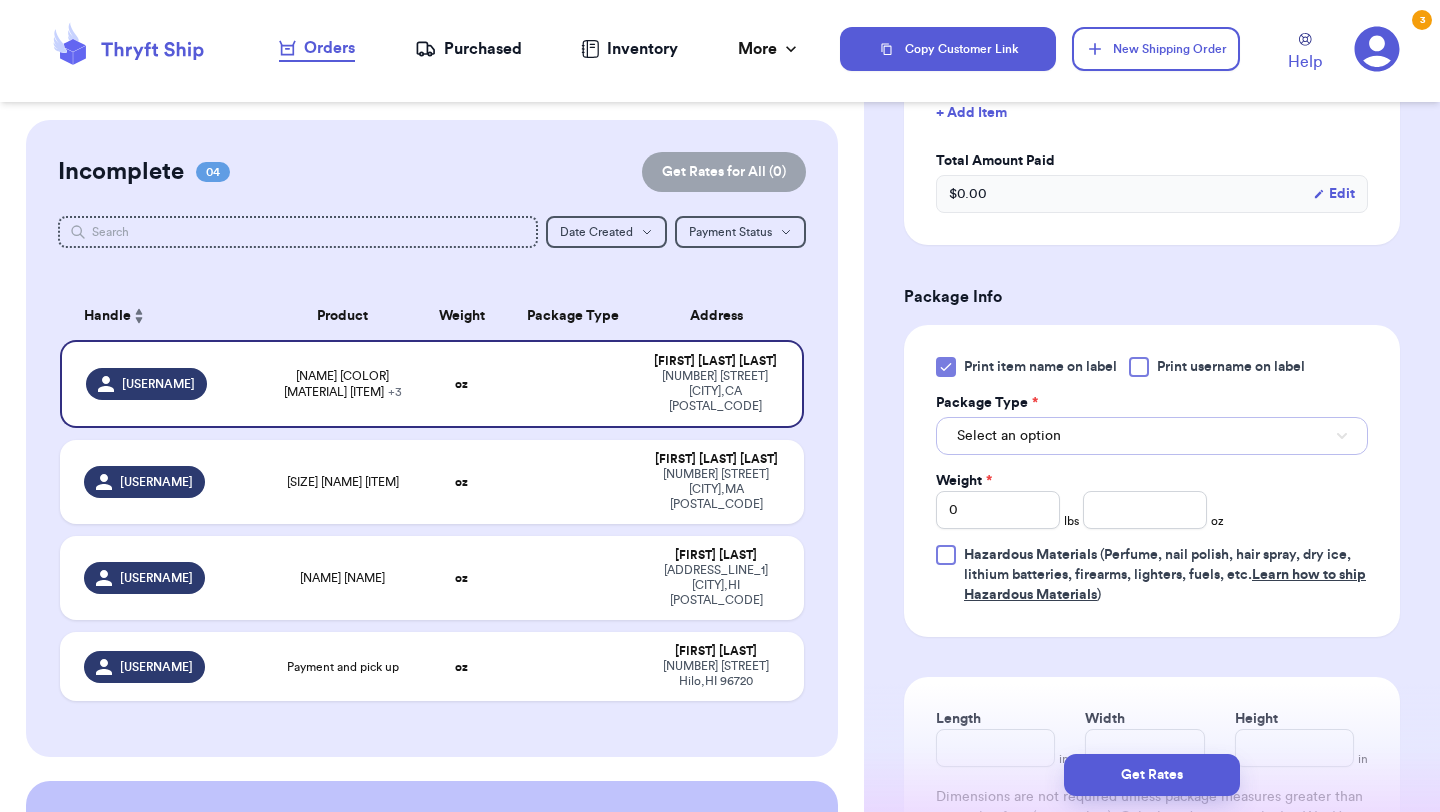 click on "Select an option" at bounding box center (1009, 436) 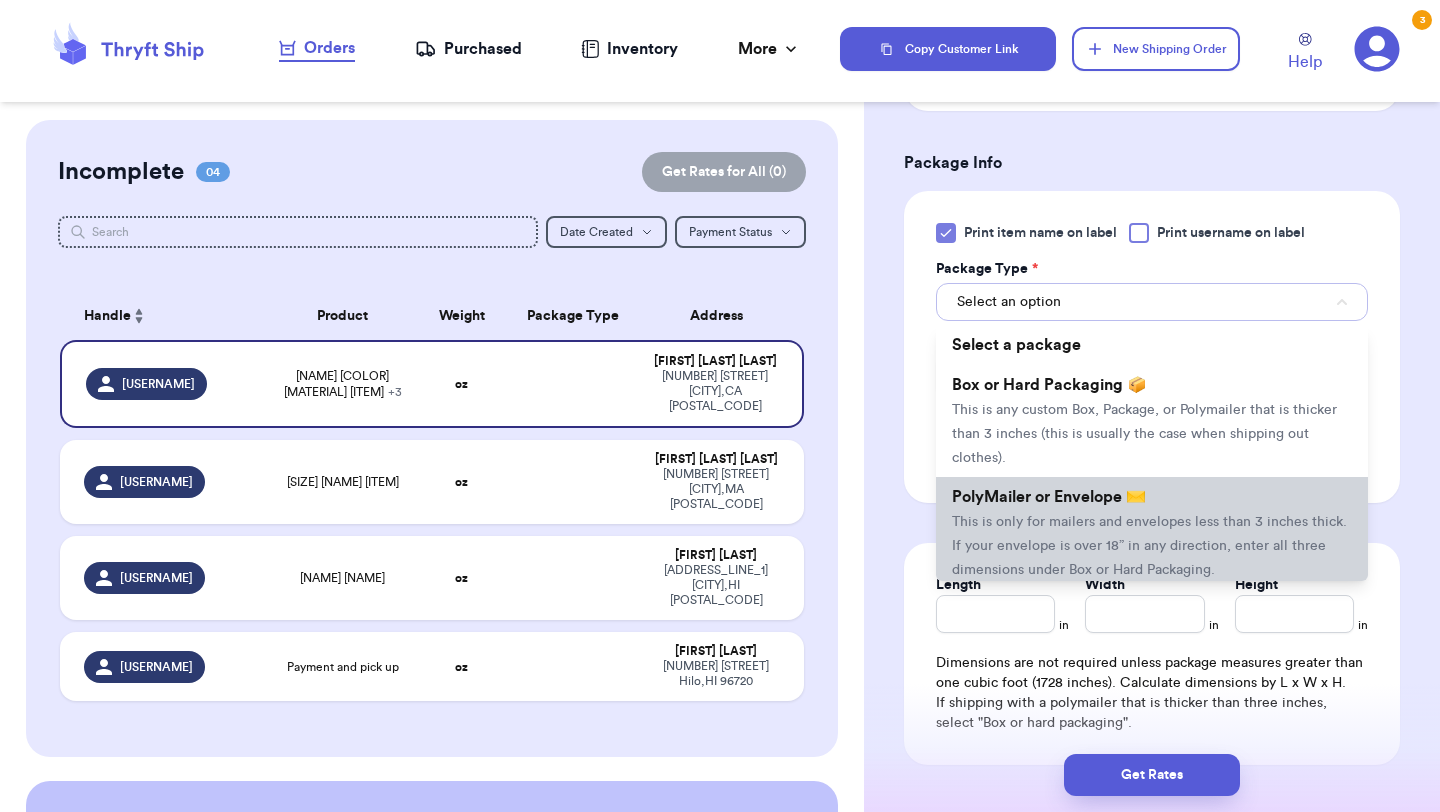 scroll, scrollTop: 956, scrollLeft: 0, axis: vertical 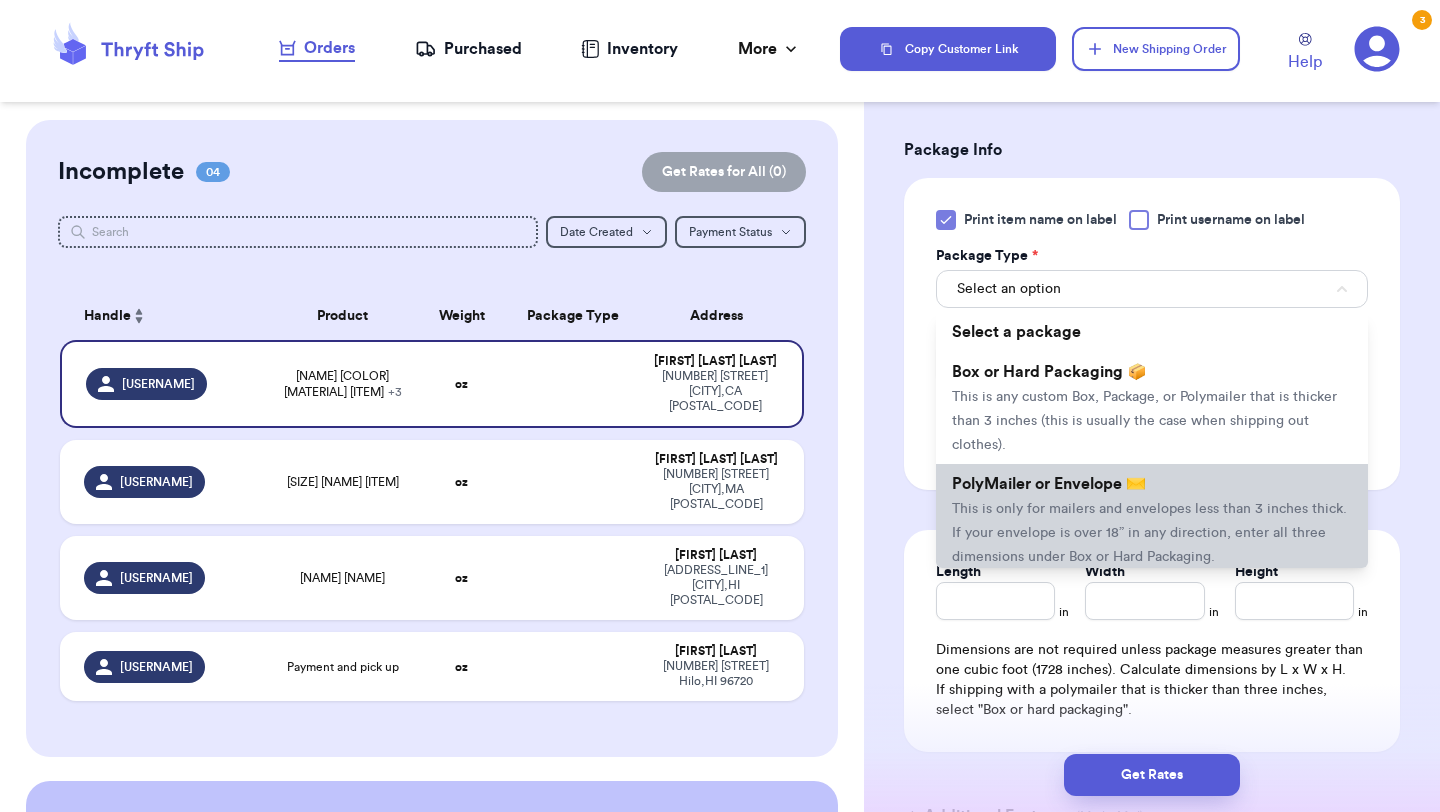 click on "PolyMailer or Envelope ✉️ This is only for mailers and envelopes less than 3 inches thick. If your envelope is over 18” in any direction, enter all three dimensions under Box or Hard Packaging." at bounding box center [1152, 520] 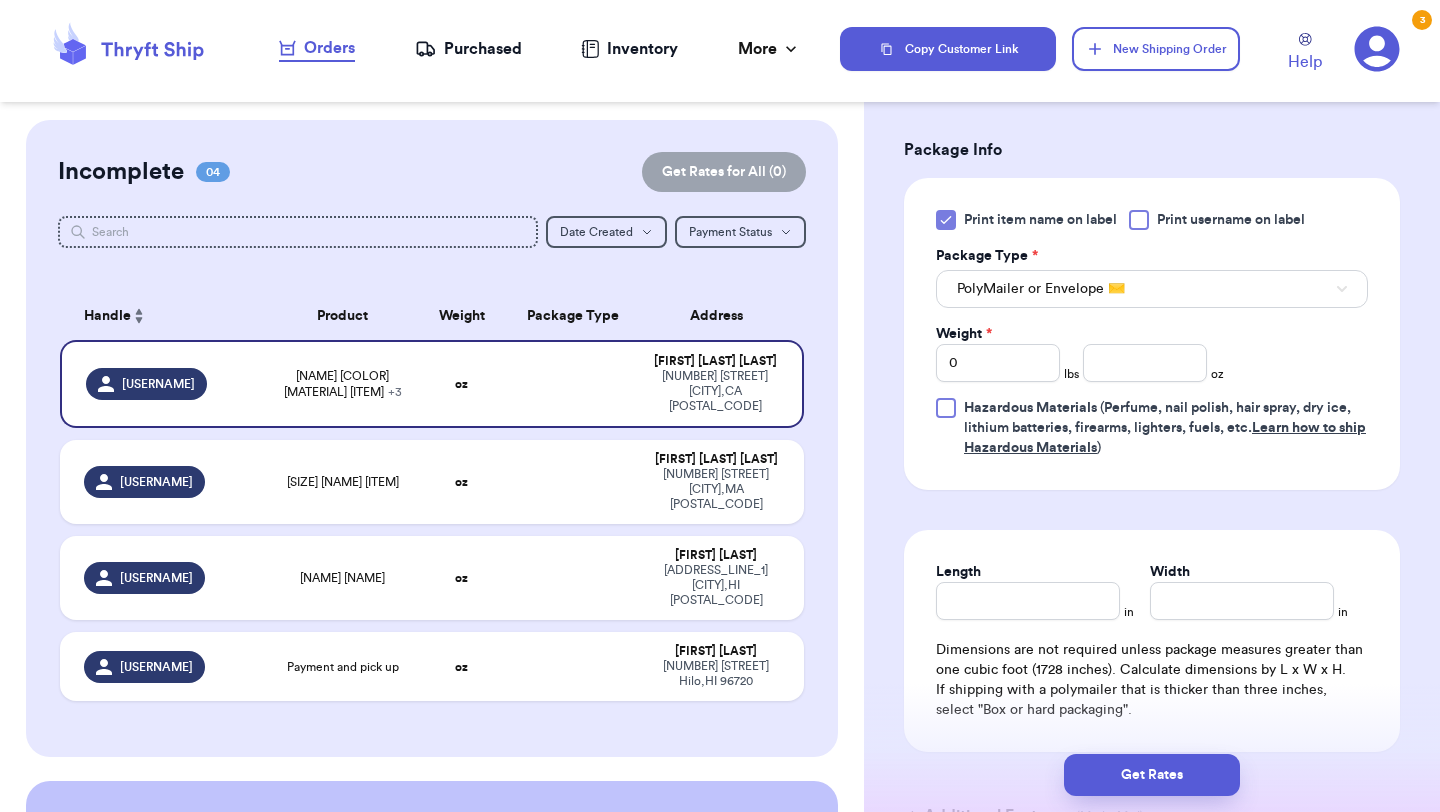 type 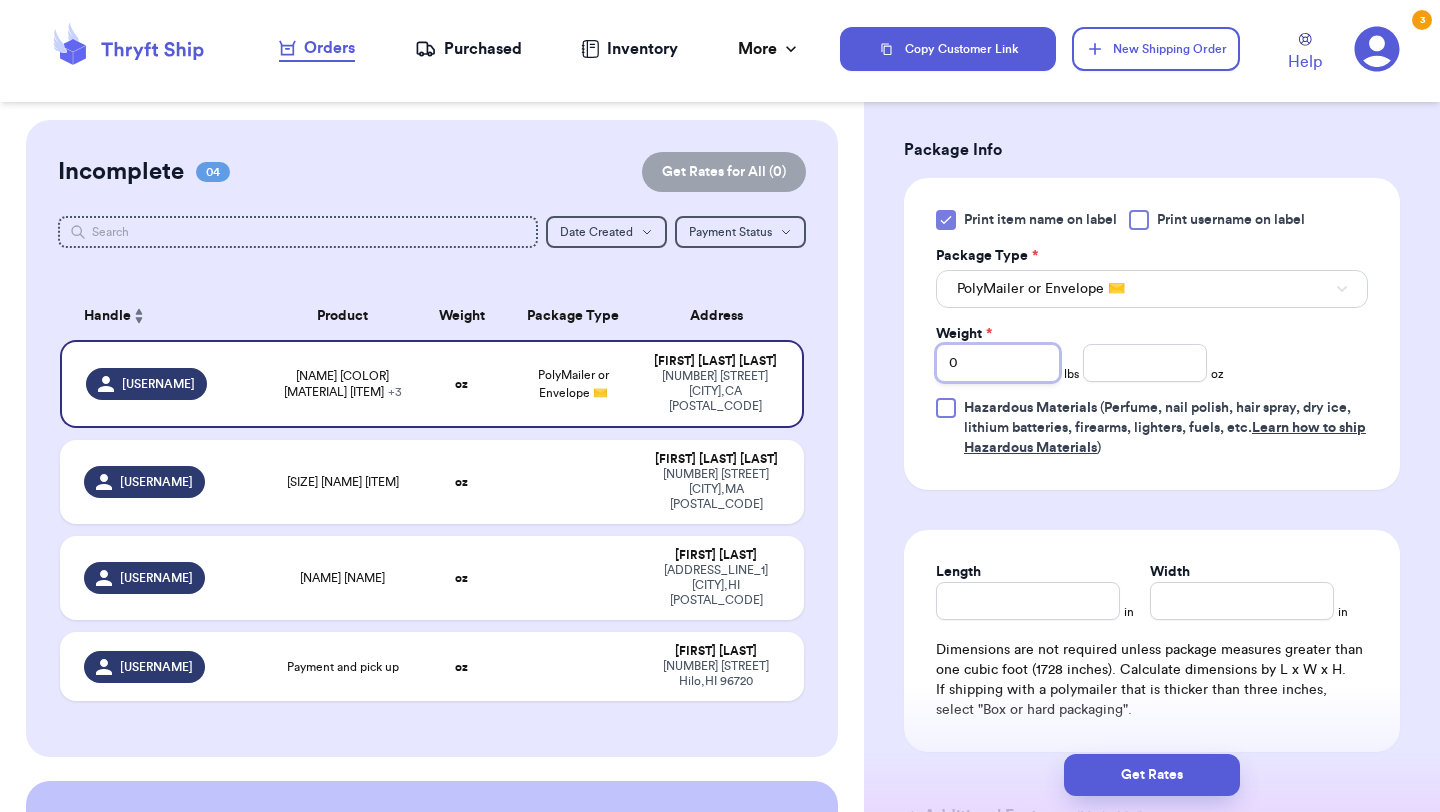 click on "0" at bounding box center [998, 363] 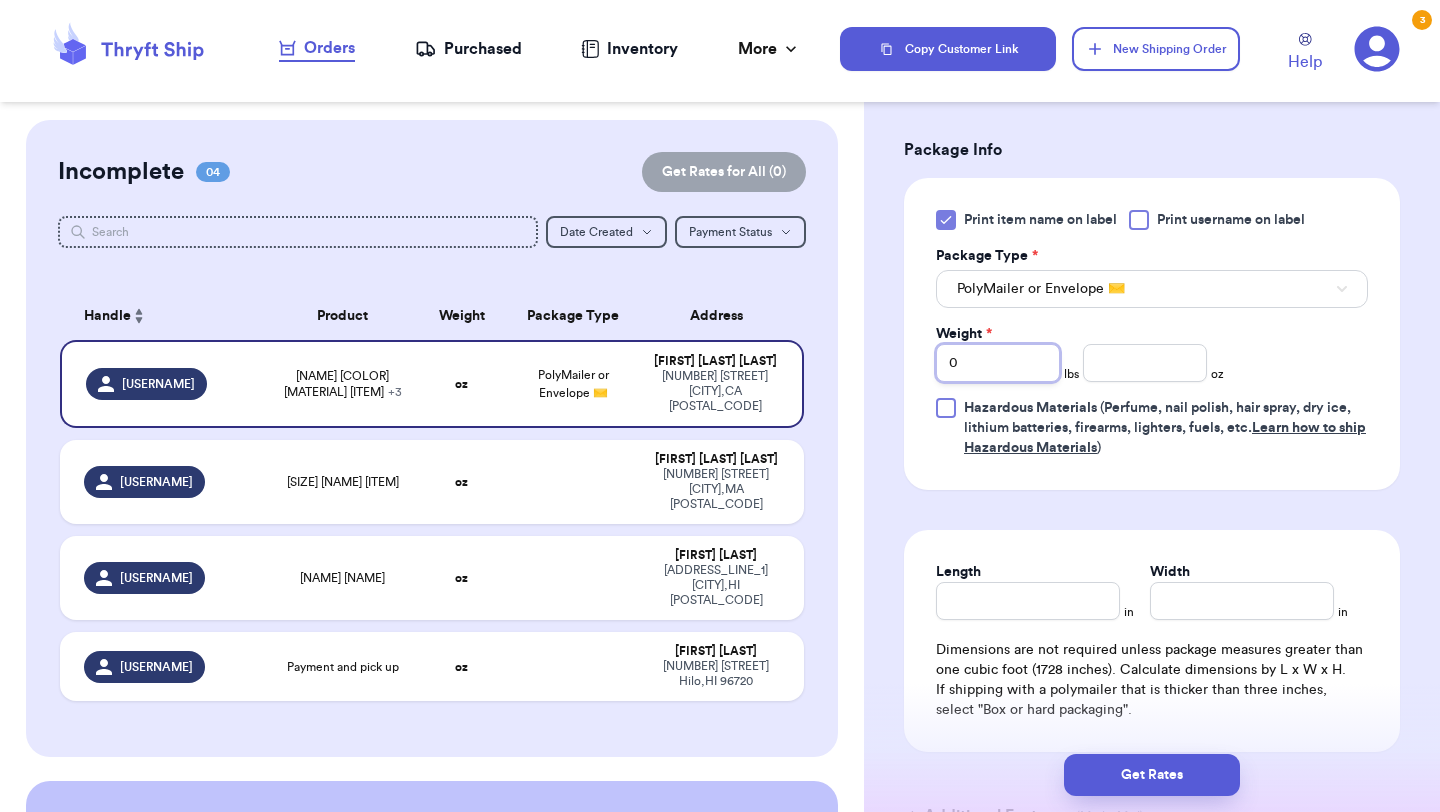 type on "01" 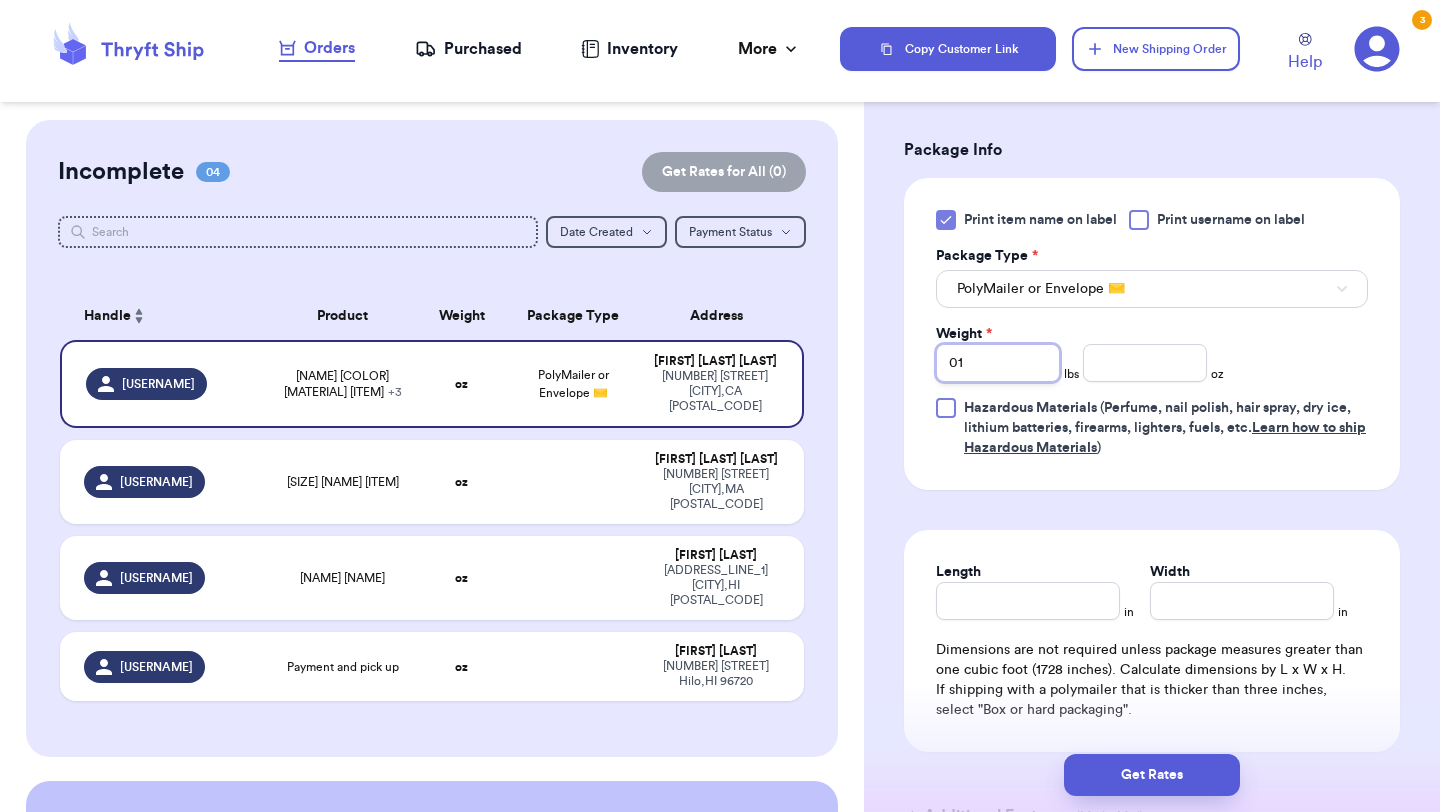 type 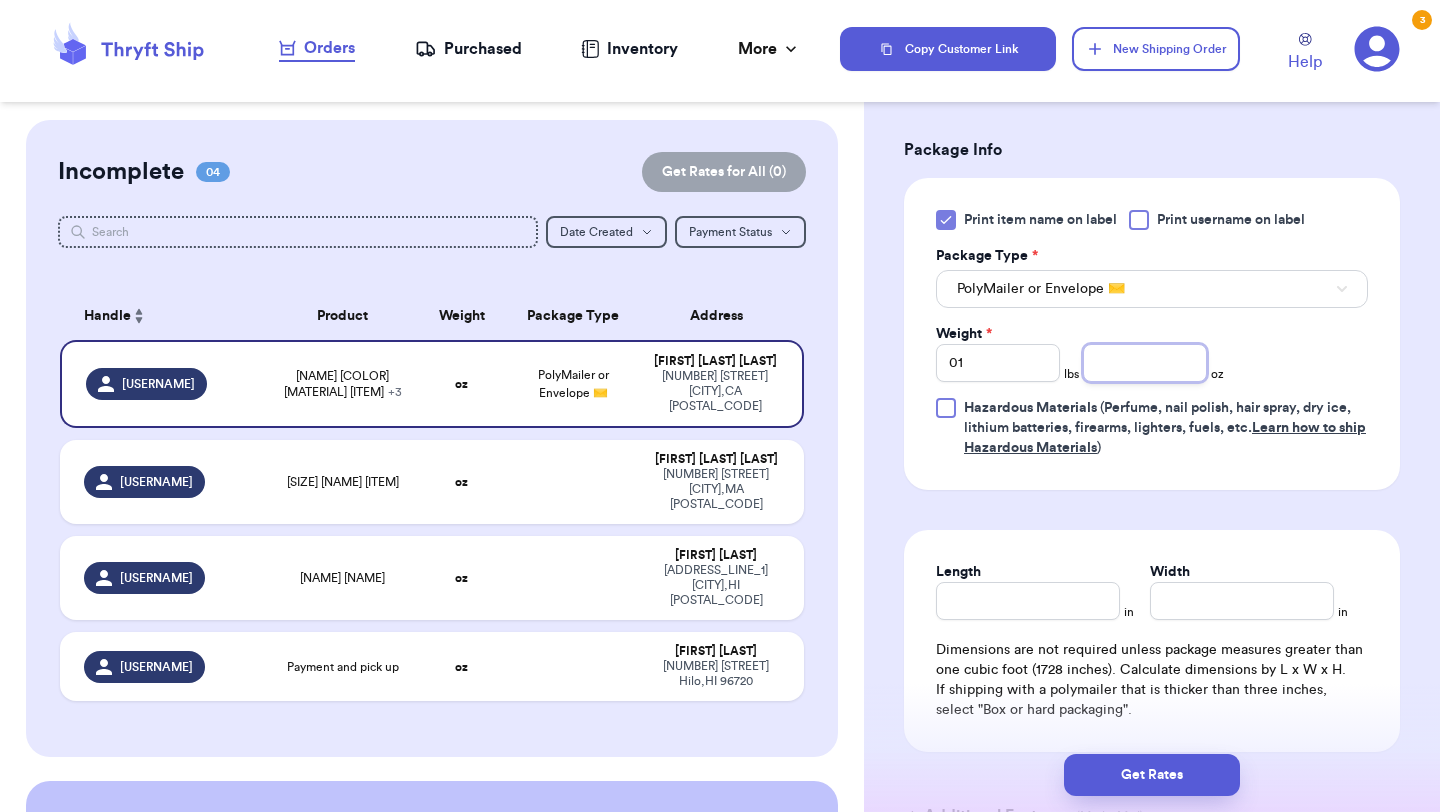 click at bounding box center (1145, 363) 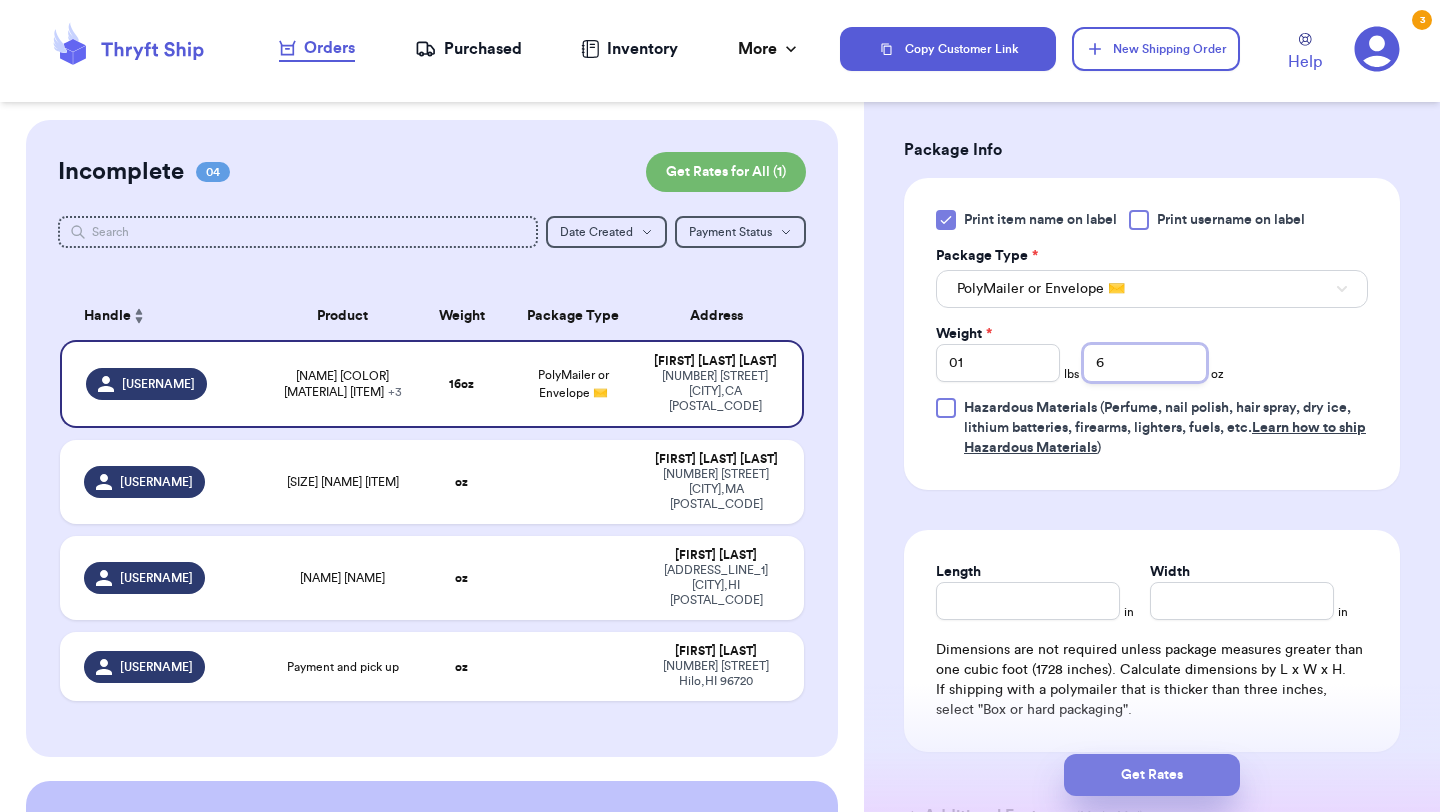 type on "6" 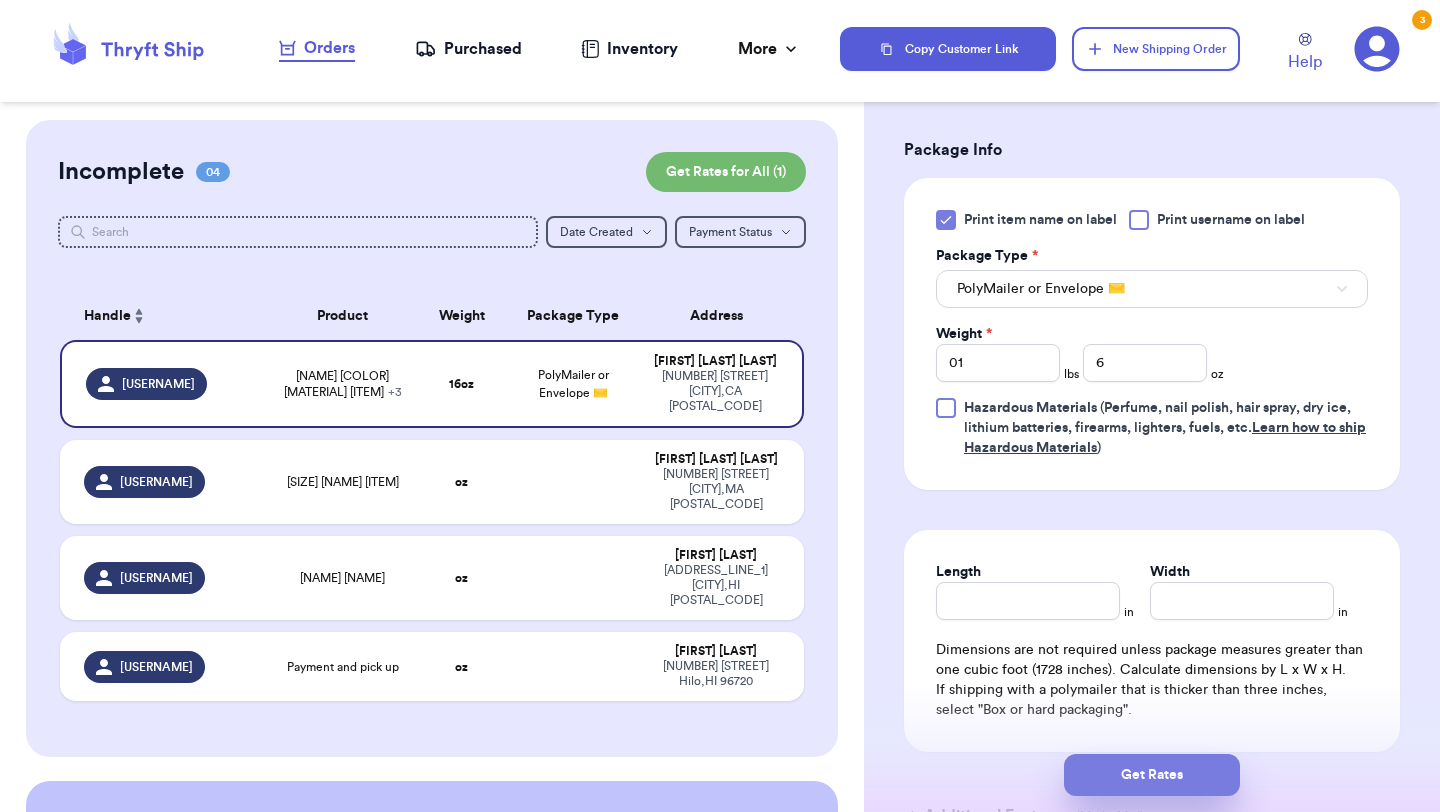 click on "Get Rates" at bounding box center [1152, 775] 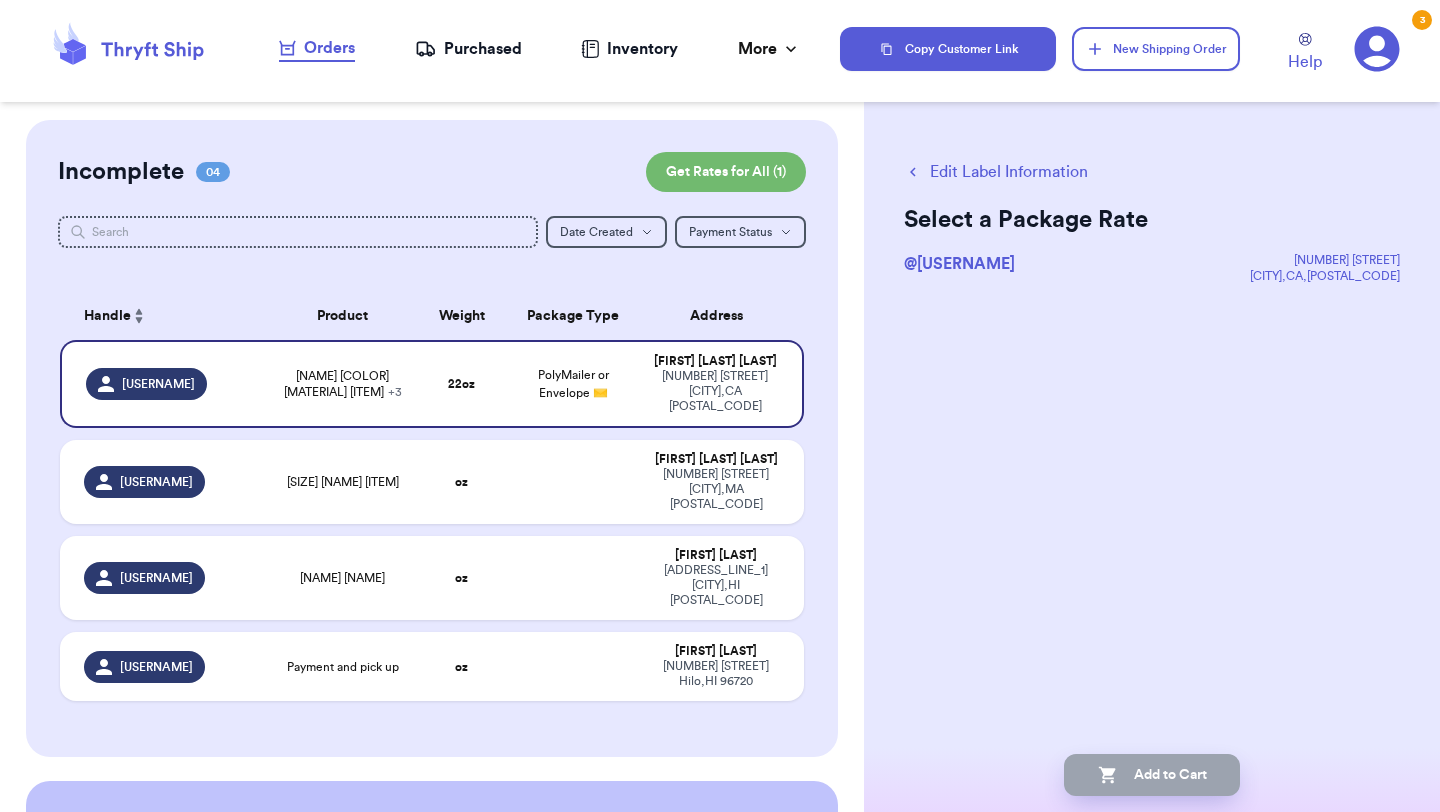 scroll, scrollTop: 0, scrollLeft: 0, axis: both 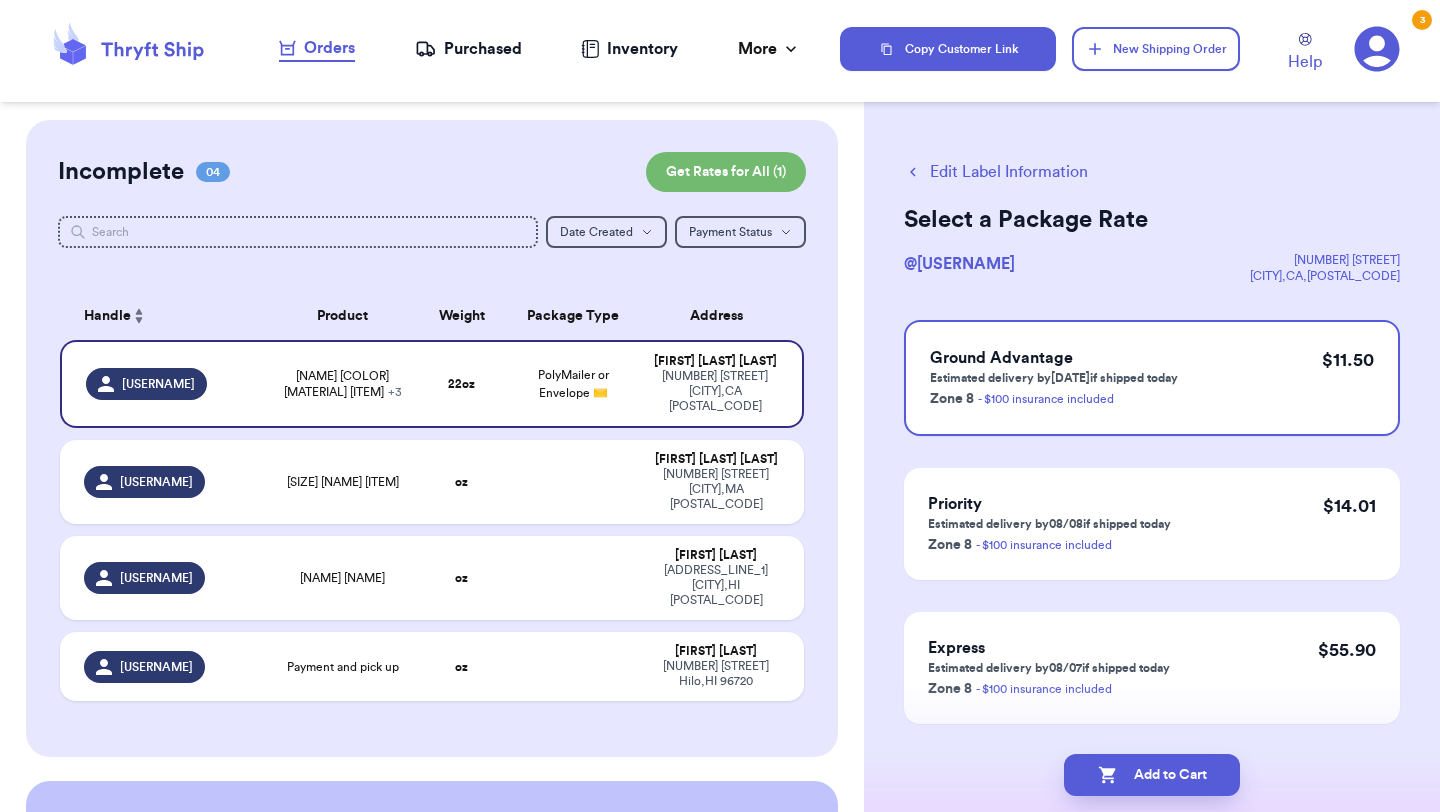 click on "Edit Label Information" at bounding box center (996, 172) 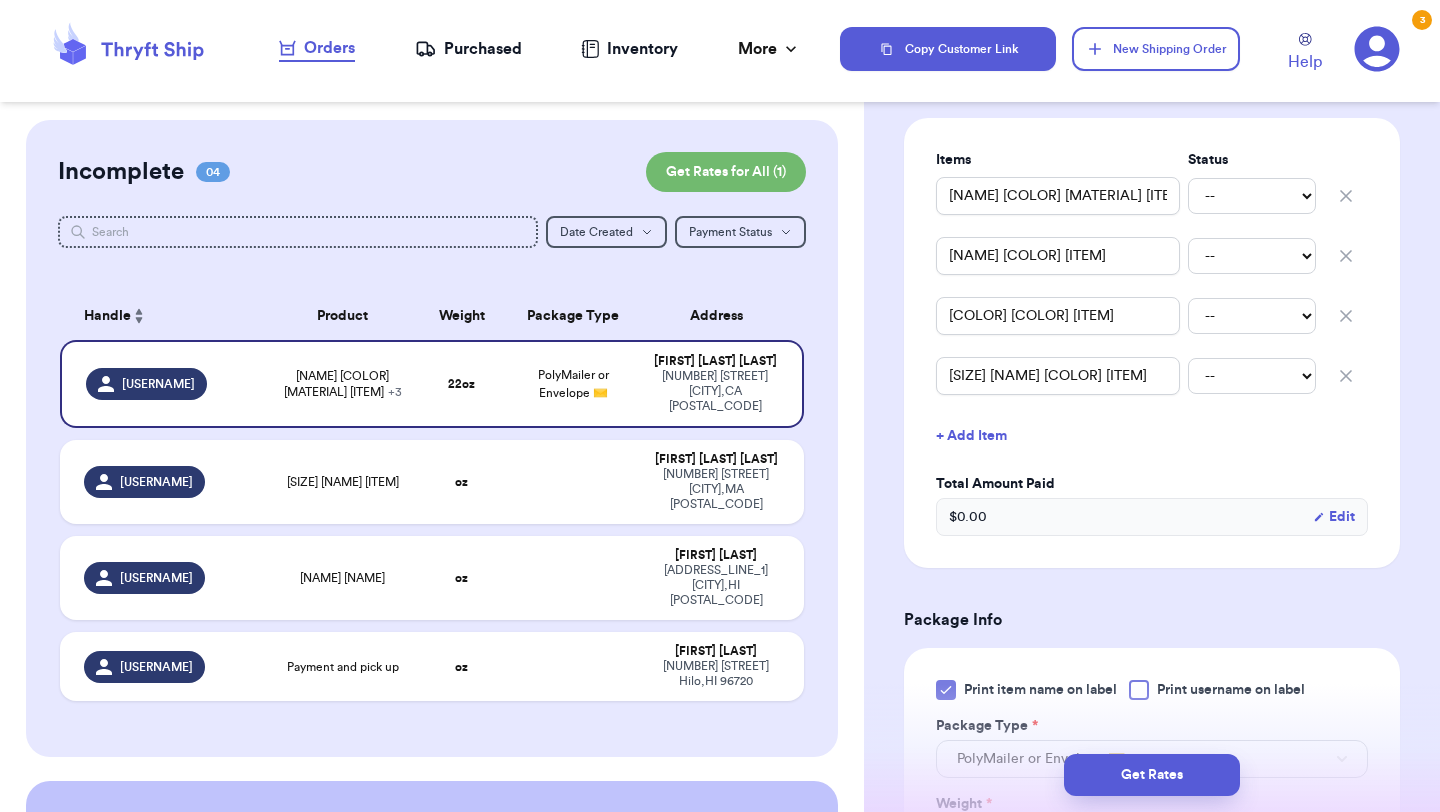 scroll, scrollTop: 501, scrollLeft: 0, axis: vertical 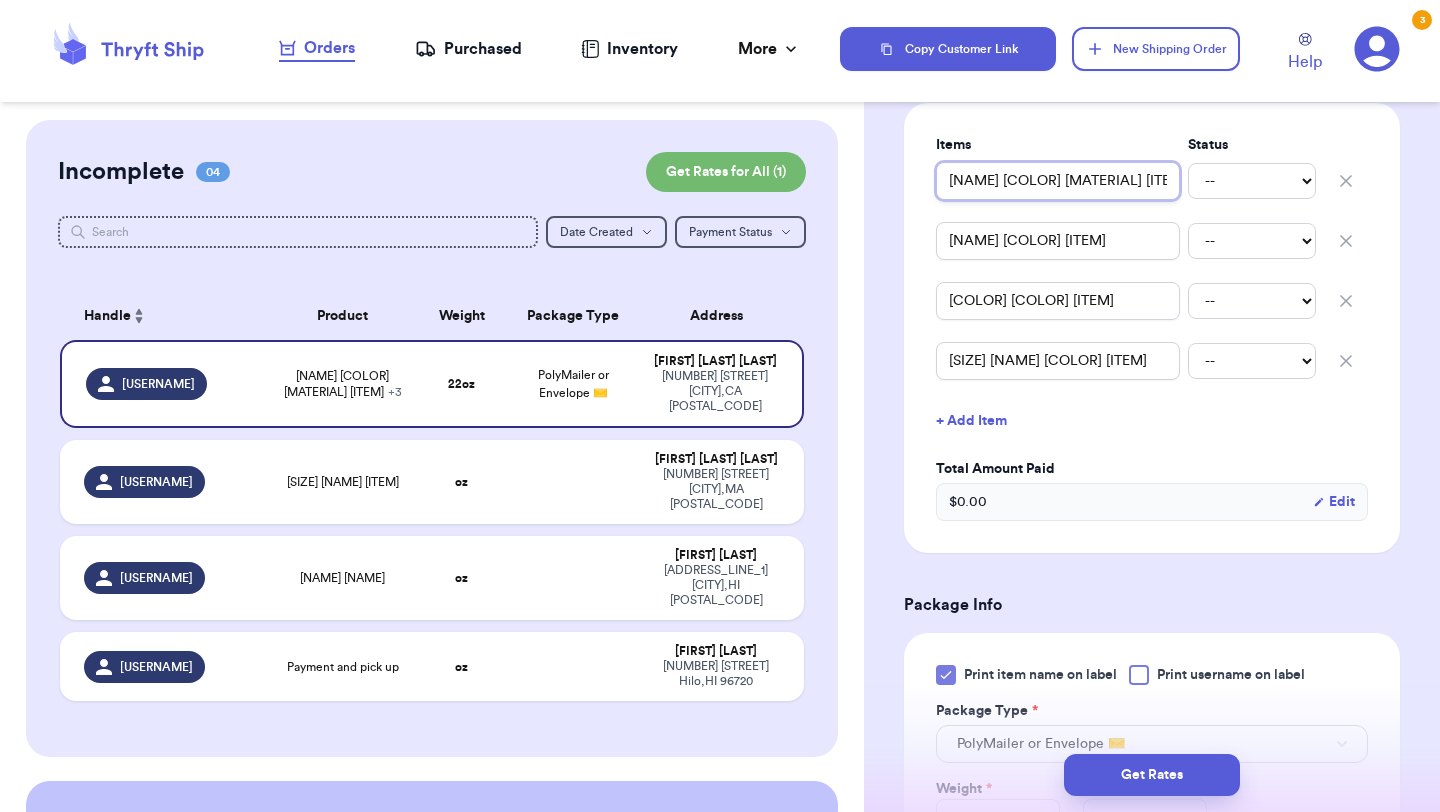 click on "[NAME] [COLOR] [MATERIAL] [ITEM]" at bounding box center (1058, 181) 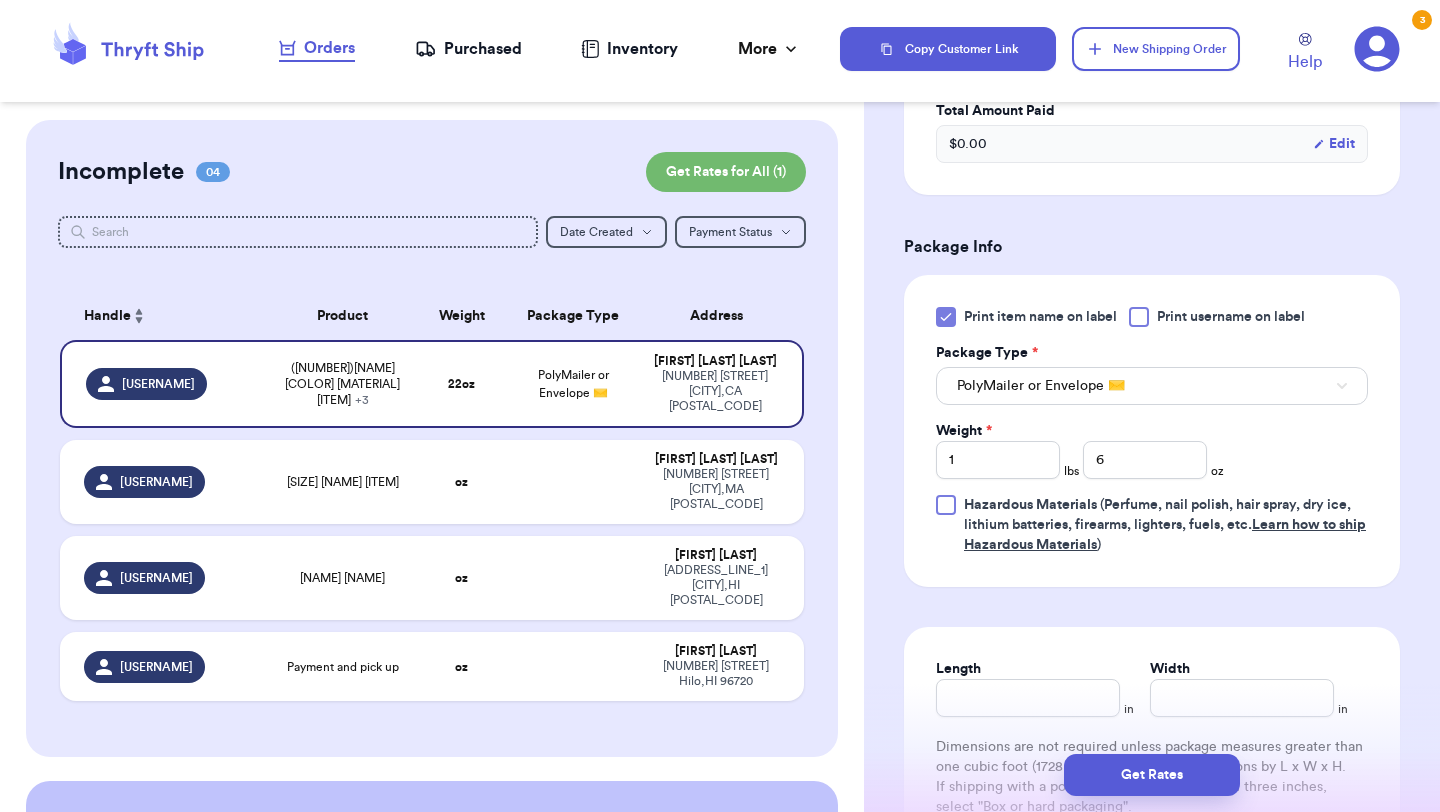 scroll, scrollTop: 880, scrollLeft: 0, axis: vertical 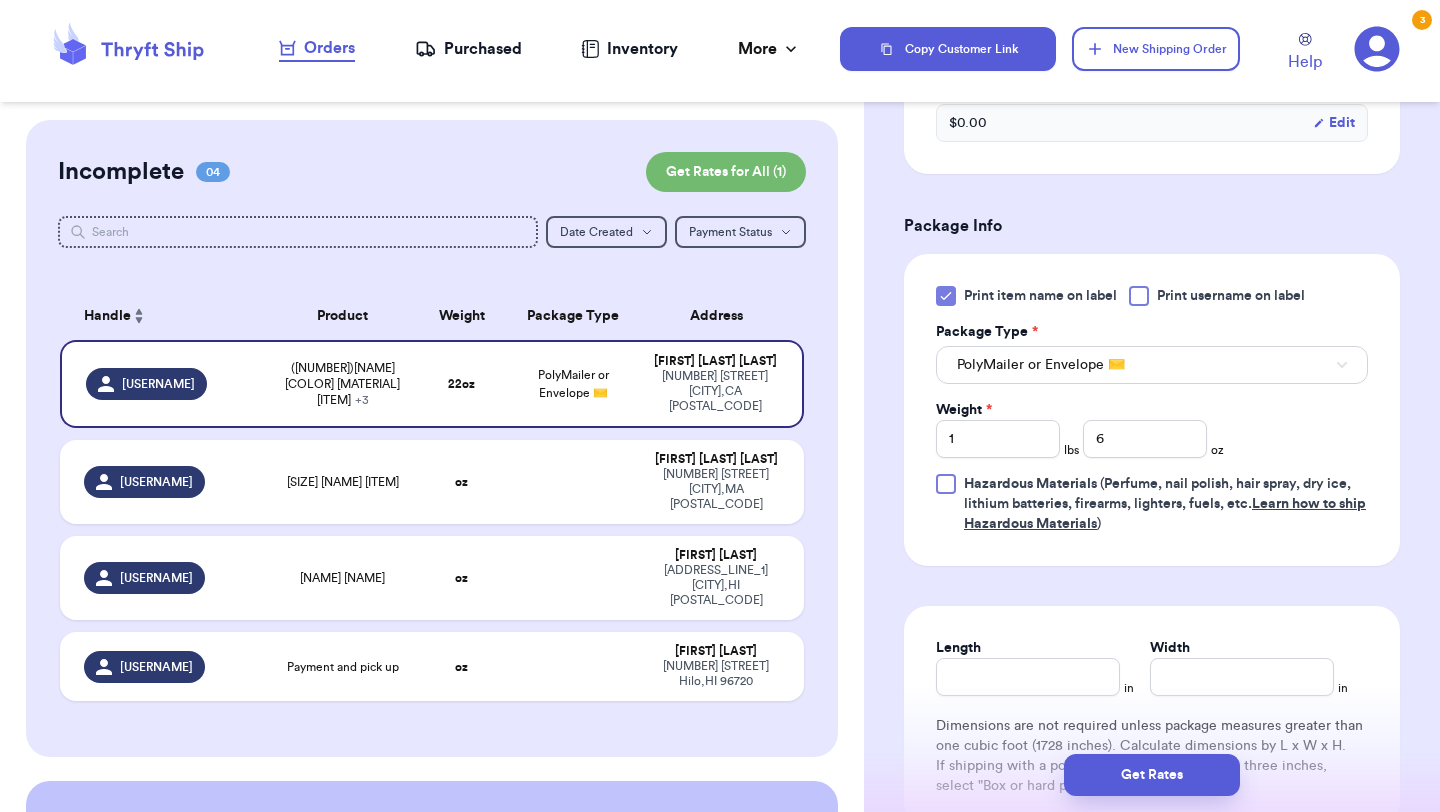 type on "([NUMBER])[NAME] [COLOR] [MATERIAL] [ITEM]" 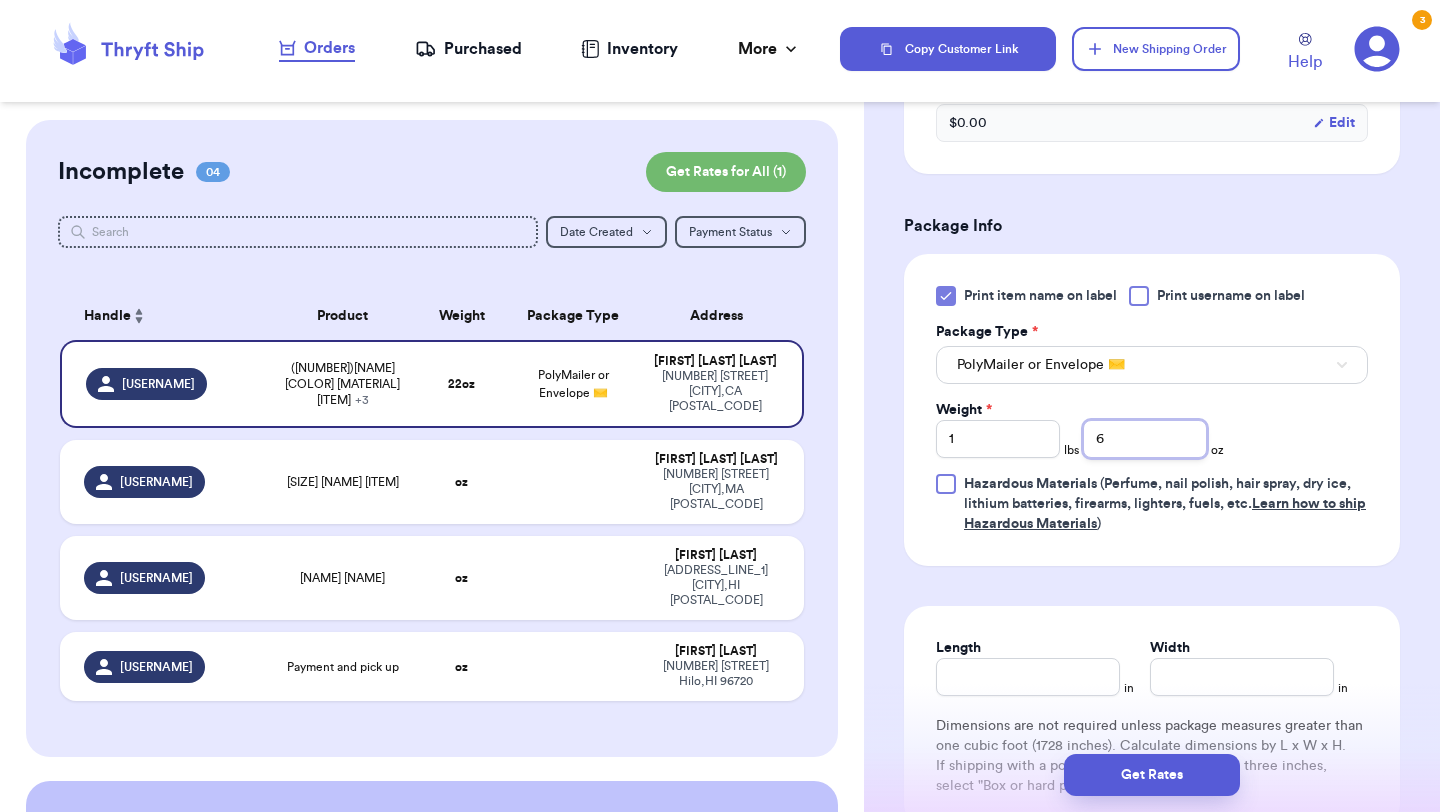 click on "6" at bounding box center [1145, 439] 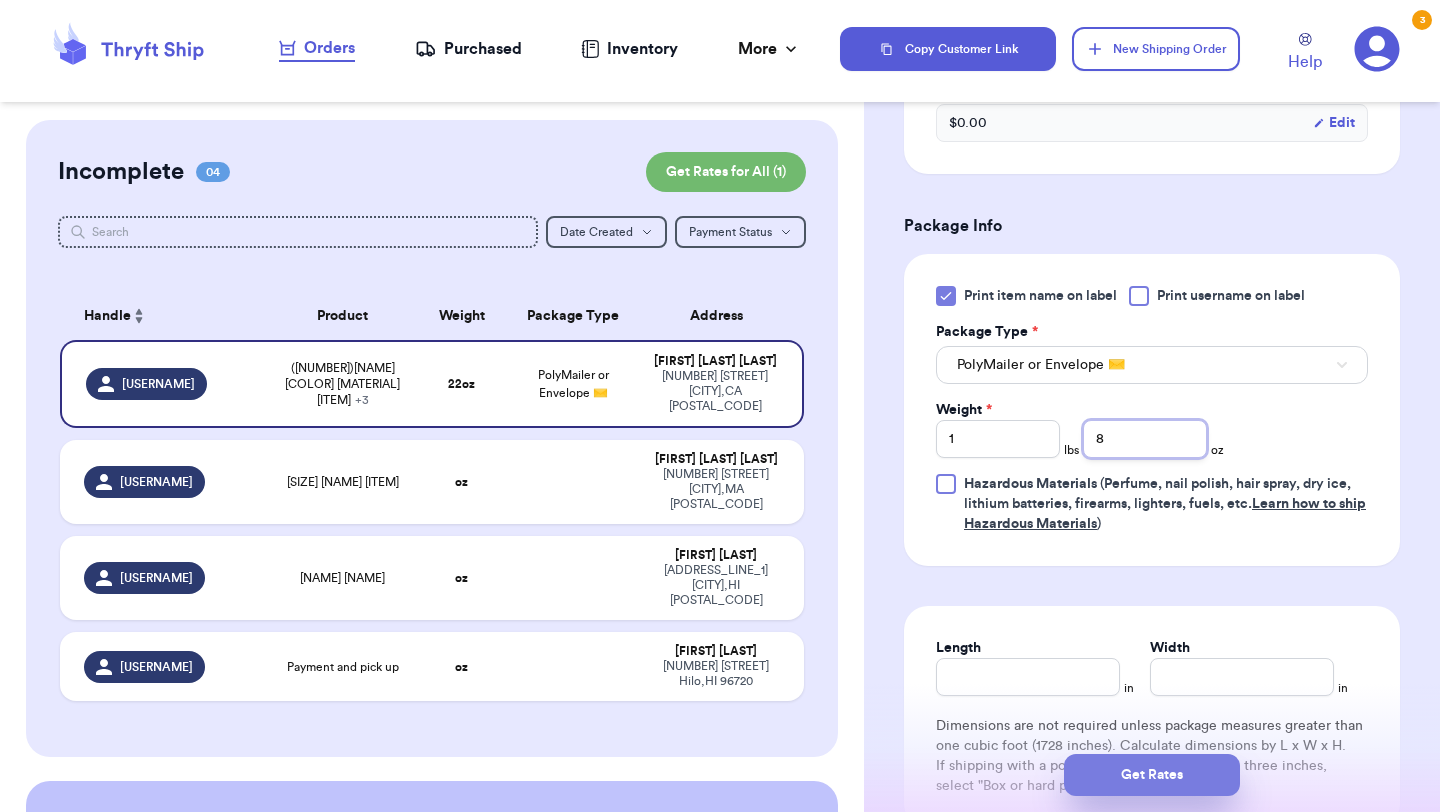 type on "8" 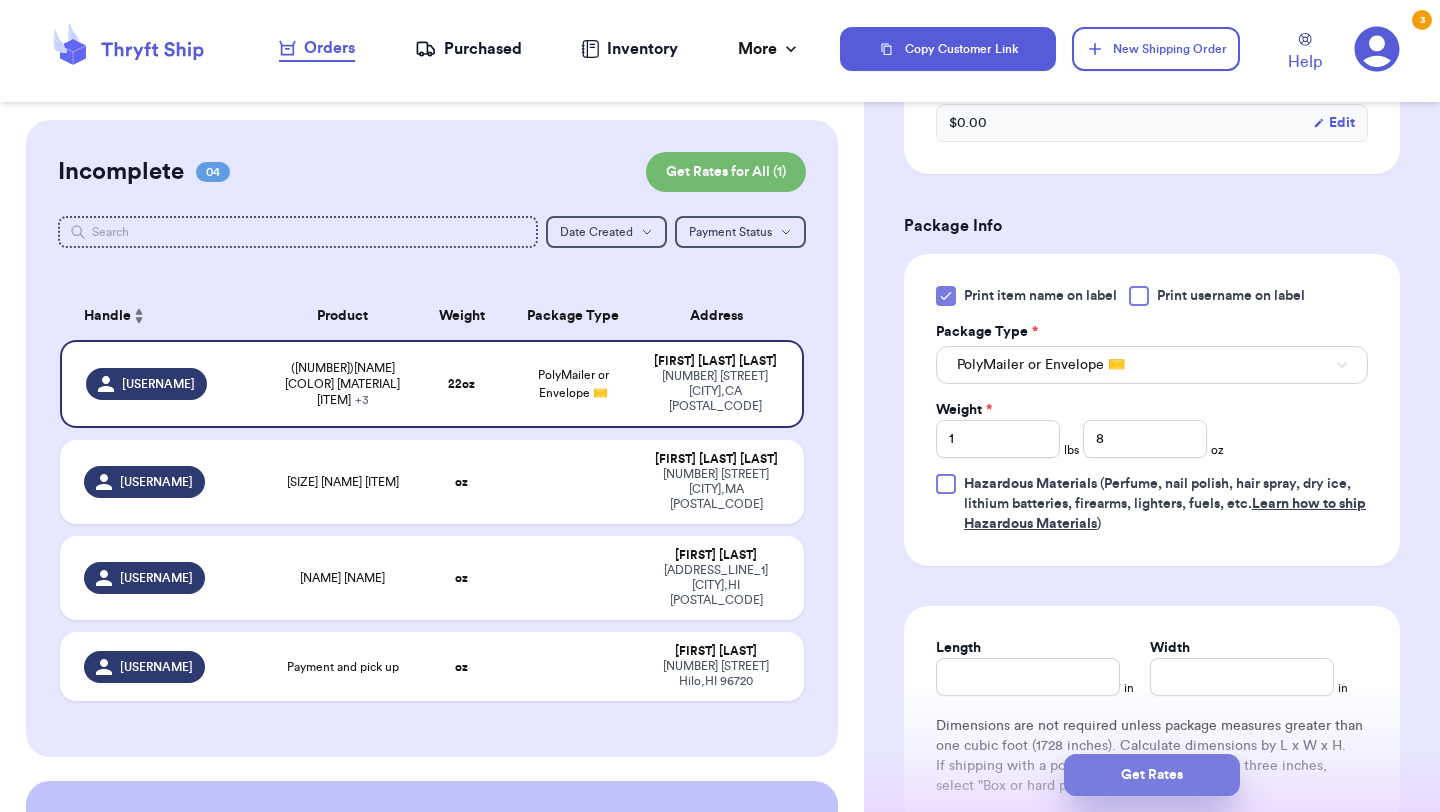 click on "Get Rates" at bounding box center [1152, 775] 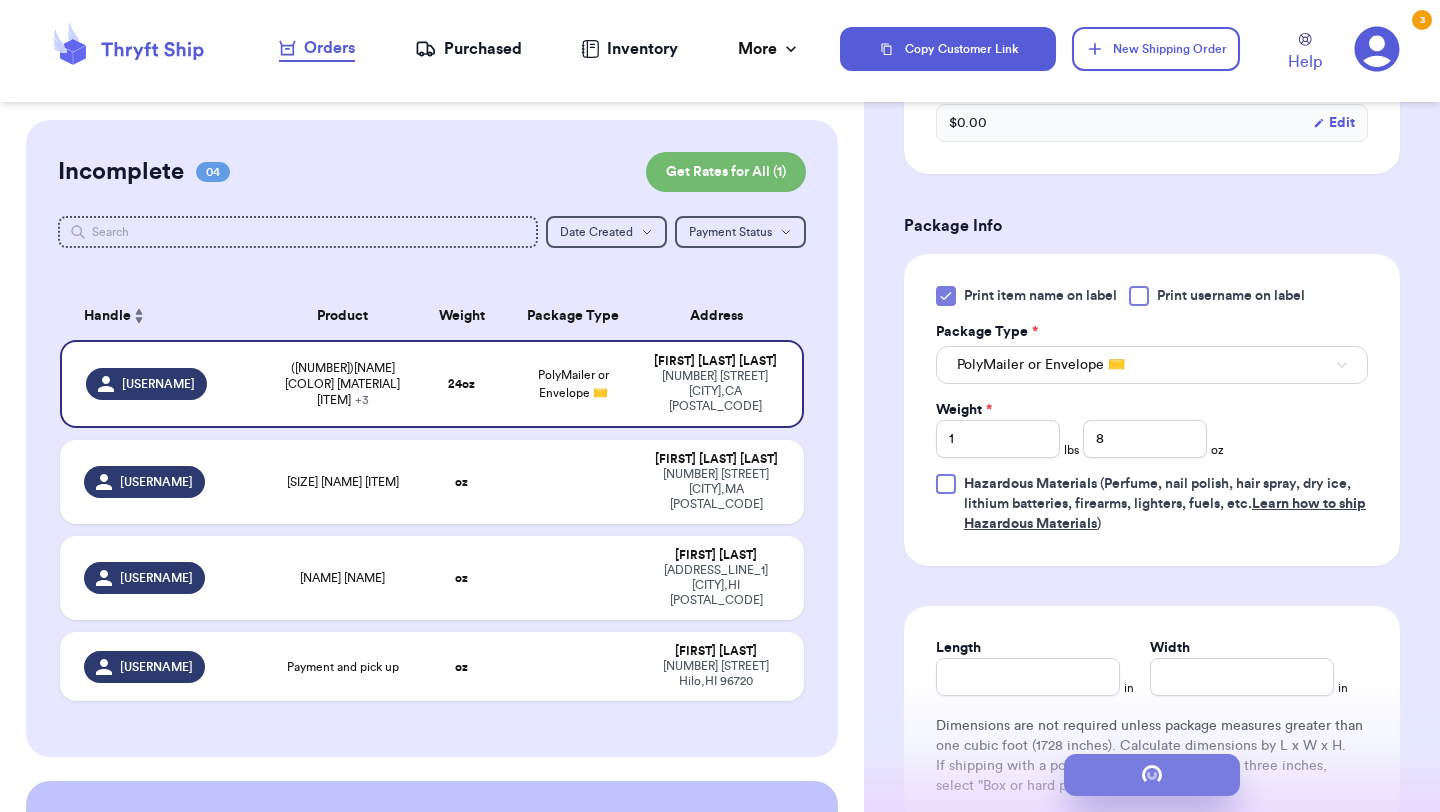 scroll, scrollTop: 0, scrollLeft: 0, axis: both 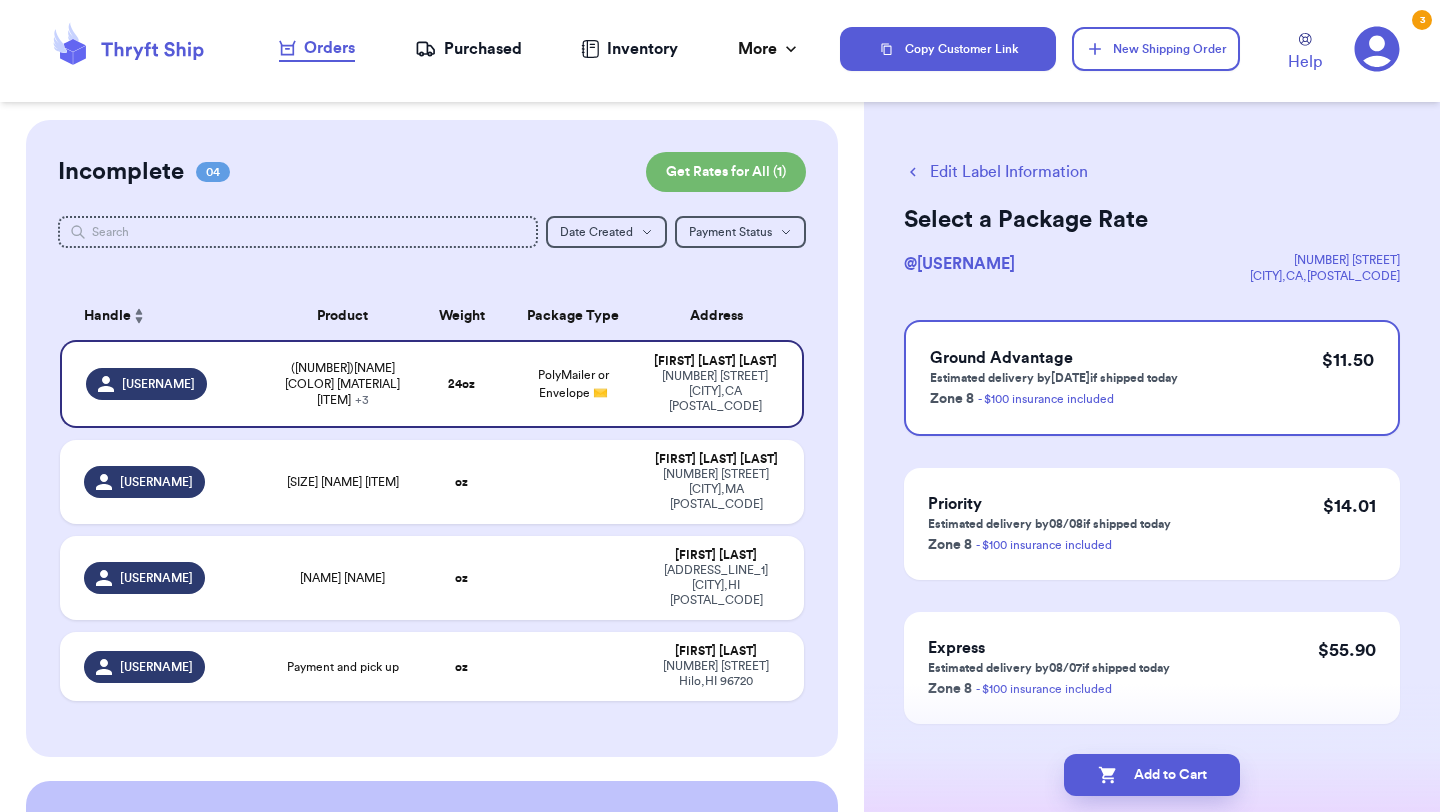 click on "Add to Cart" at bounding box center [1152, 775] 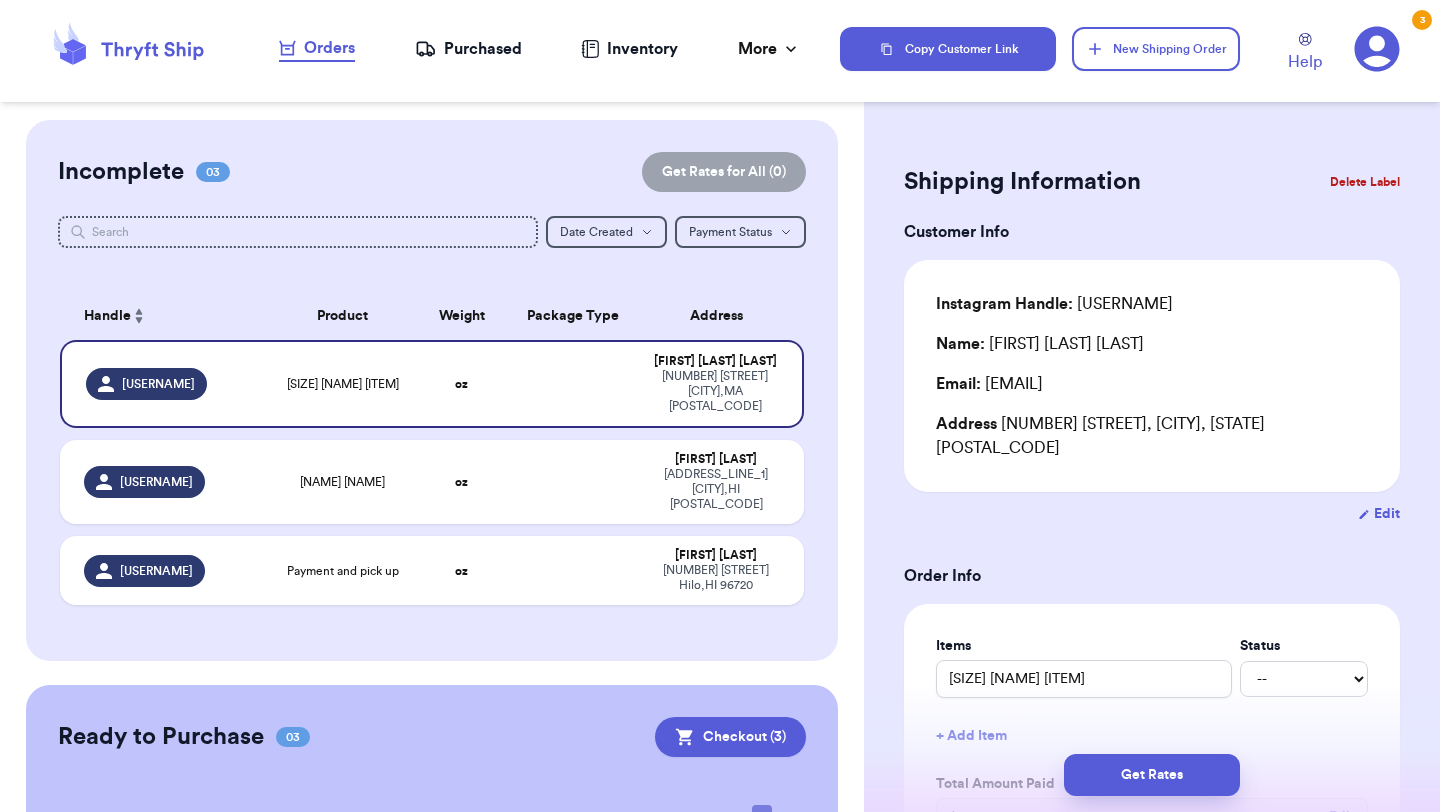 type 